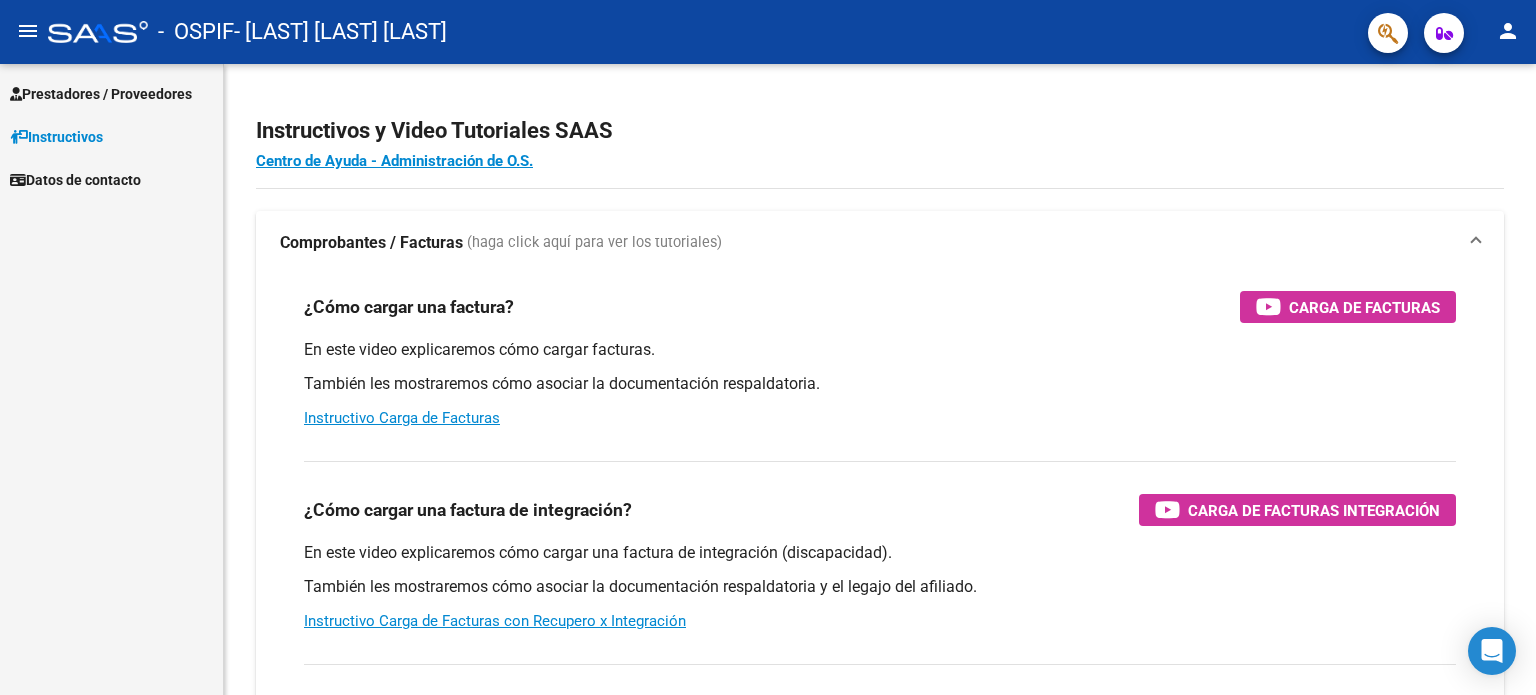 scroll, scrollTop: 0, scrollLeft: 0, axis: both 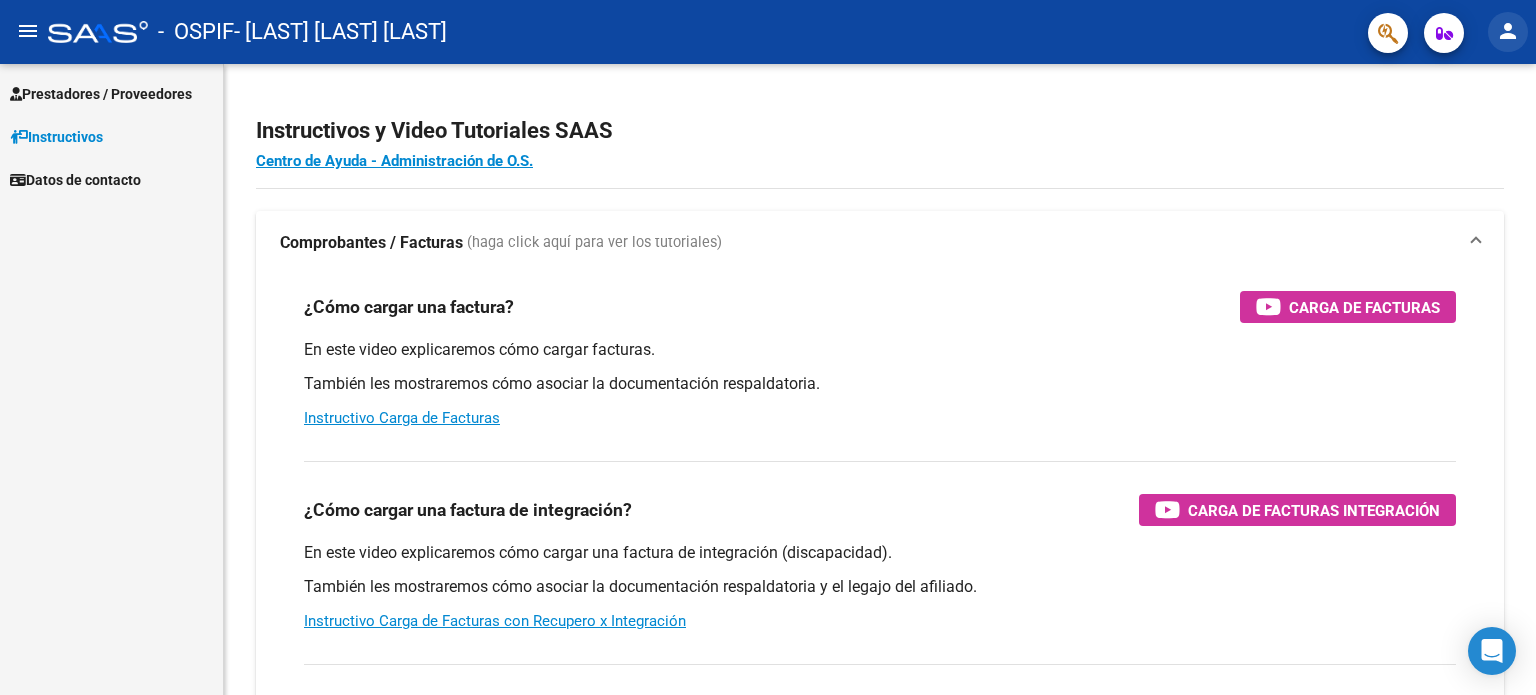 click on "person" 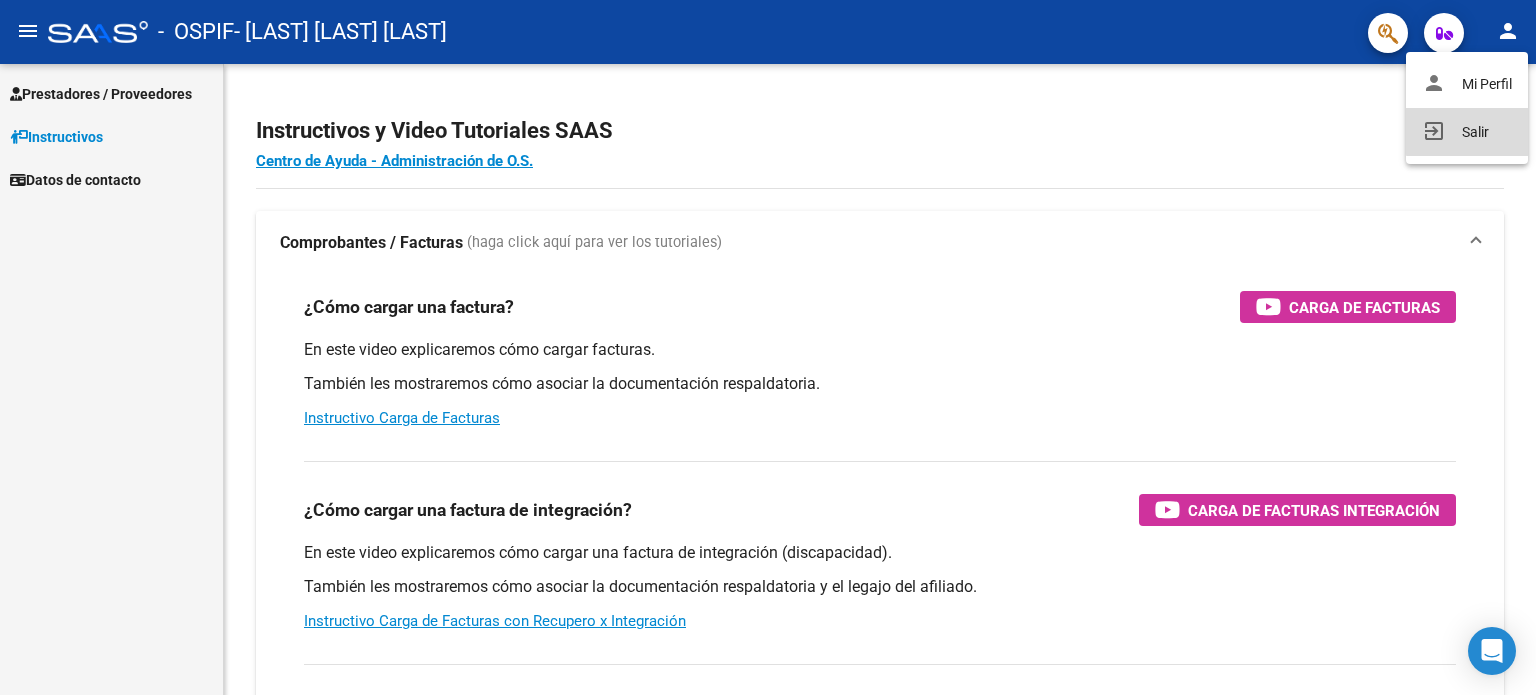 click on "exit_to_app  Salir" at bounding box center [1467, 132] 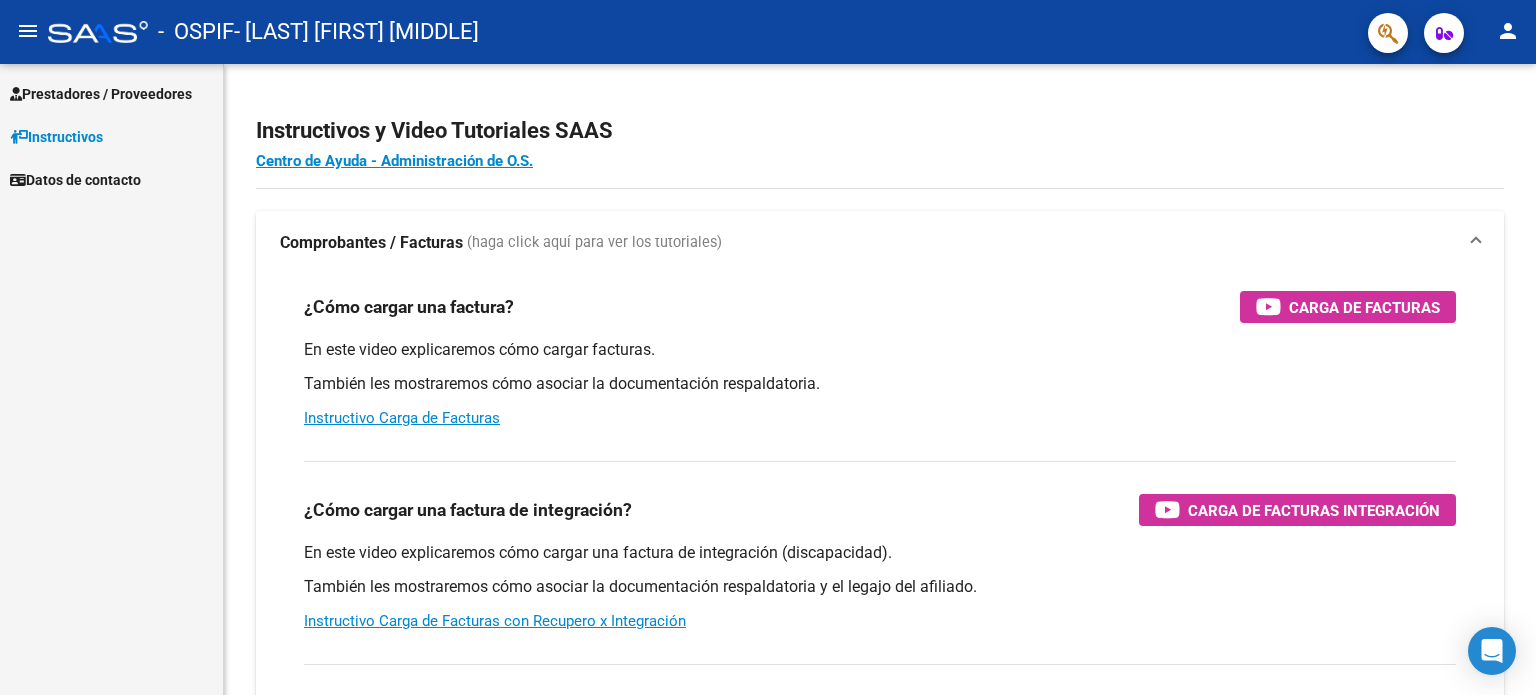 scroll, scrollTop: 0, scrollLeft: 0, axis: both 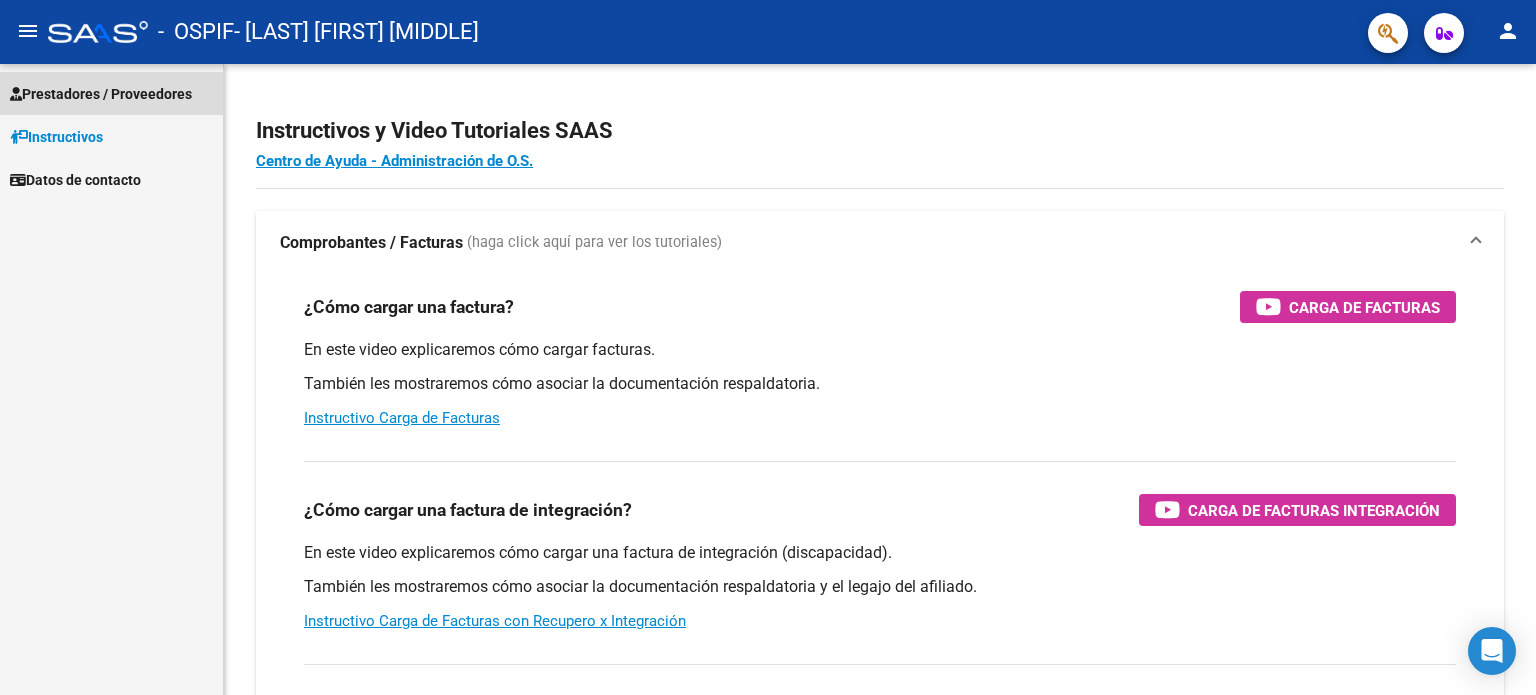 click on "Prestadores / Proveedores" at bounding box center [101, 94] 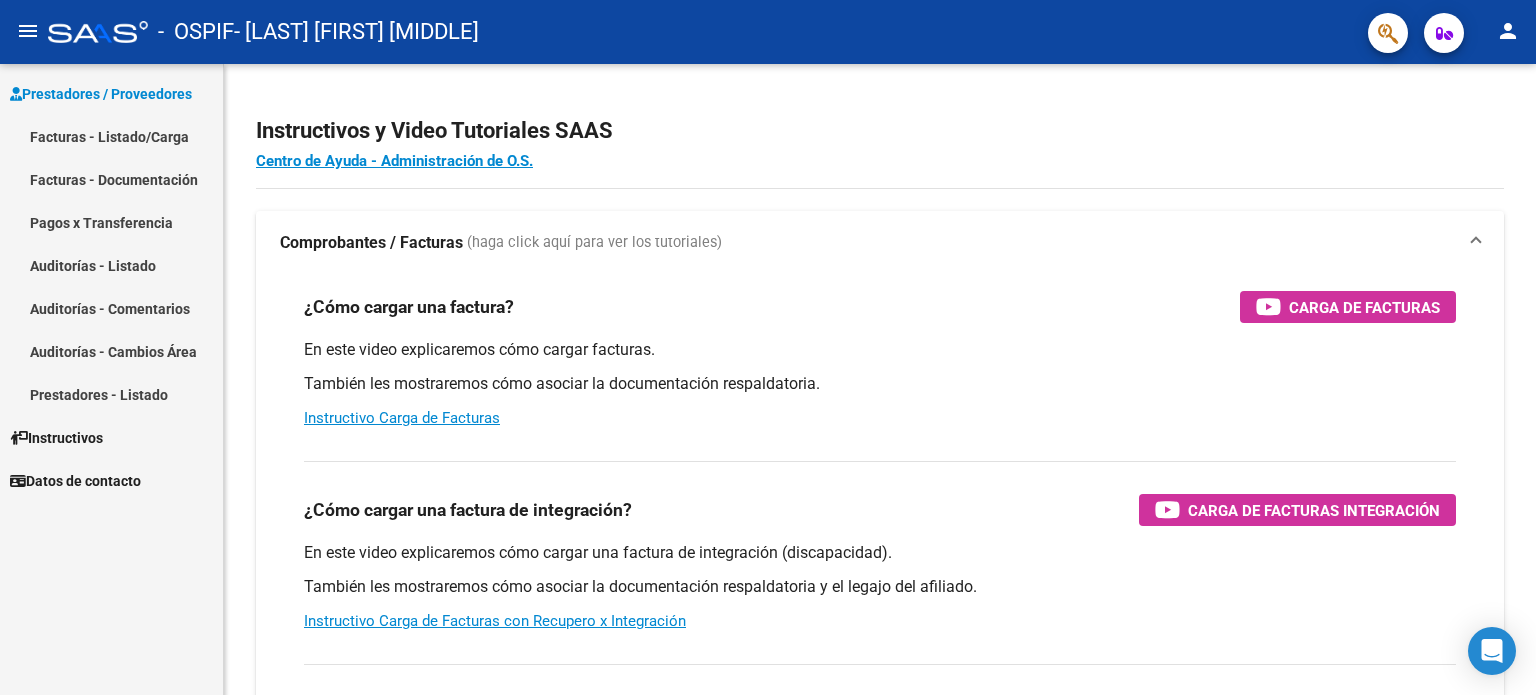 click on "Facturas - Listado/Carga" at bounding box center [111, 136] 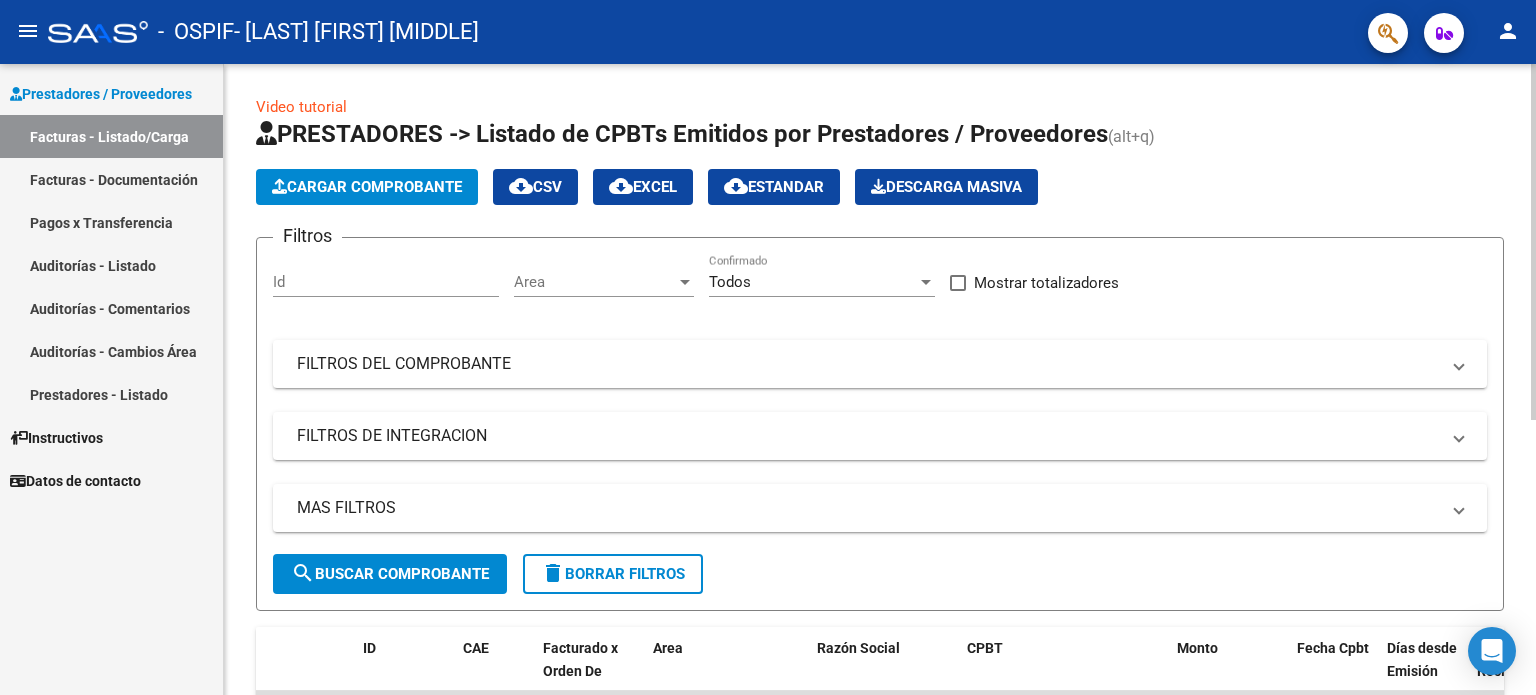 scroll, scrollTop: 488, scrollLeft: 0, axis: vertical 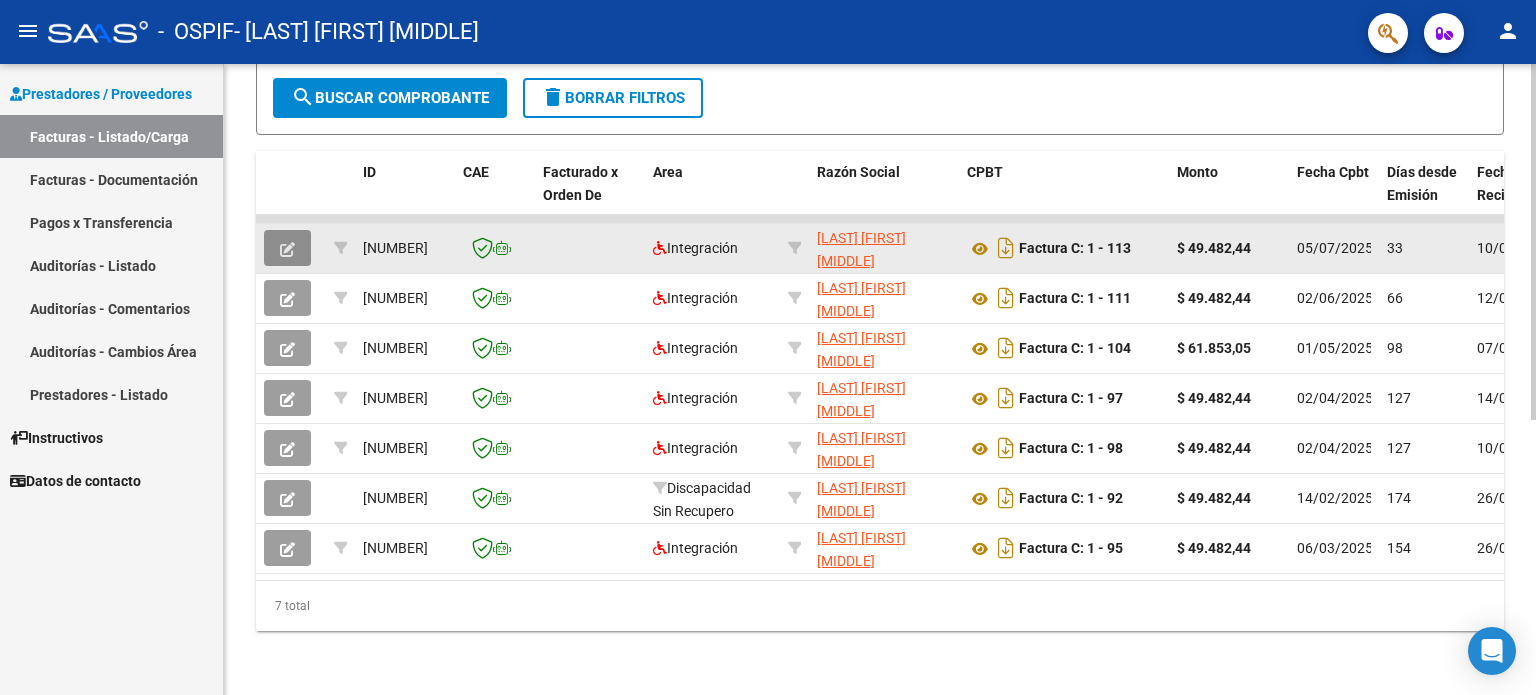 click 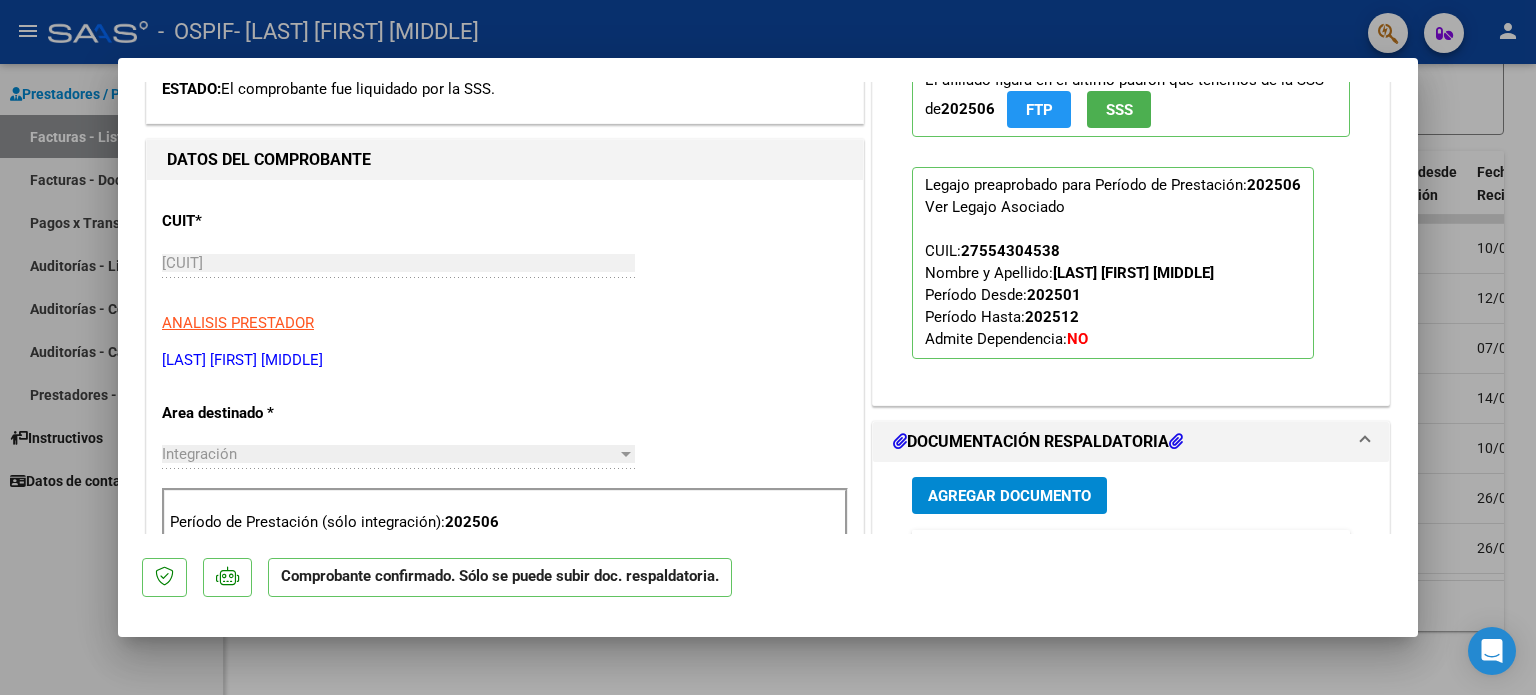 scroll, scrollTop: 800, scrollLeft: 0, axis: vertical 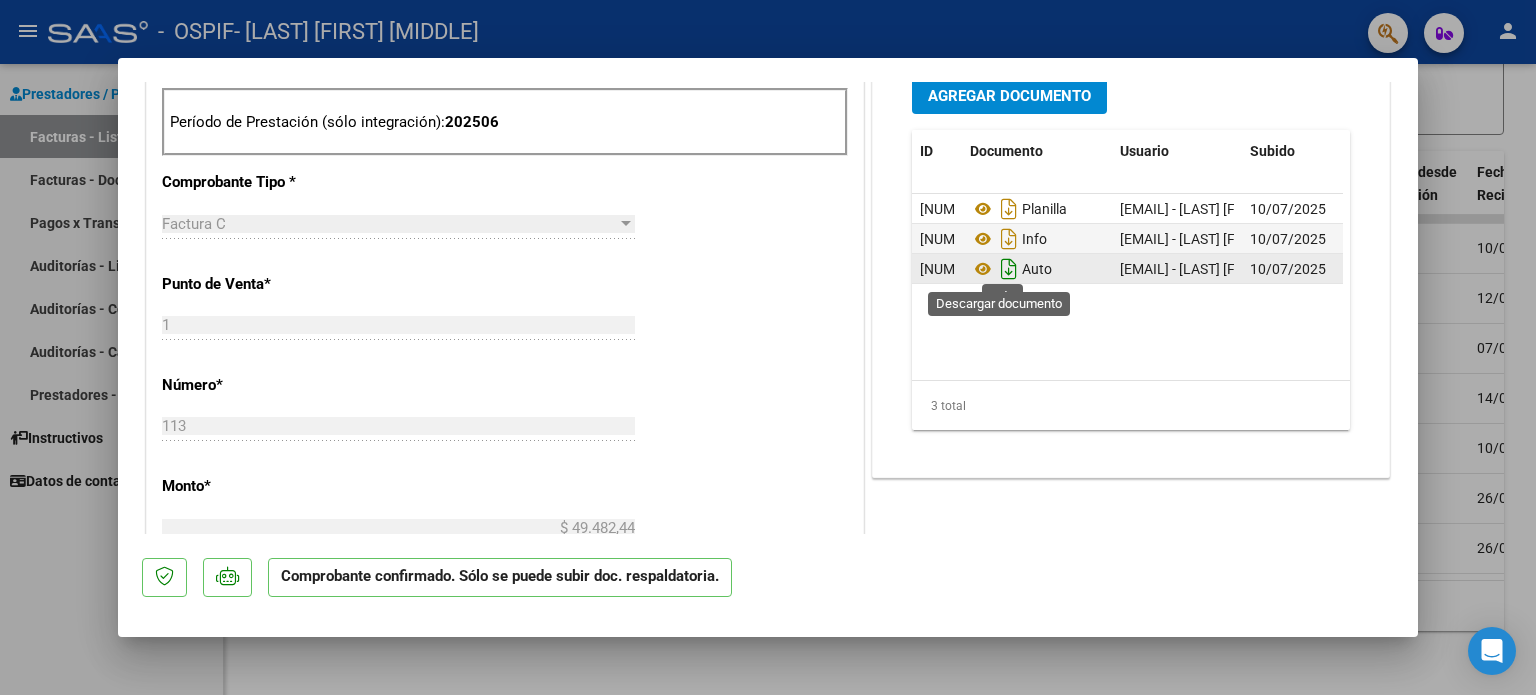 click 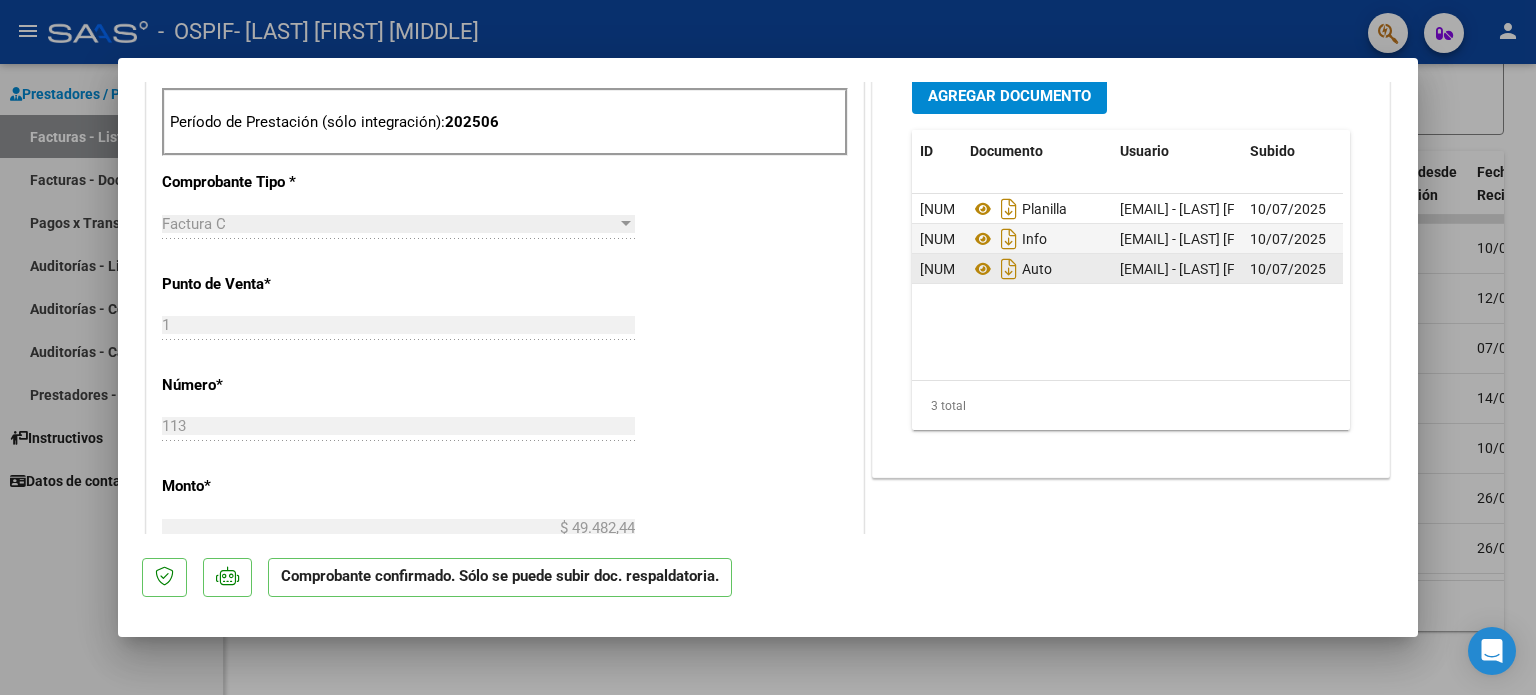 click at bounding box center (768, 347) 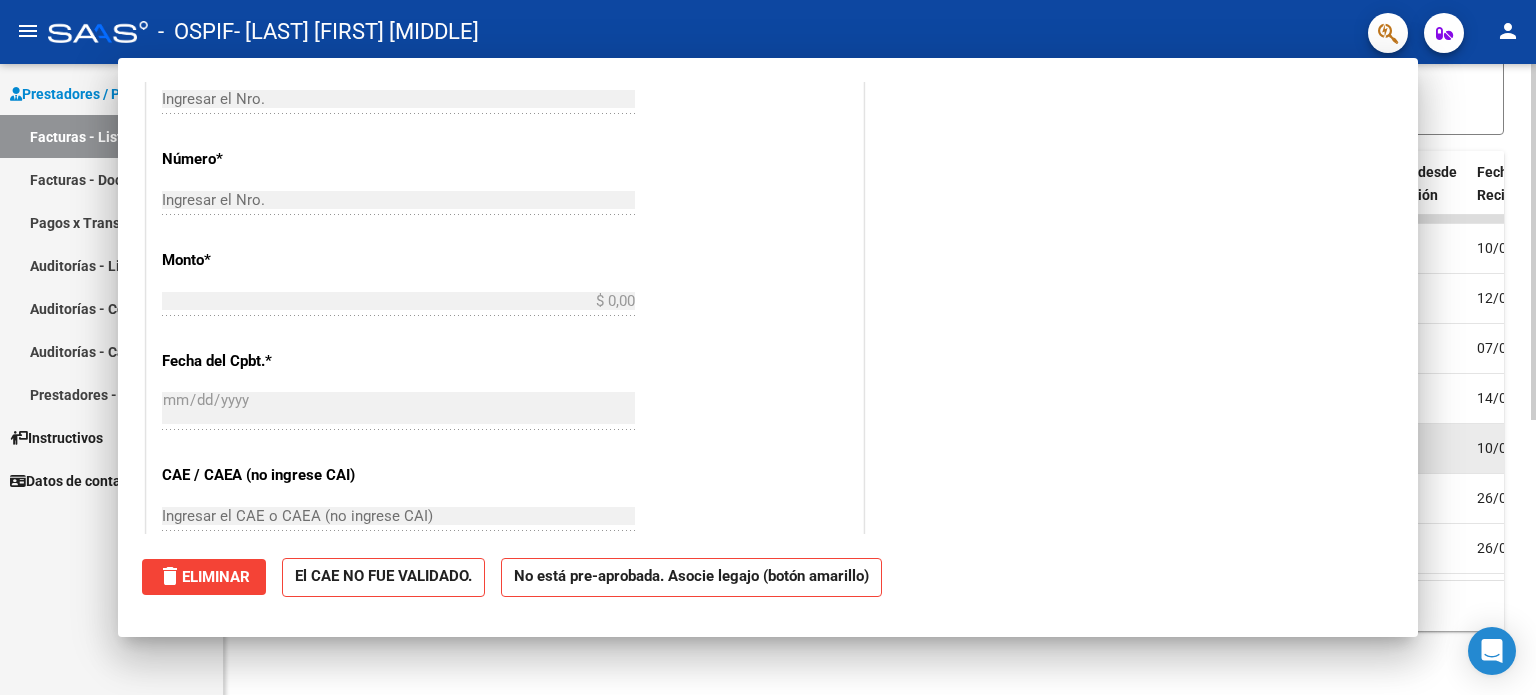 scroll, scrollTop: 0, scrollLeft: 0, axis: both 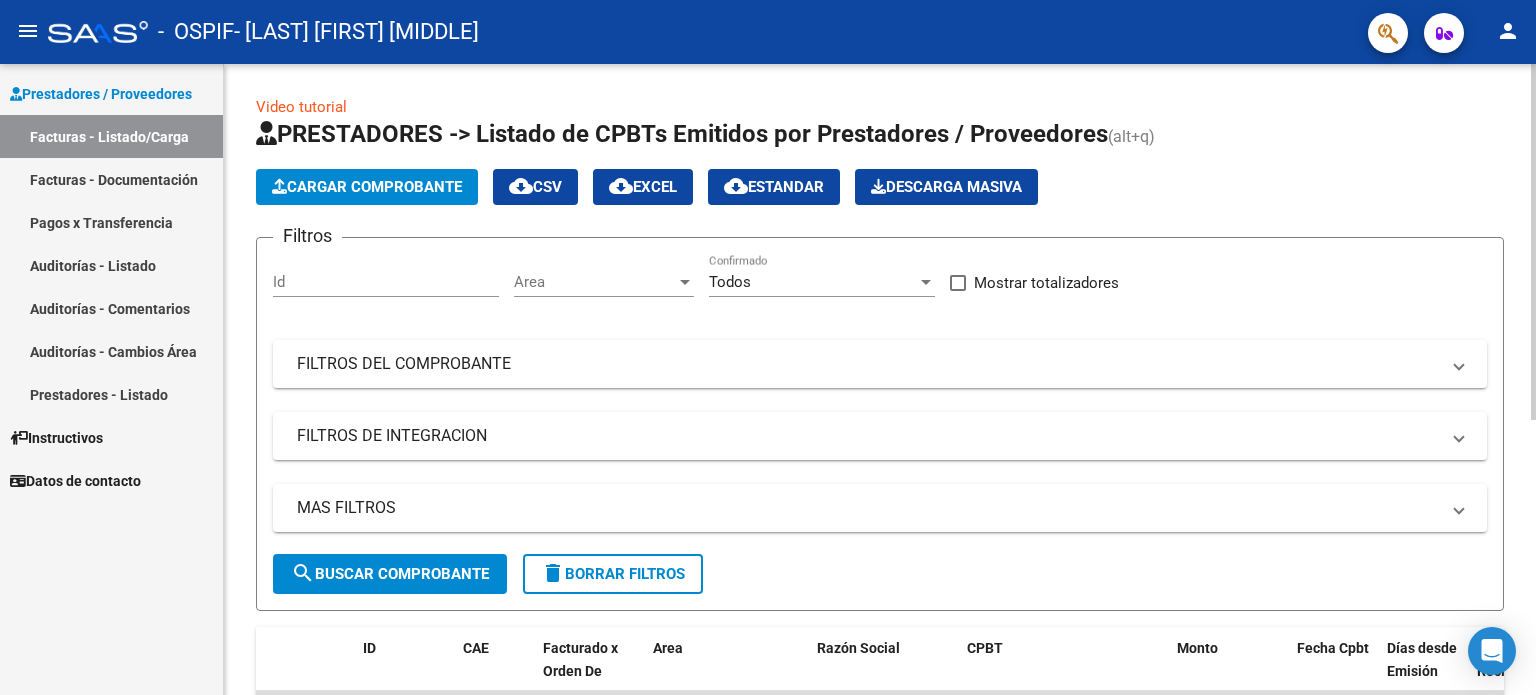 click on "Cargar Comprobante" 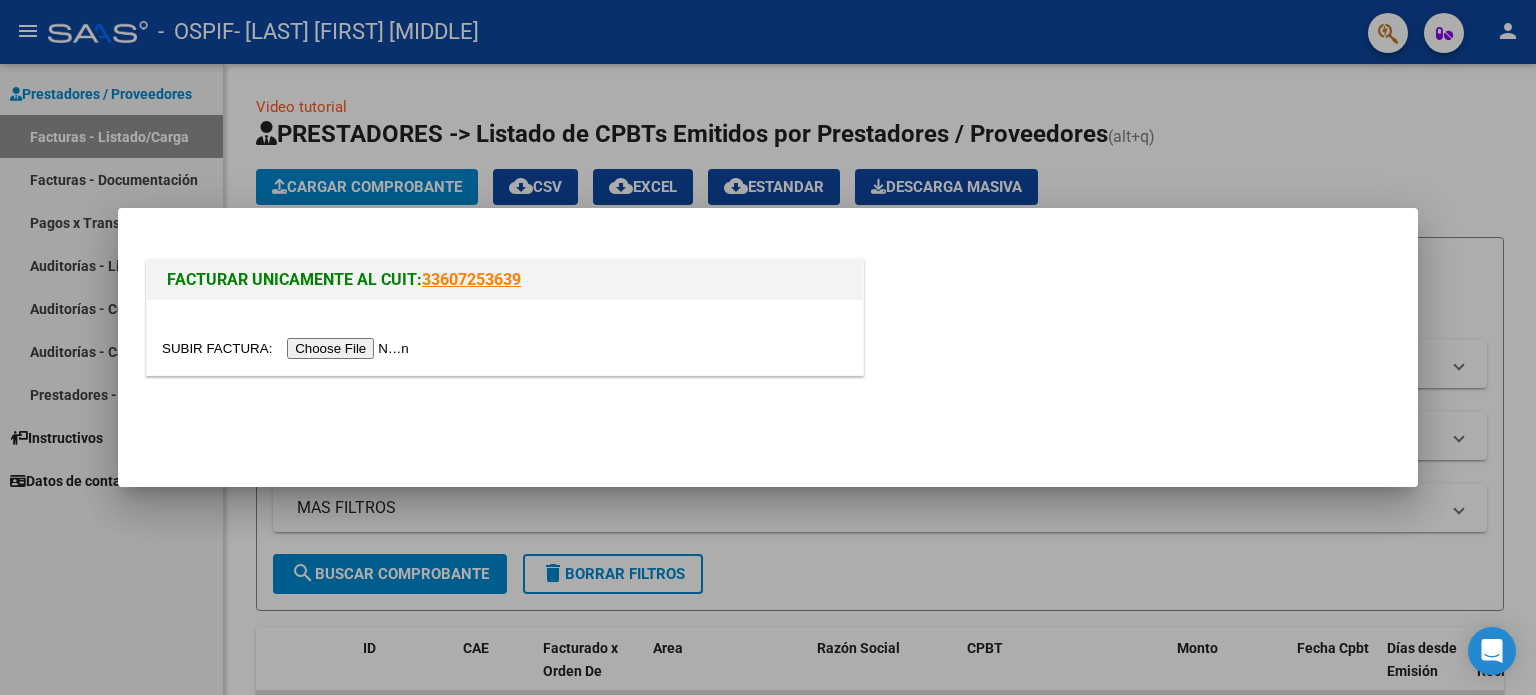 click at bounding box center (288, 348) 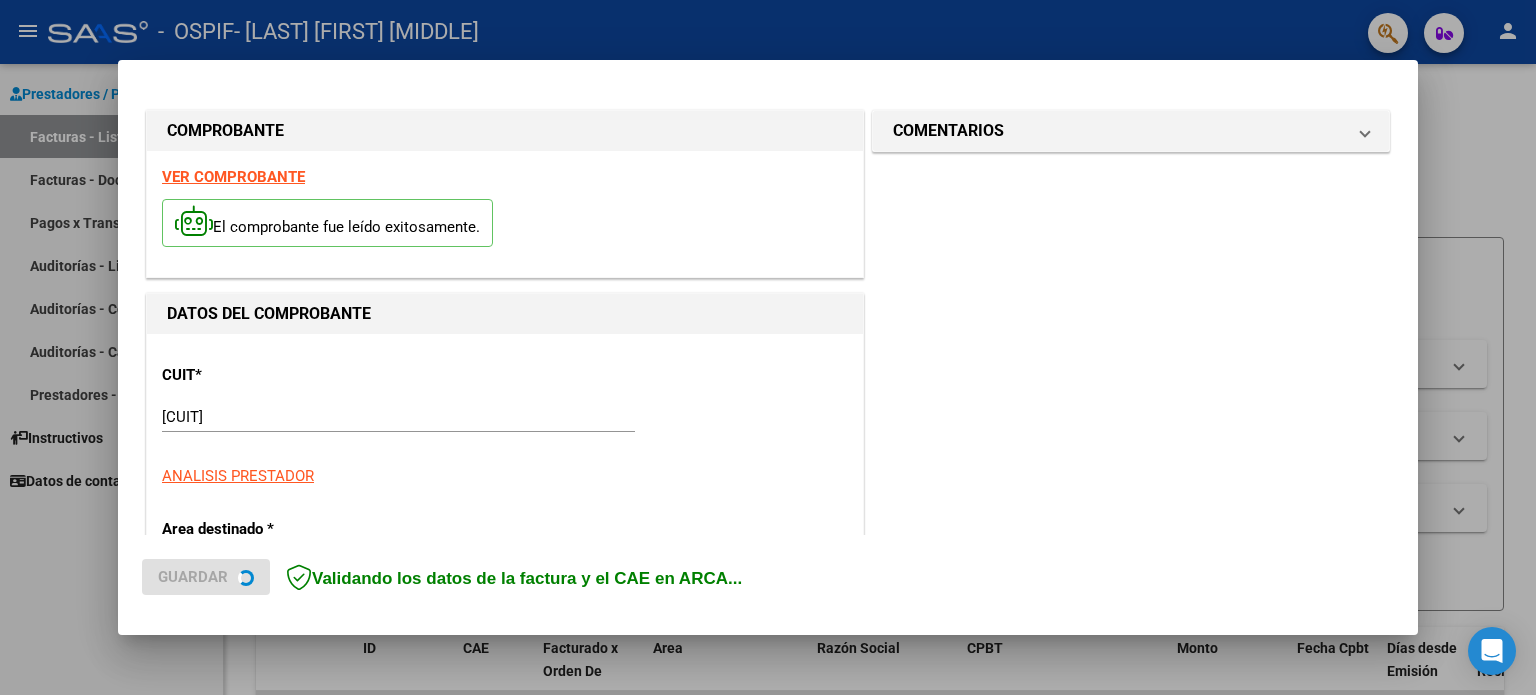 scroll, scrollTop: 400, scrollLeft: 0, axis: vertical 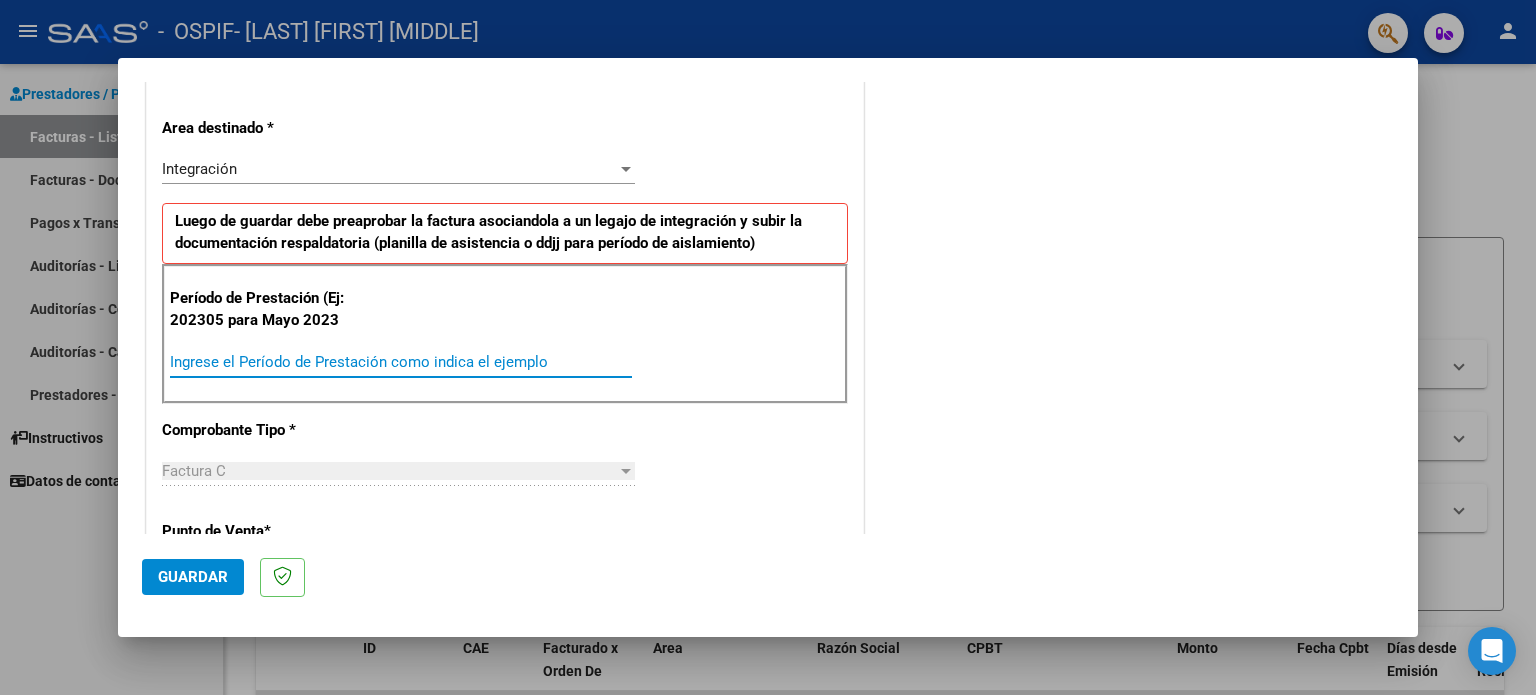 click on "Ingrese el Período de Prestación como indica el ejemplo" at bounding box center [401, 362] 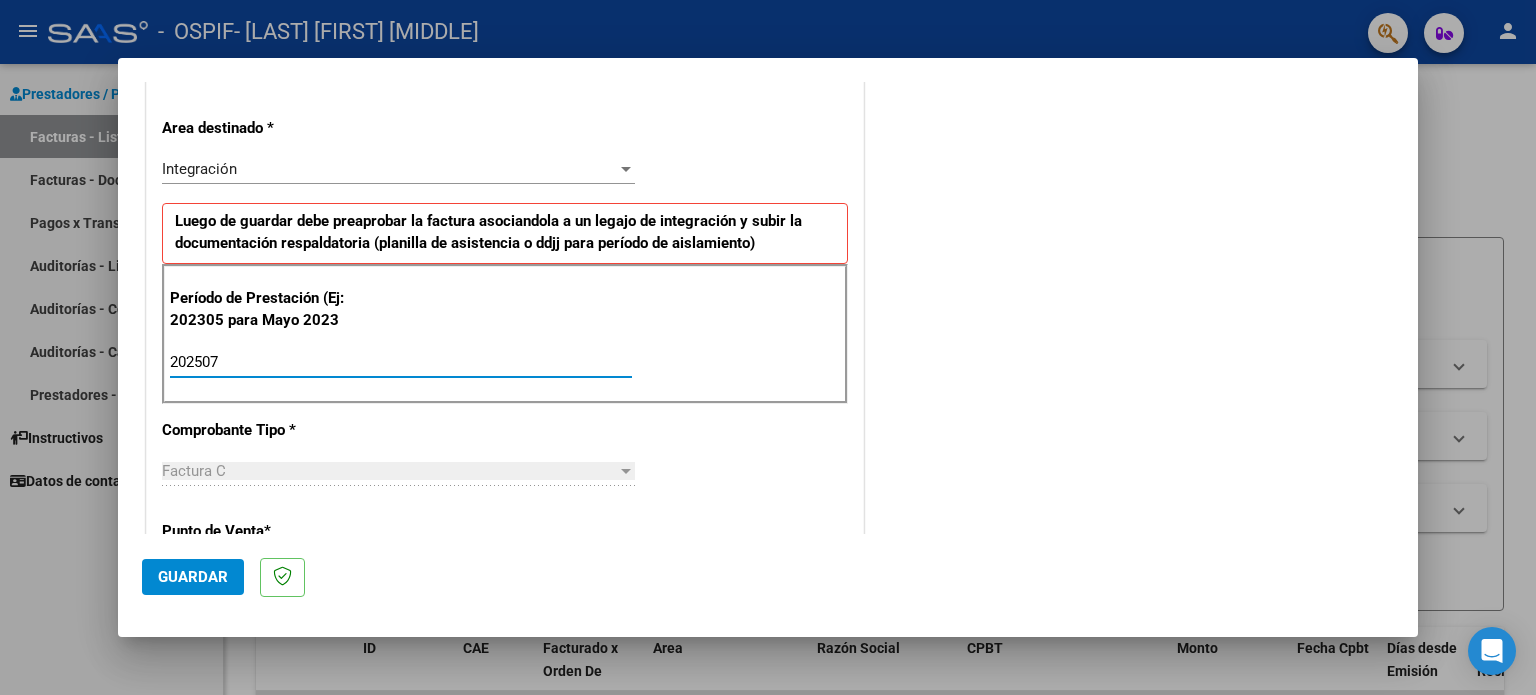 type on "202507" 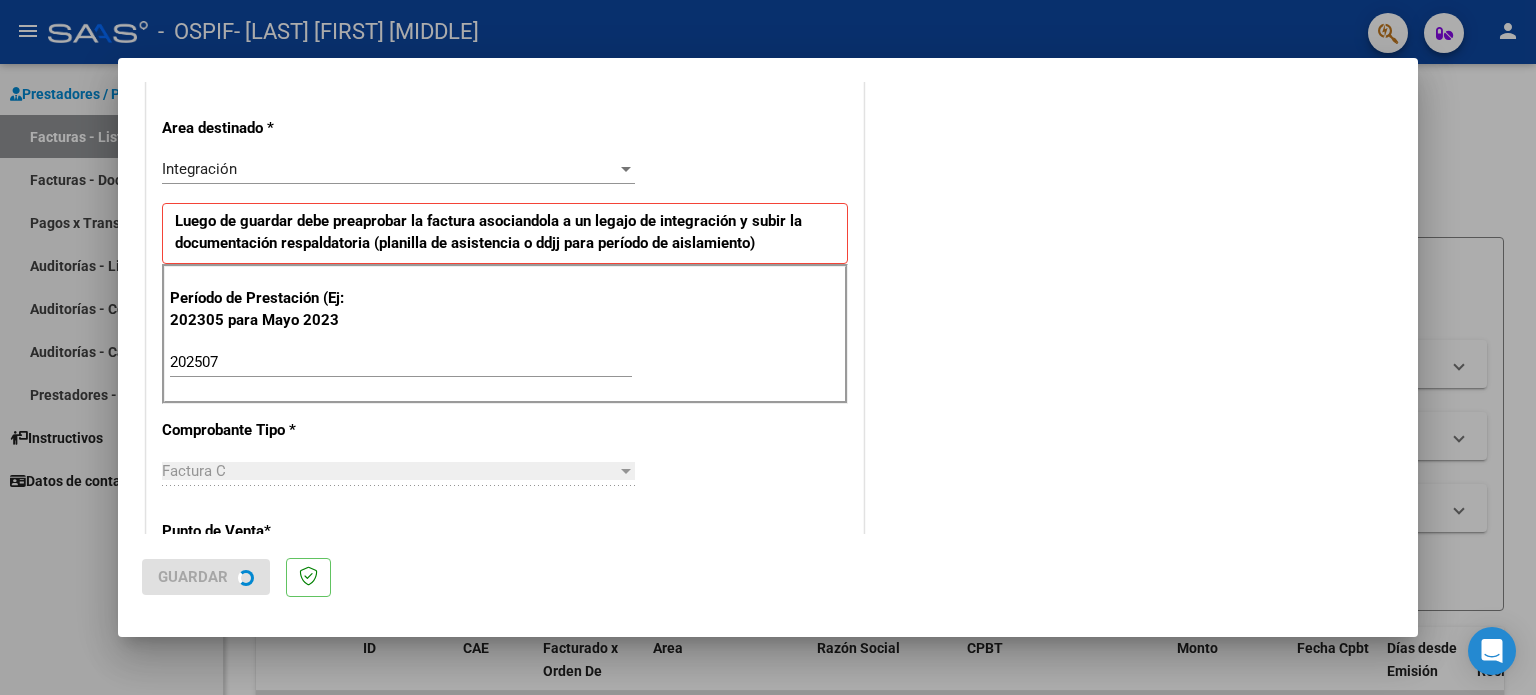 scroll, scrollTop: 0, scrollLeft: 0, axis: both 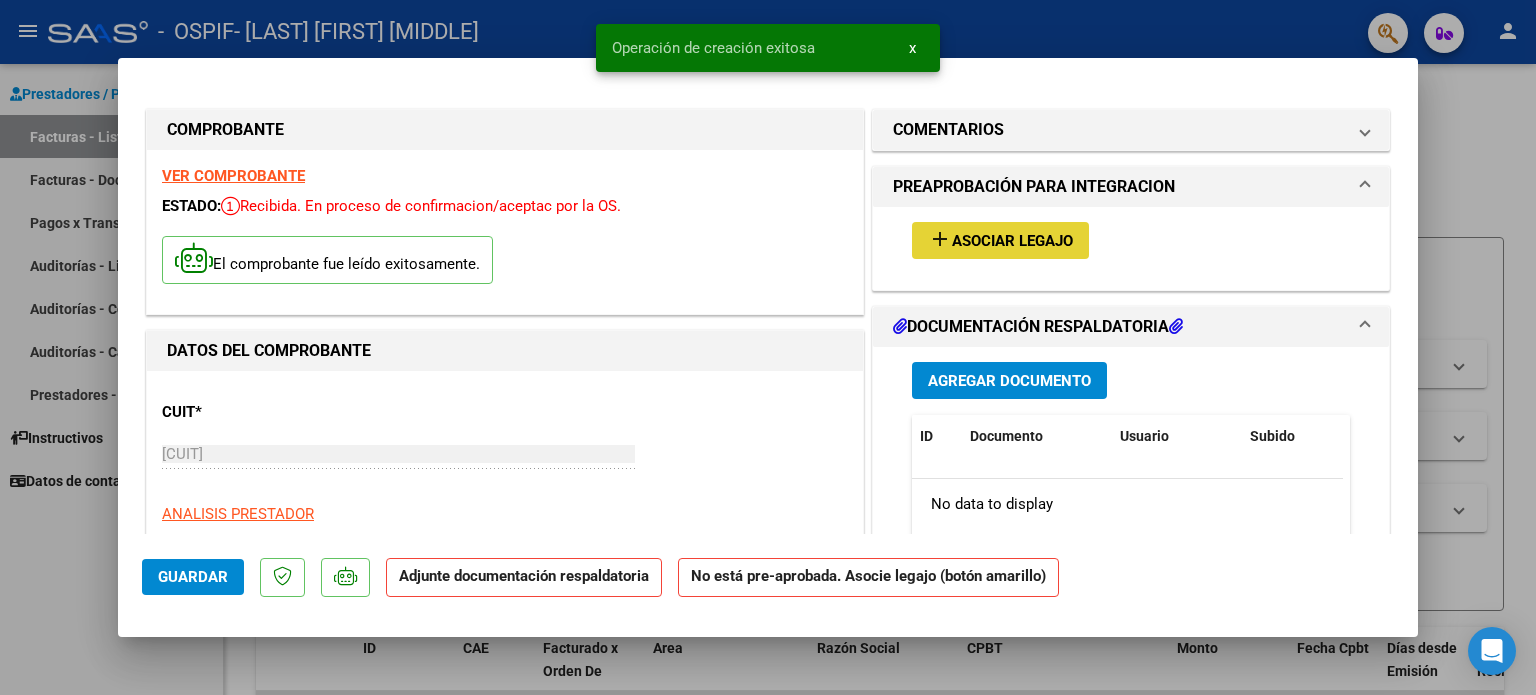 click on "Asociar Legajo" at bounding box center (1012, 241) 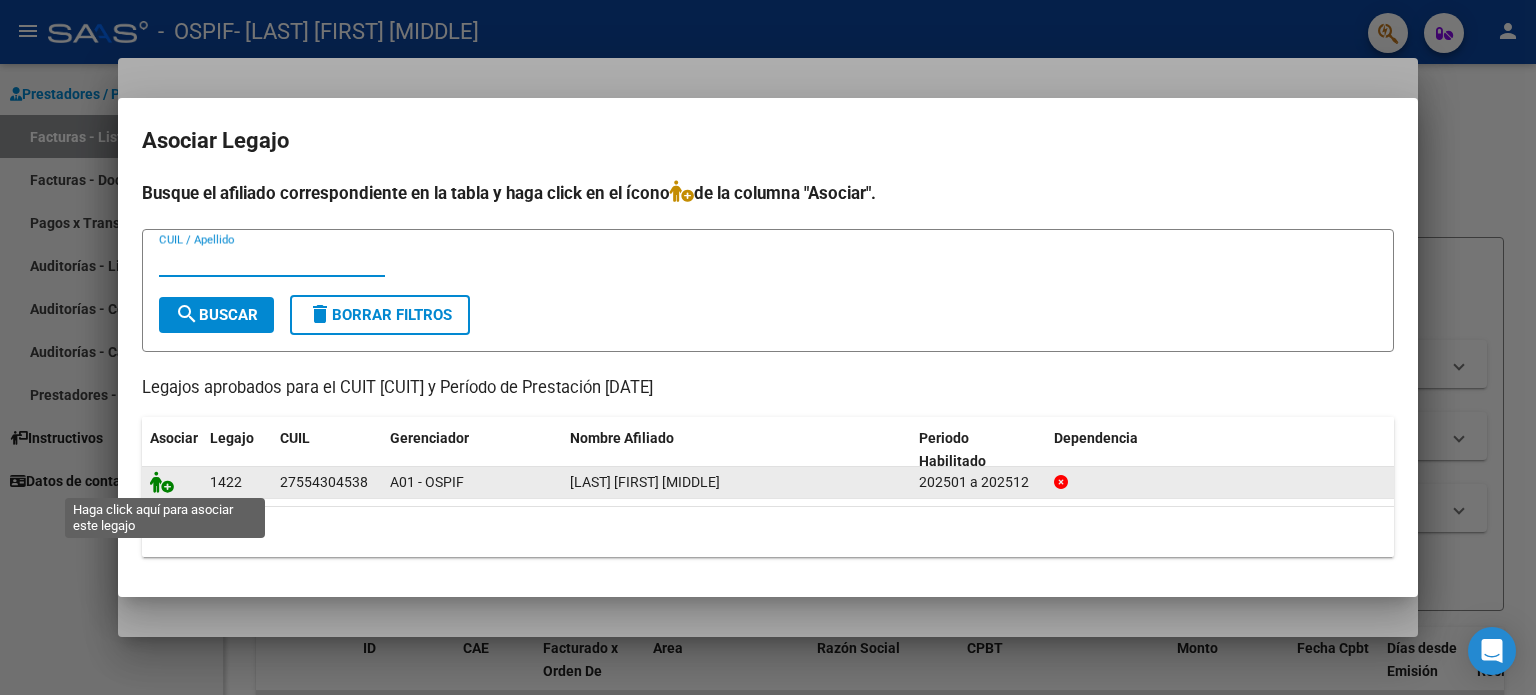 click 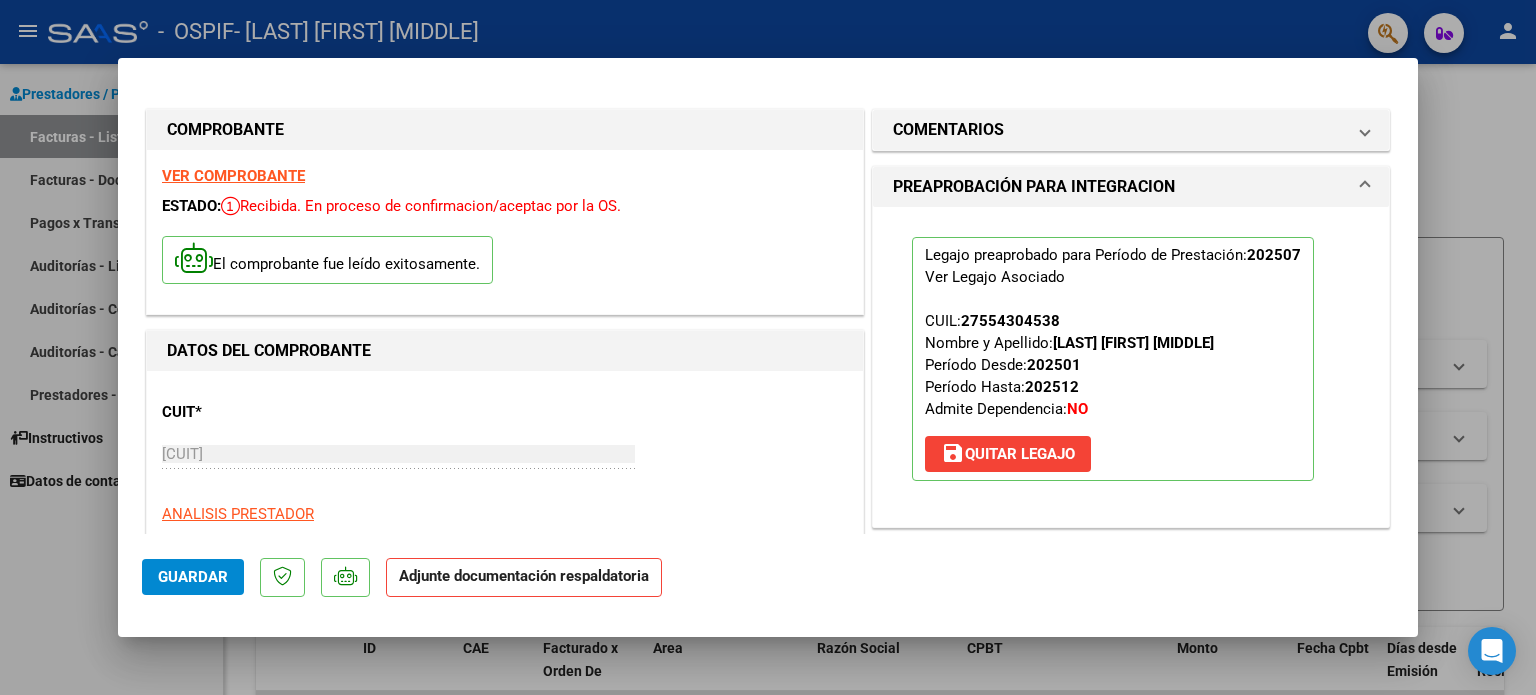 scroll, scrollTop: 400, scrollLeft: 0, axis: vertical 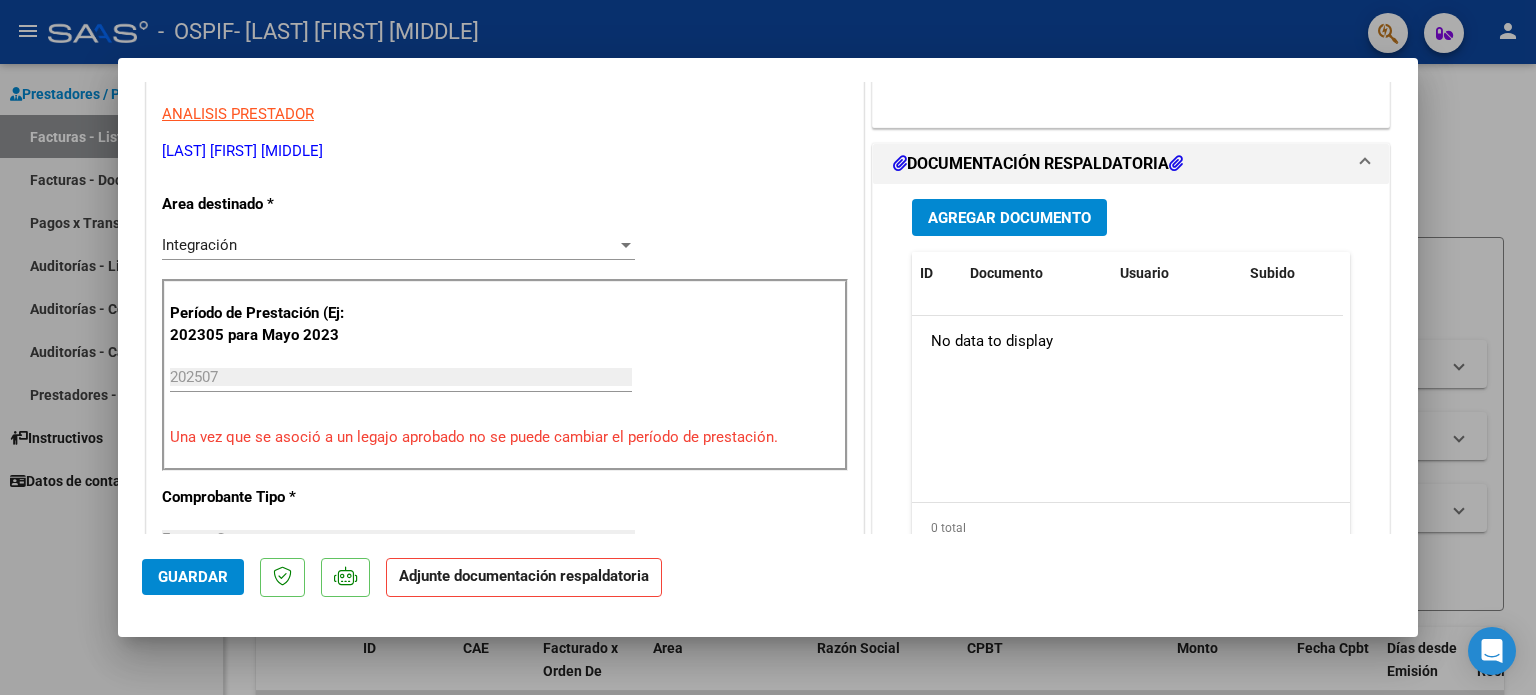 click on "Agregar Documento" at bounding box center (1009, 218) 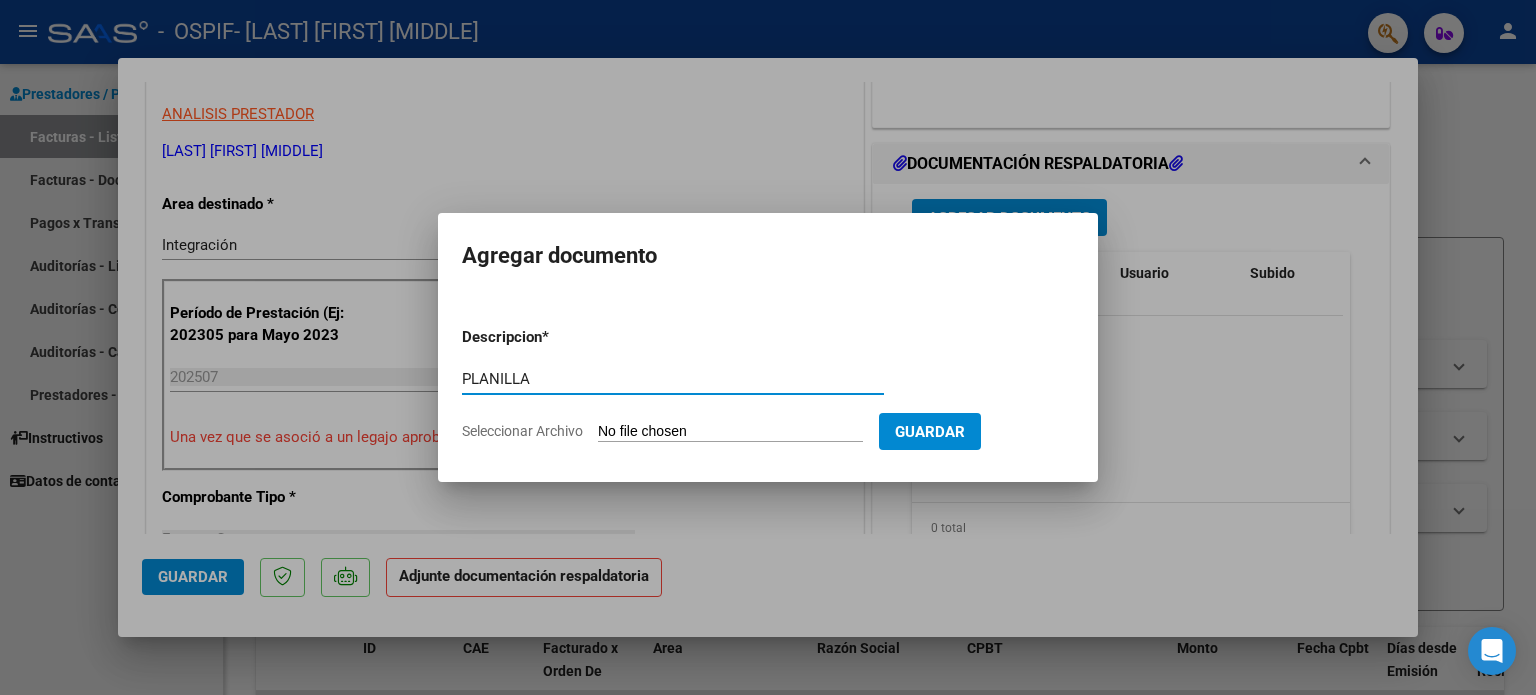 type on "PLANILLA" 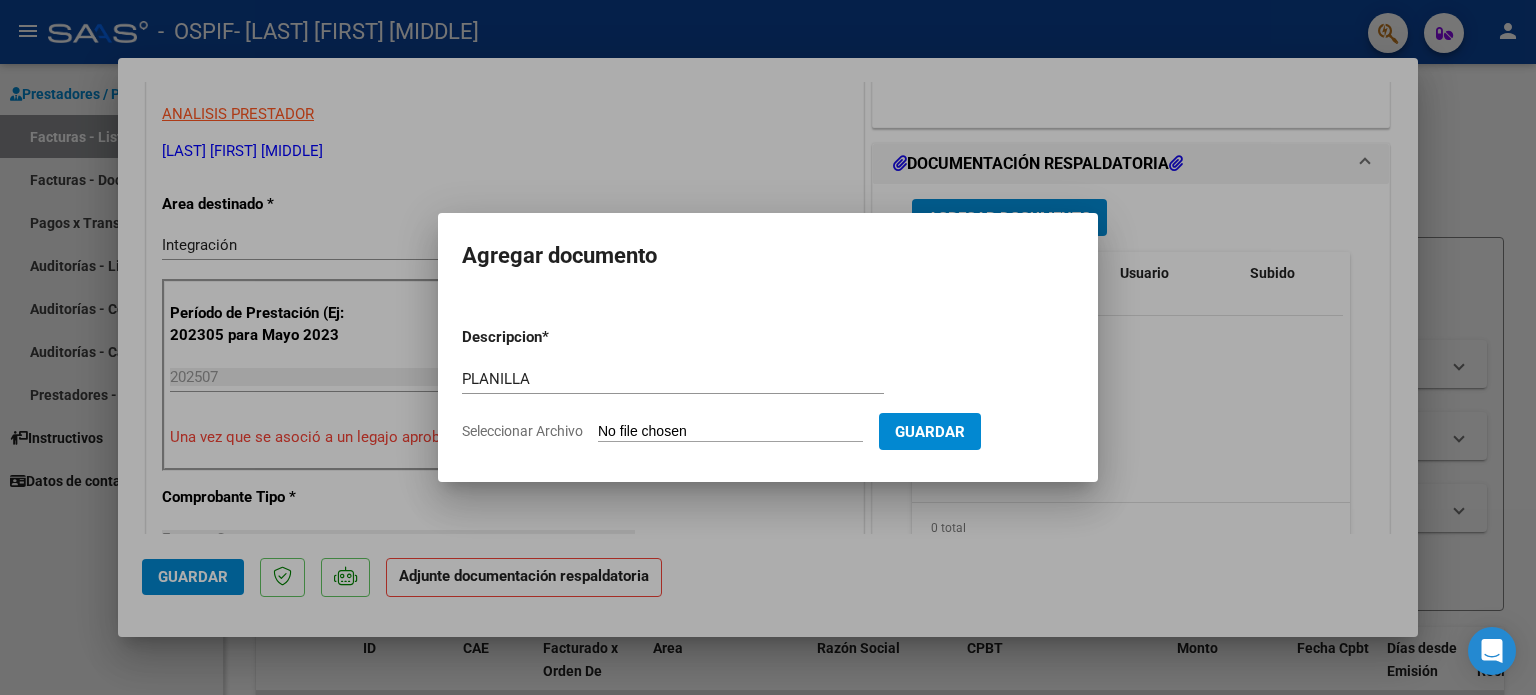 click on "Seleccionar Archivo" at bounding box center (730, 432) 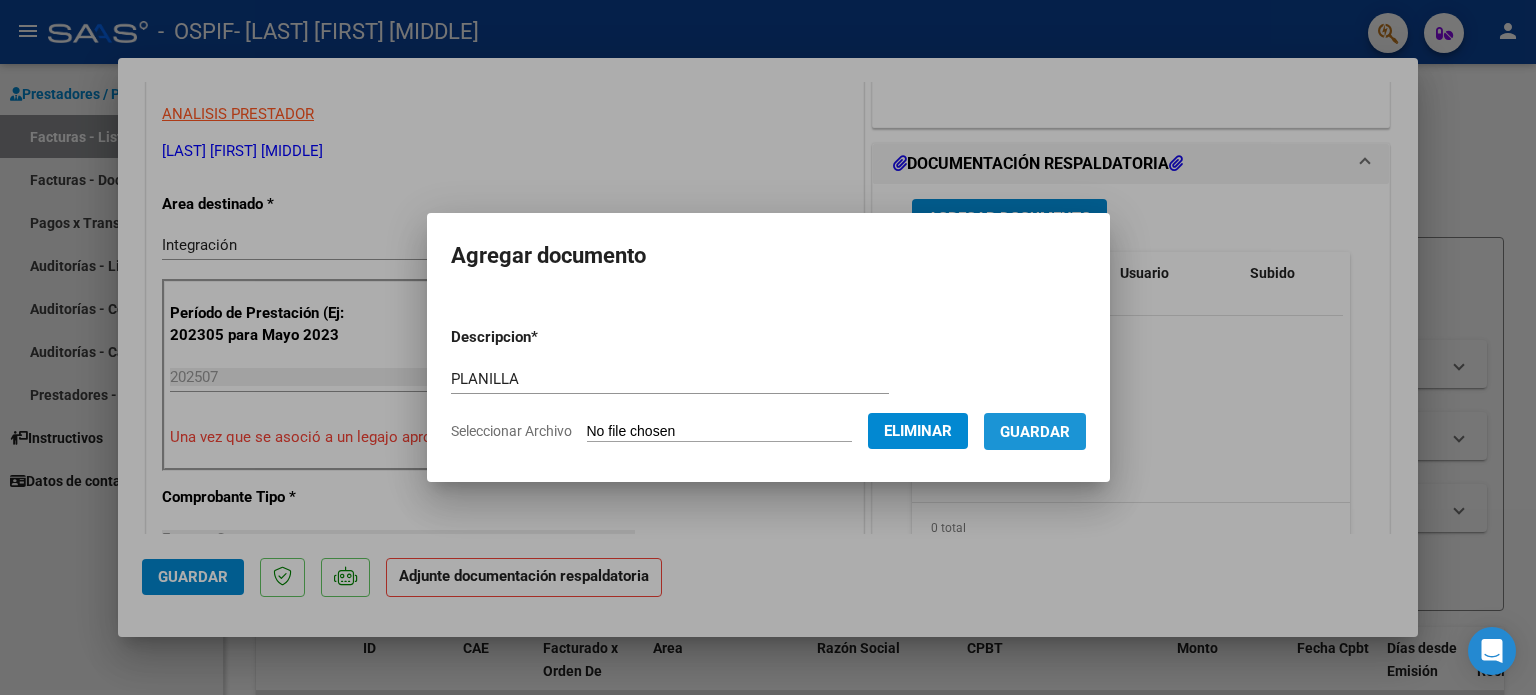 click on "Guardar" at bounding box center (1035, 431) 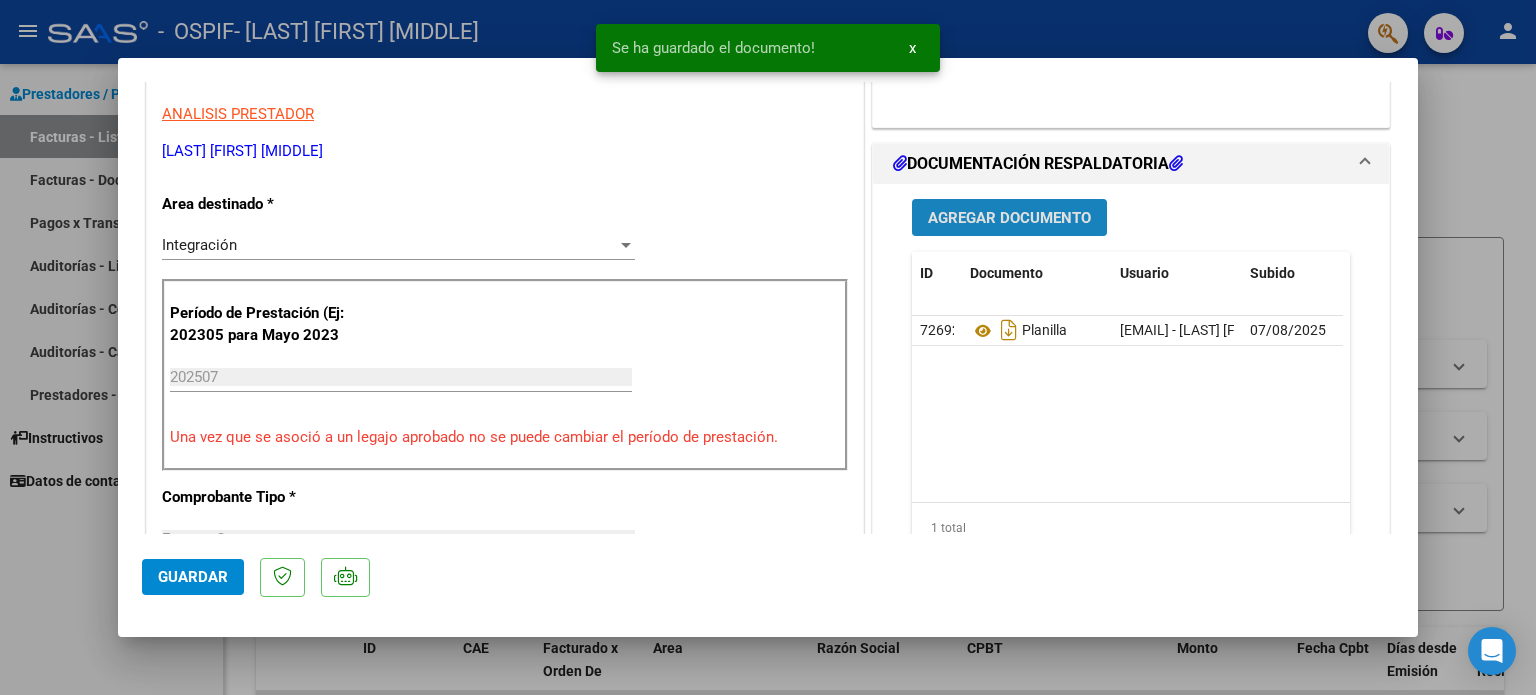 click on "Agregar Documento" at bounding box center (1009, 218) 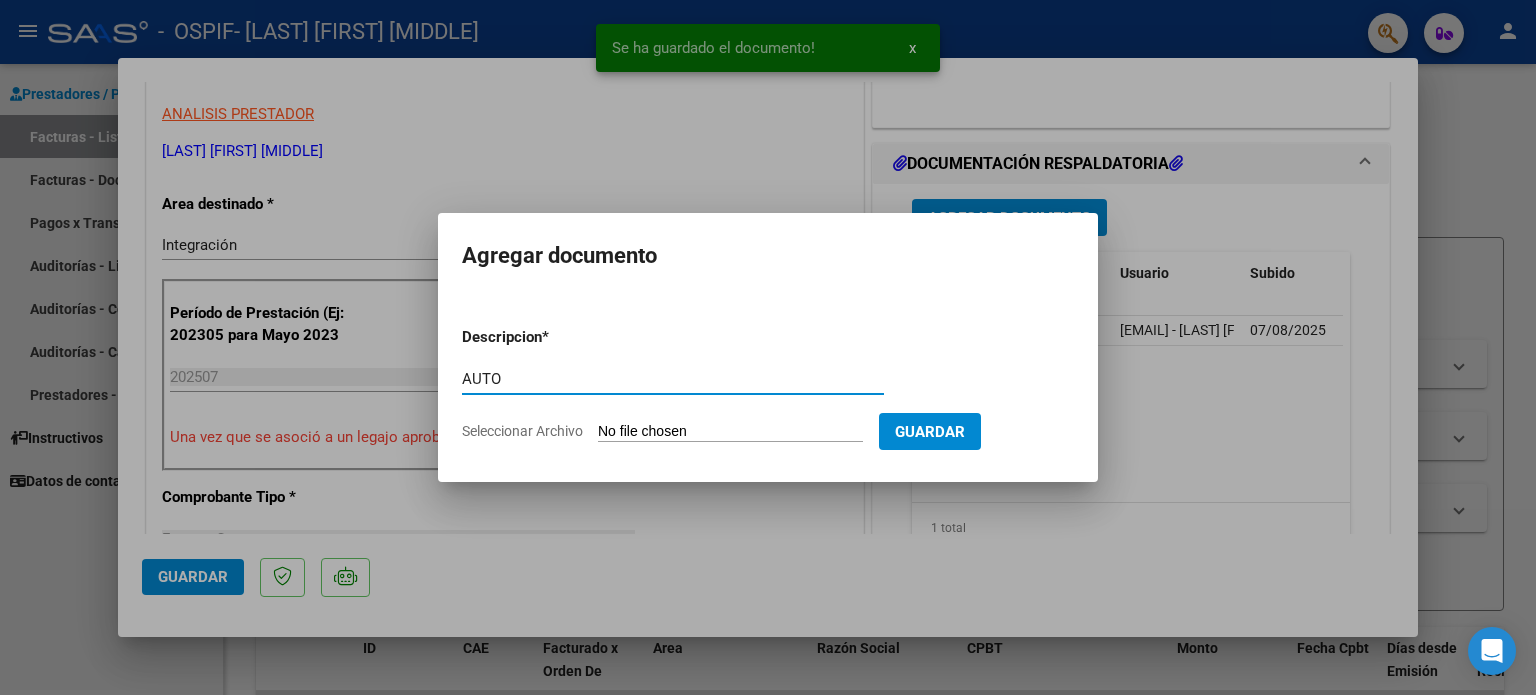 type on "AUTO" 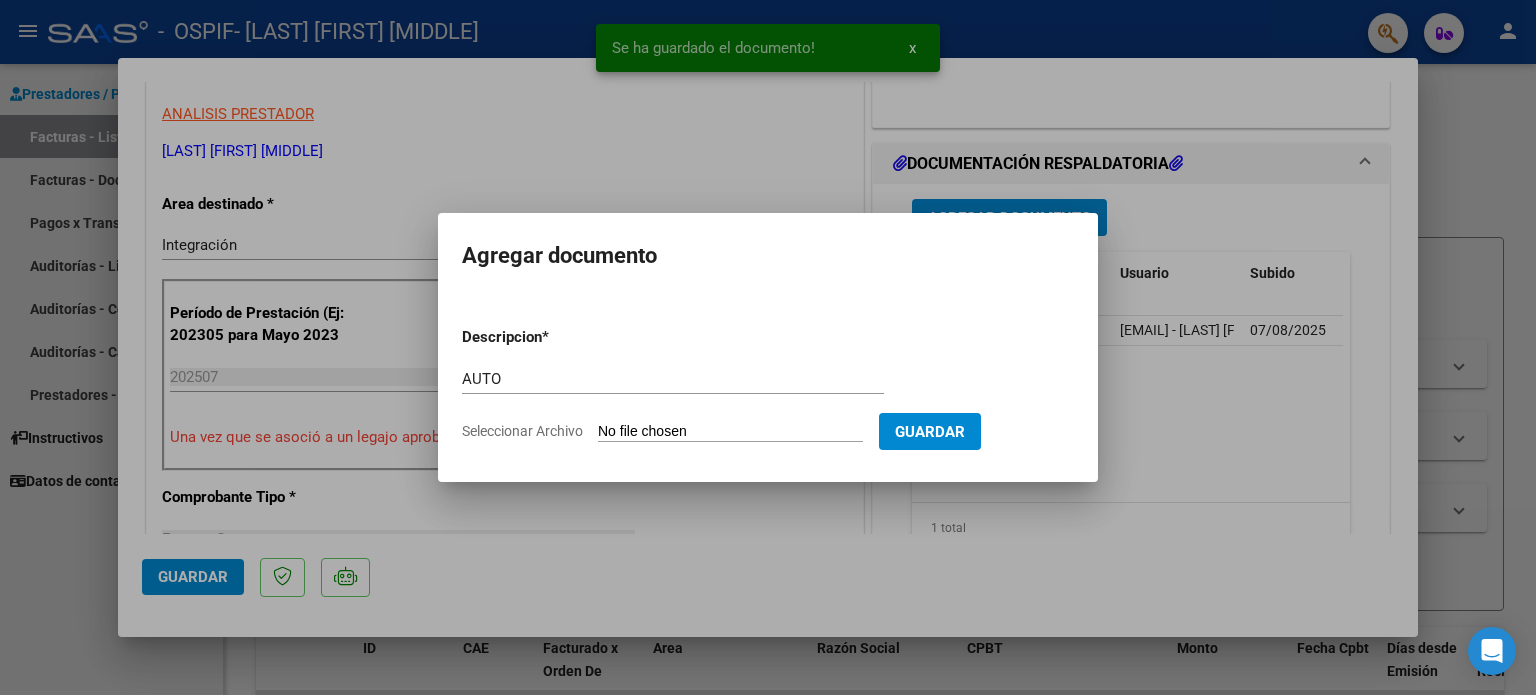 click on "Seleccionar Archivo" at bounding box center (730, 432) 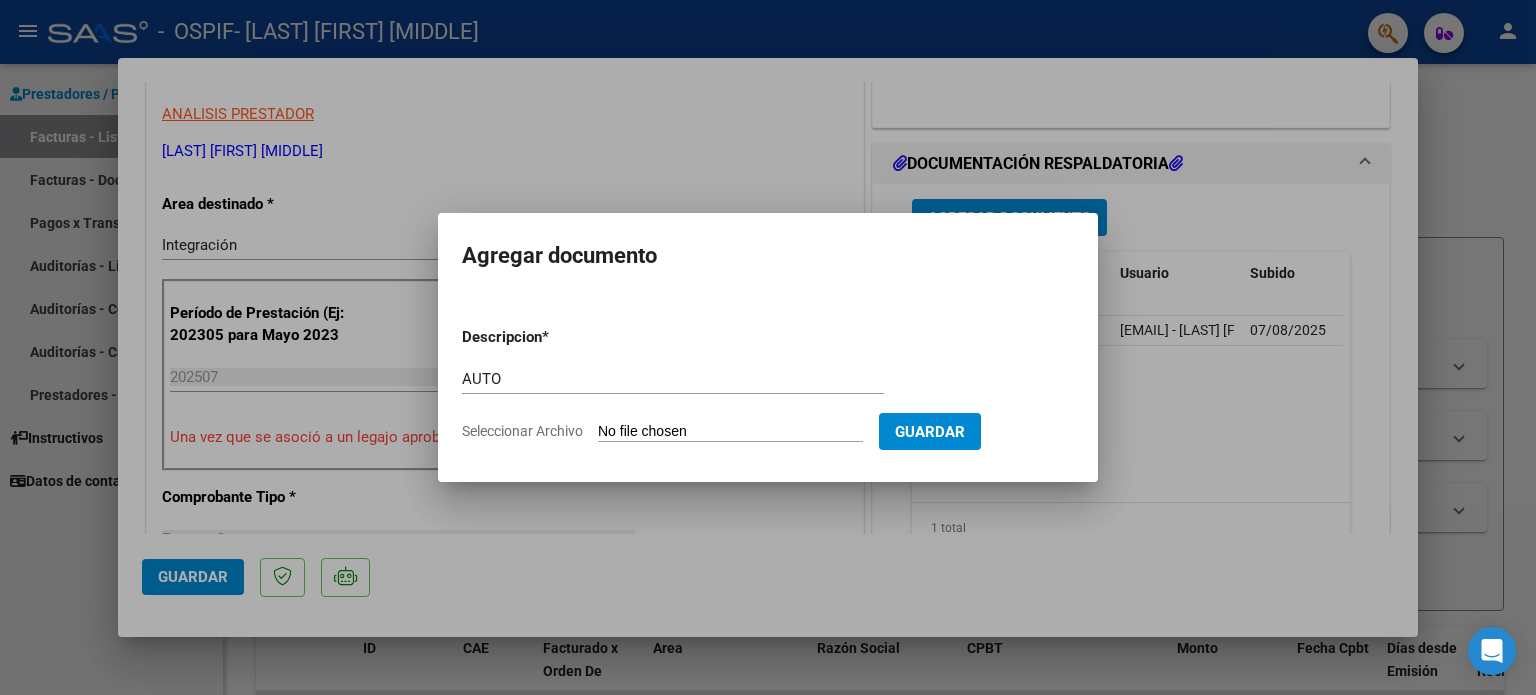 type on "C:\fakepath\27261691065-FACTURA_C-1-113-ANEXO-AUTO.png" 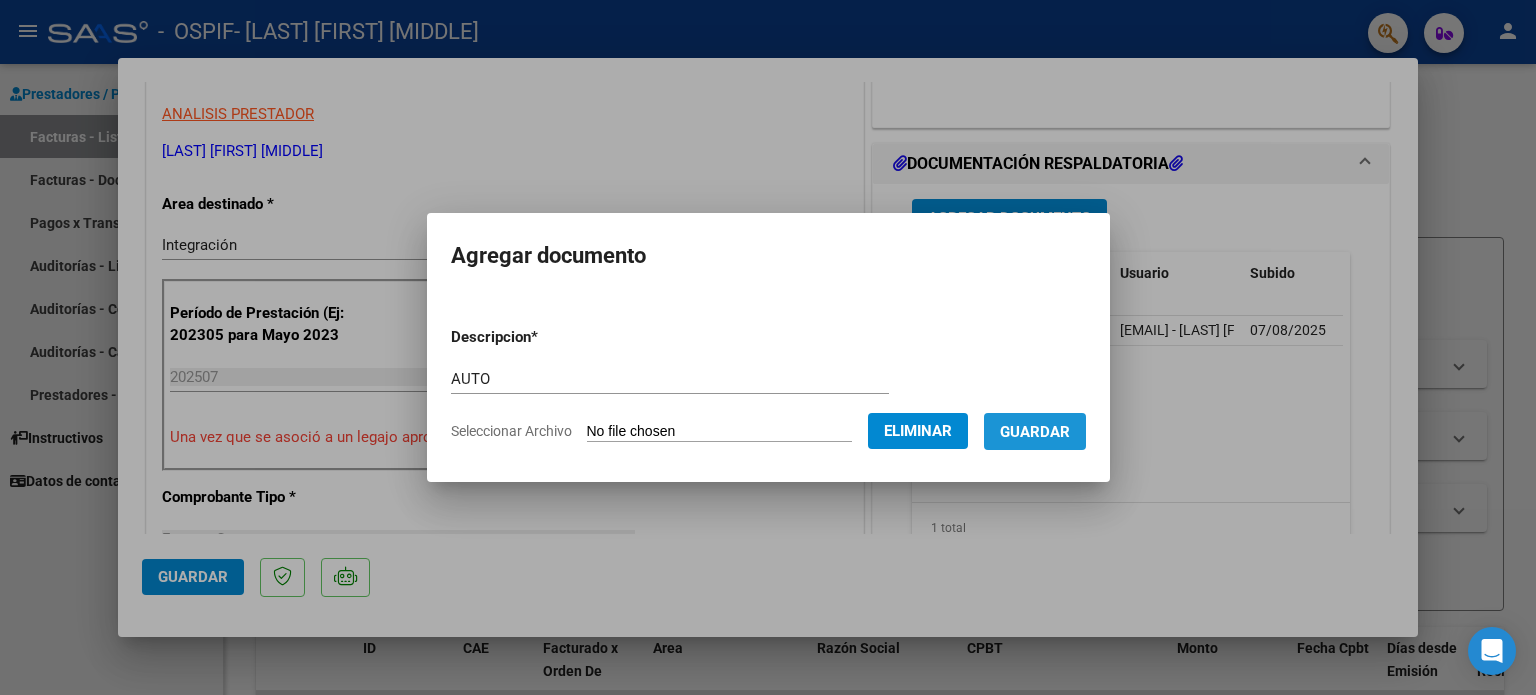 click on "Guardar" at bounding box center [1035, 431] 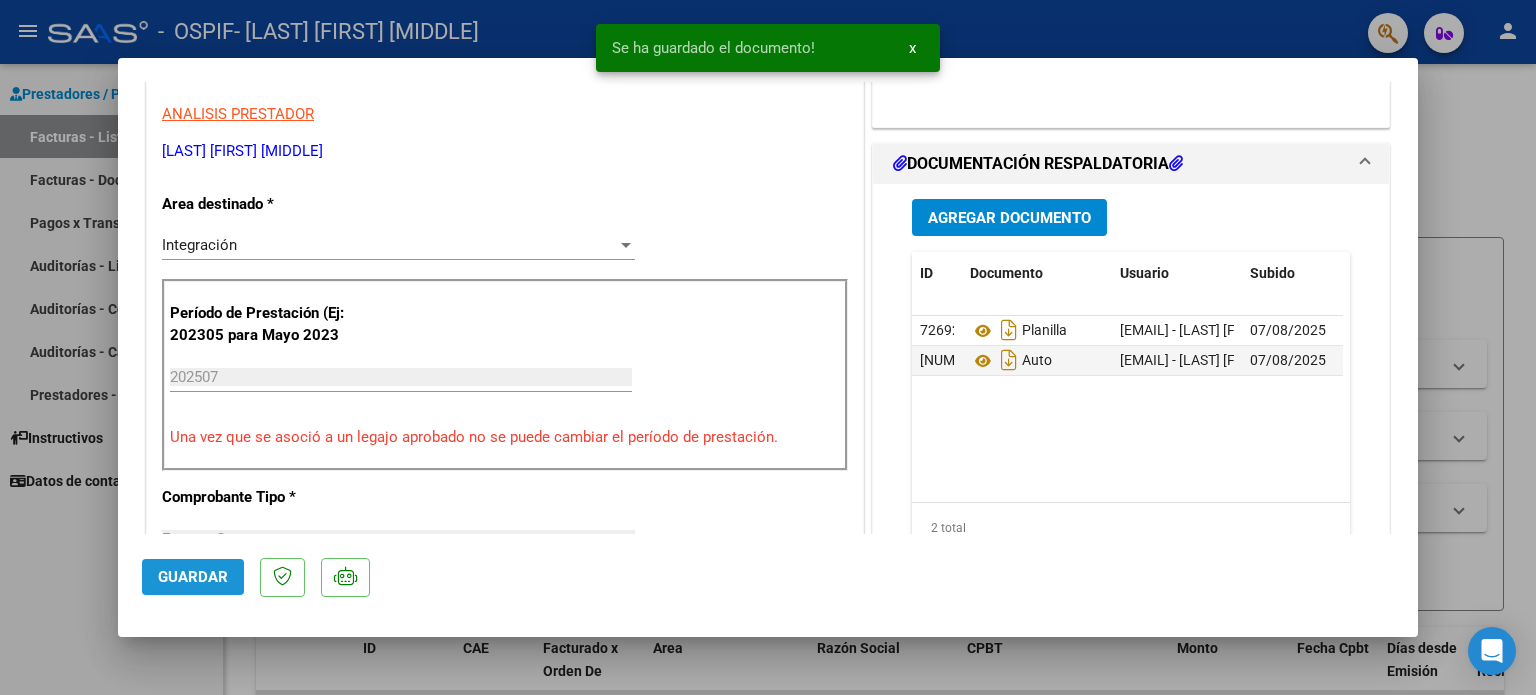 click on "Guardar" 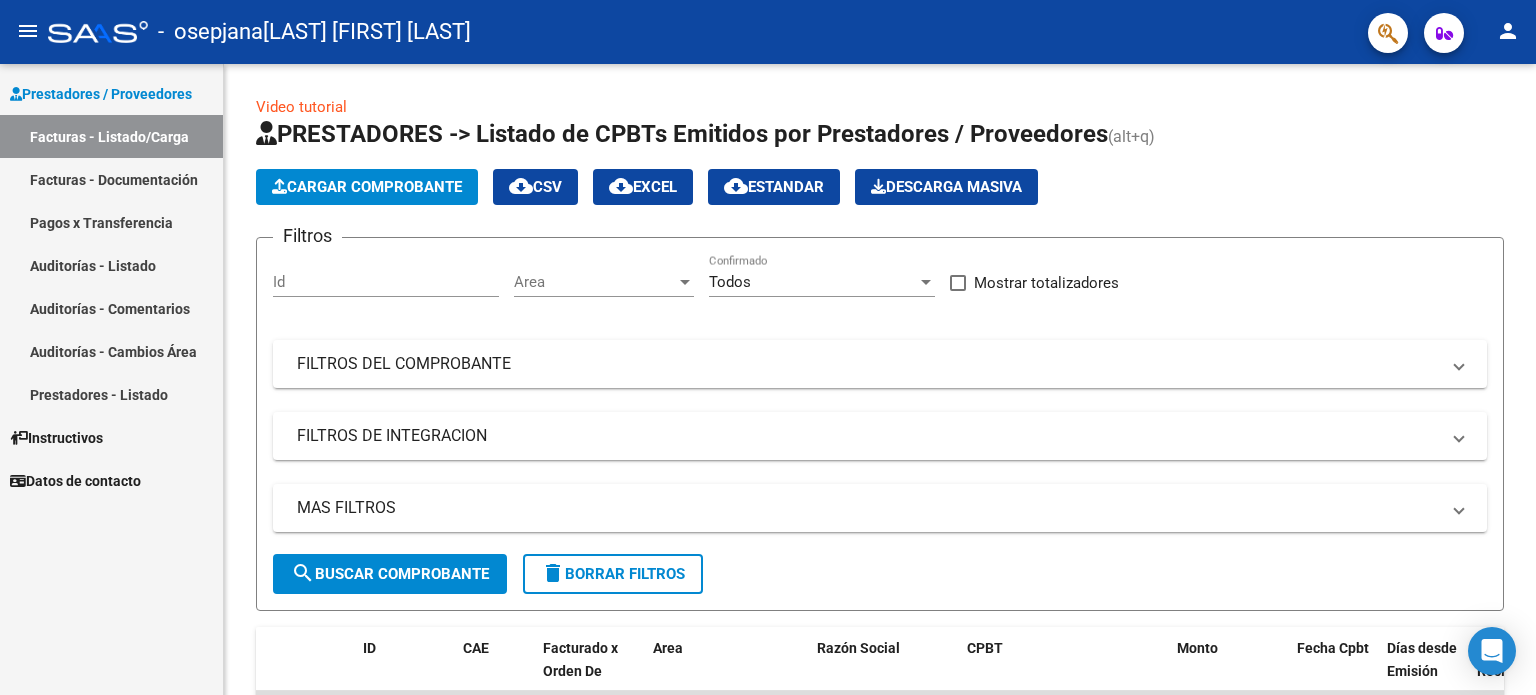 scroll, scrollTop: 0, scrollLeft: 0, axis: both 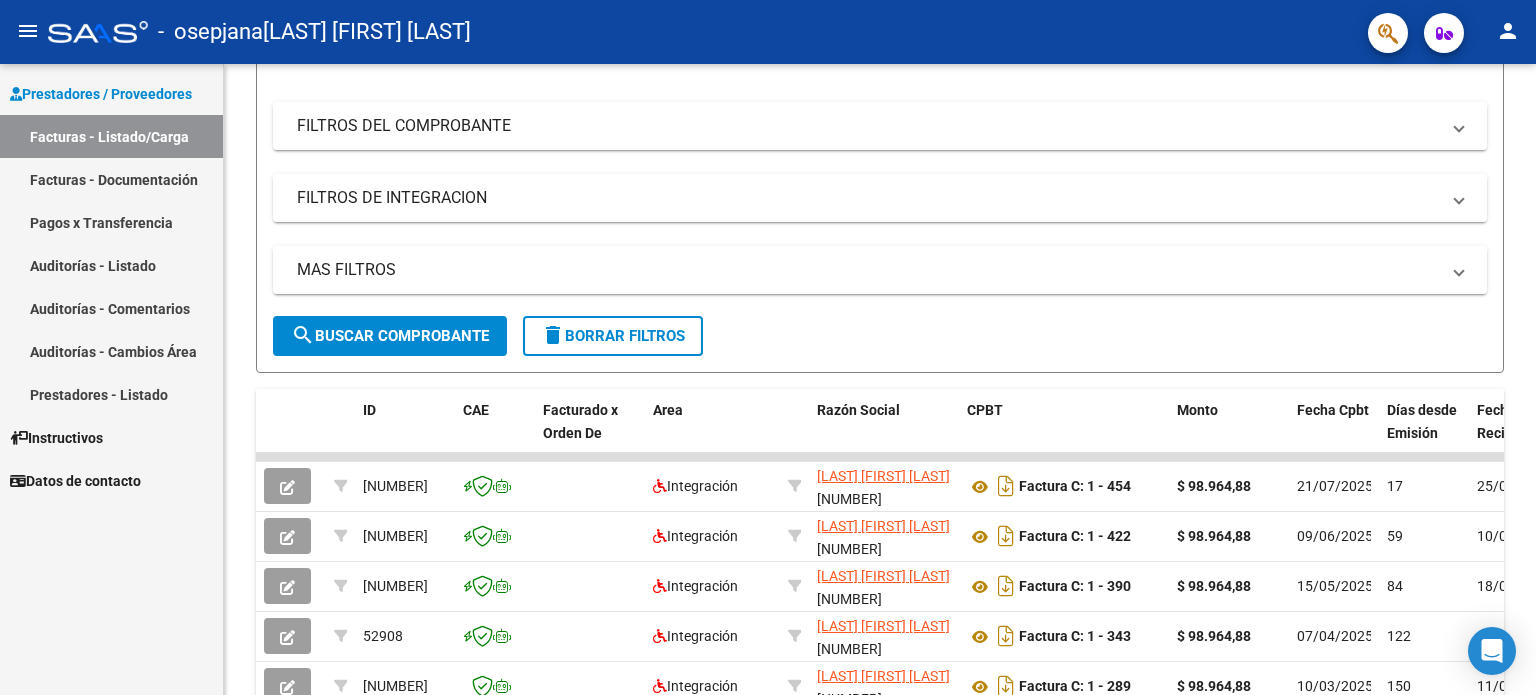 click on "person" 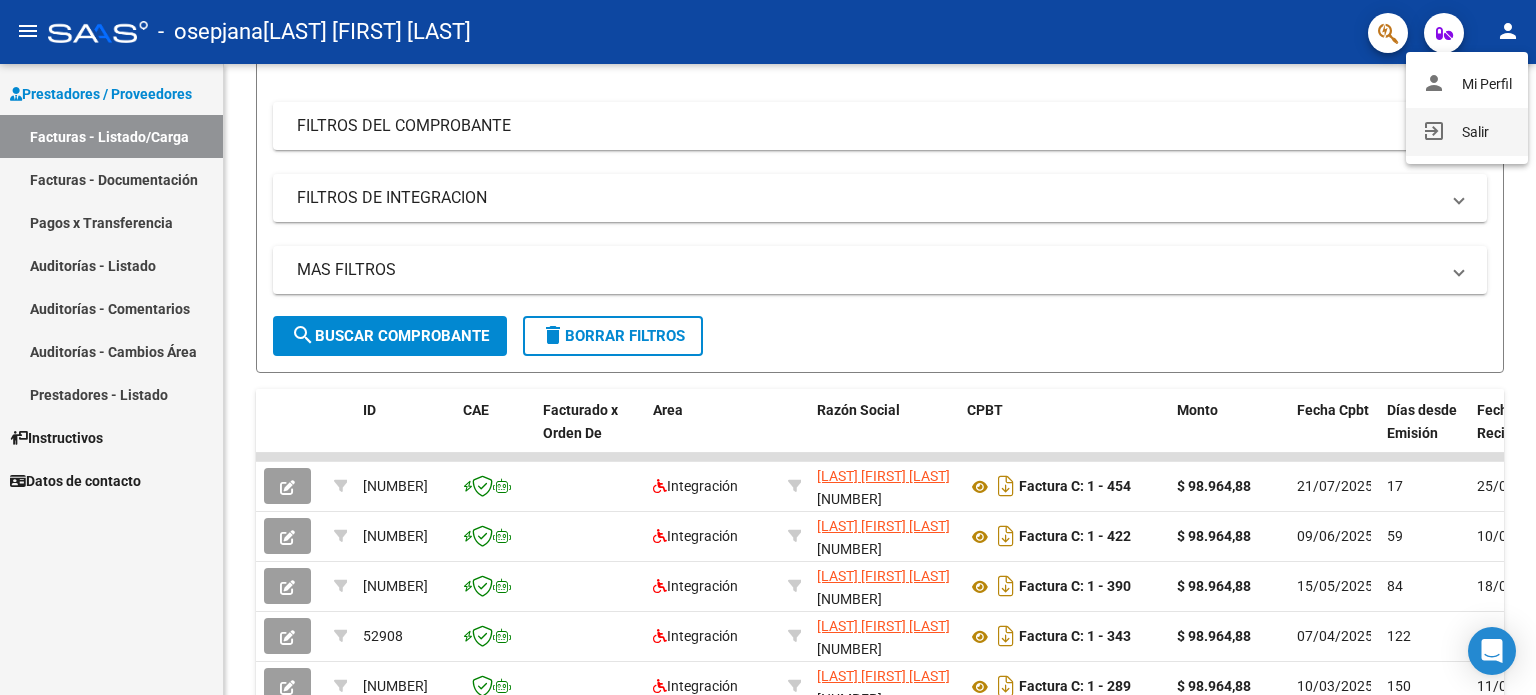 click on "exit_to_app  Salir" at bounding box center [1467, 132] 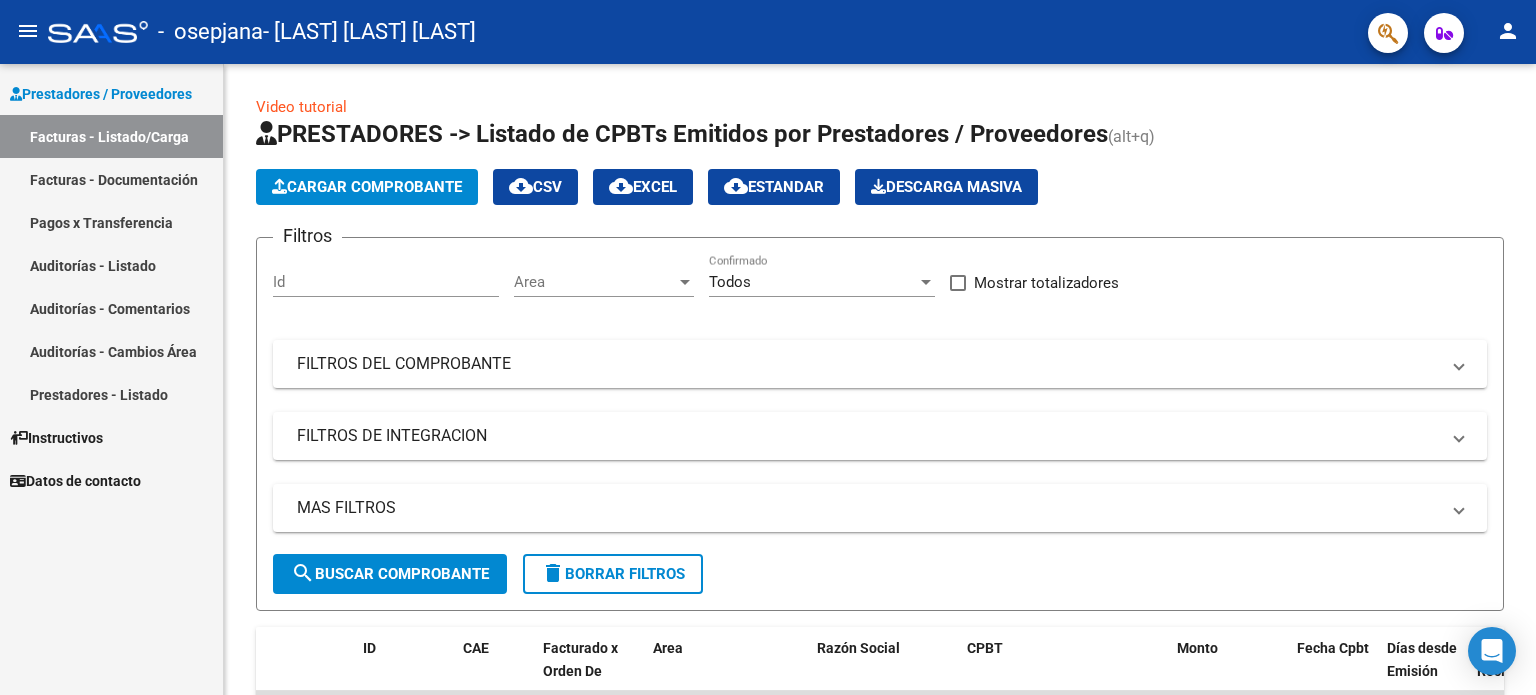 scroll, scrollTop: 0, scrollLeft: 0, axis: both 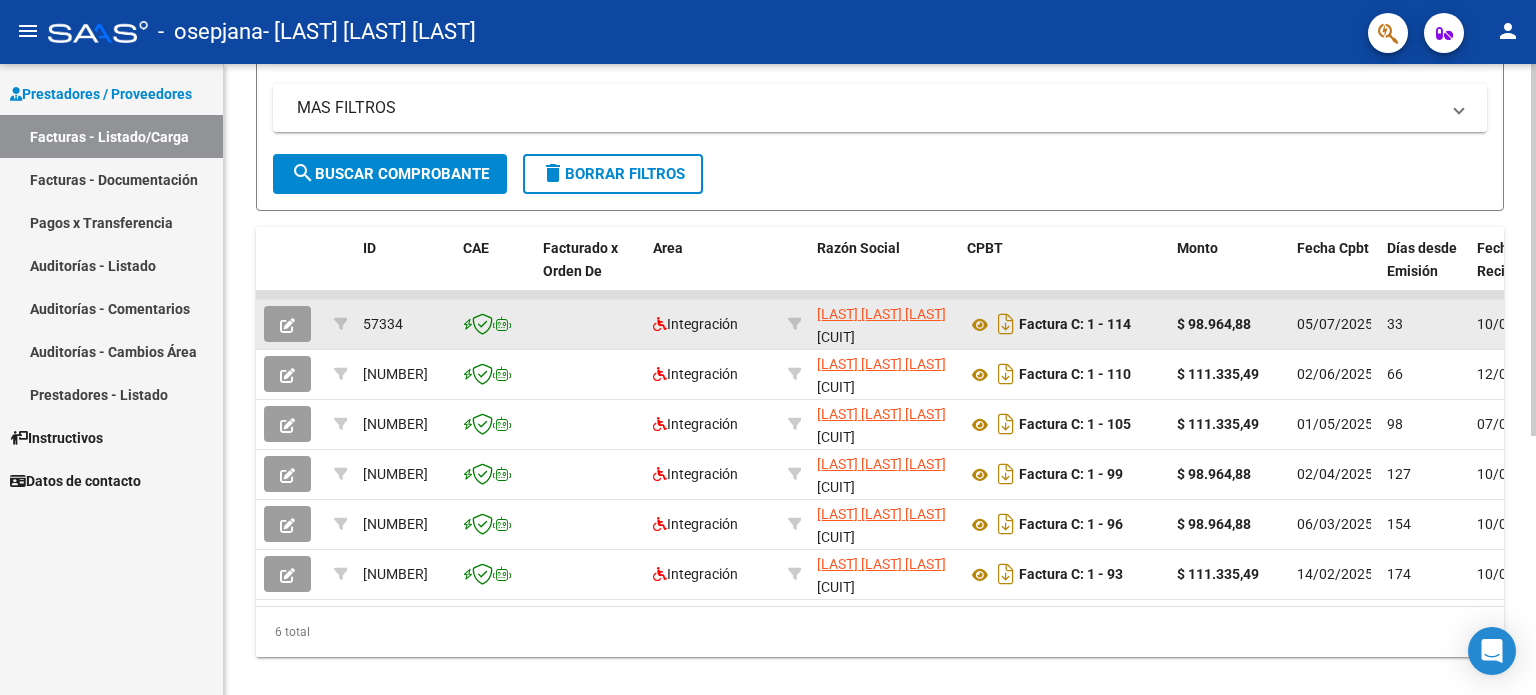 click 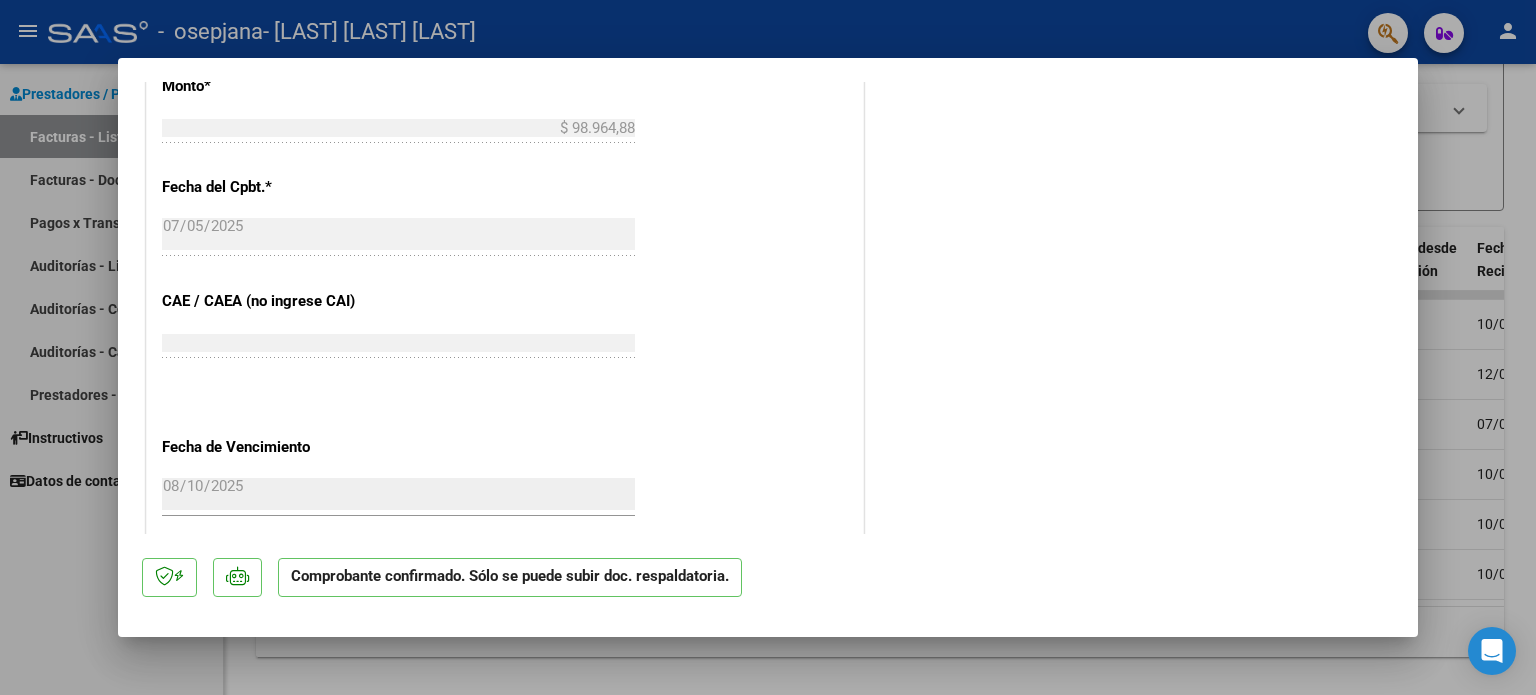 scroll, scrollTop: 800, scrollLeft: 0, axis: vertical 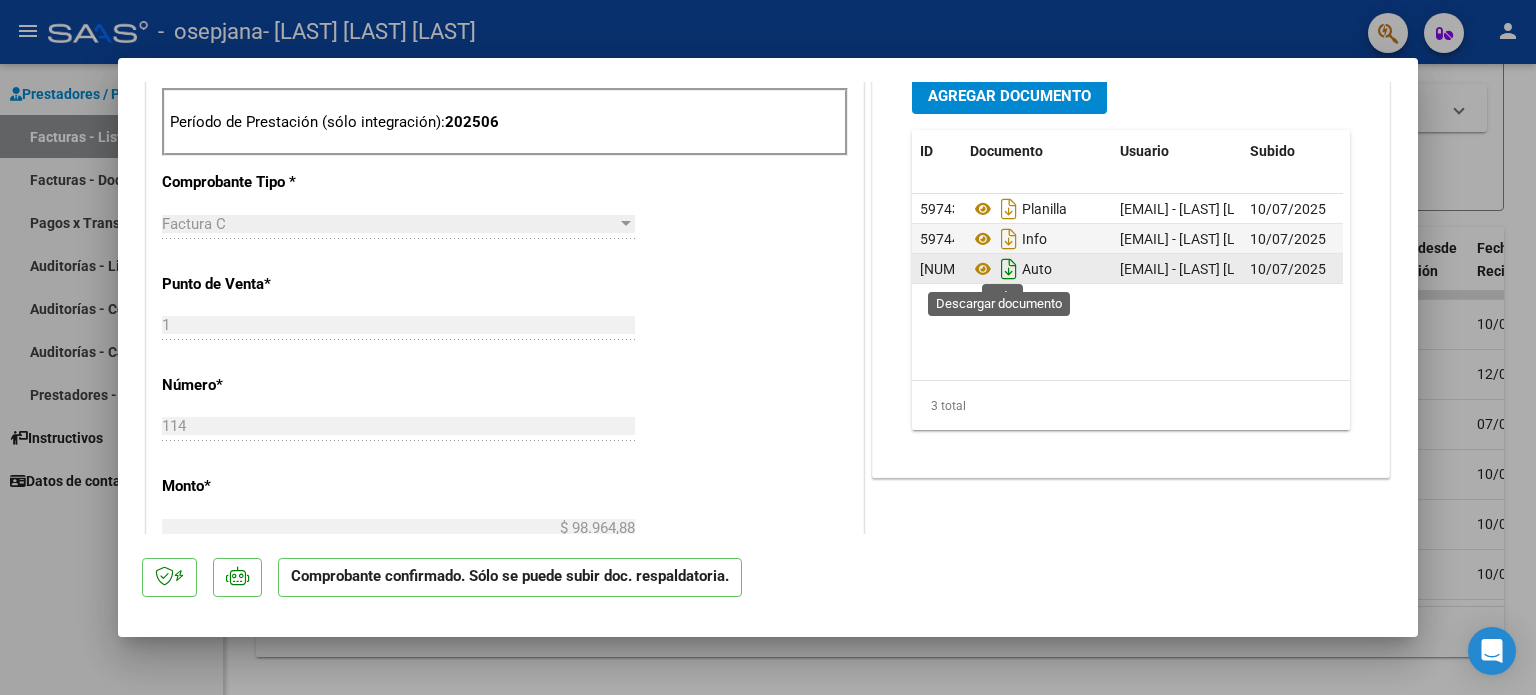 click 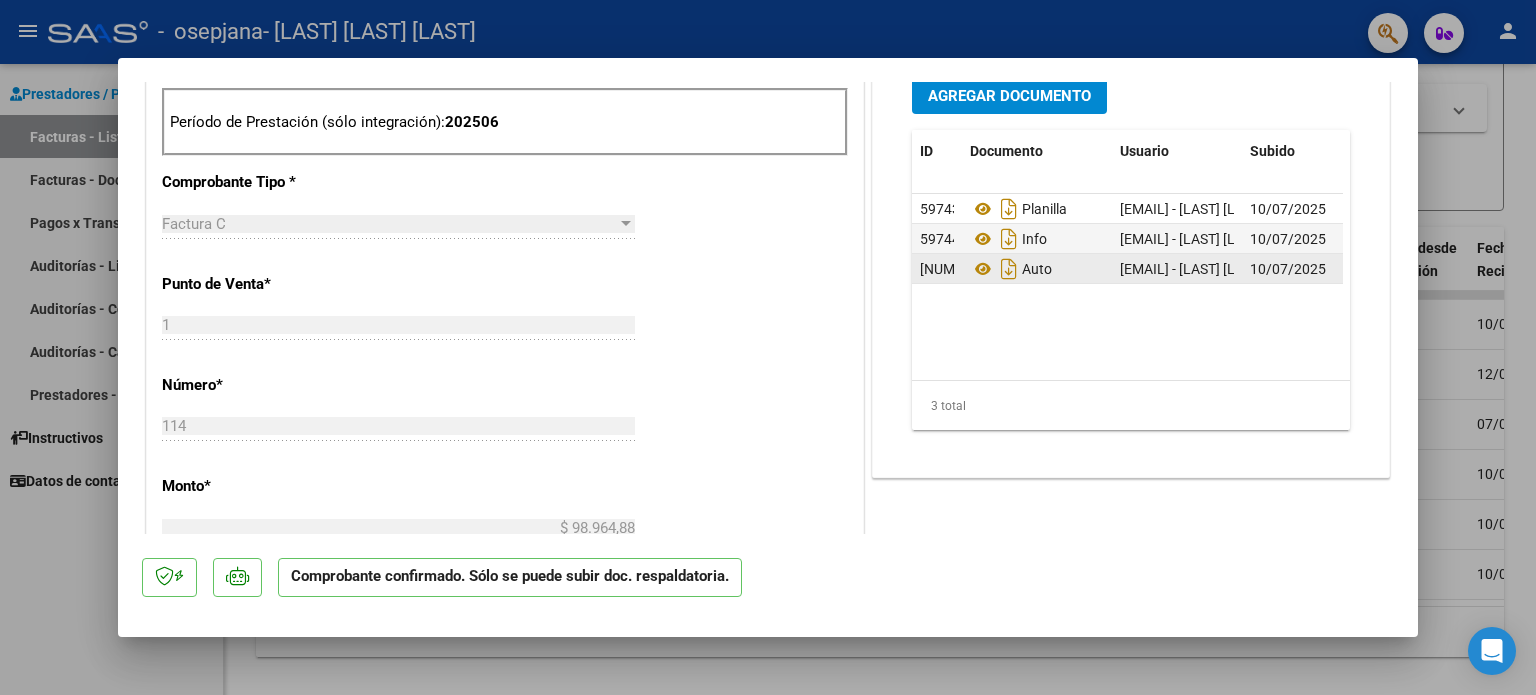 click at bounding box center (768, 347) 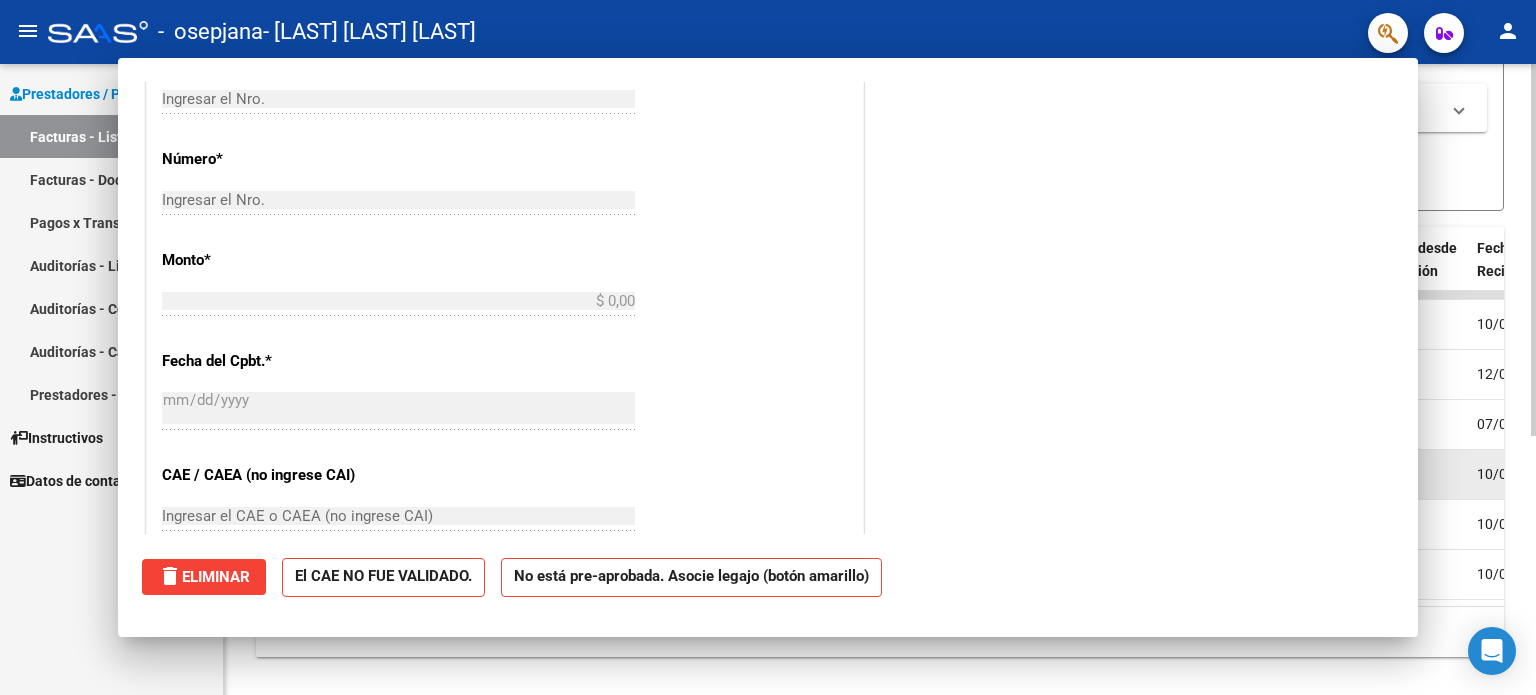 scroll, scrollTop: 502, scrollLeft: 0, axis: vertical 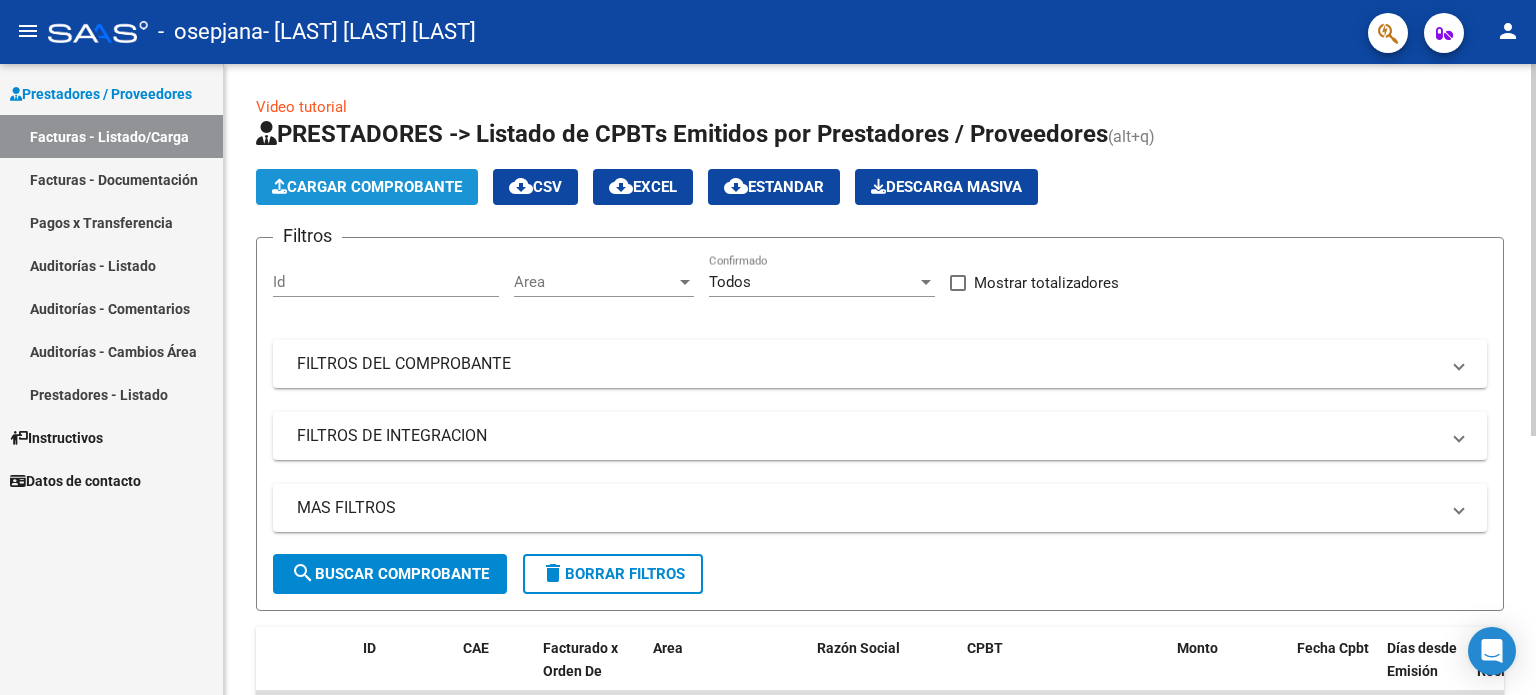 click on "Cargar Comprobante" 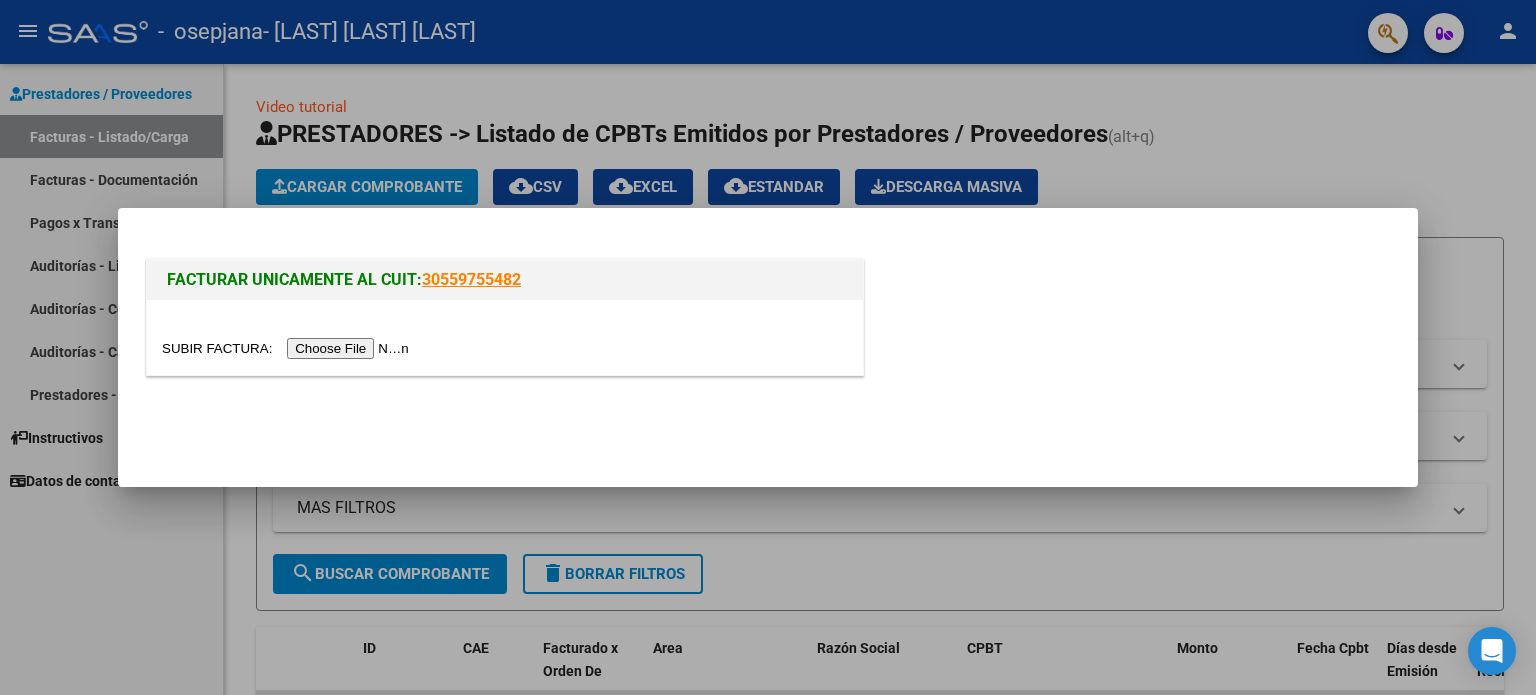 click at bounding box center (288, 348) 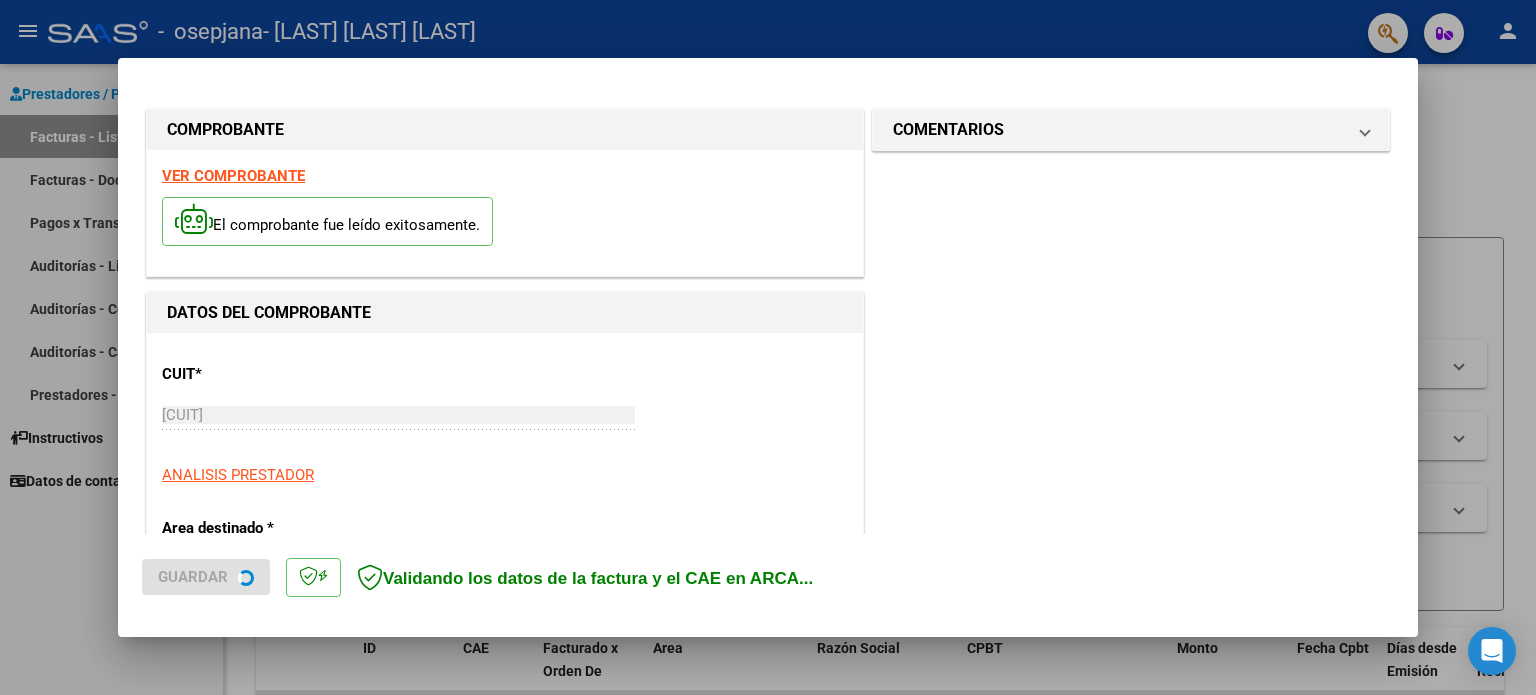 scroll, scrollTop: 400, scrollLeft: 0, axis: vertical 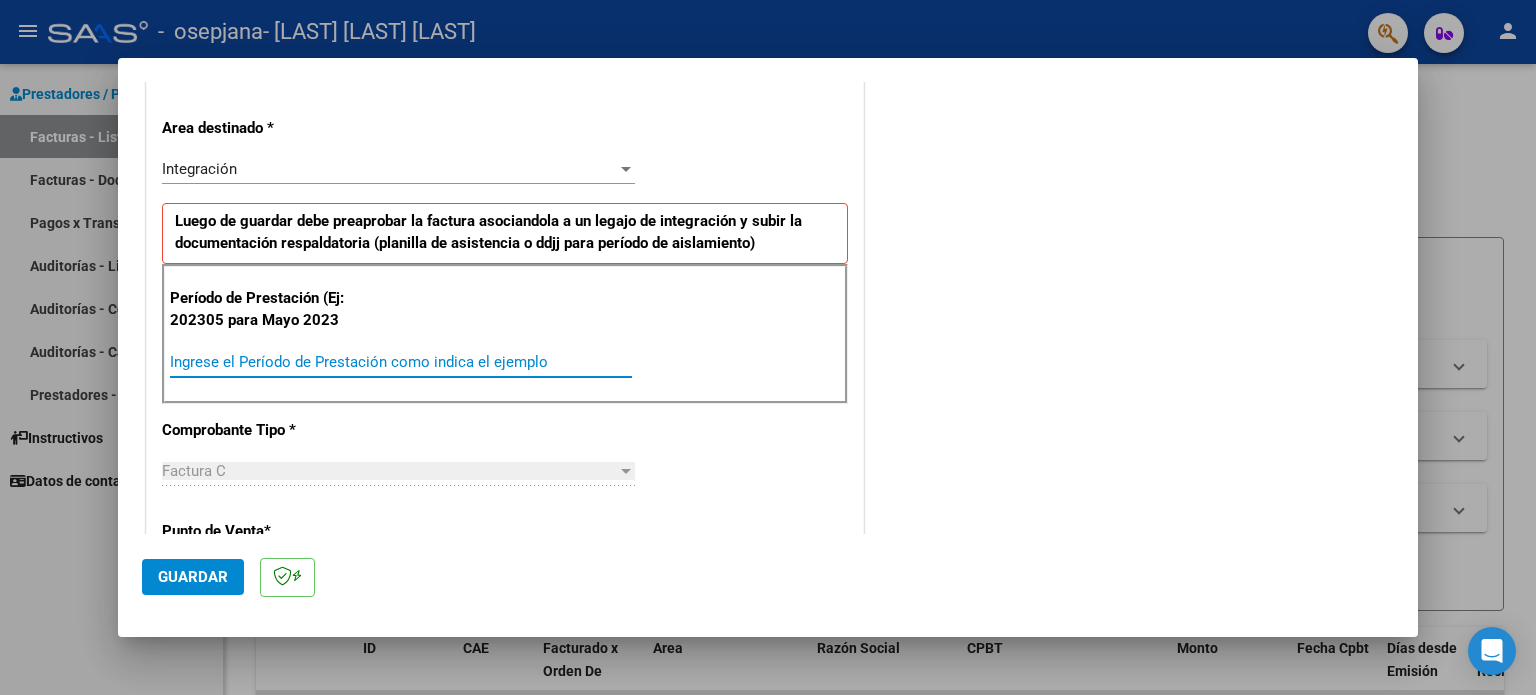 click on "Ingrese el Período de Prestación como indica el ejemplo" at bounding box center (401, 362) 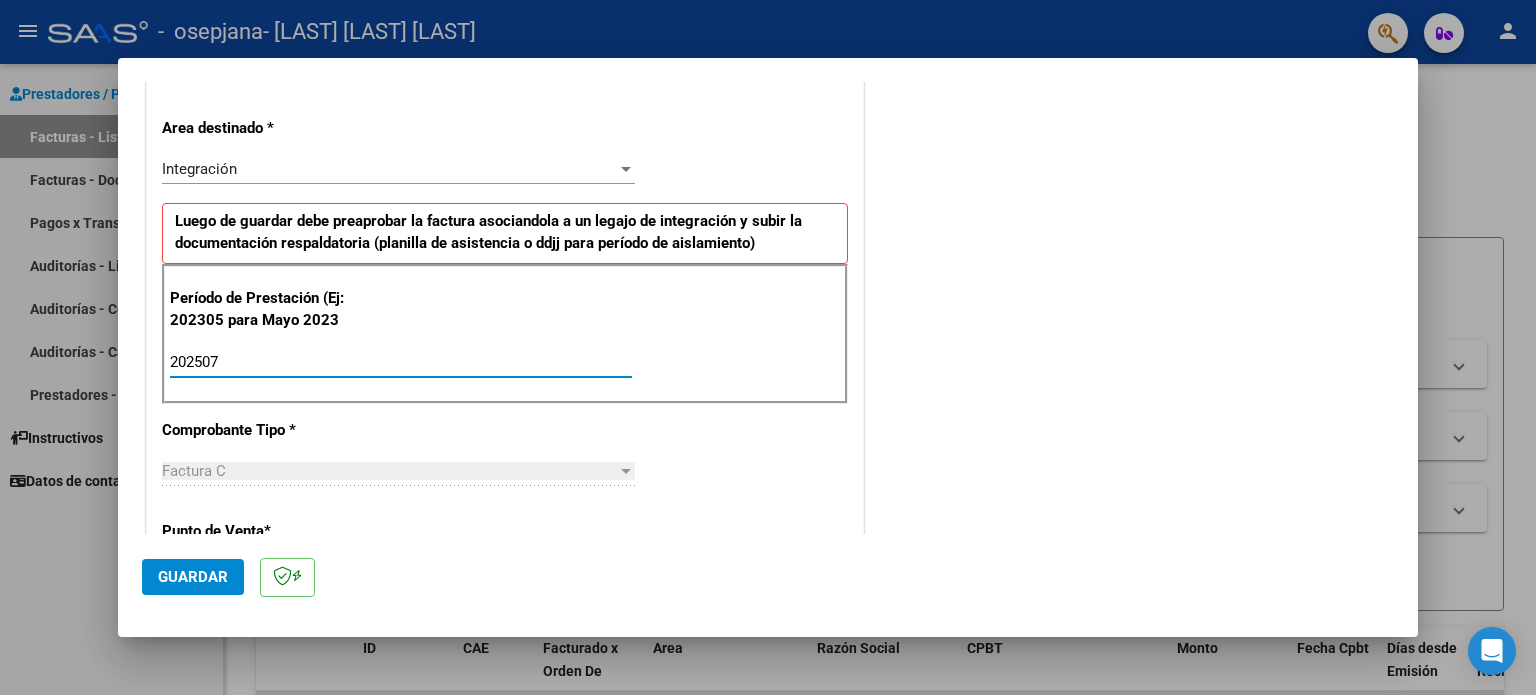 type on "202507" 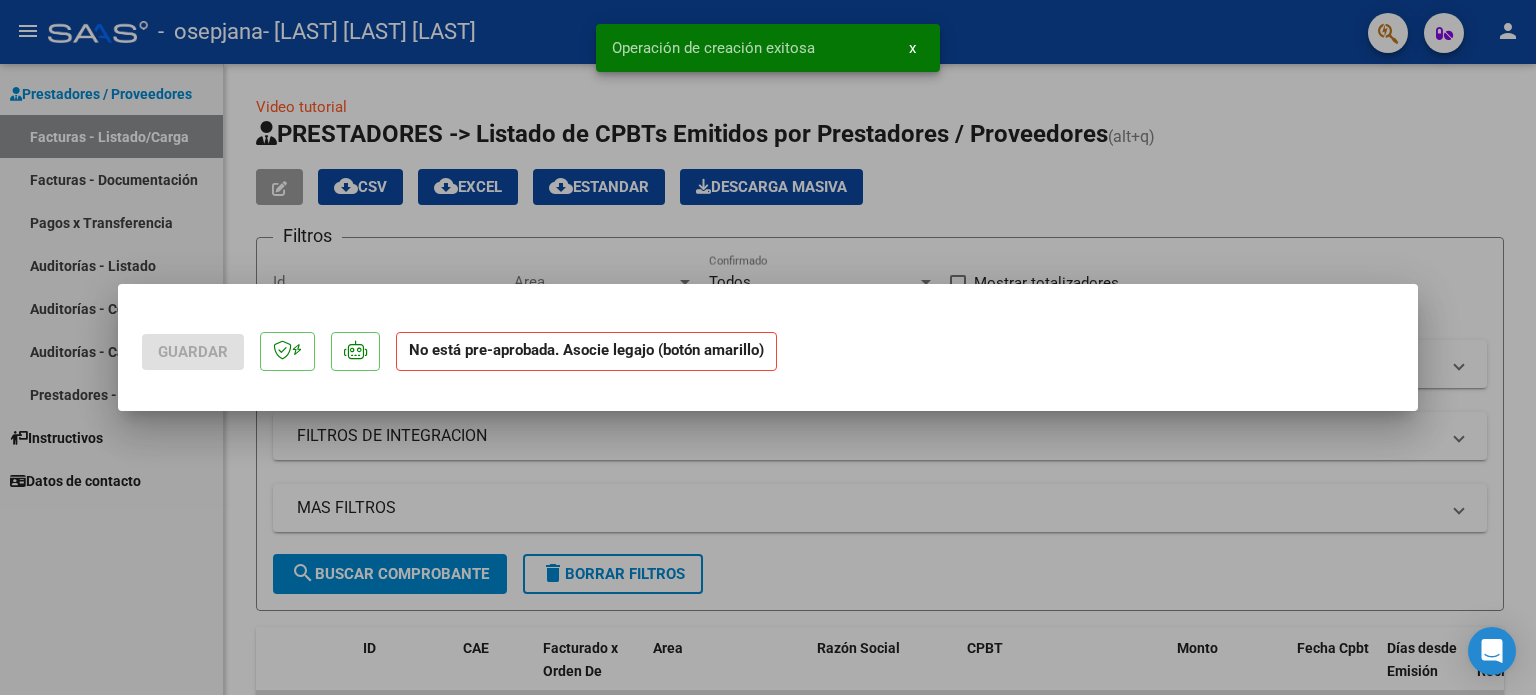 scroll, scrollTop: 0, scrollLeft: 0, axis: both 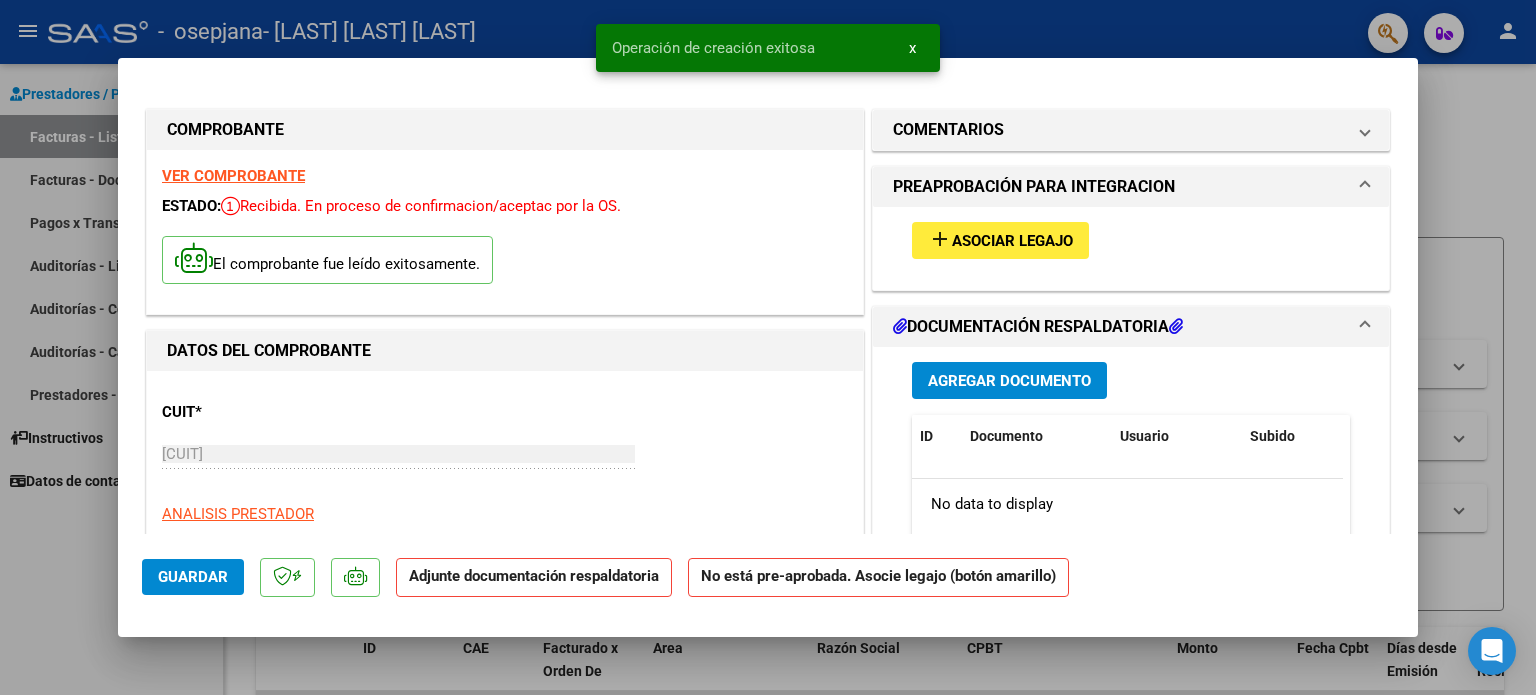 click on "add Asociar Legajo" at bounding box center (1000, 240) 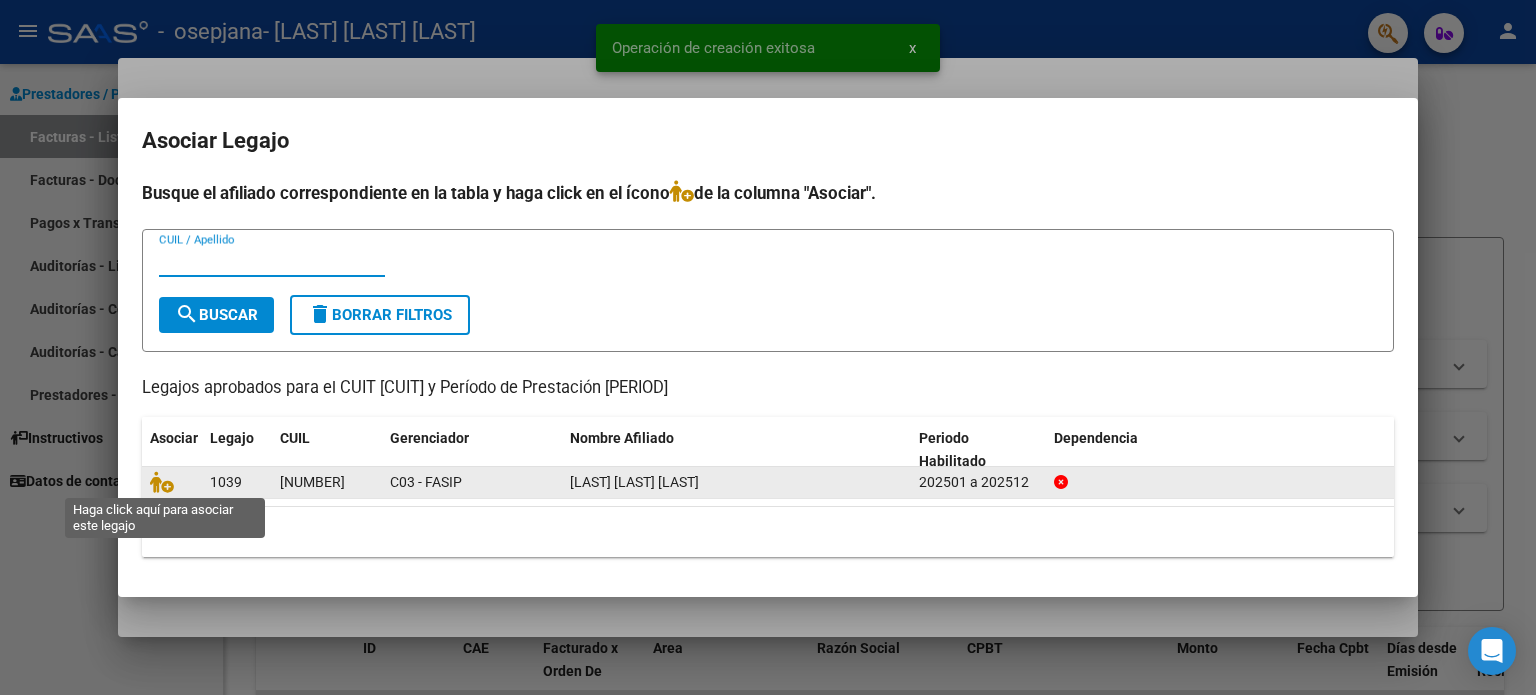 drag, startPoint x: 158, startPoint y: 483, endPoint x: 213, endPoint y: 471, distance: 56.293873 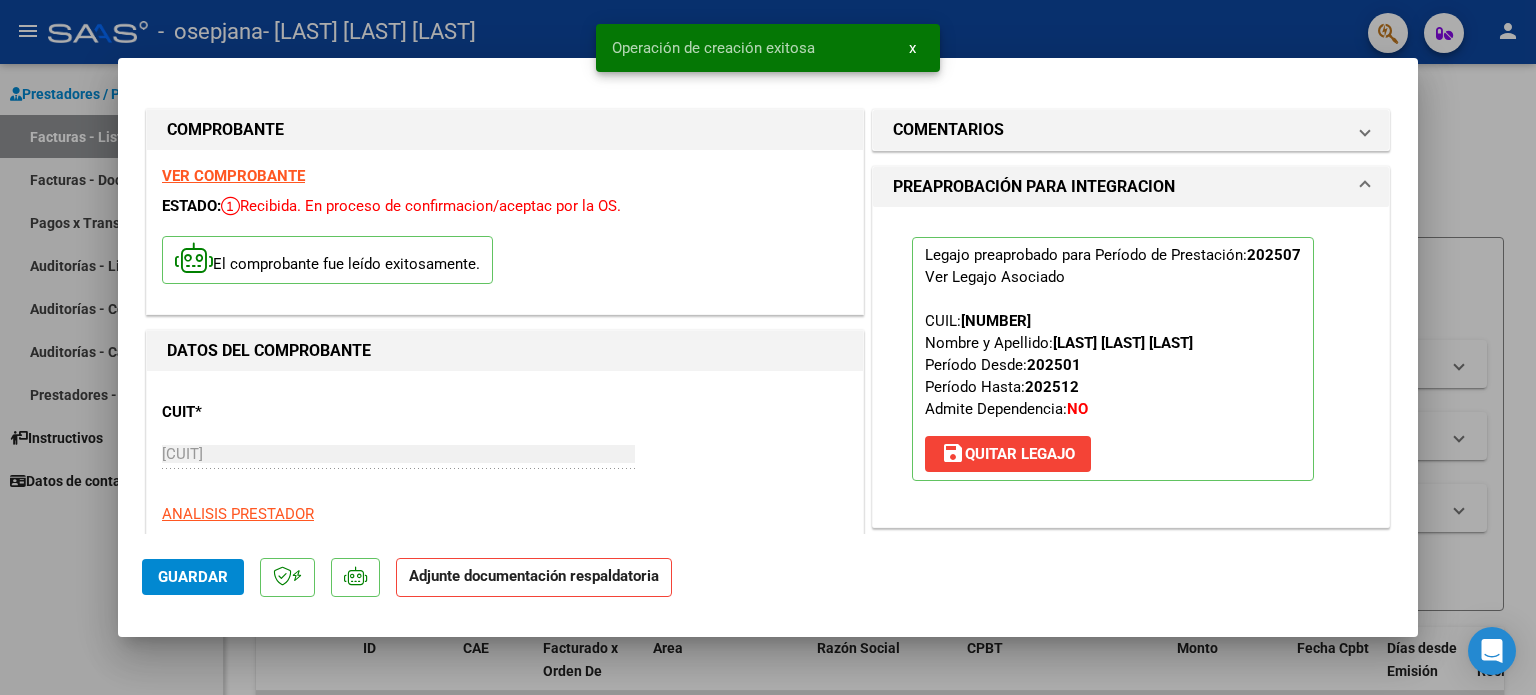scroll, scrollTop: 400, scrollLeft: 0, axis: vertical 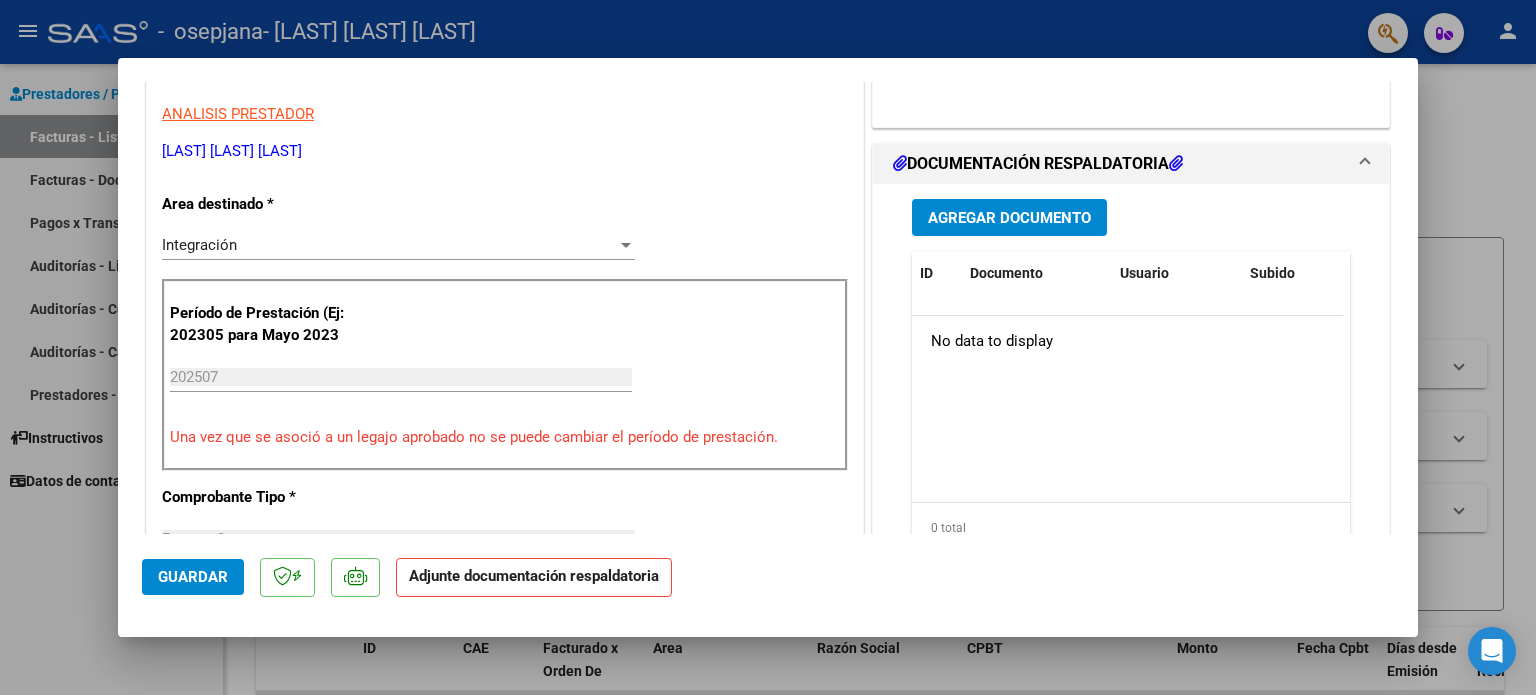 click on "Agregar Documento" at bounding box center [1009, 218] 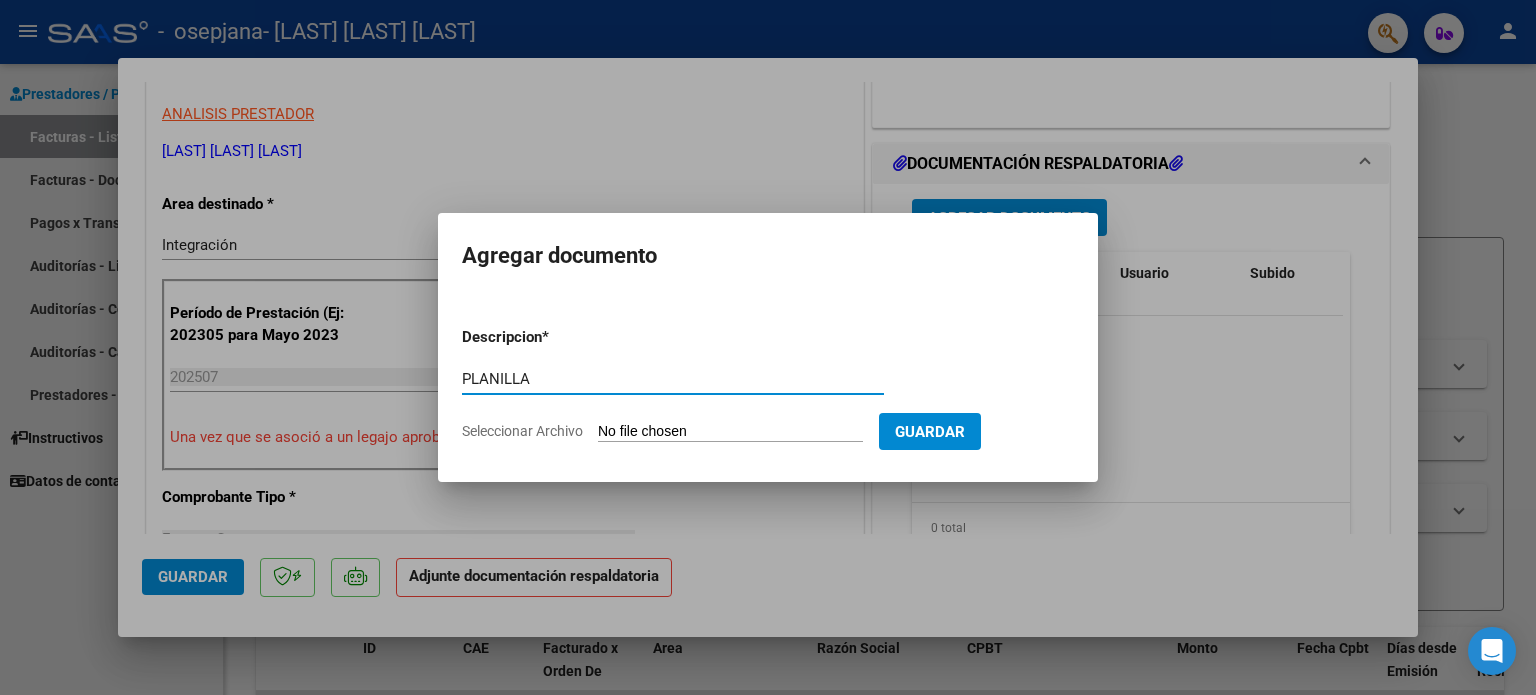 type on "PLANILLA" 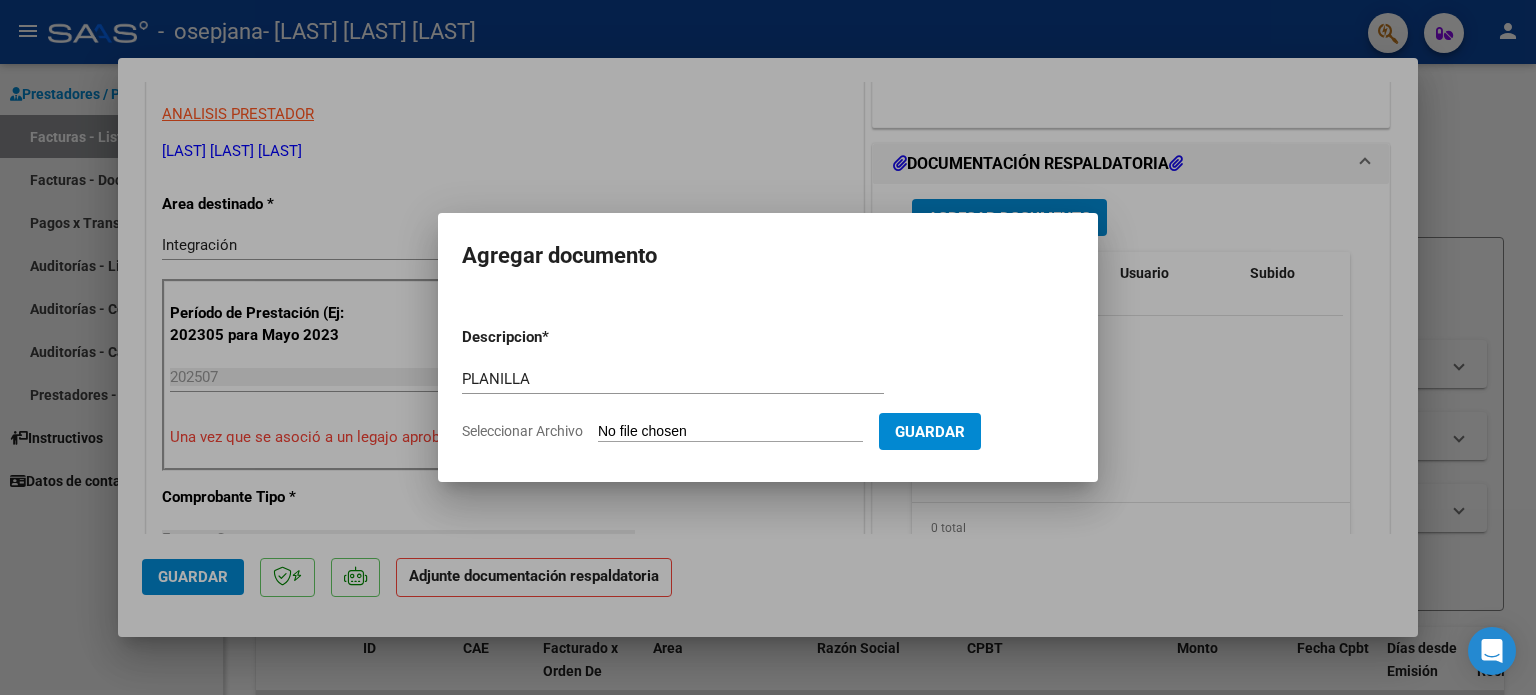 type on "C:\fakepath\processed-C0B8F877-A5EB-4399-8D72-9CA708A14DF6.jpeg" 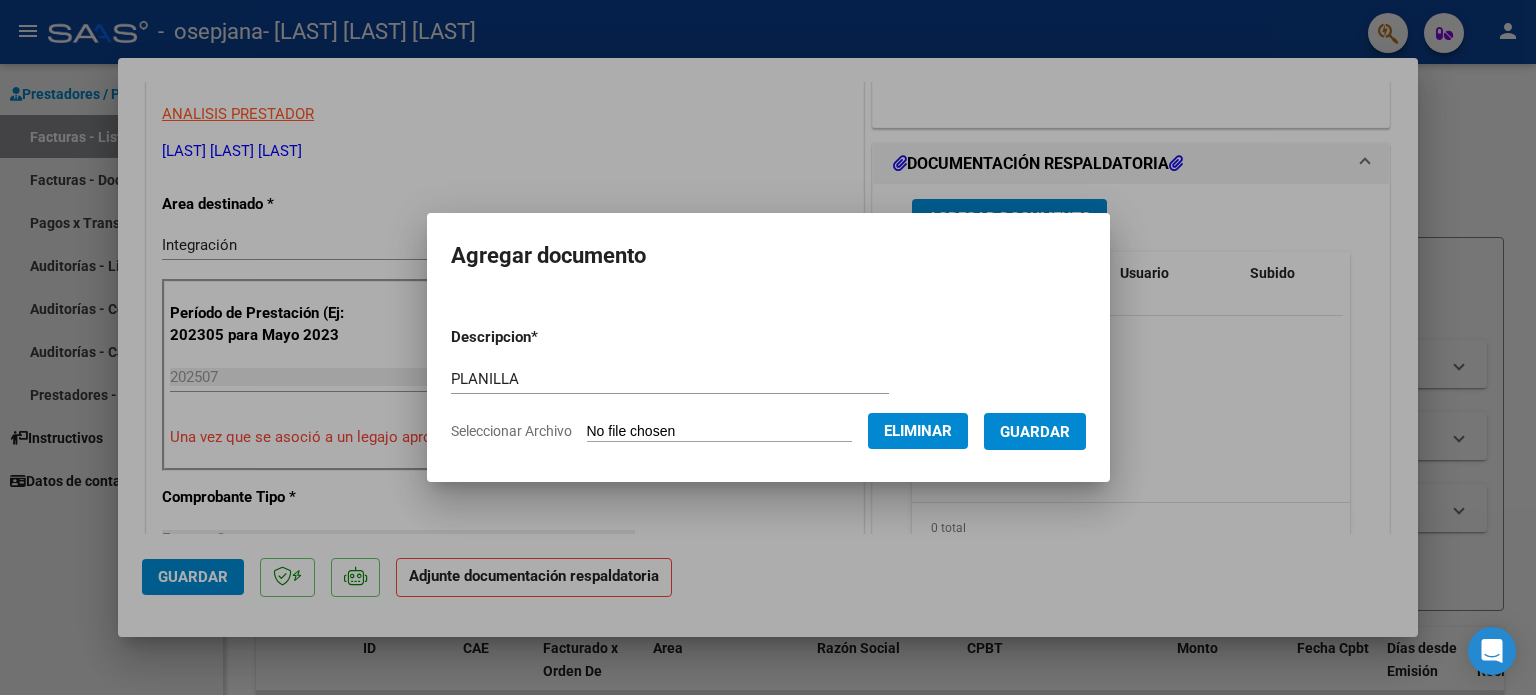 click on "Guardar" at bounding box center (1035, 432) 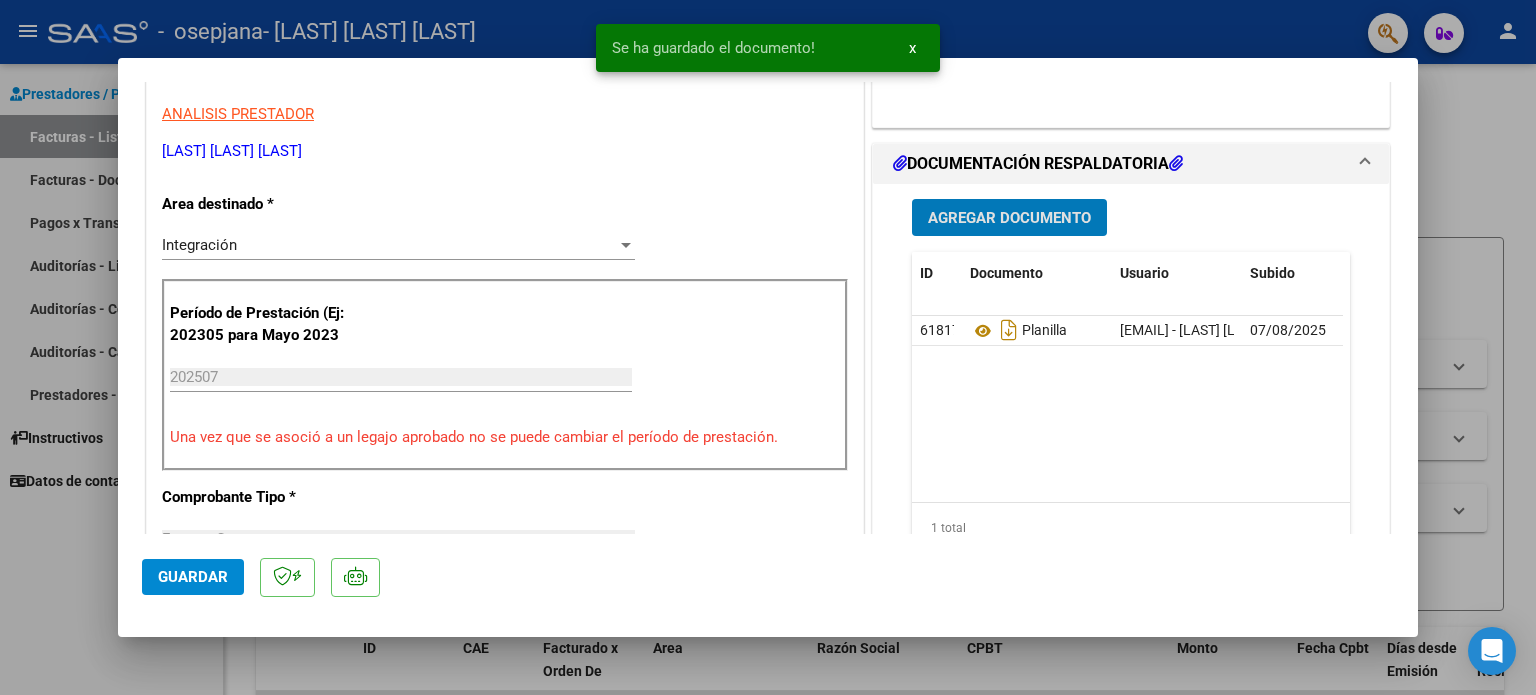 click on "Agregar Documento" at bounding box center (1009, 218) 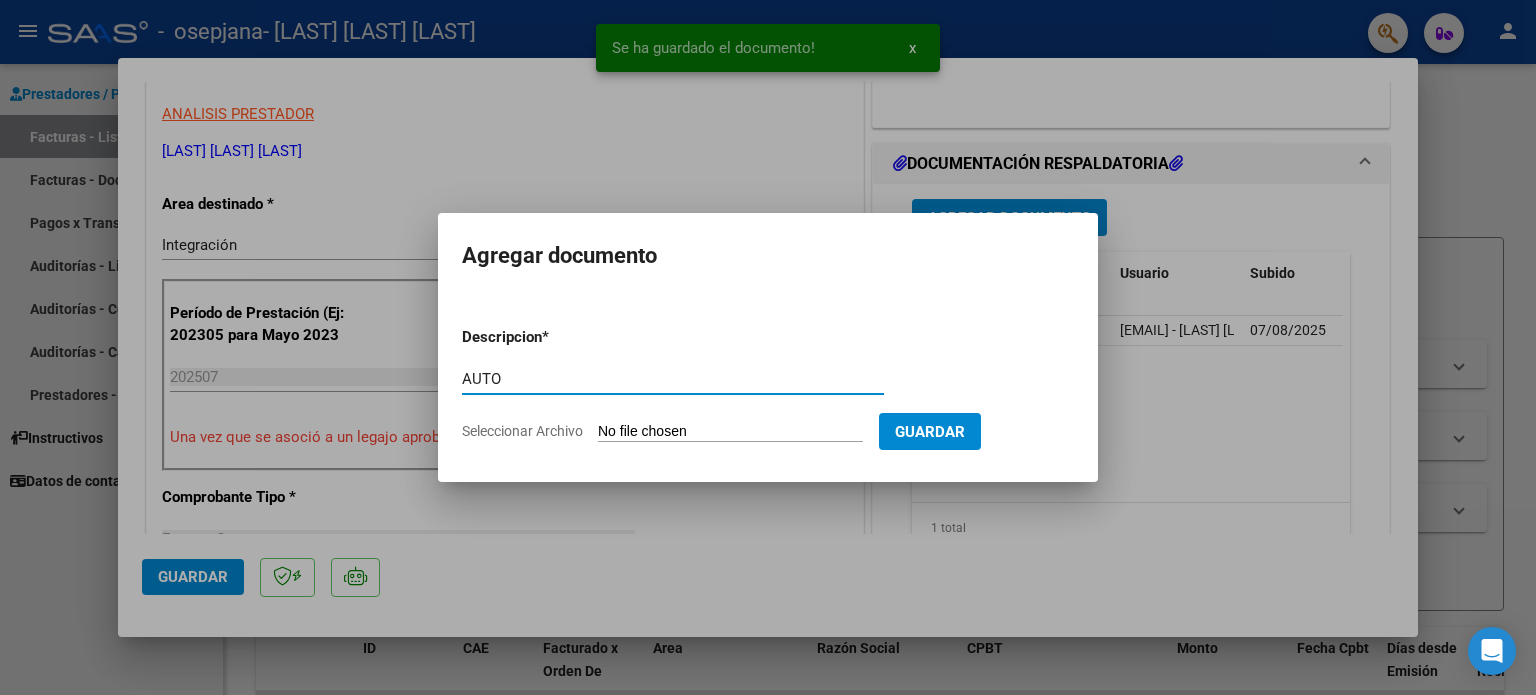 type on "AUTO" 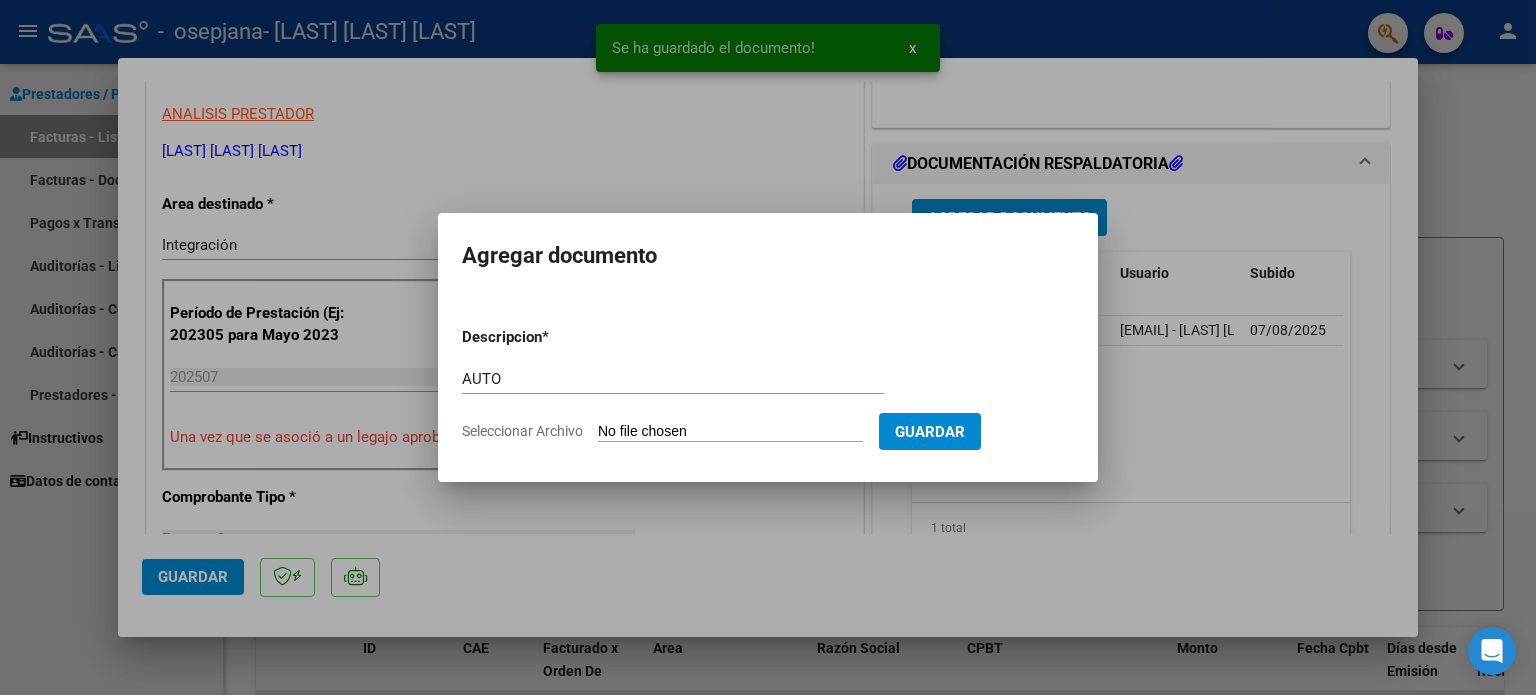 click on "Seleccionar Archivo" at bounding box center [730, 432] 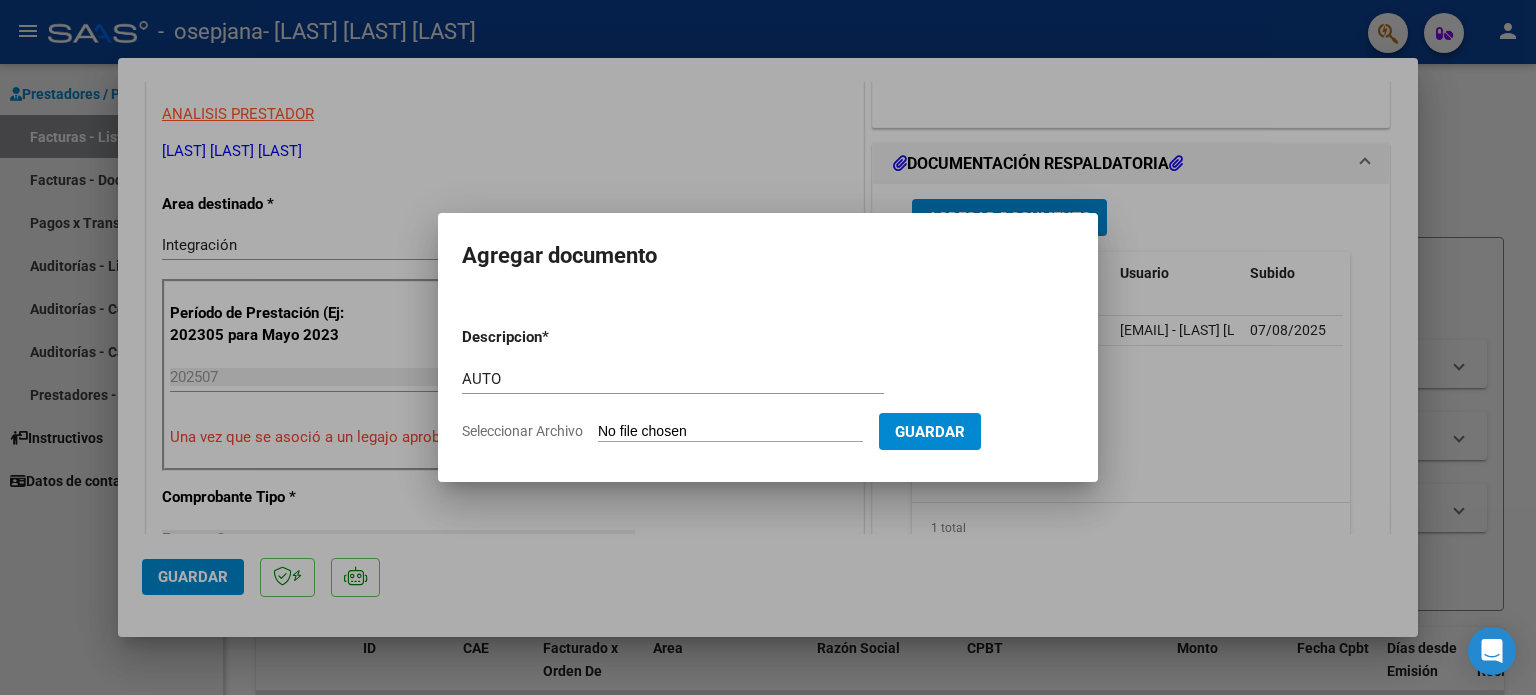 type on "C:\fakepath\27261691065-FACTURA_C-1-114-ANEXO-AUTO.png" 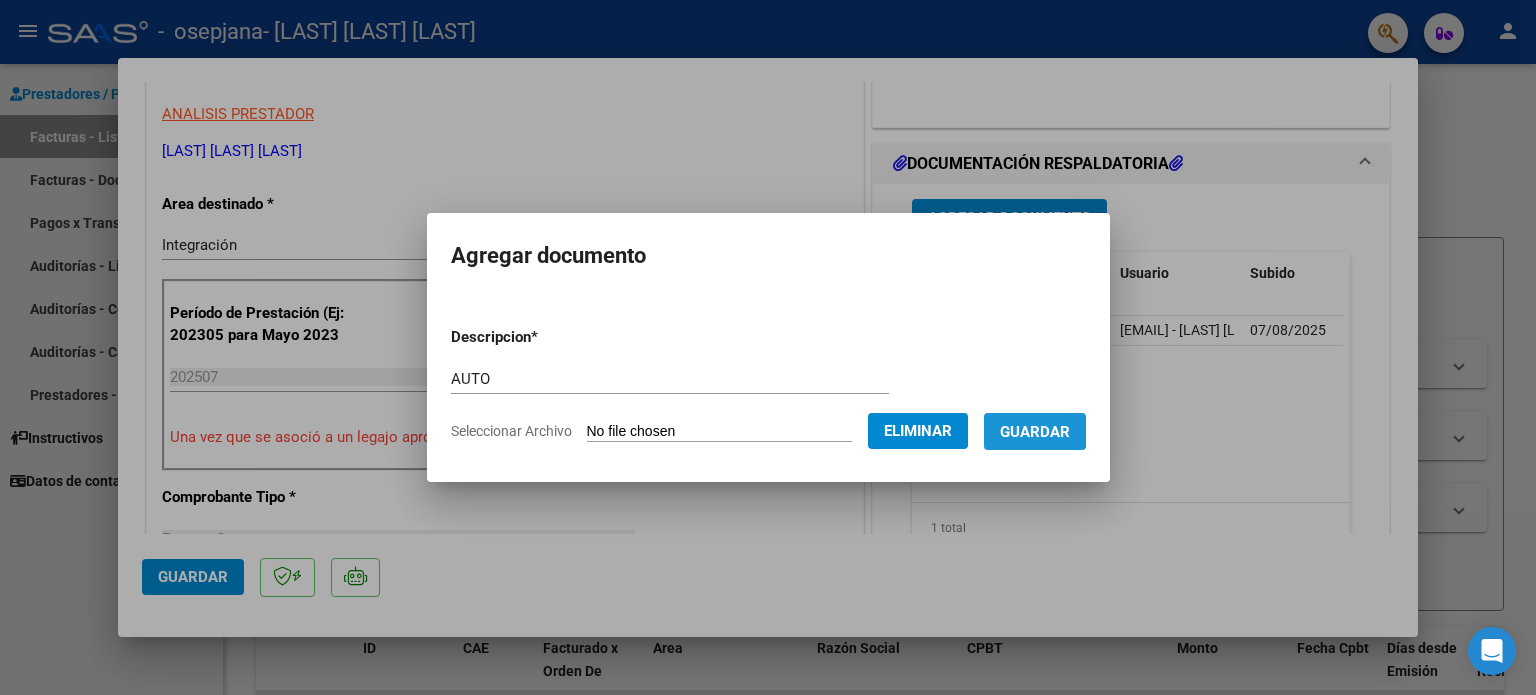 click on "Guardar" at bounding box center (1035, 432) 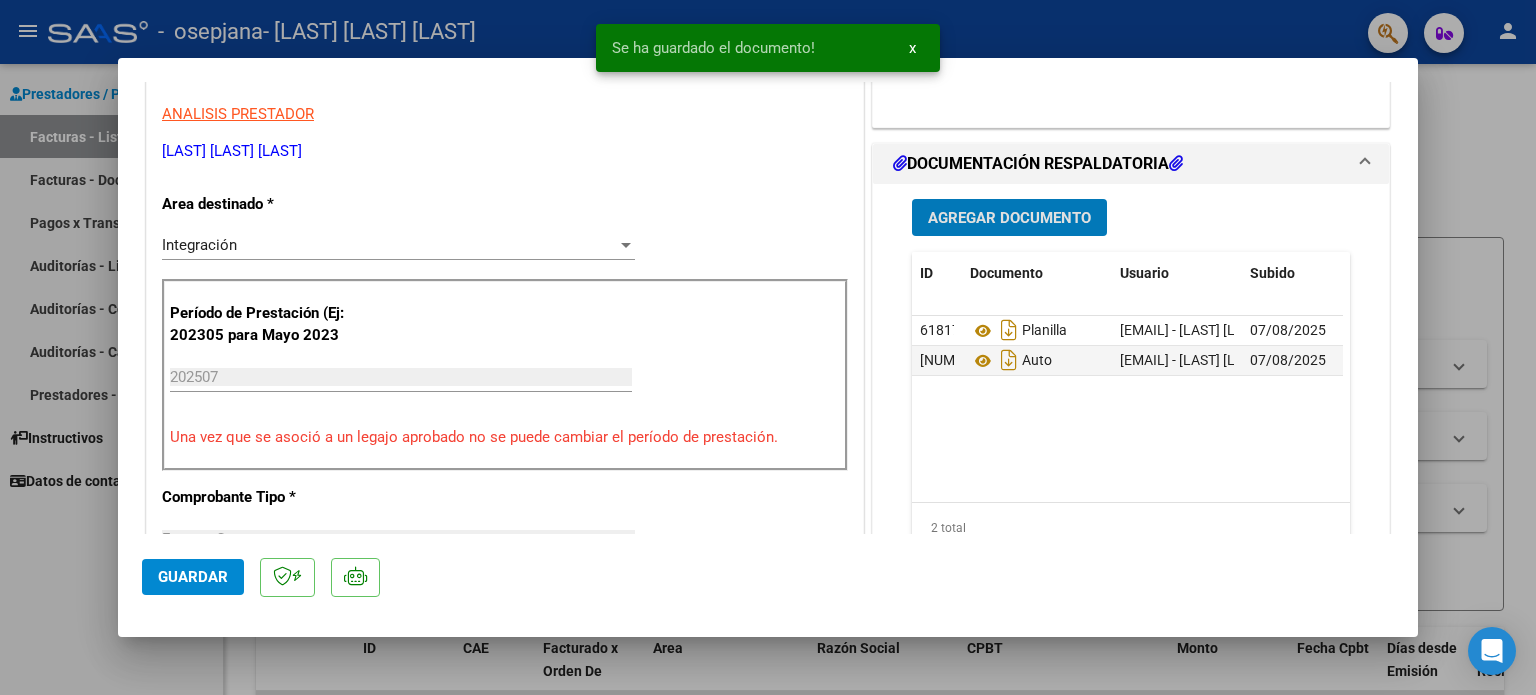 click on "Guardar" 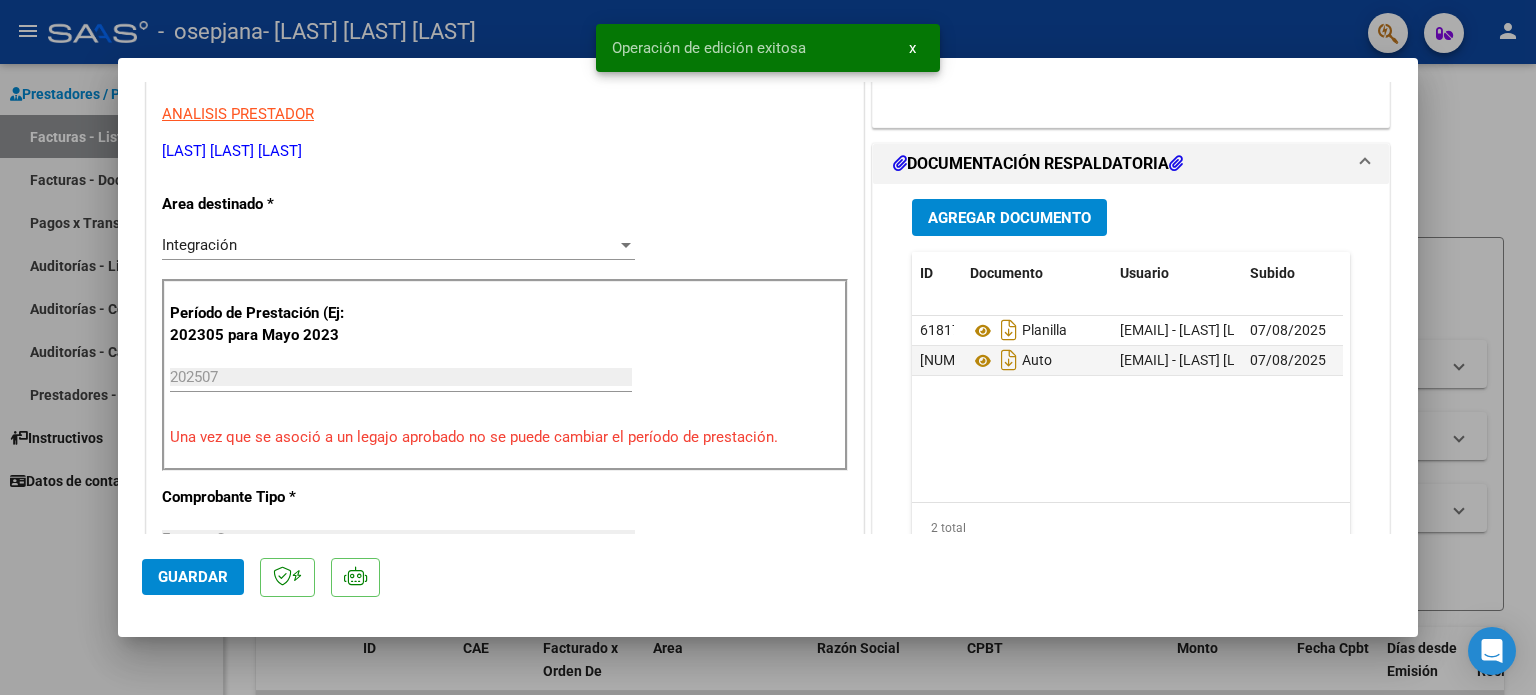 click on "Guardar" 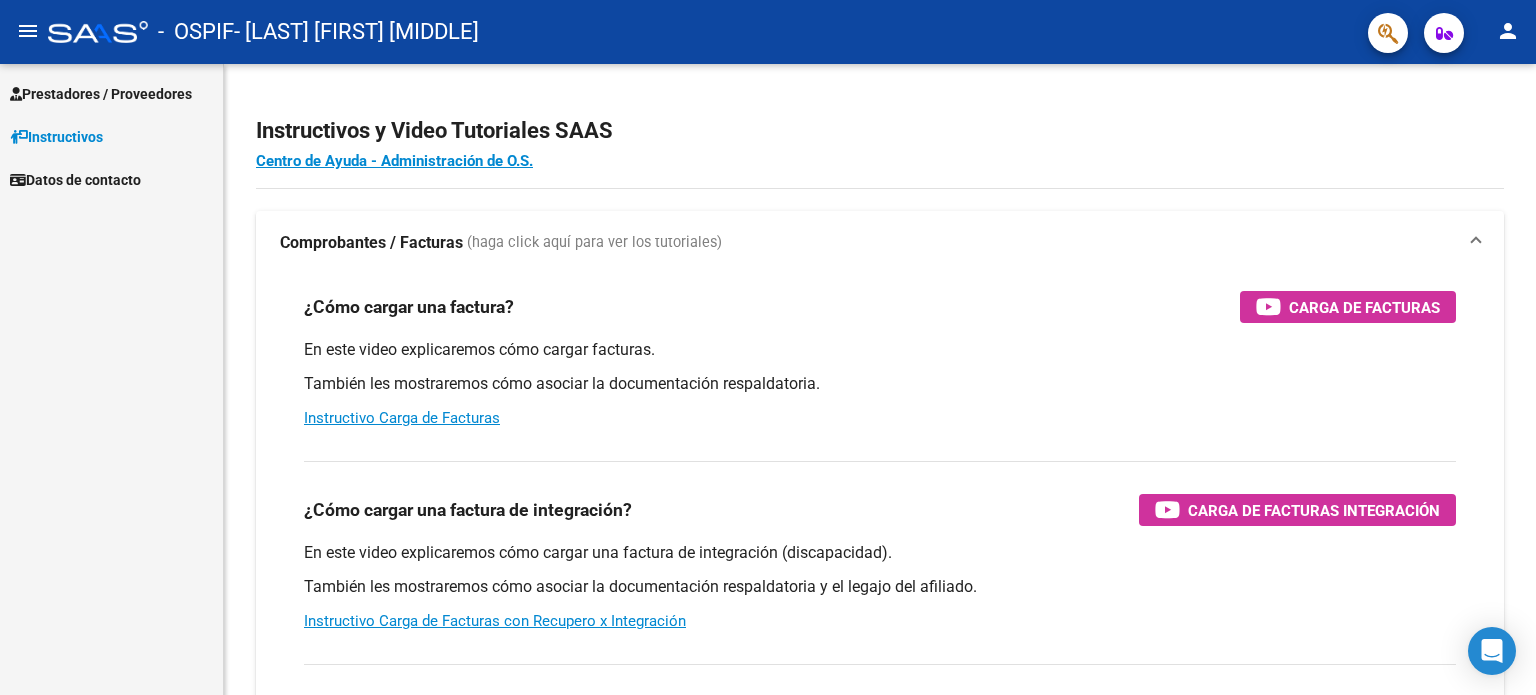 scroll, scrollTop: 0, scrollLeft: 0, axis: both 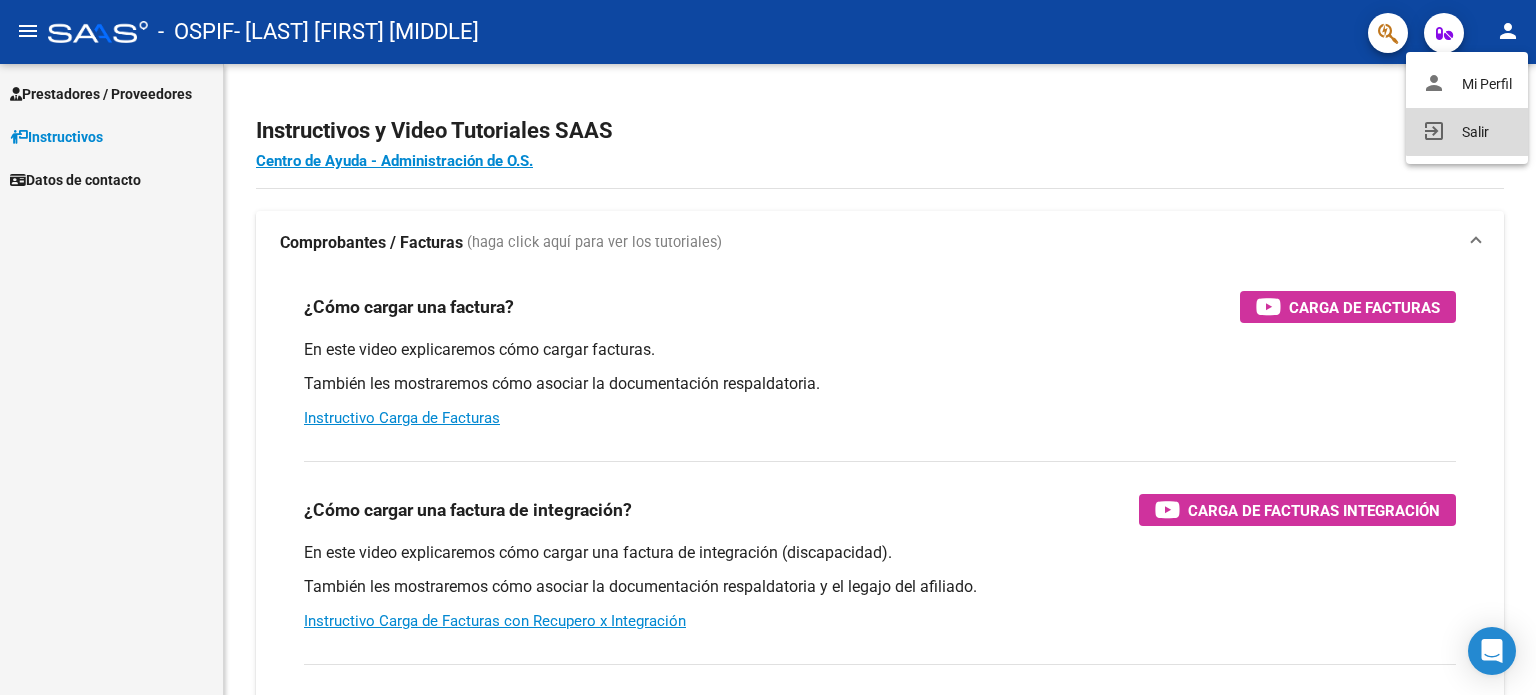 click on "exit_to_app  Salir" at bounding box center (1467, 132) 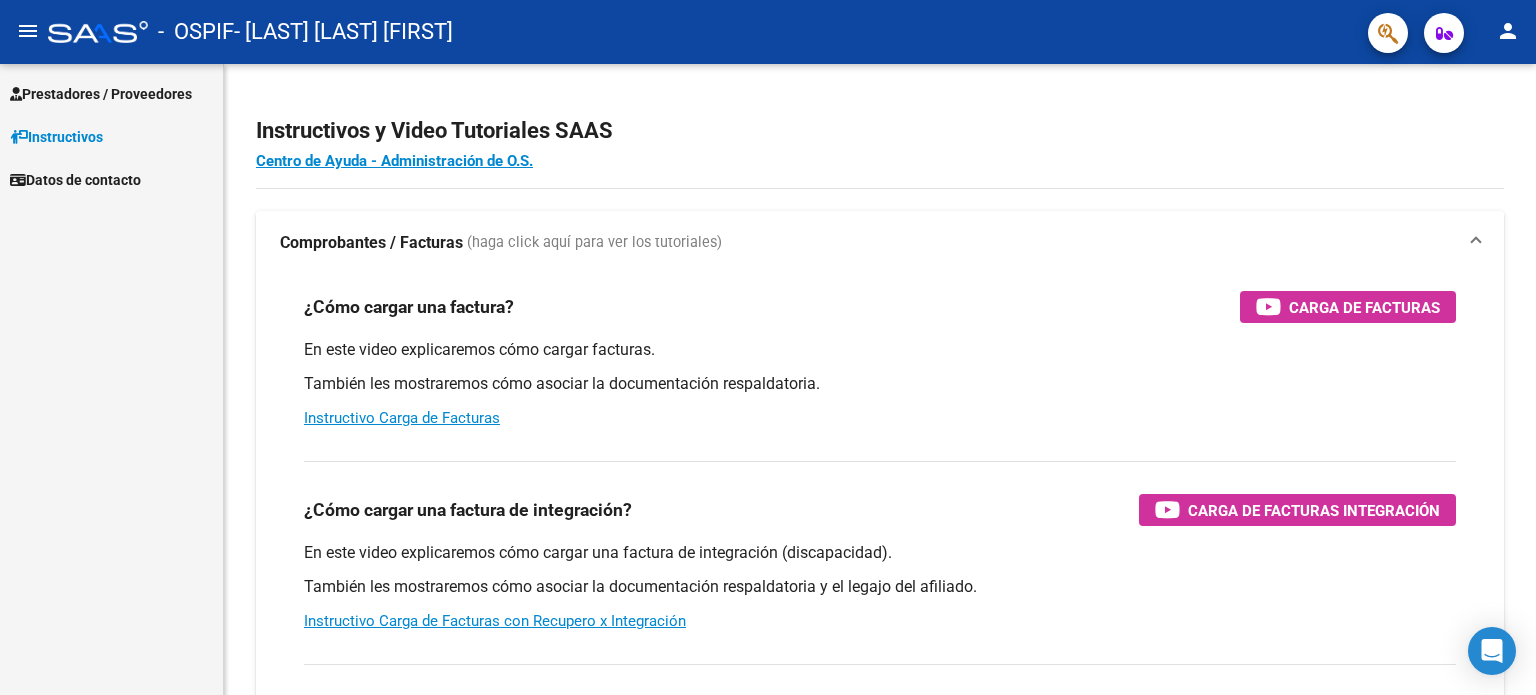 scroll, scrollTop: 0, scrollLeft: 0, axis: both 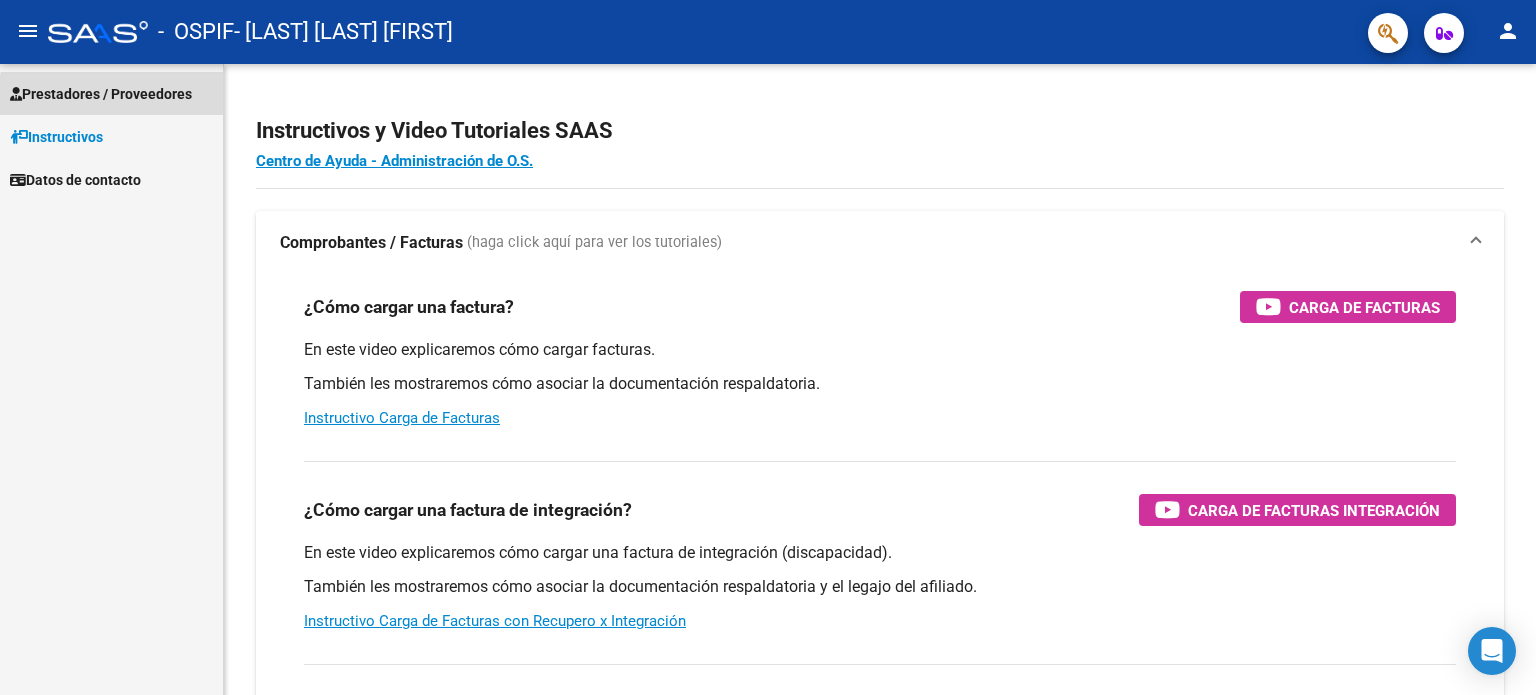 click on "Prestadores / Proveedores" at bounding box center (101, 94) 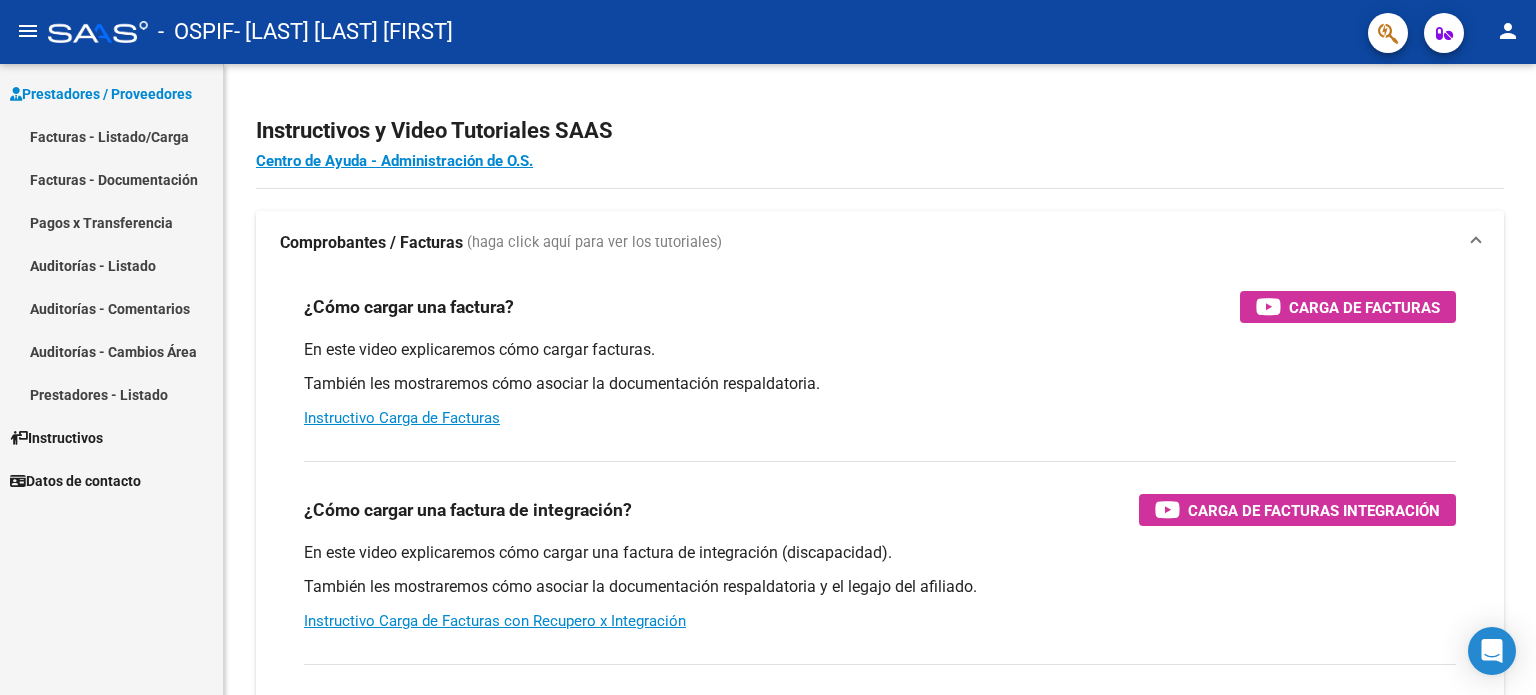 click on "Facturas - Listado/Carga" at bounding box center (111, 136) 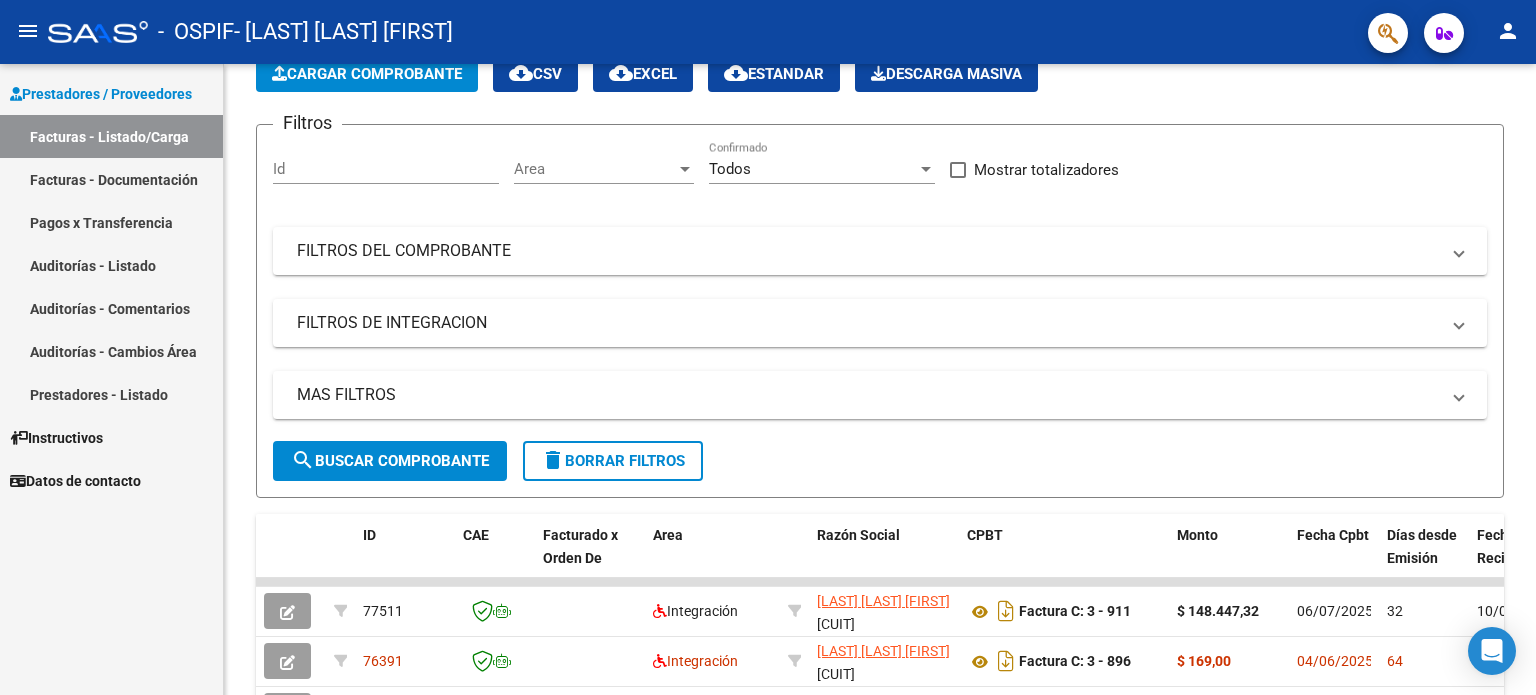 scroll, scrollTop: 513, scrollLeft: 0, axis: vertical 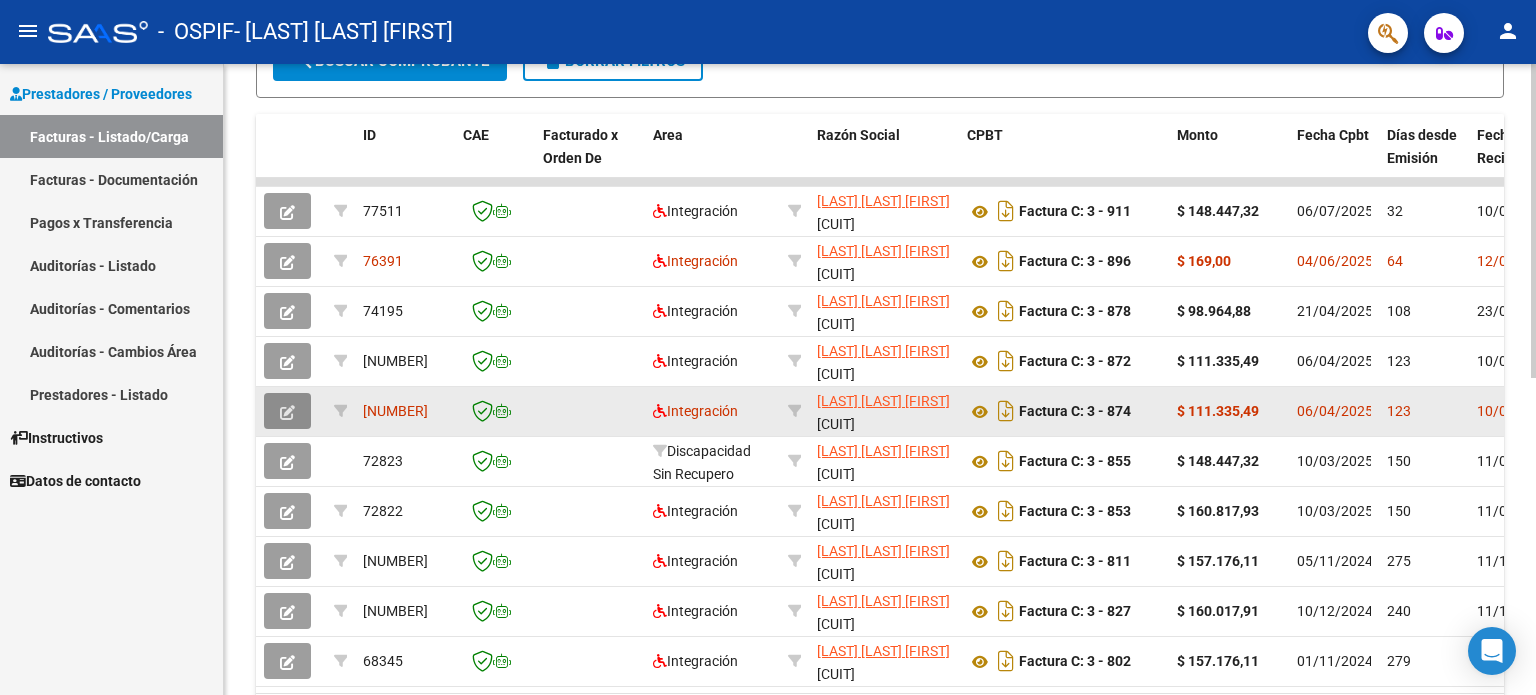 click 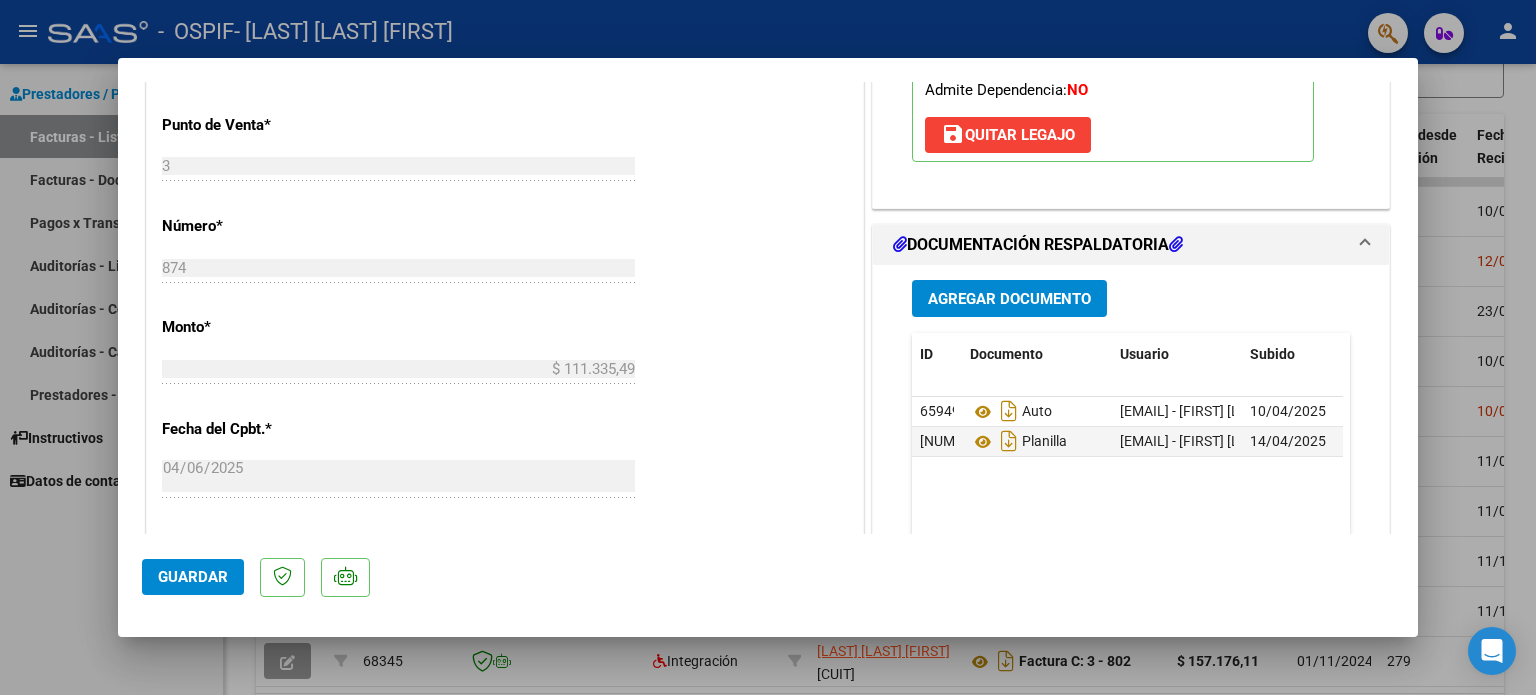 scroll, scrollTop: 400, scrollLeft: 0, axis: vertical 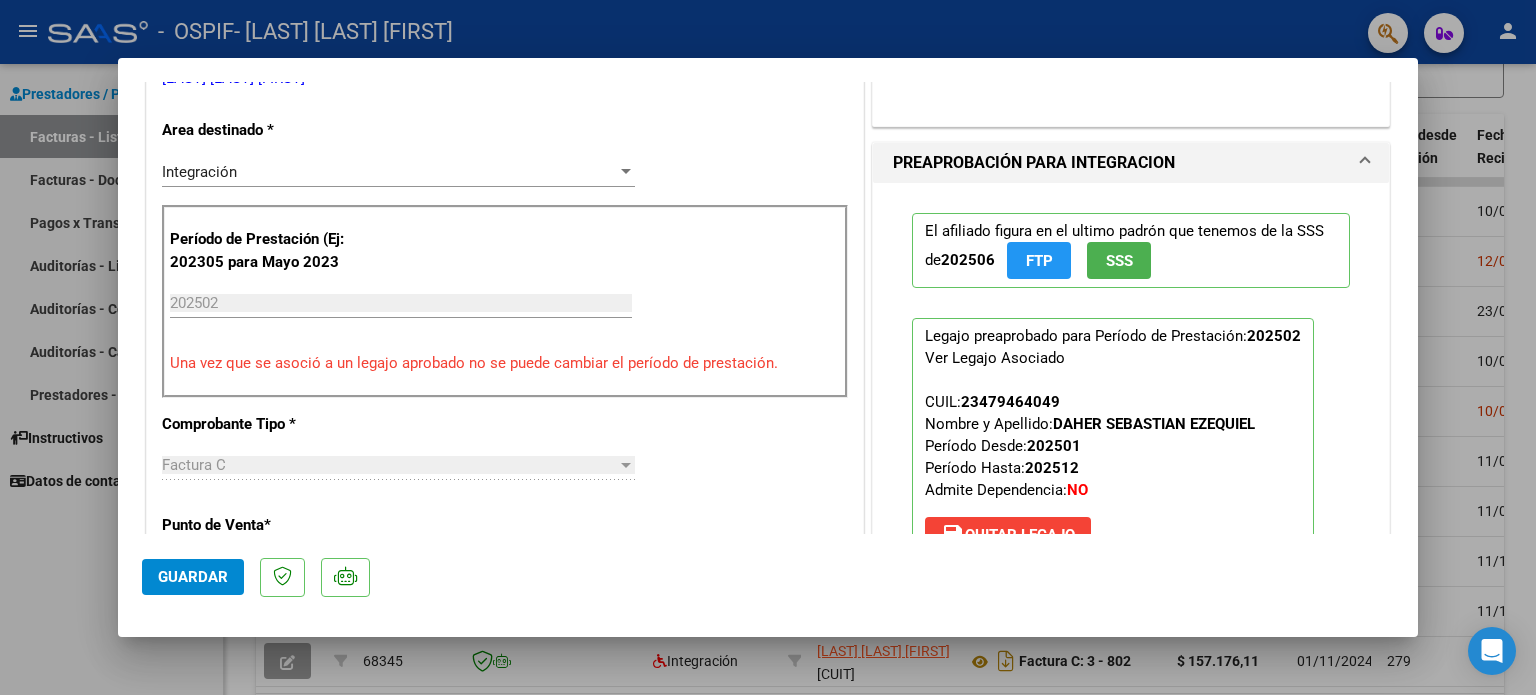 click at bounding box center (768, 347) 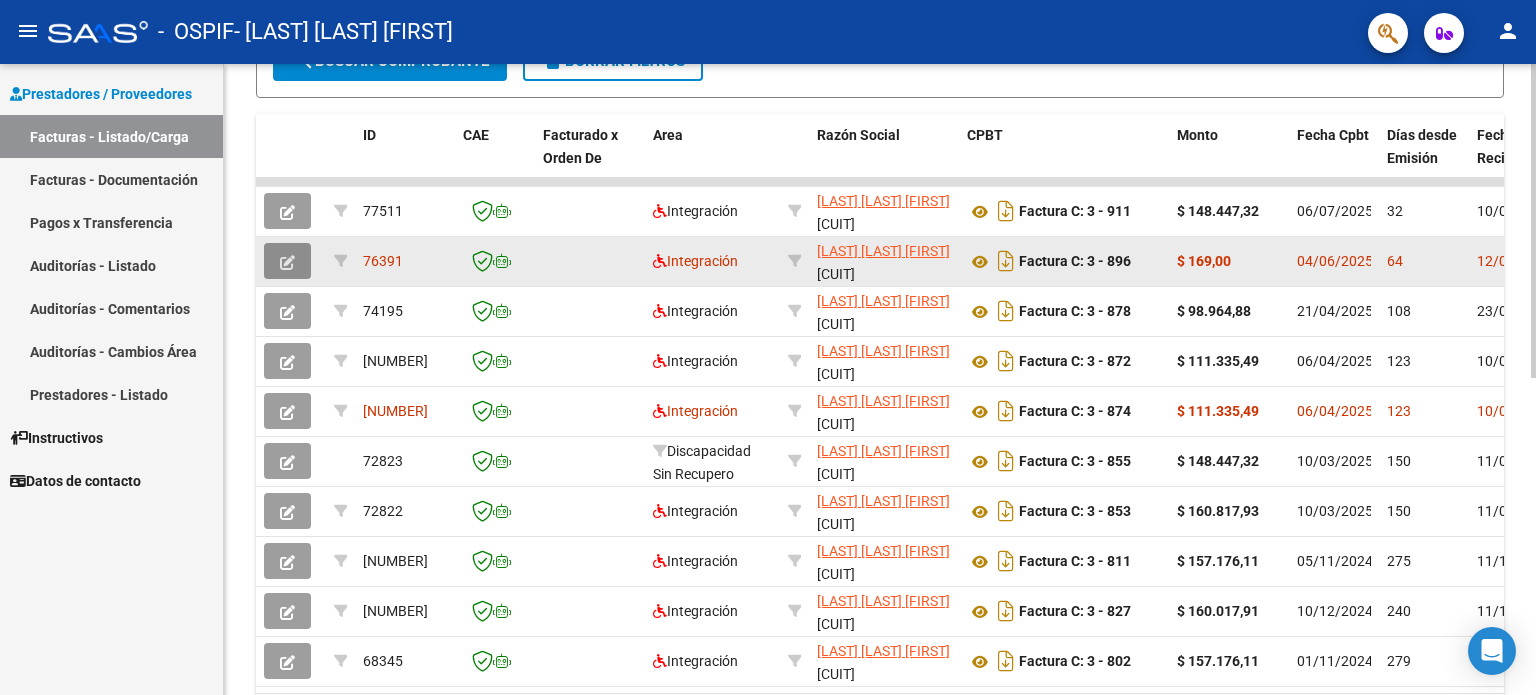 click 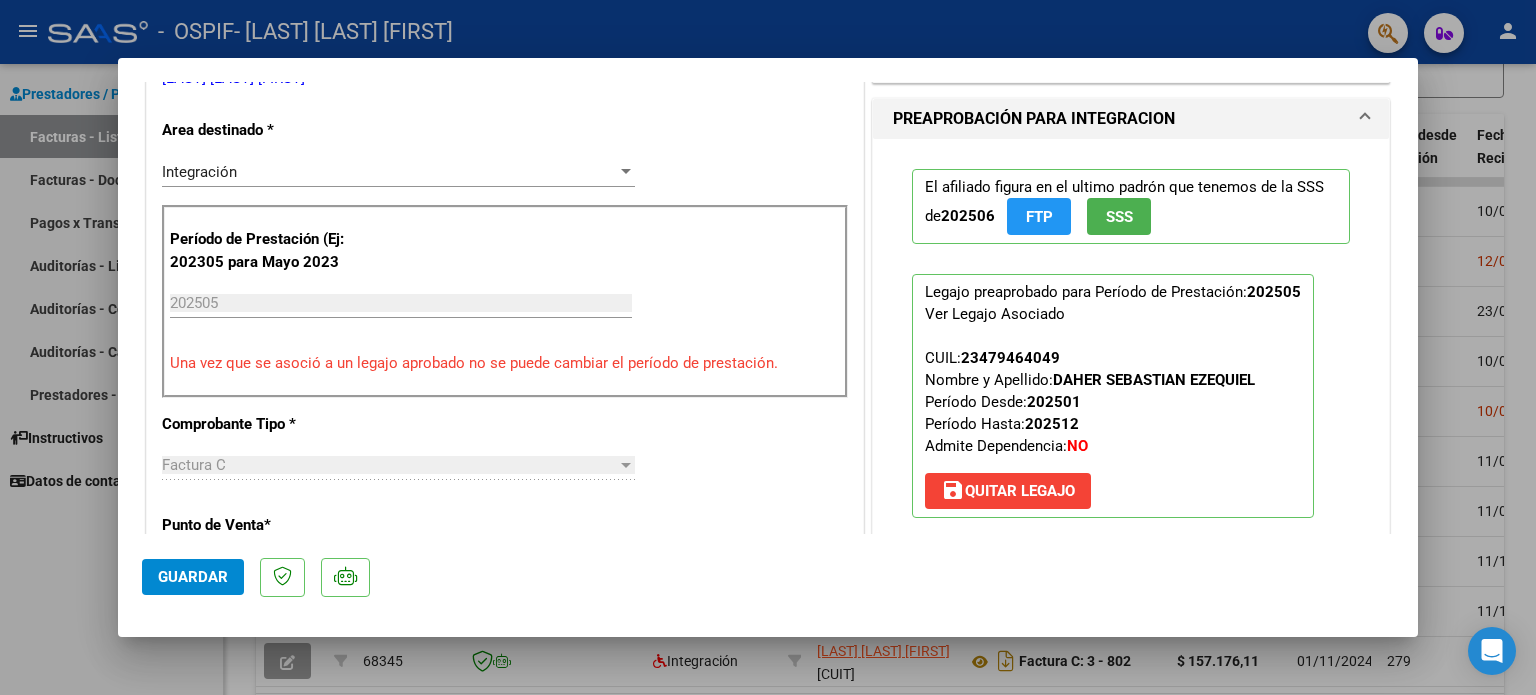 scroll, scrollTop: 800, scrollLeft: 0, axis: vertical 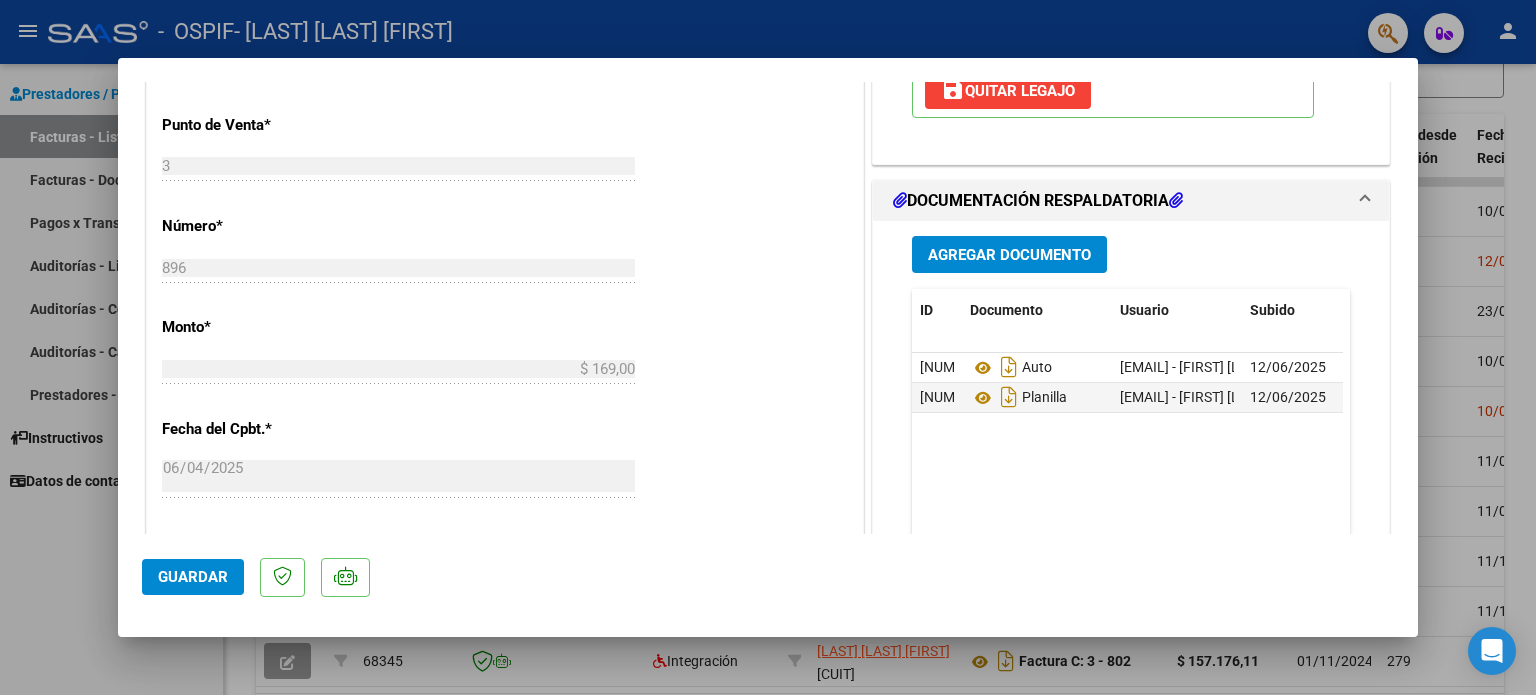 click on "Agregar Documento" at bounding box center (1009, 254) 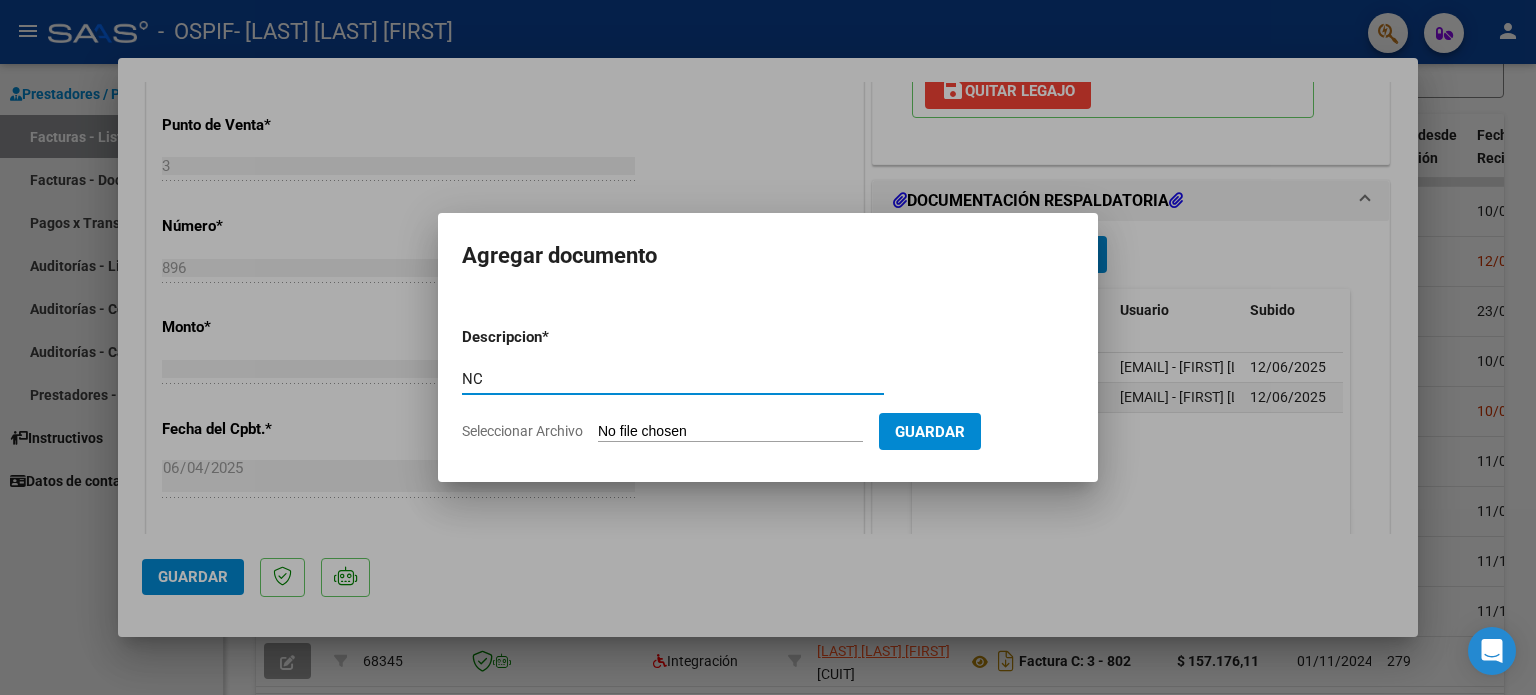 type on "NC" 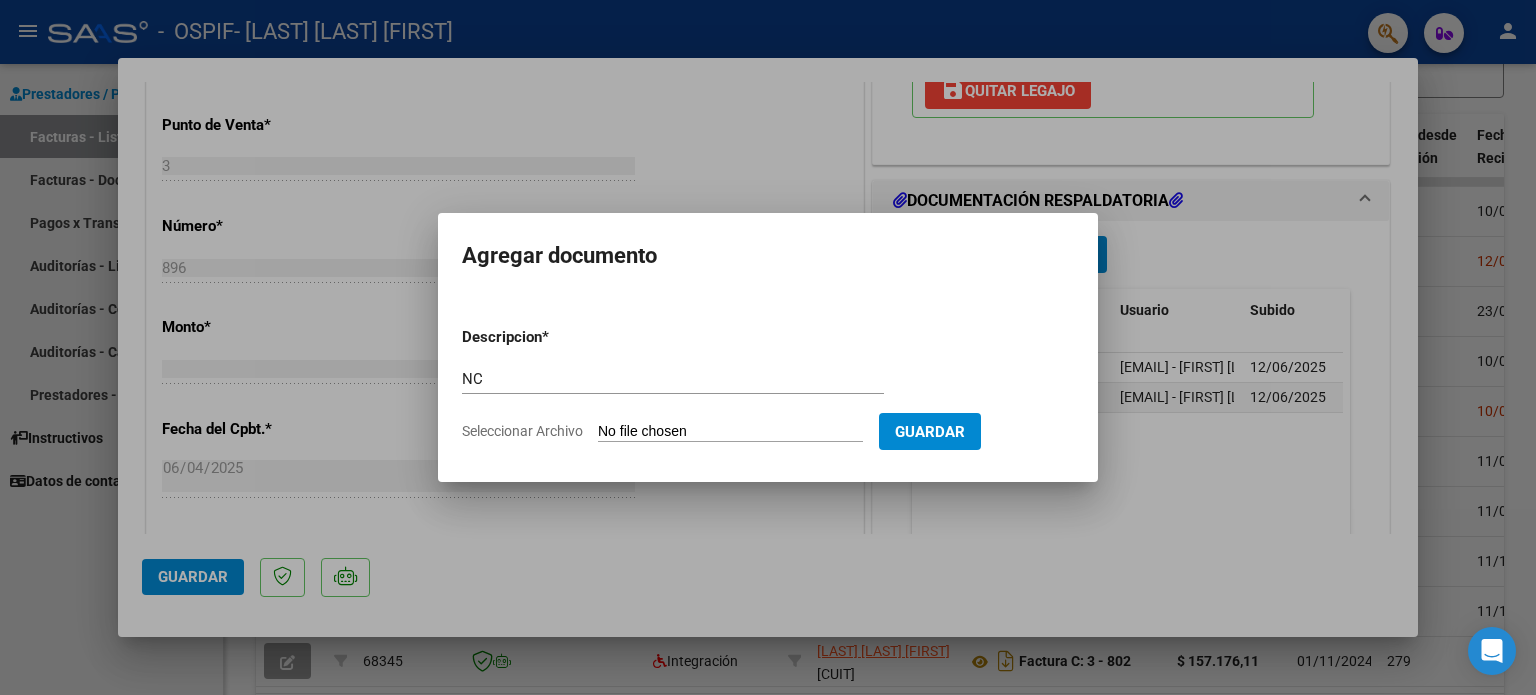 type on "C:\fakepath\23942358164_013_00003_00000051 (1).pdf" 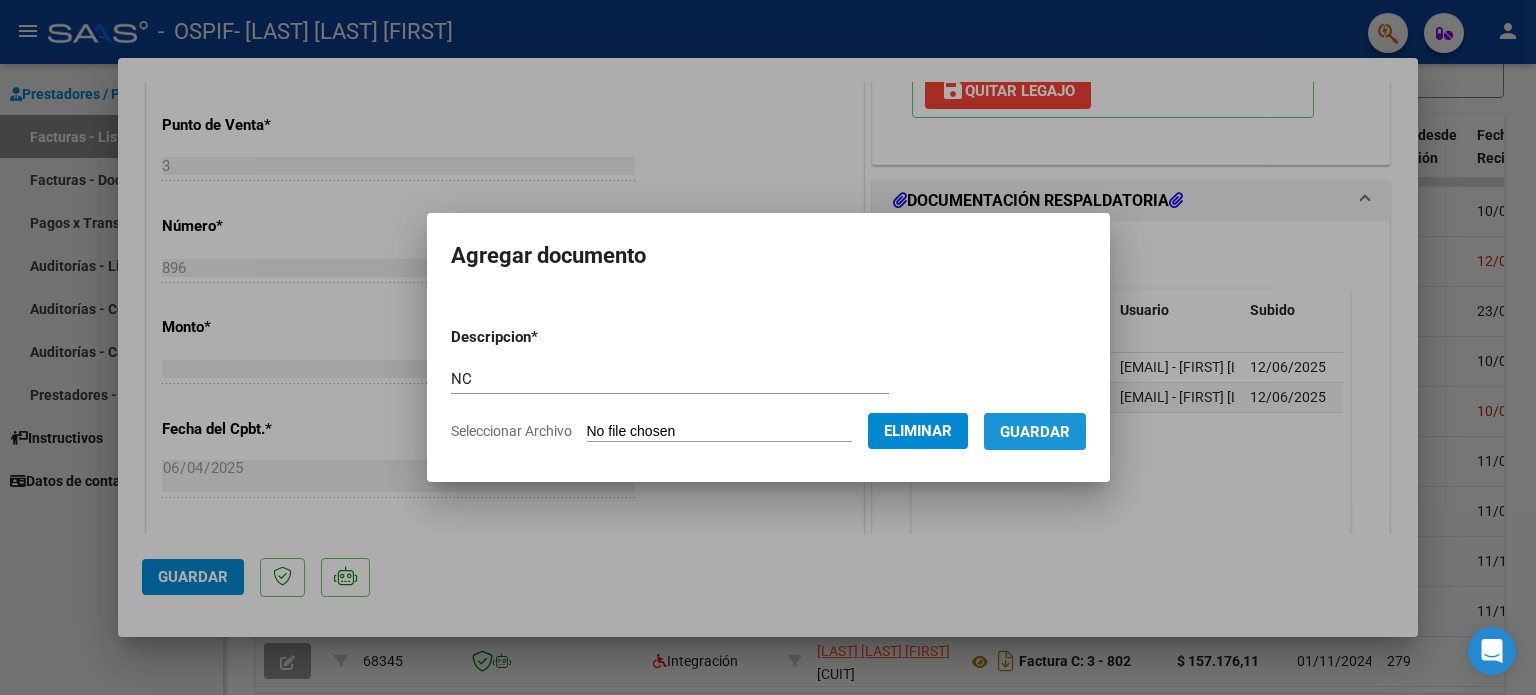 click on "Guardar" at bounding box center [1035, 431] 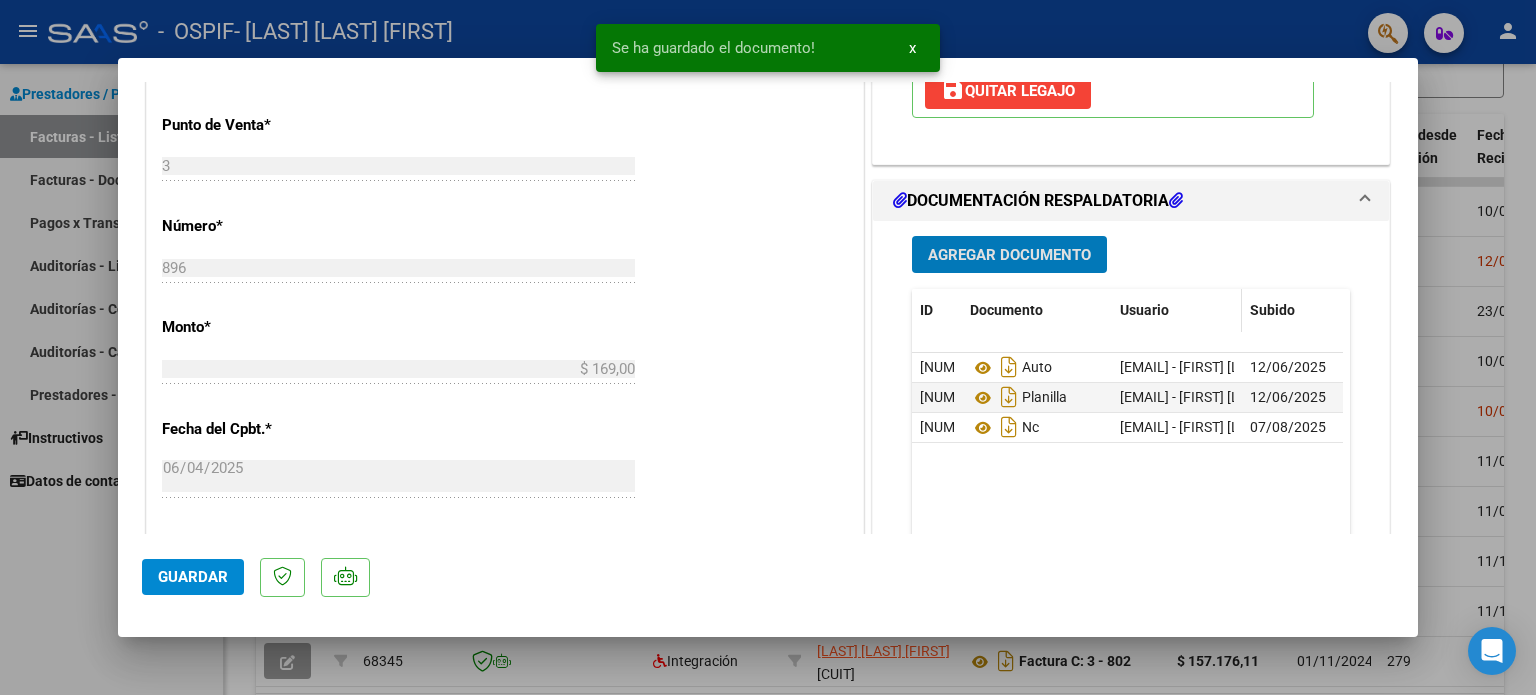 scroll, scrollTop: 0, scrollLeft: 0, axis: both 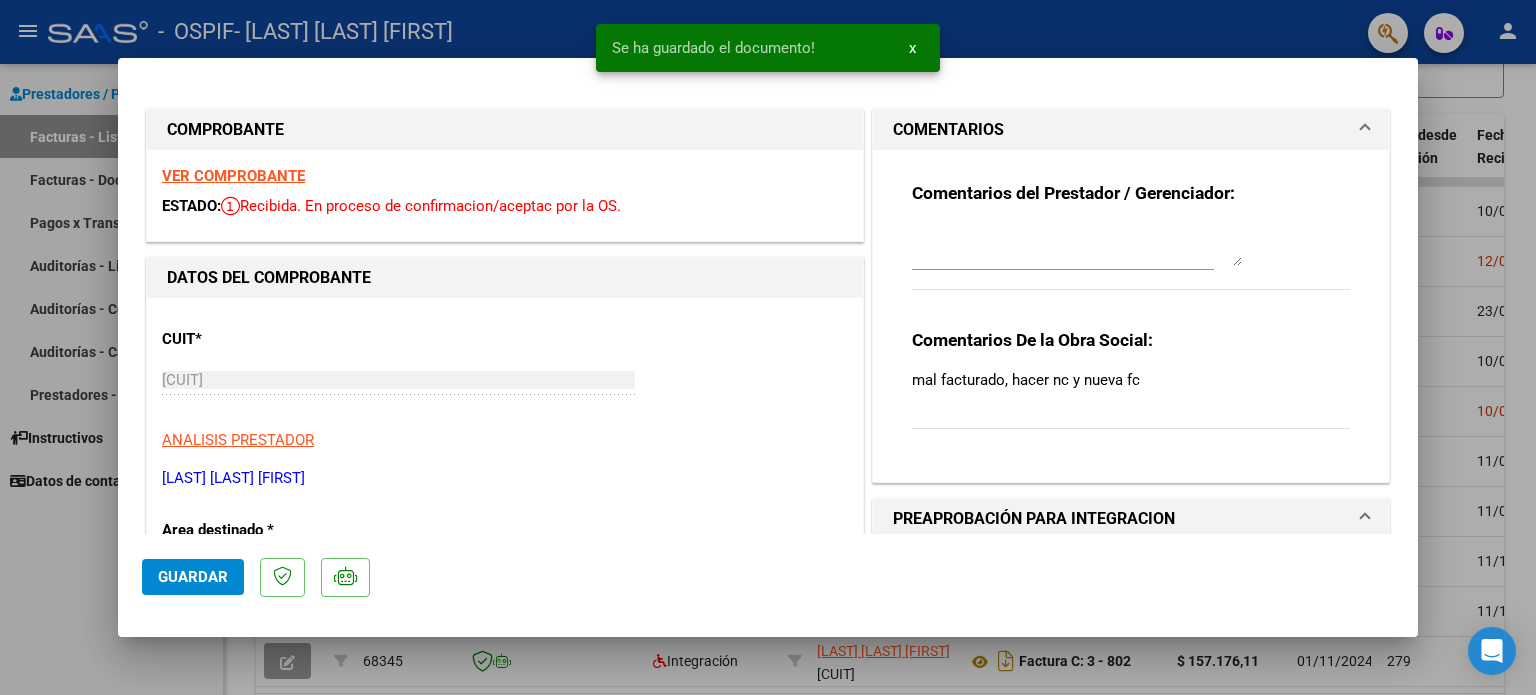 click at bounding box center [1077, 246] 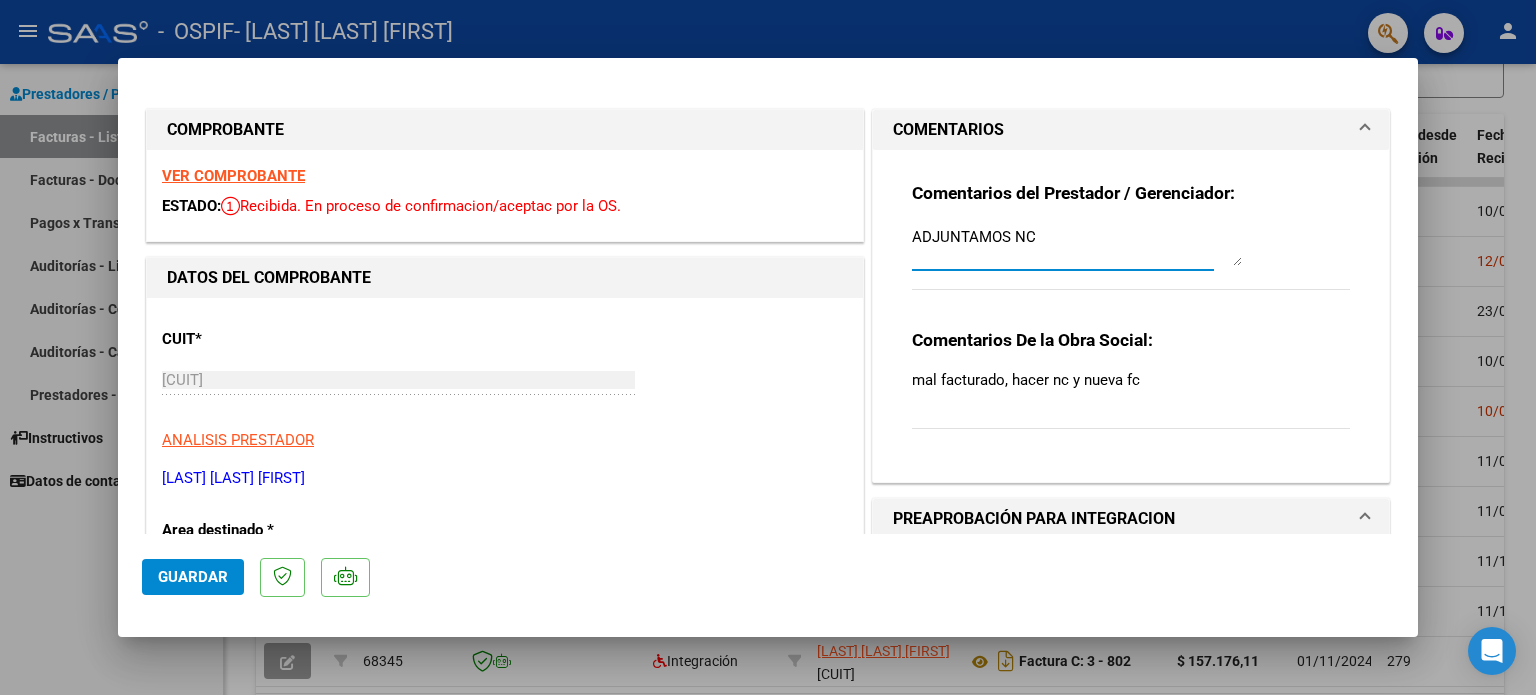 type on "ADJUNTAMOS NC" 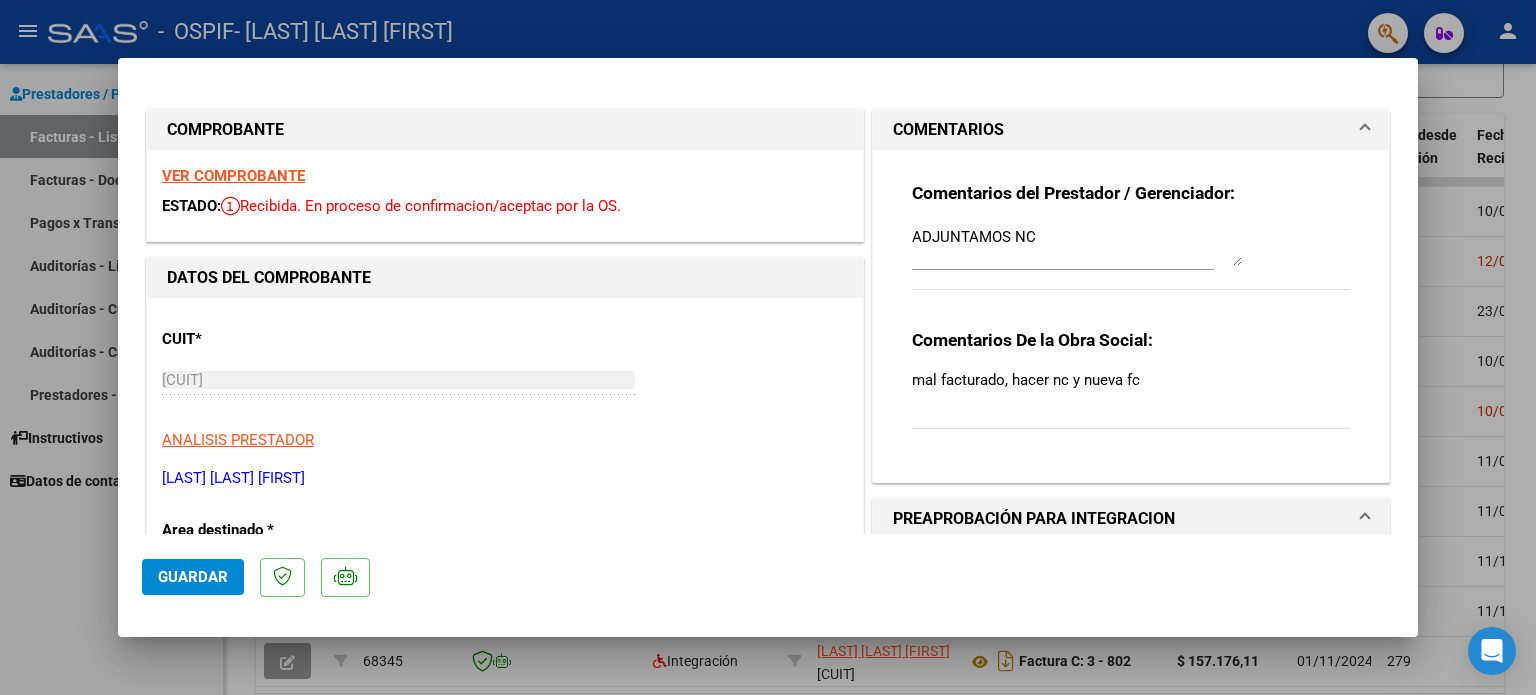 click on "mal facturado, hacer nc y nueva fc" at bounding box center (1131, 380) 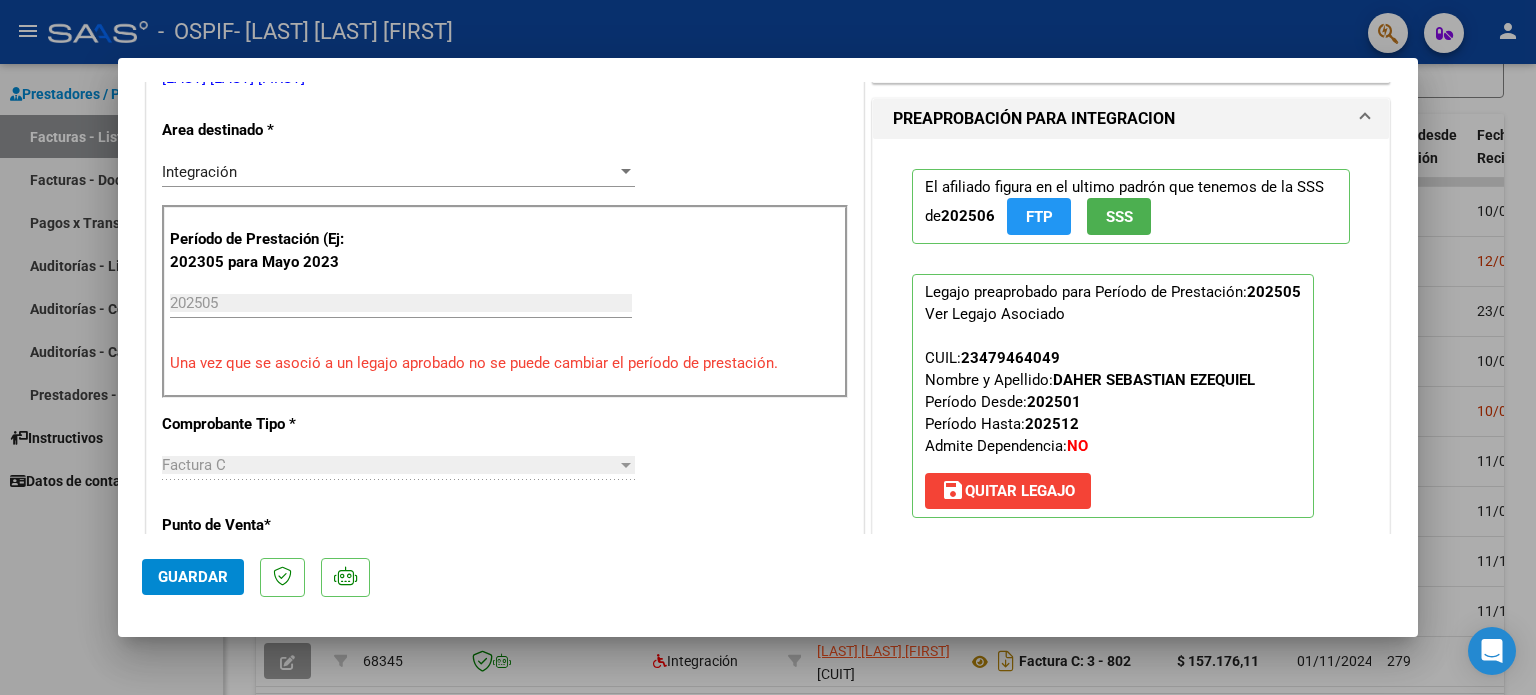 scroll, scrollTop: 800, scrollLeft: 0, axis: vertical 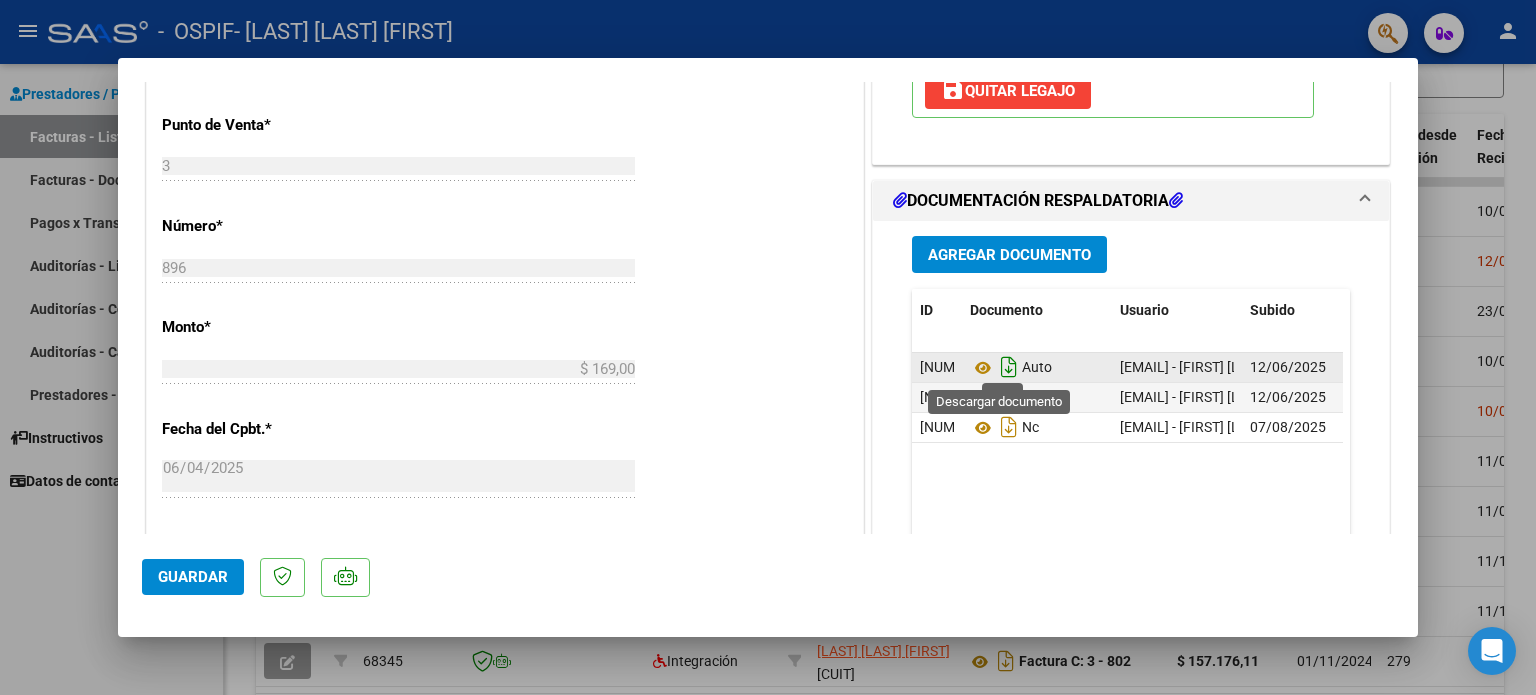 click 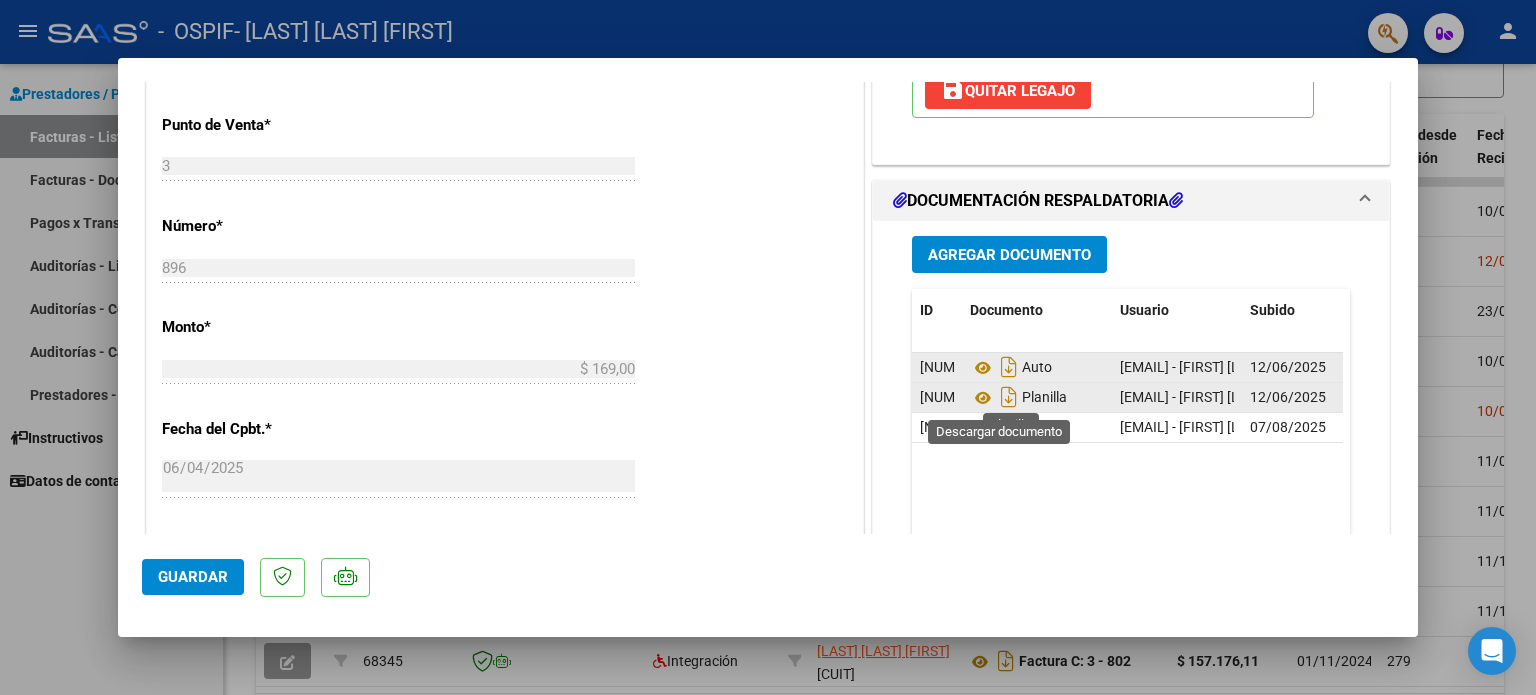 drag, startPoint x: 999, startPoint y: 388, endPoint x: 939, endPoint y: 407, distance: 62.936478 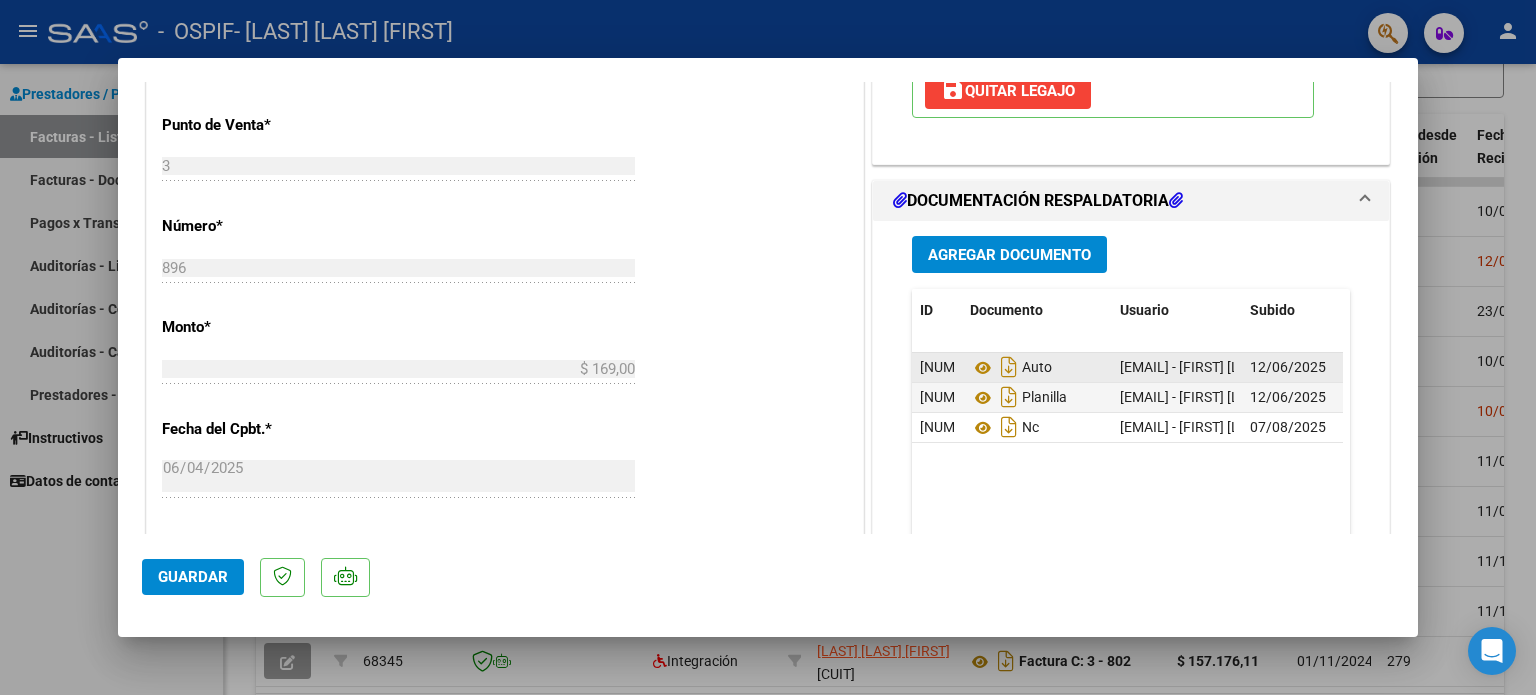 click on "Guardar" 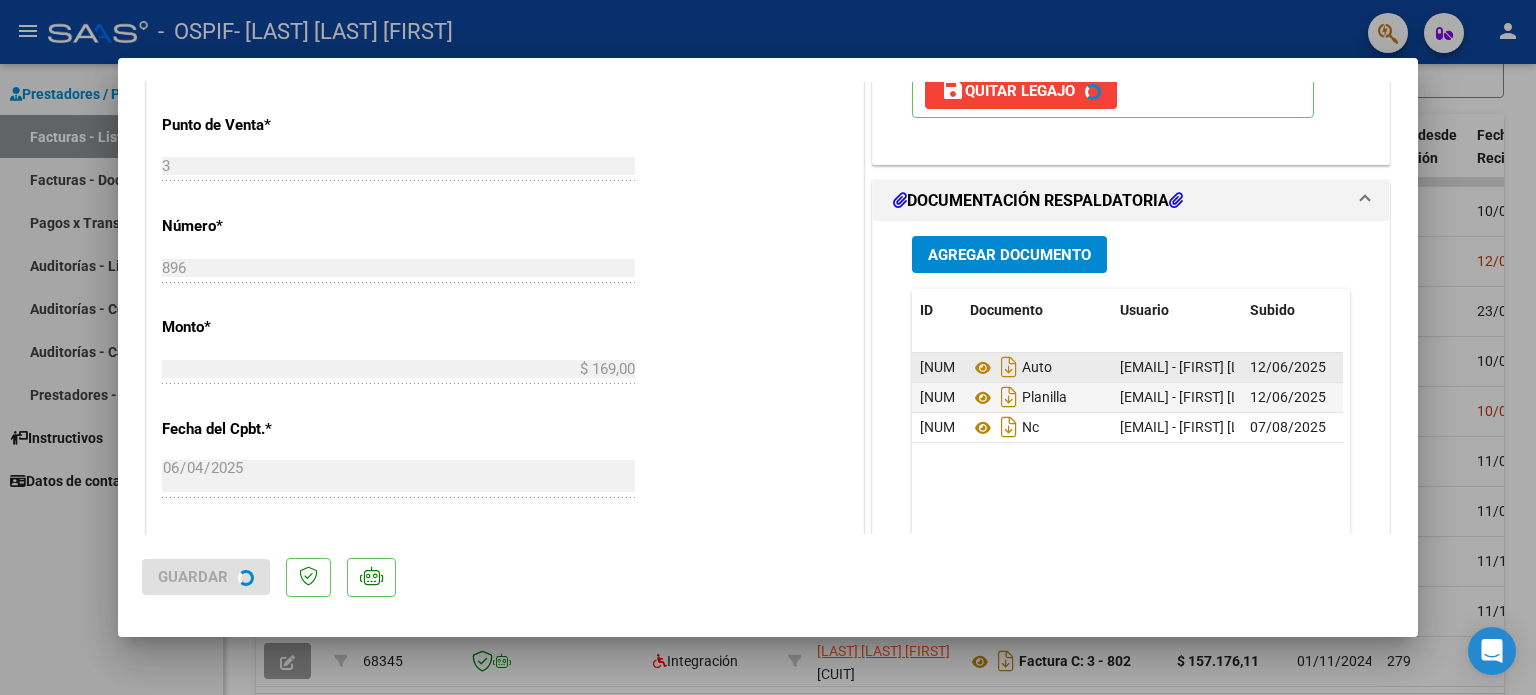 drag, startPoint x: 54, startPoint y: 535, endPoint x: 108, endPoint y: 399, distance: 146.3284 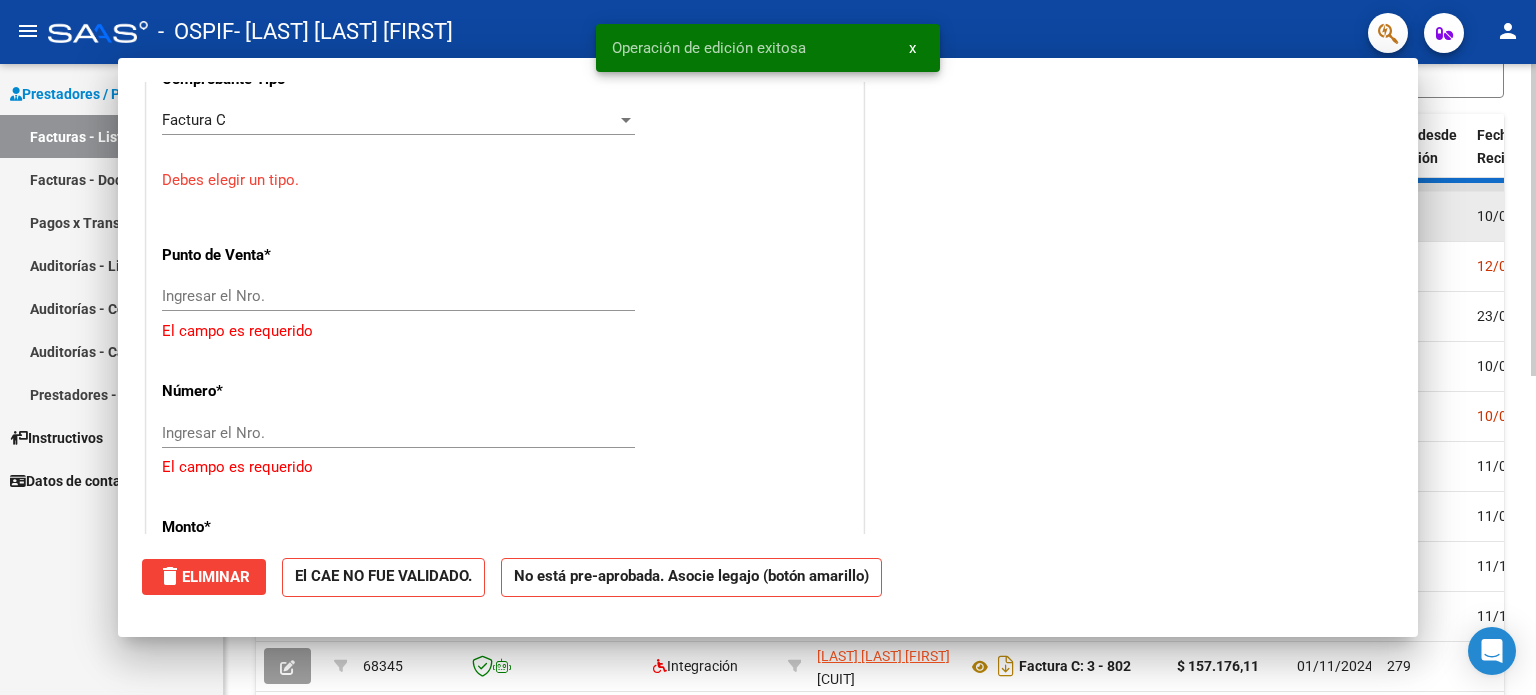 scroll, scrollTop: 0, scrollLeft: 0, axis: both 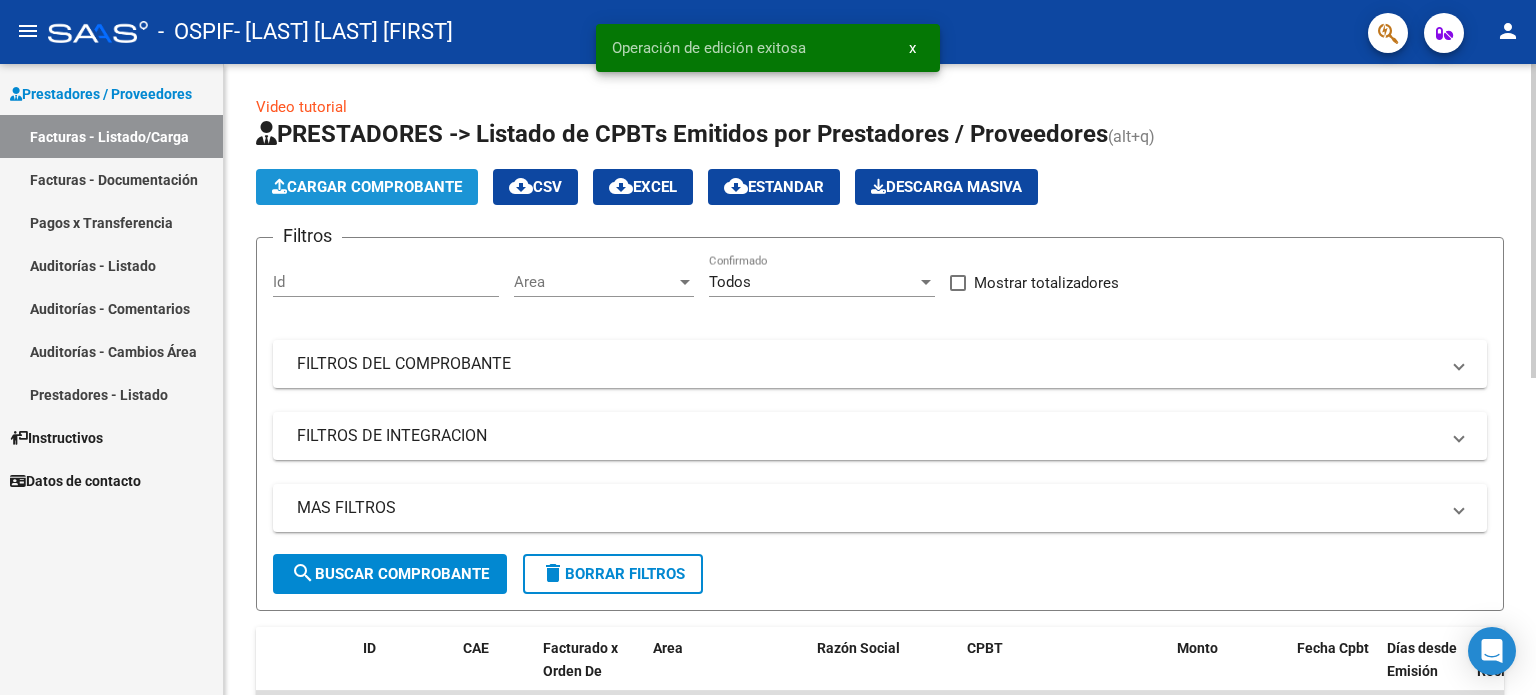click on "Cargar Comprobante" 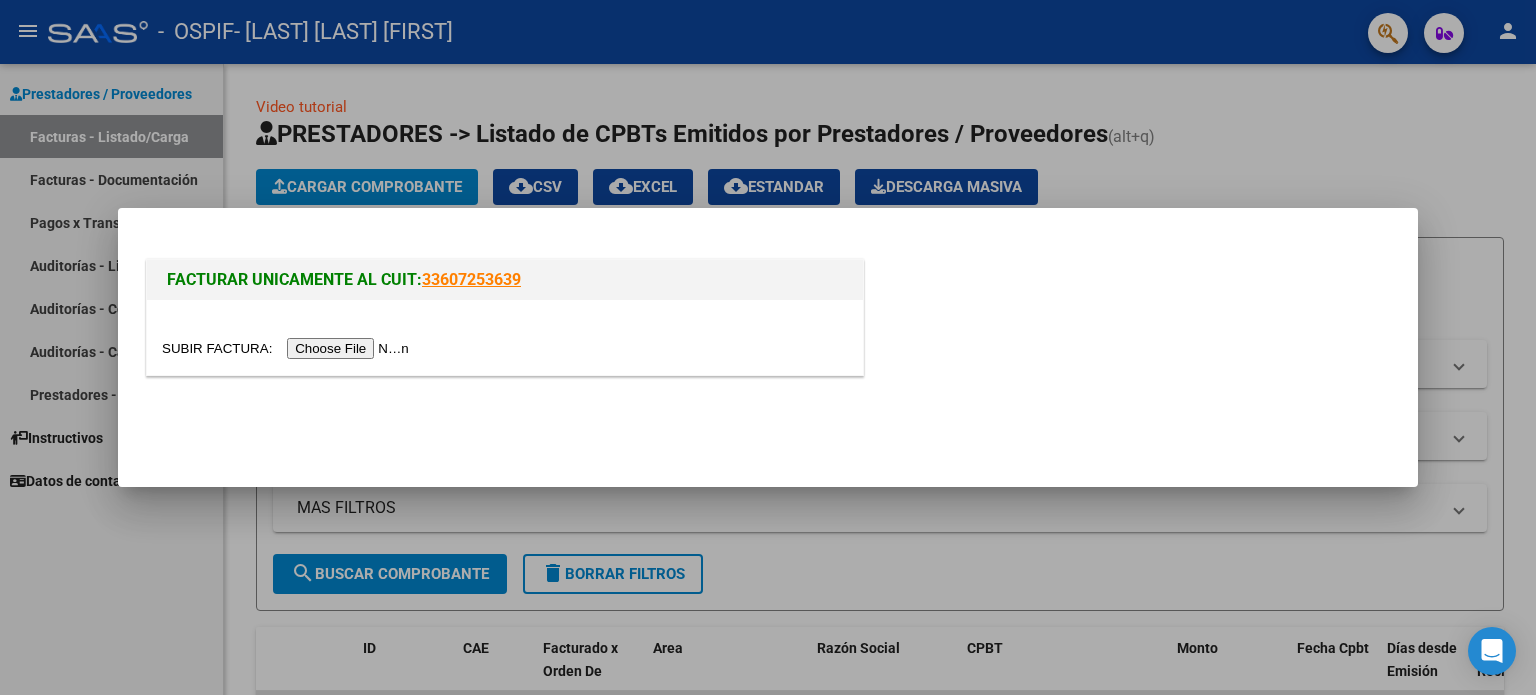 click at bounding box center (288, 348) 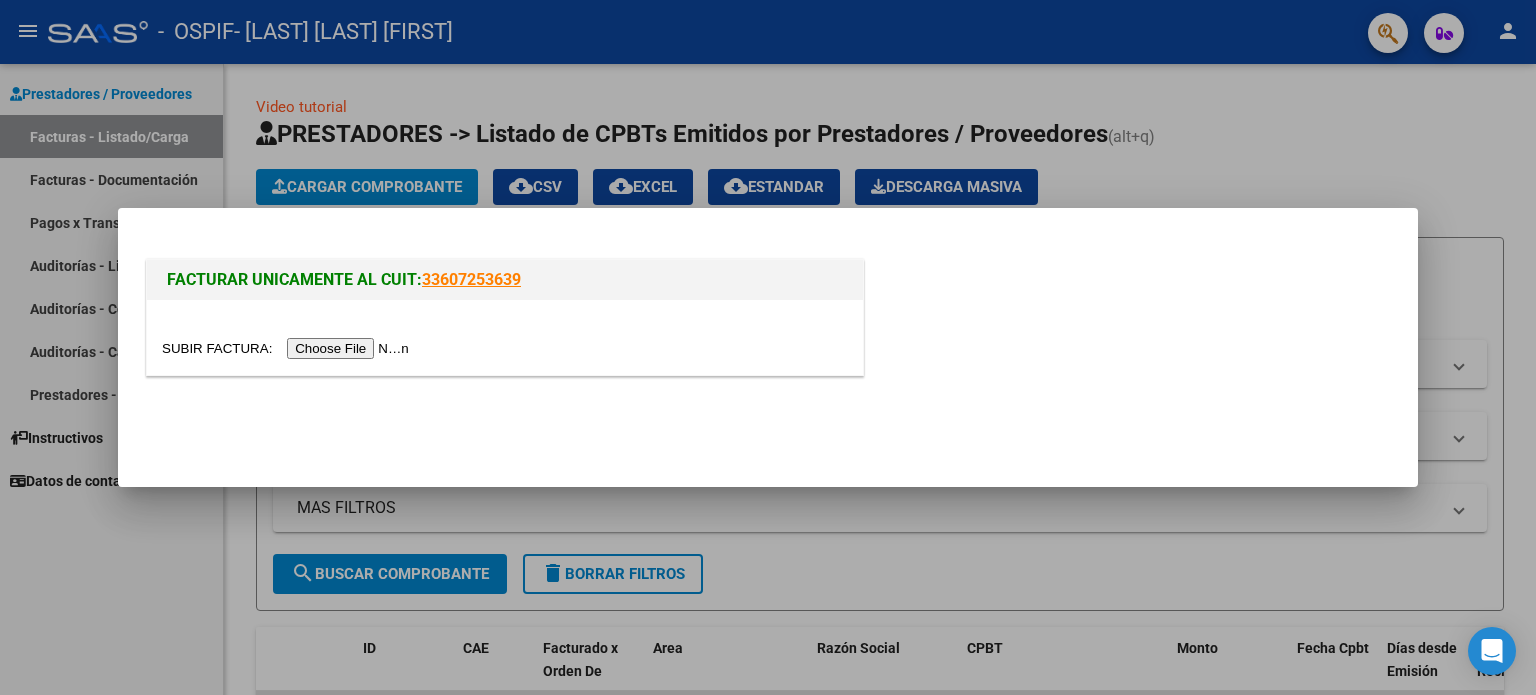 click at bounding box center [288, 348] 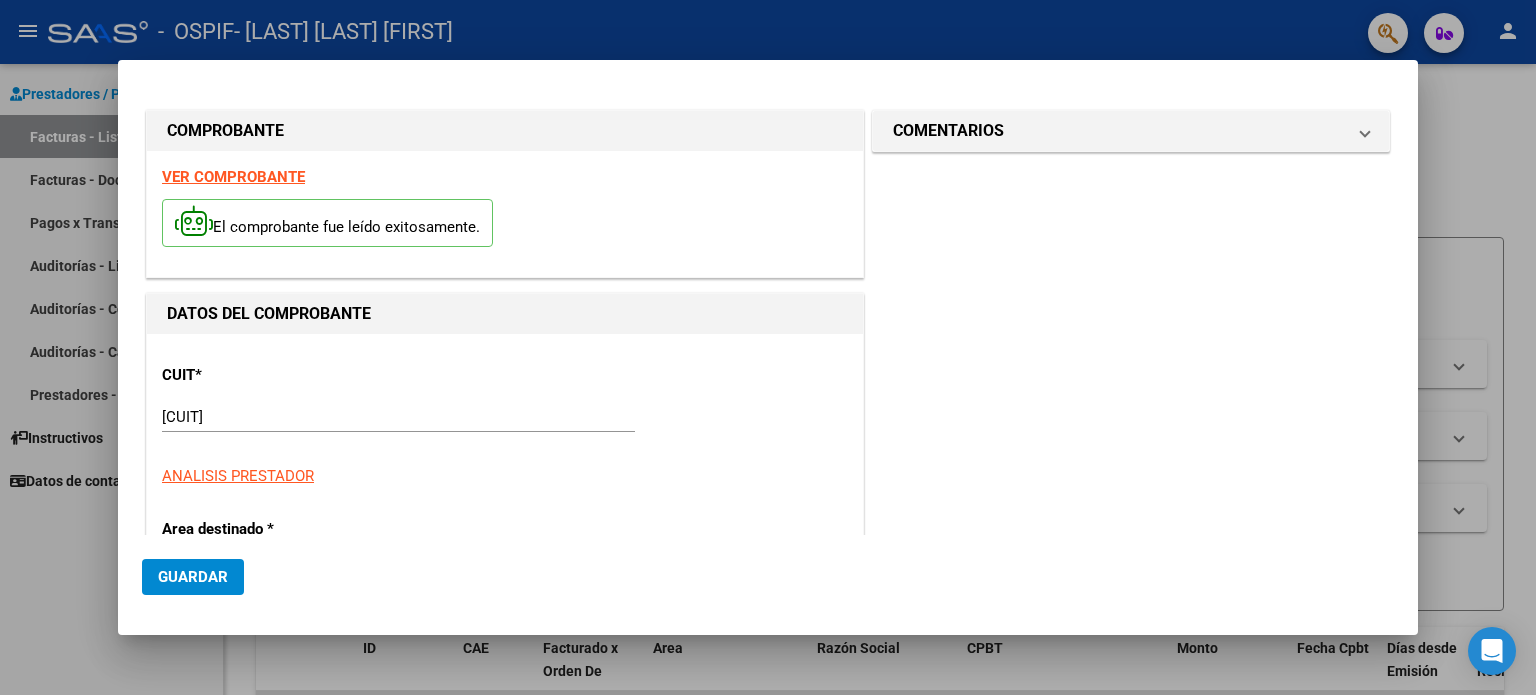 scroll, scrollTop: 400, scrollLeft: 0, axis: vertical 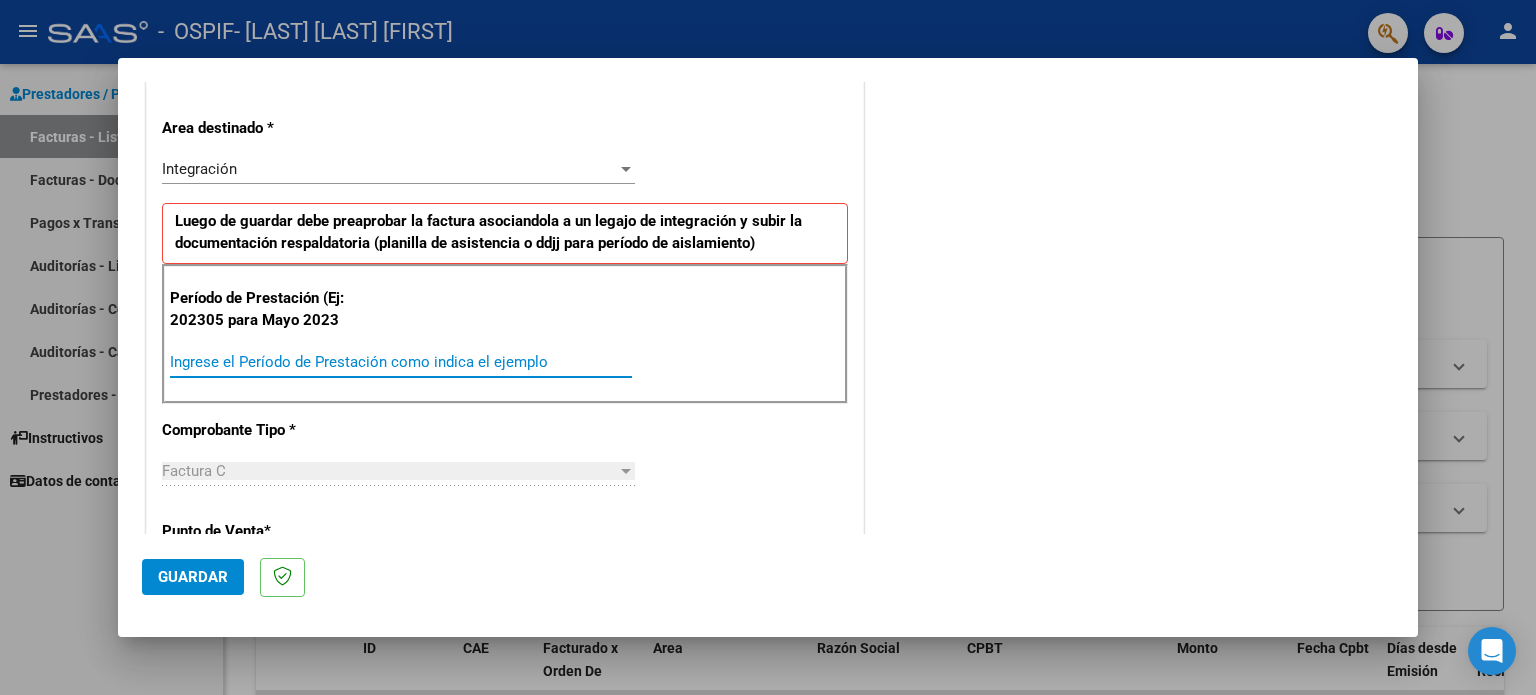 click on "Ingrese el Período de Prestación como indica el ejemplo" at bounding box center [401, 362] 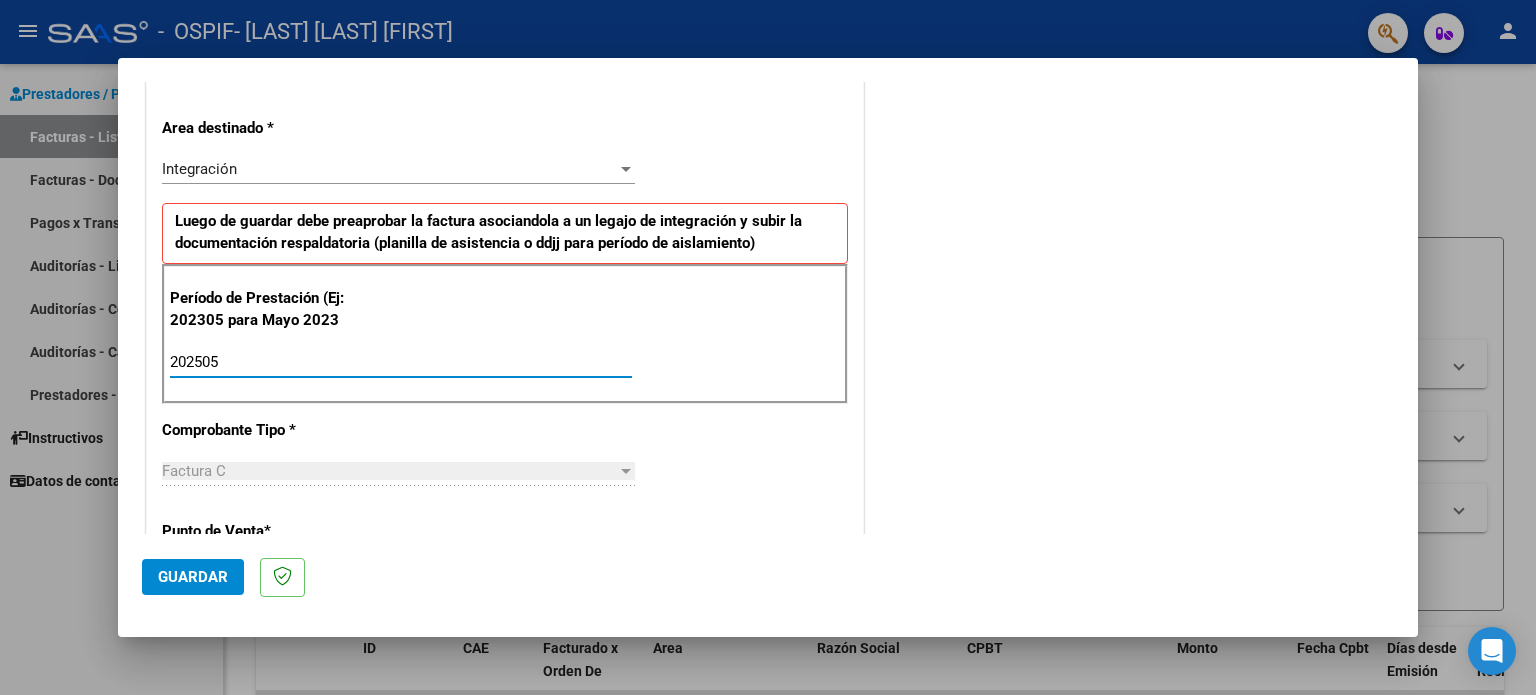type on "202505" 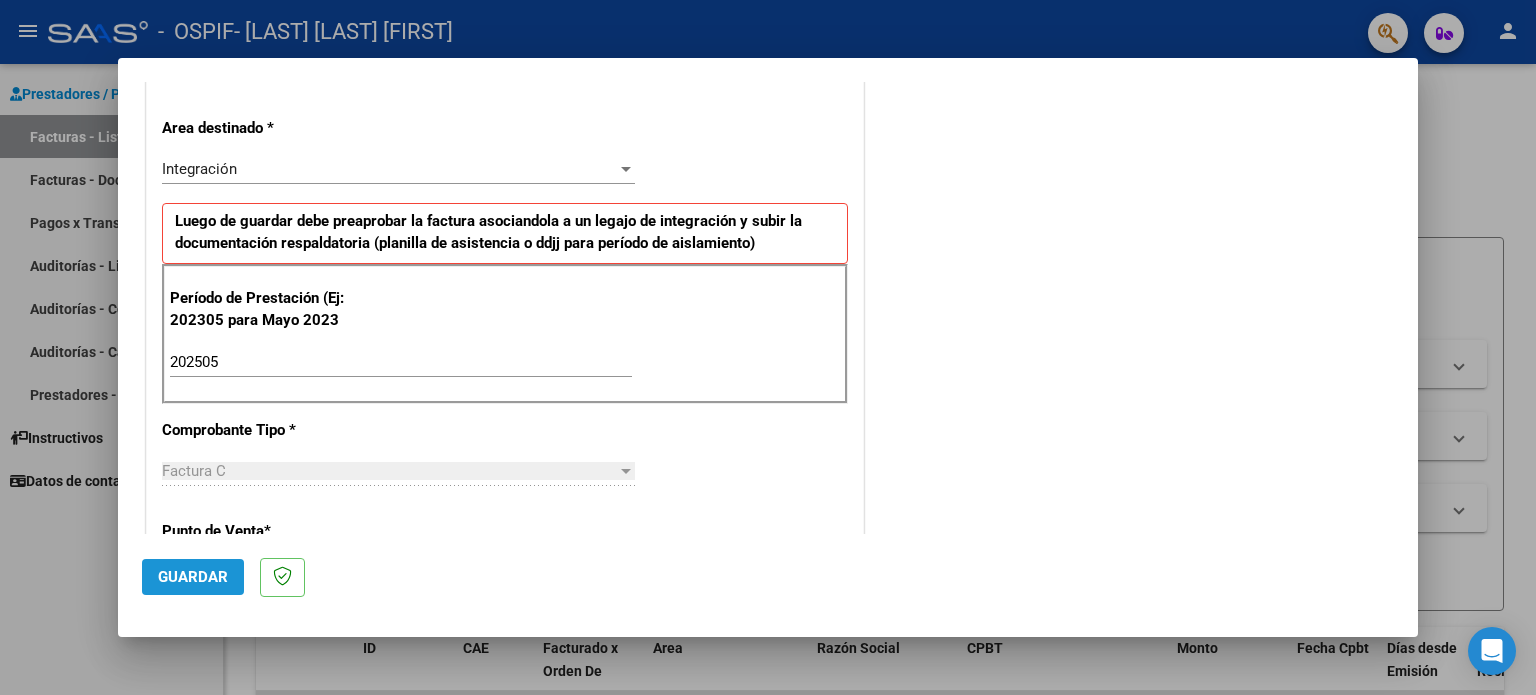 click on "Guardar" 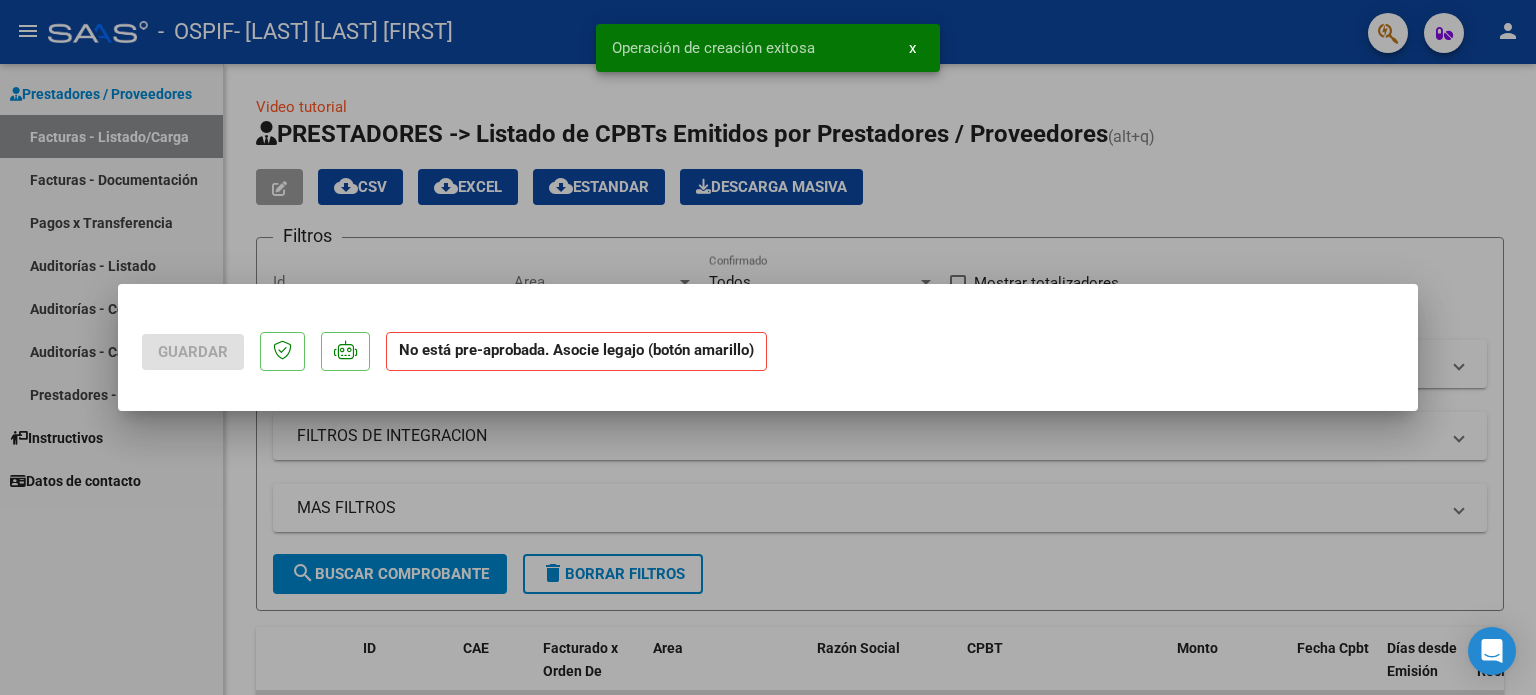 scroll, scrollTop: 0, scrollLeft: 0, axis: both 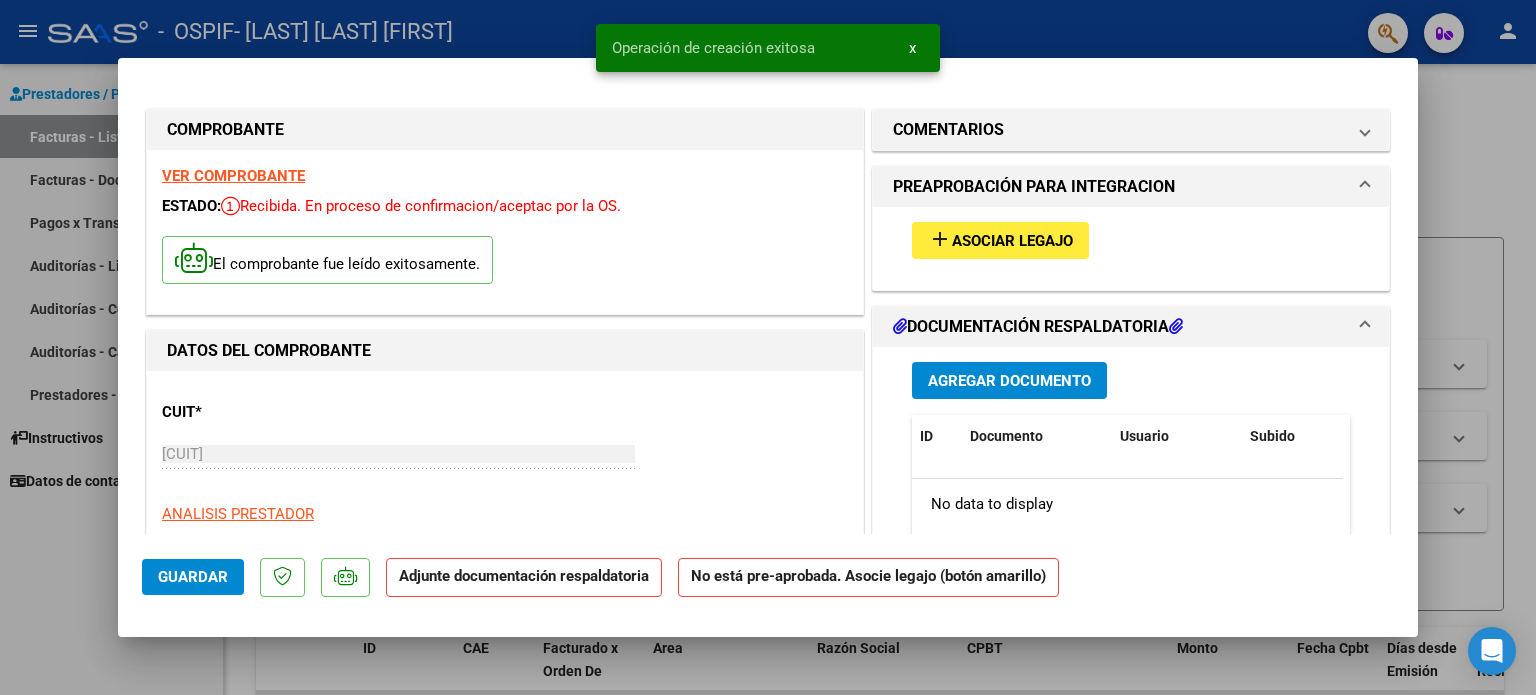 click on "Asociar Legajo" at bounding box center (1012, 241) 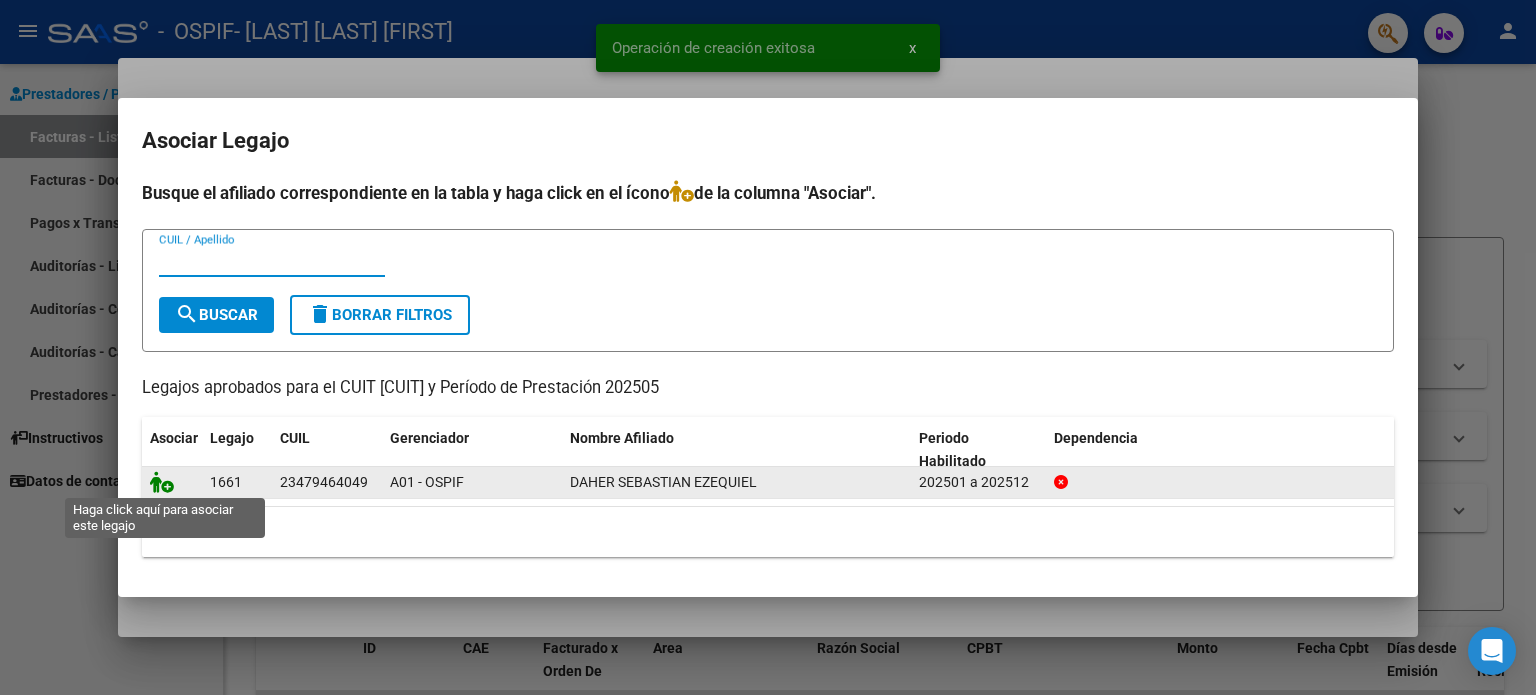 click 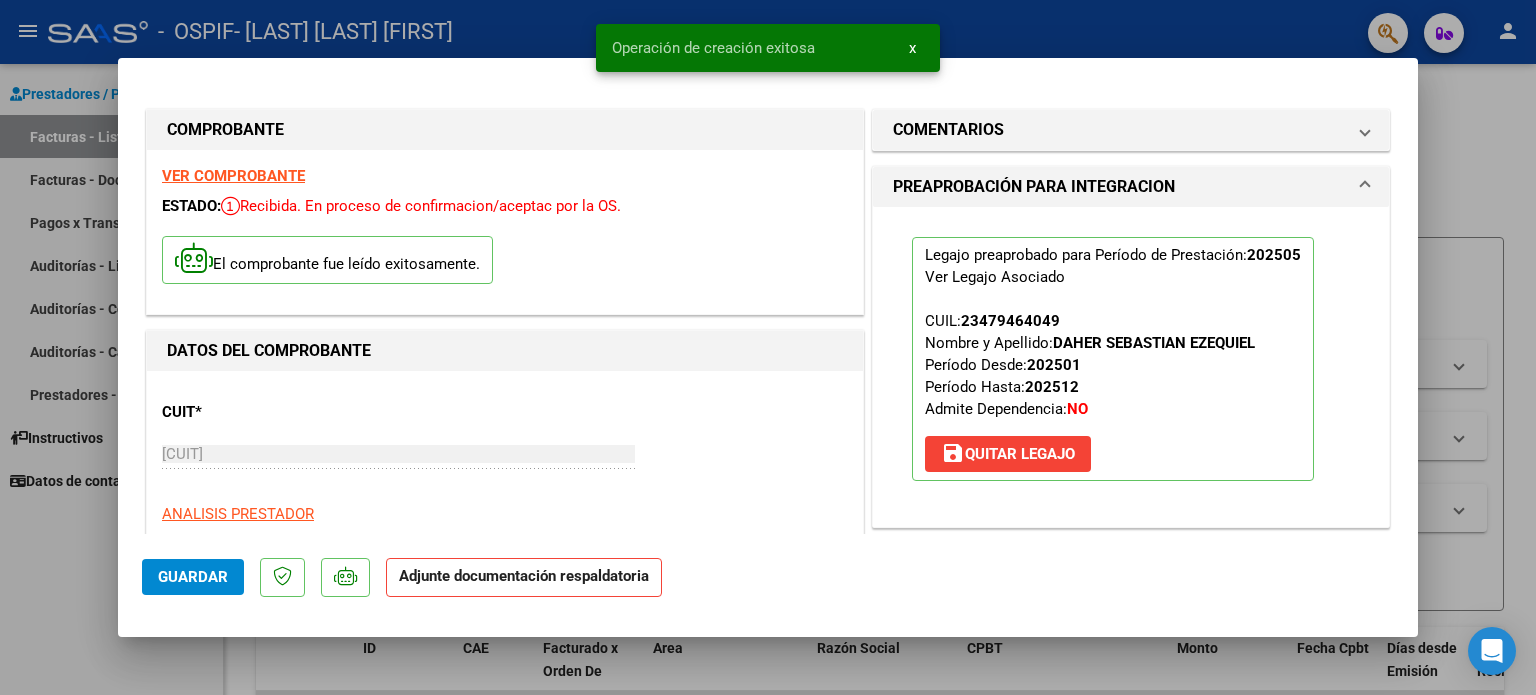 scroll, scrollTop: 400, scrollLeft: 0, axis: vertical 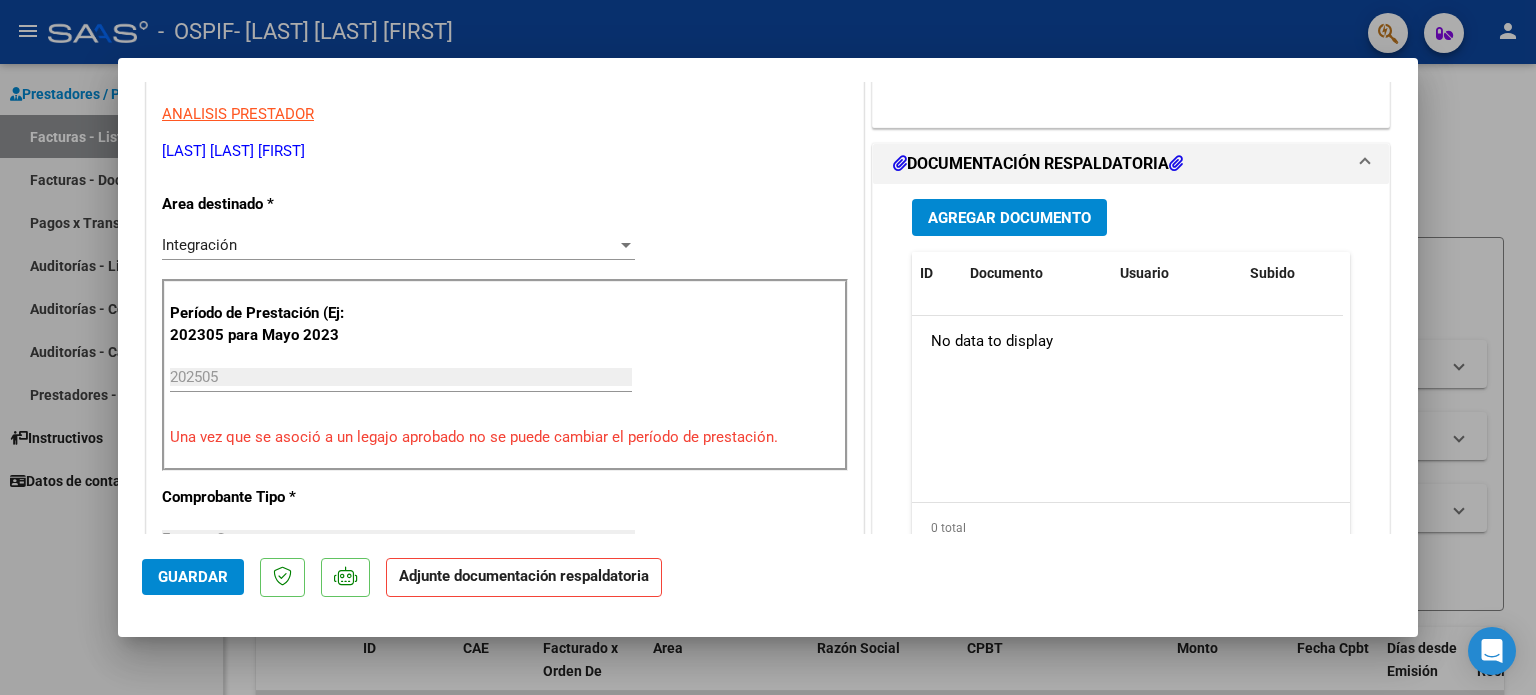 click on "Agregar Documento" at bounding box center (1009, 218) 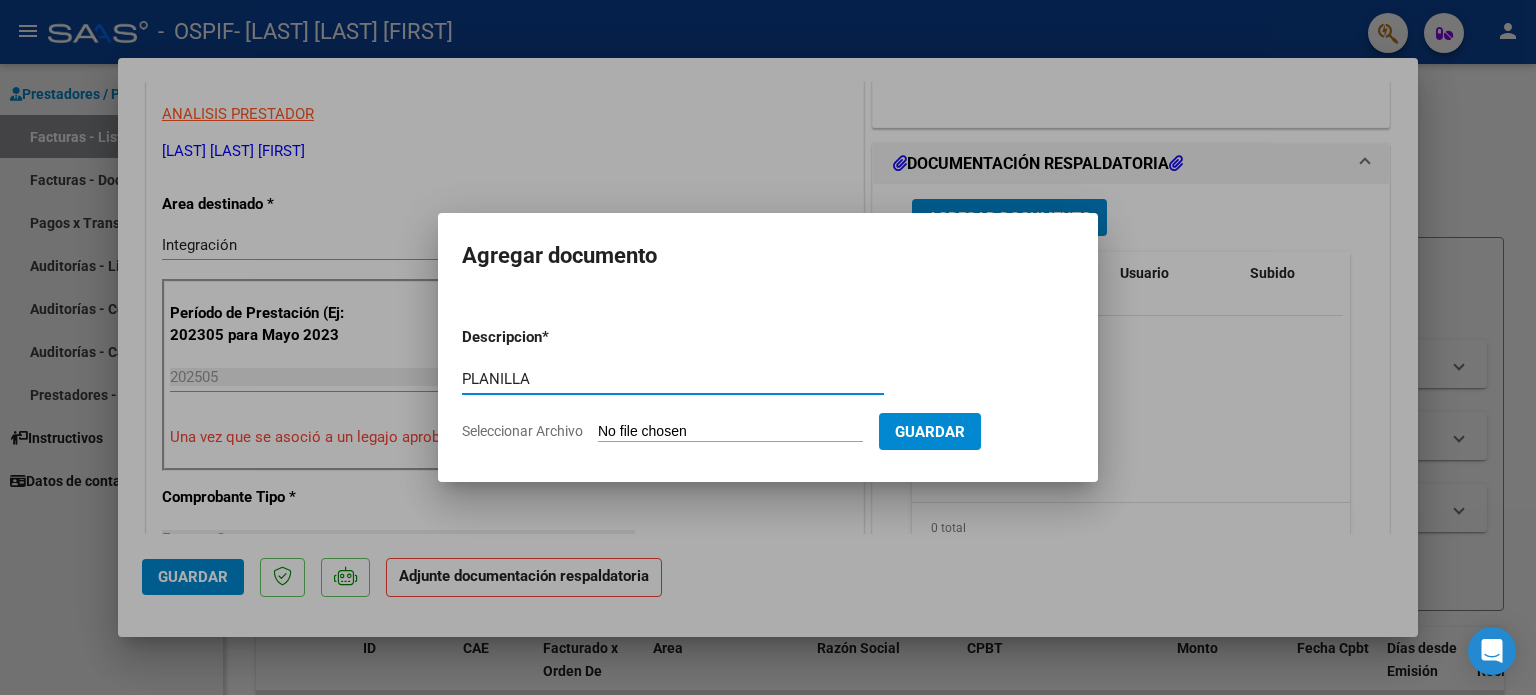 type on "PLANILLA" 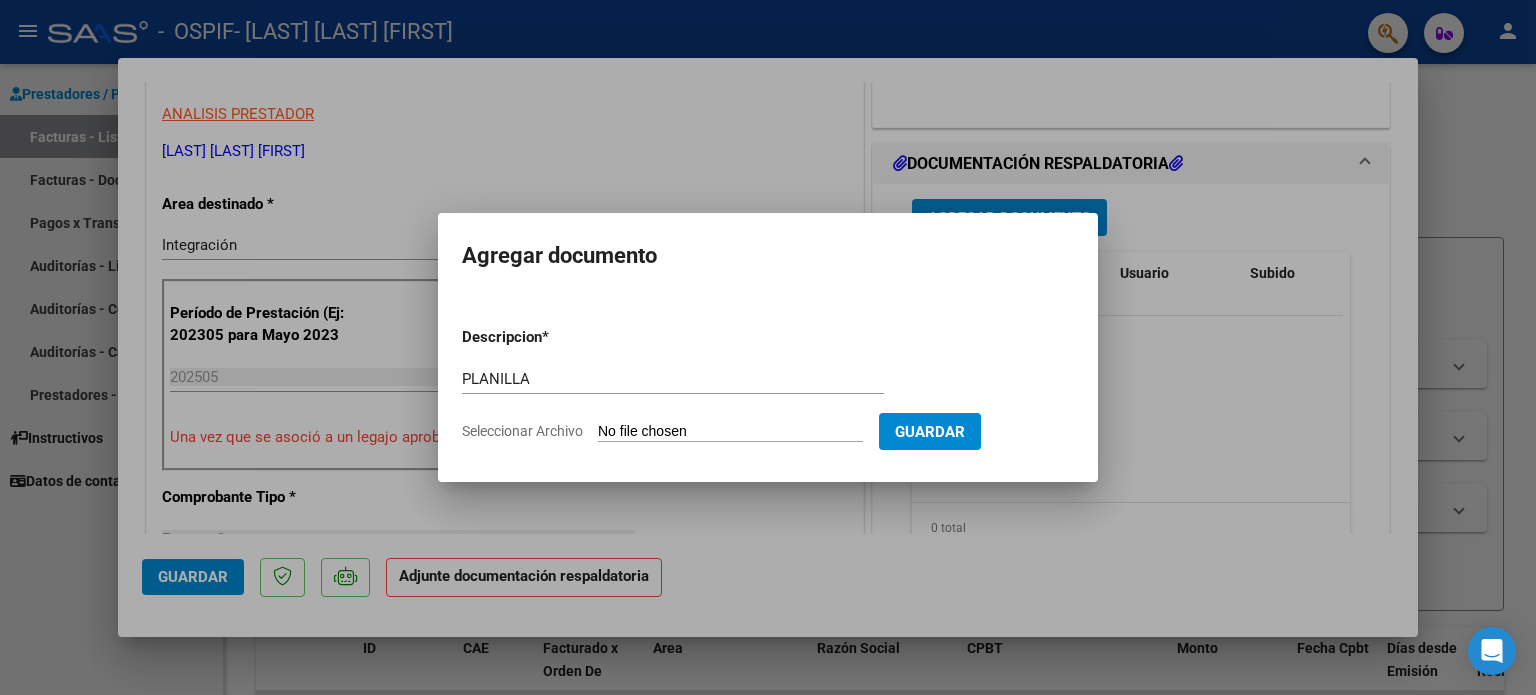 click on "Seleccionar Archivo" at bounding box center (730, 432) 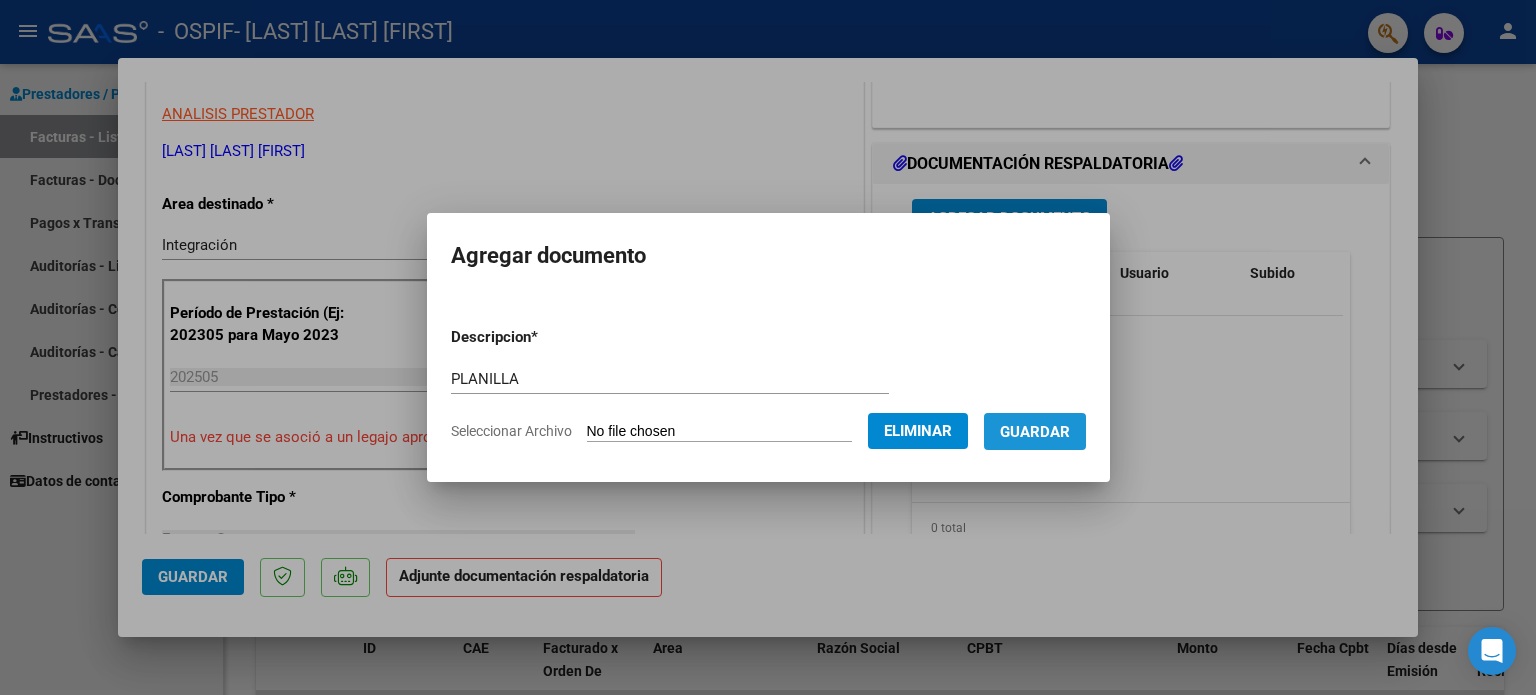 click on "Guardar" at bounding box center (1035, 431) 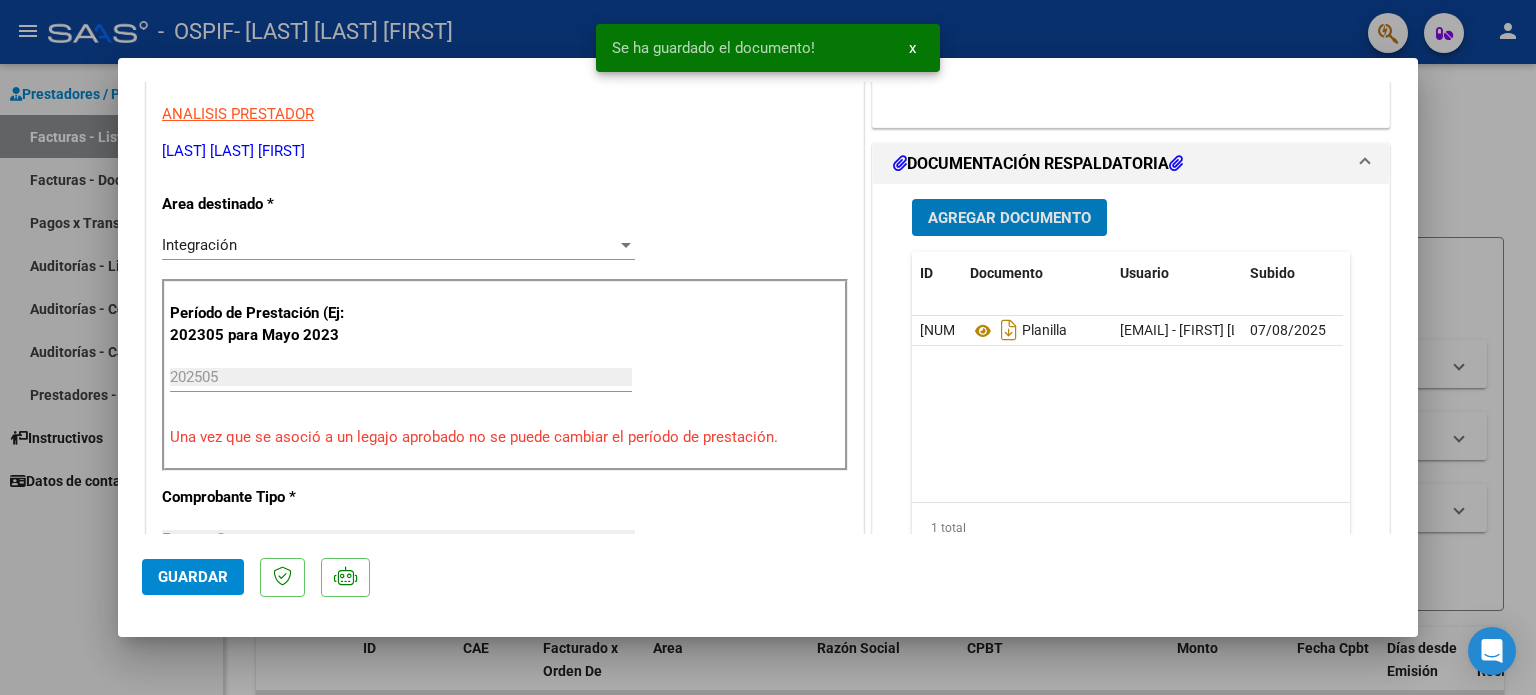 click on "Agregar Documento ID Documento Usuario Subido Acción 72701  Planilla   verokineluca@gmail.com - VERONICA ALINA SALAZAR ARANIBAR   07/08/2025   1 total   1" at bounding box center (1131, 383) 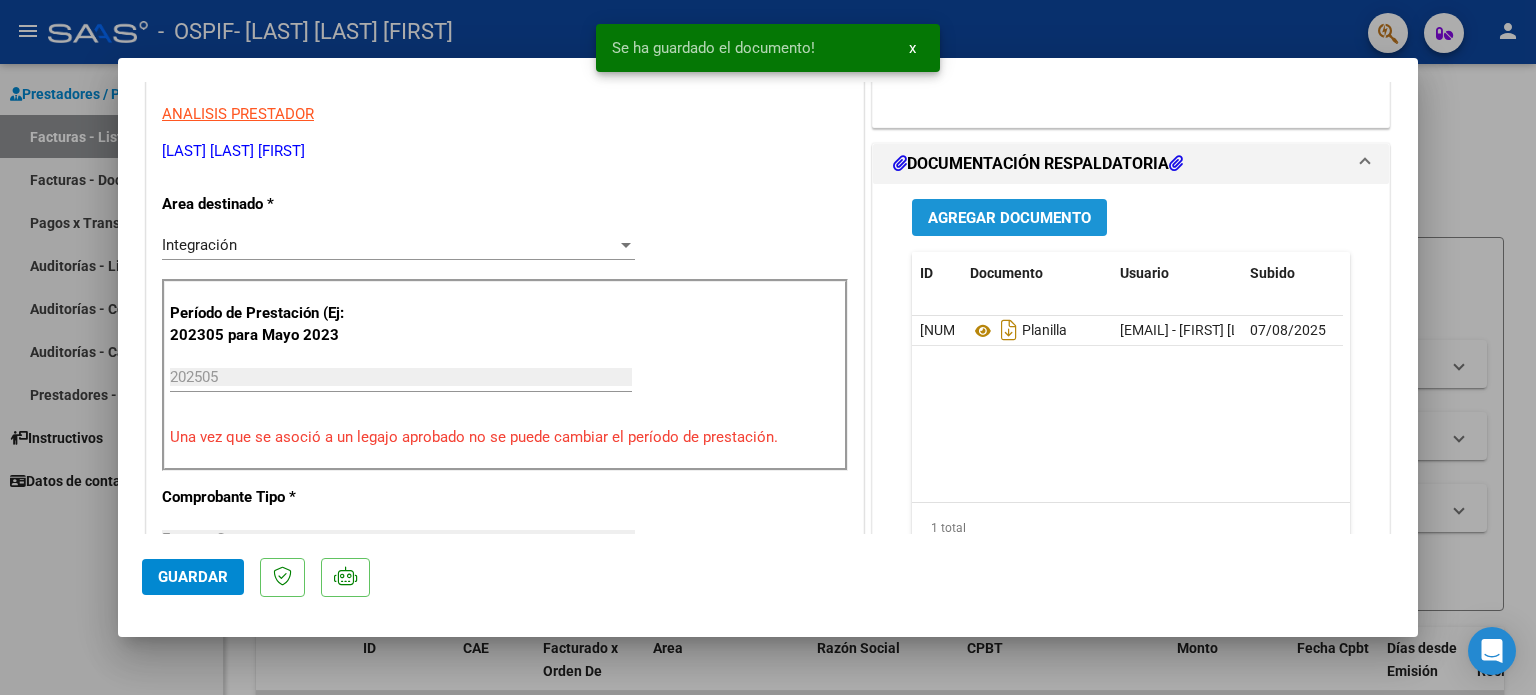 click on "Agregar Documento" at bounding box center (1009, 217) 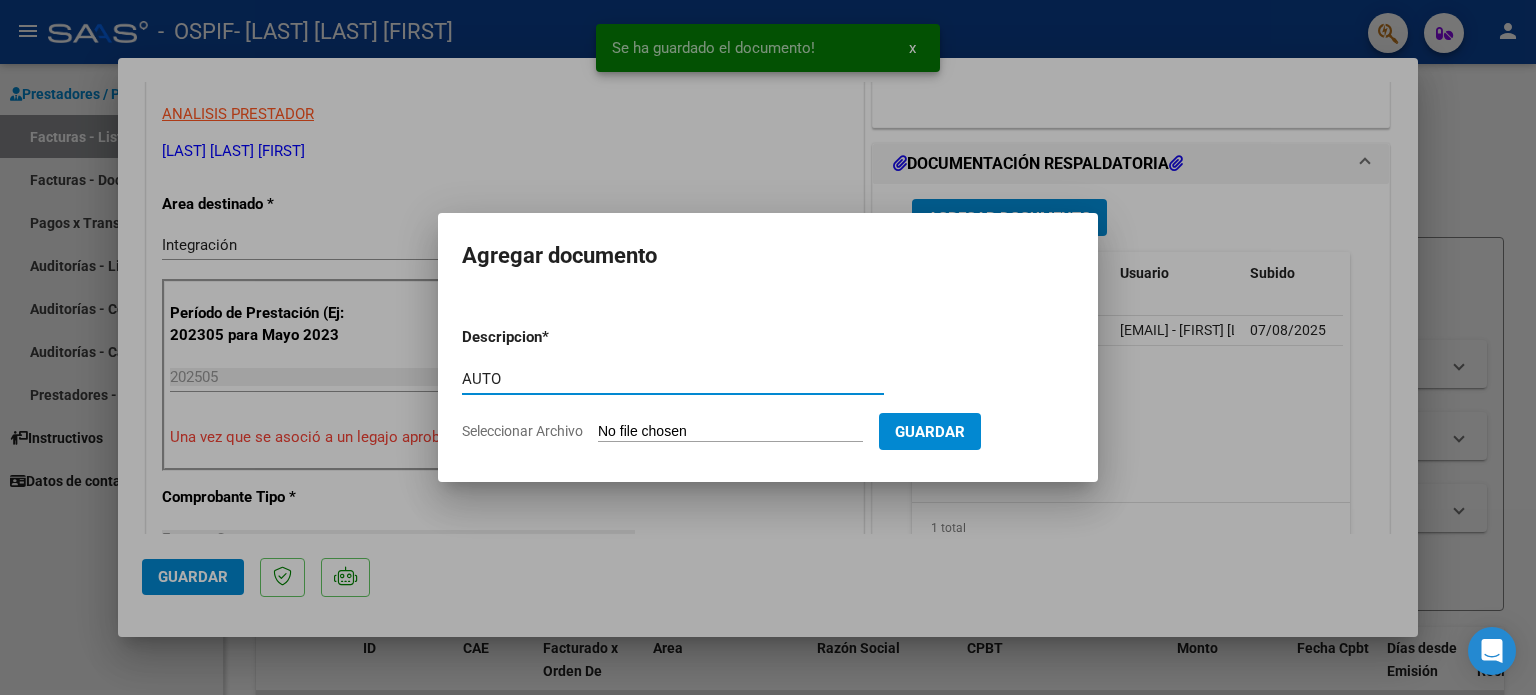 type on "AUTO" 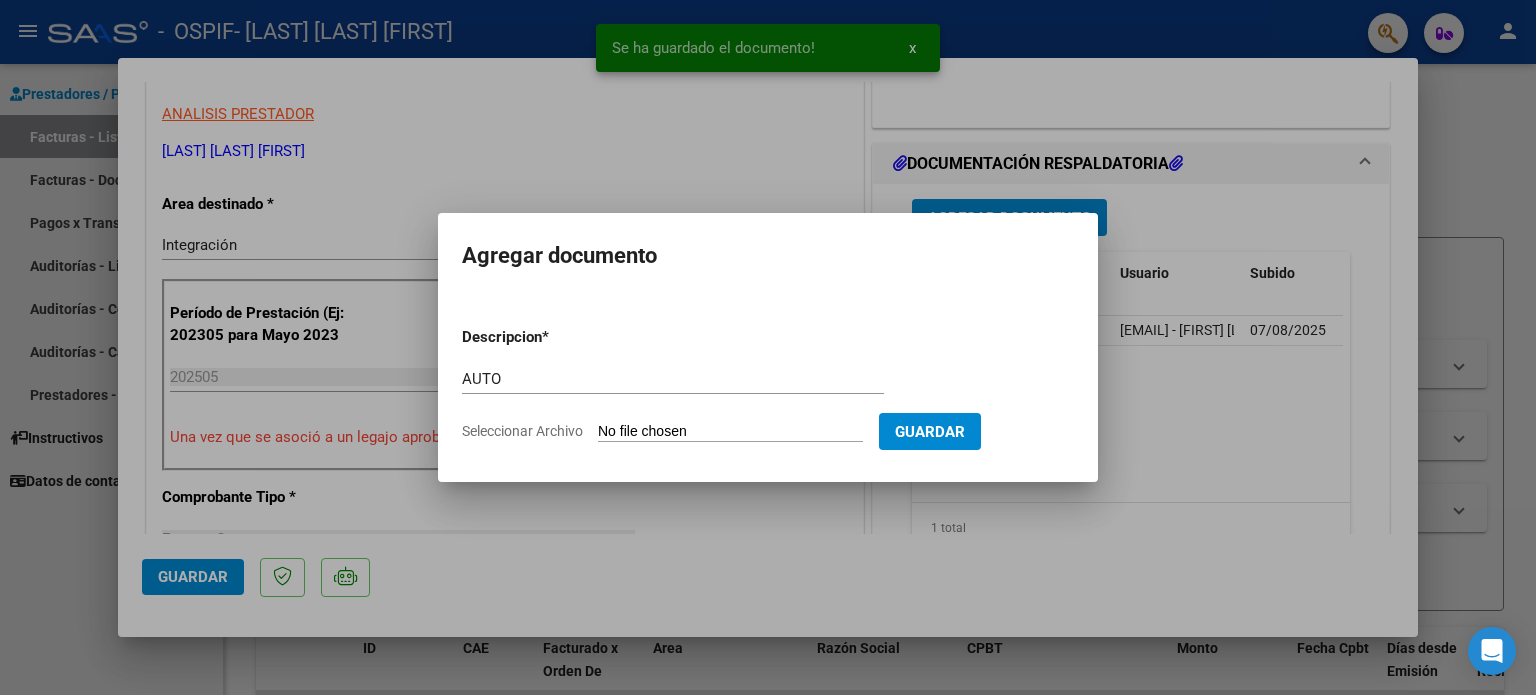 click on "Seleccionar Archivo" at bounding box center [730, 432] 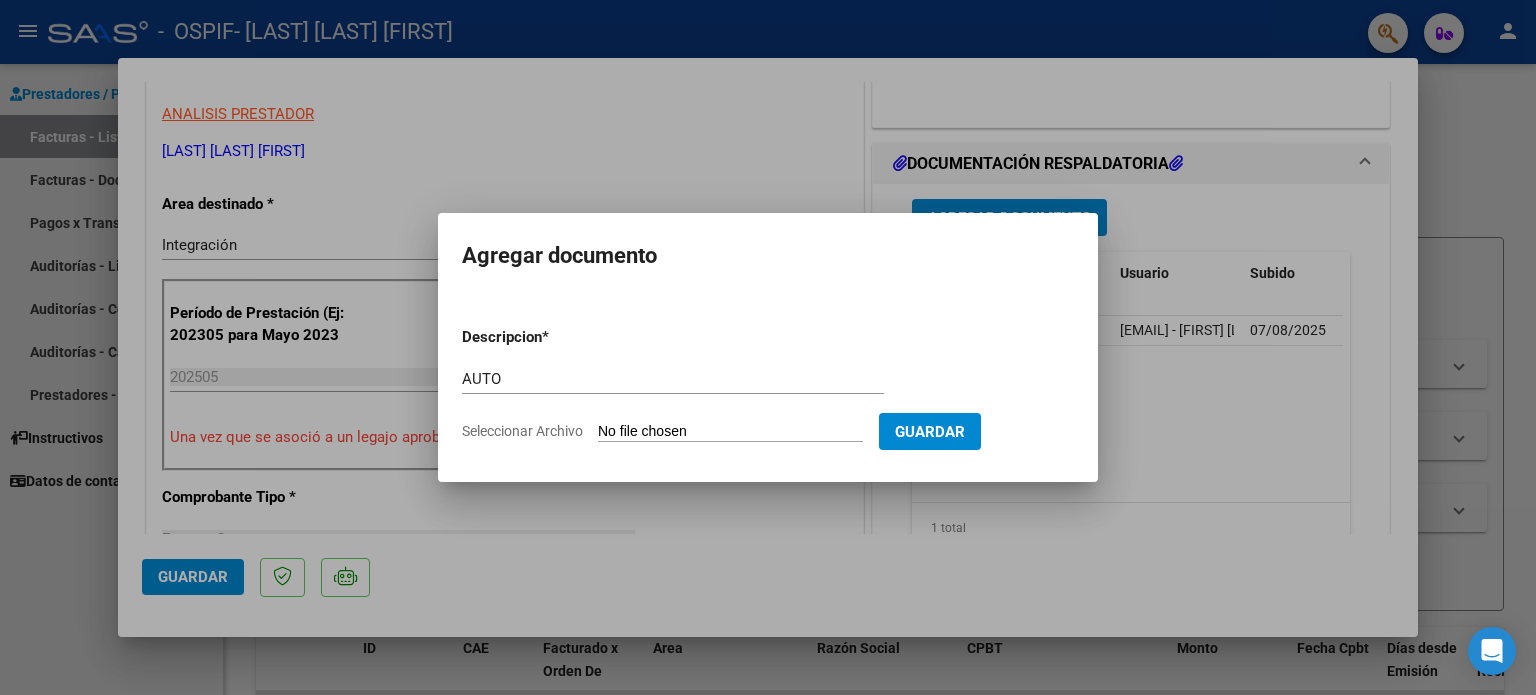 type on "C:\fakepath\23942358164-FACTURA_C-3-896-ANEXO-AUTO.png" 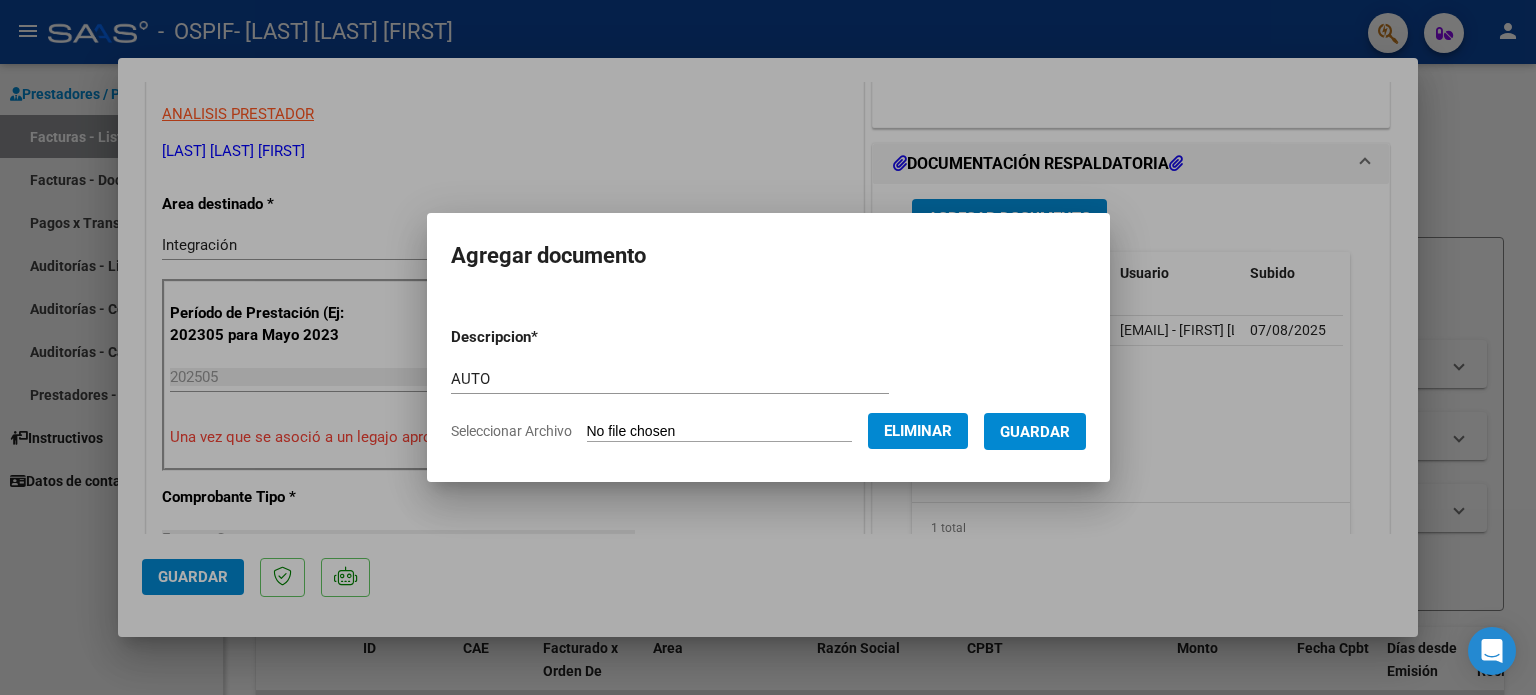 click on "Guardar" at bounding box center (1035, 432) 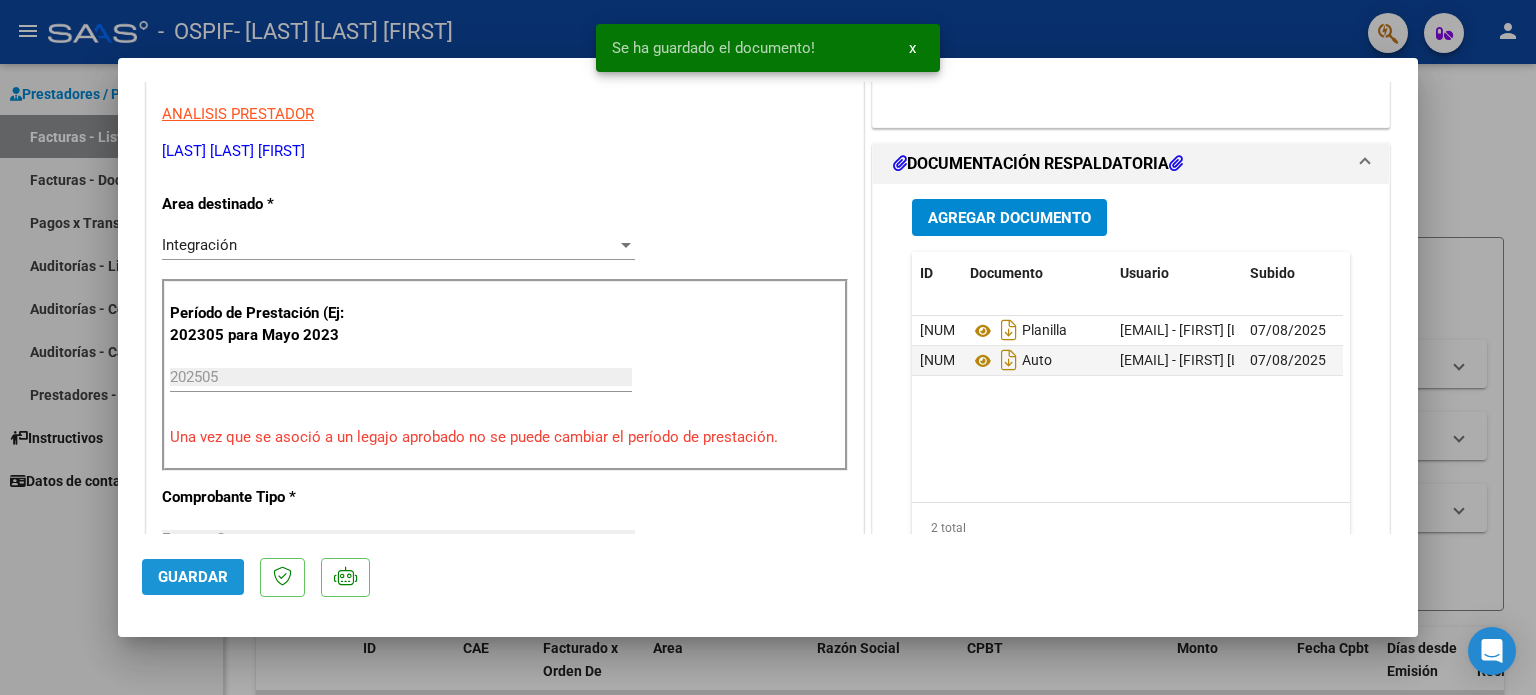 click on "Guardar" 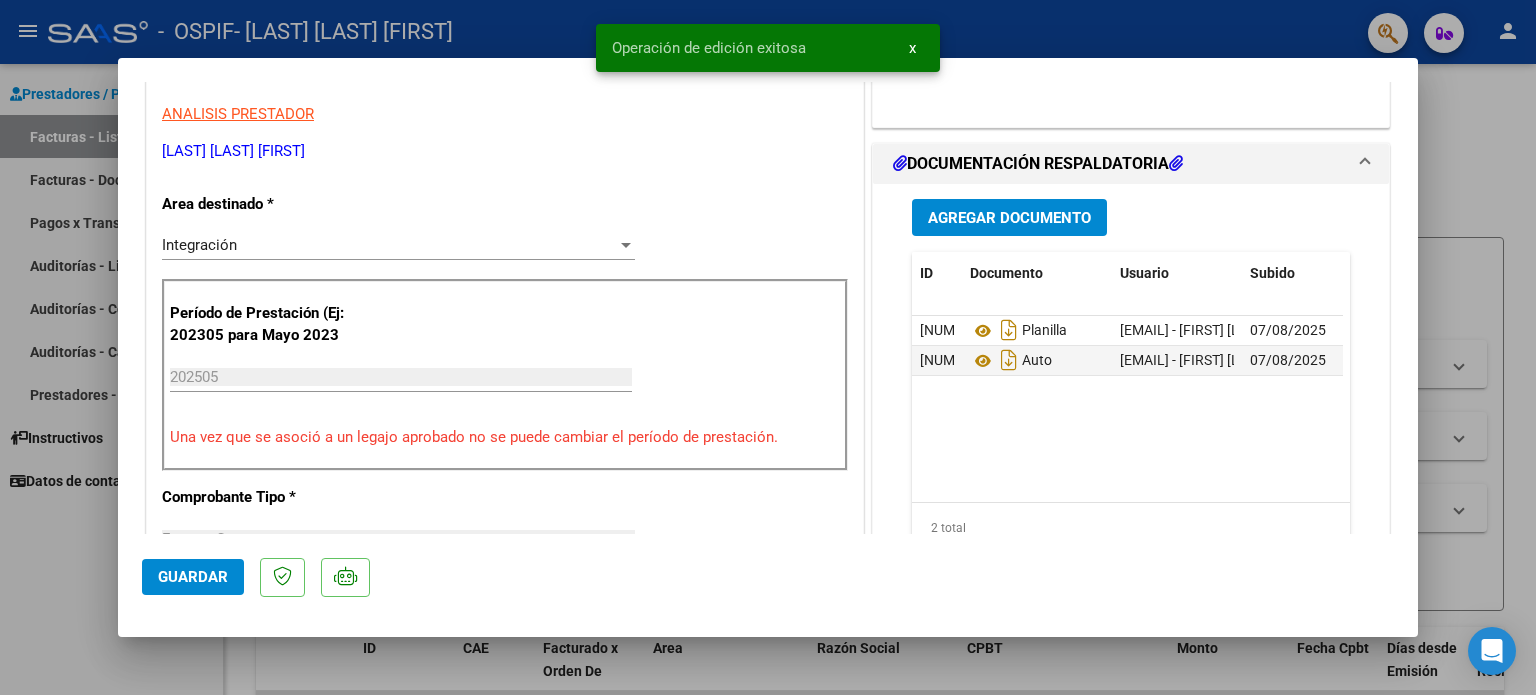 click at bounding box center [768, 347] 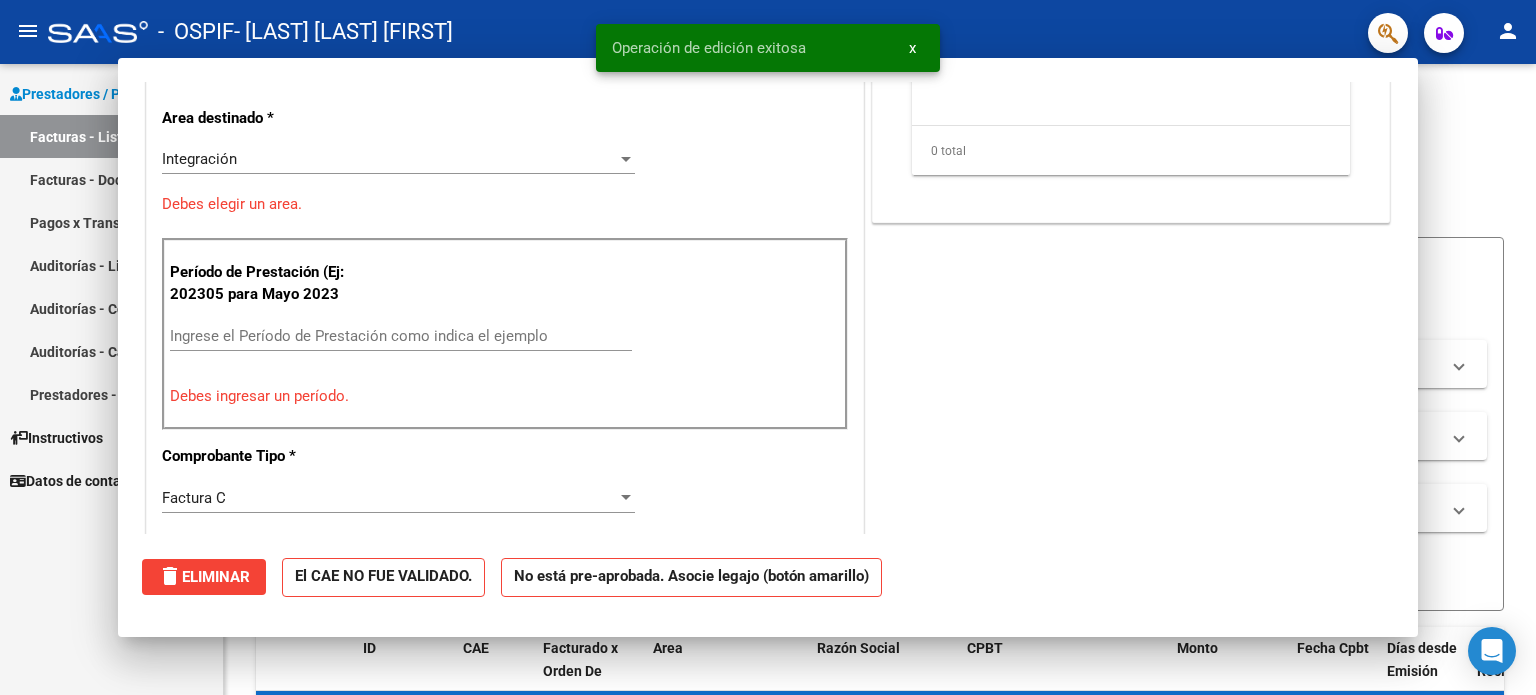scroll, scrollTop: 0, scrollLeft: 0, axis: both 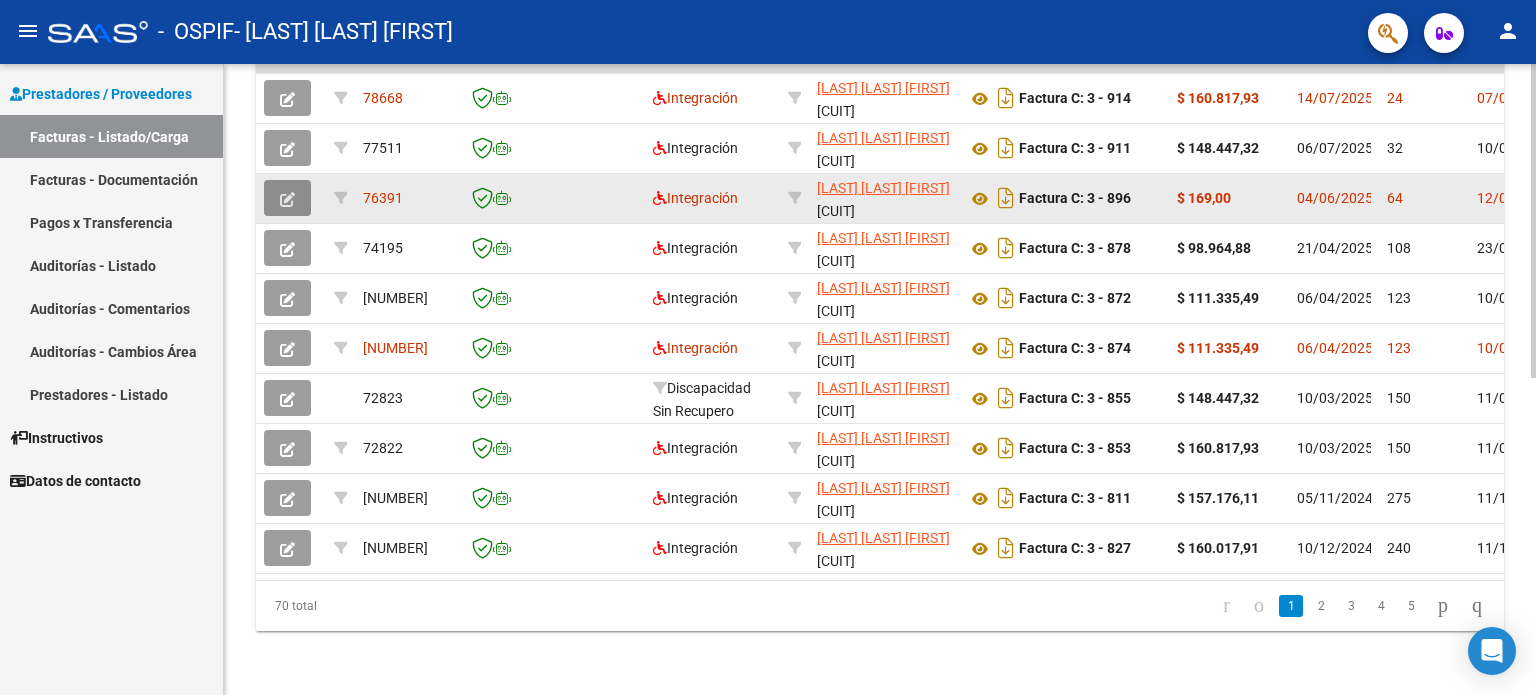 click 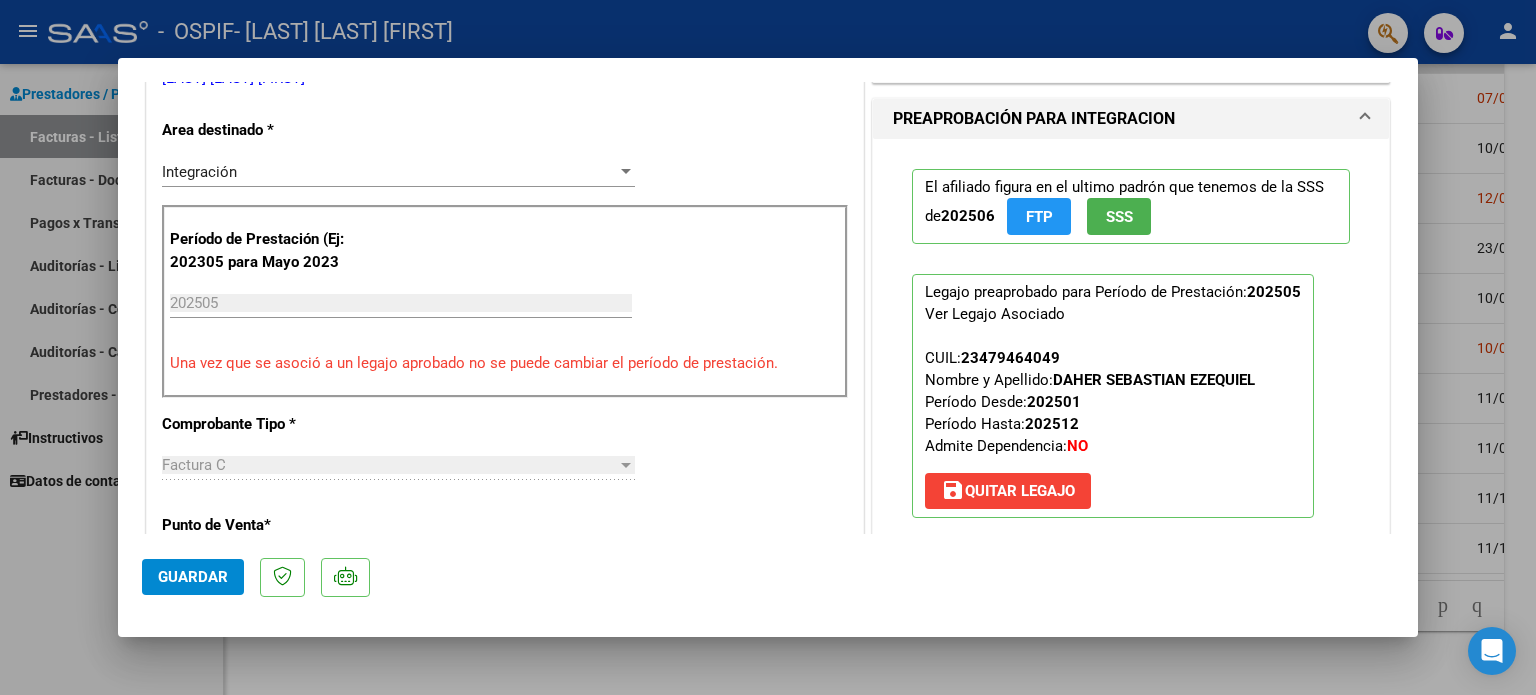 scroll, scrollTop: 0, scrollLeft: 0, axis: both 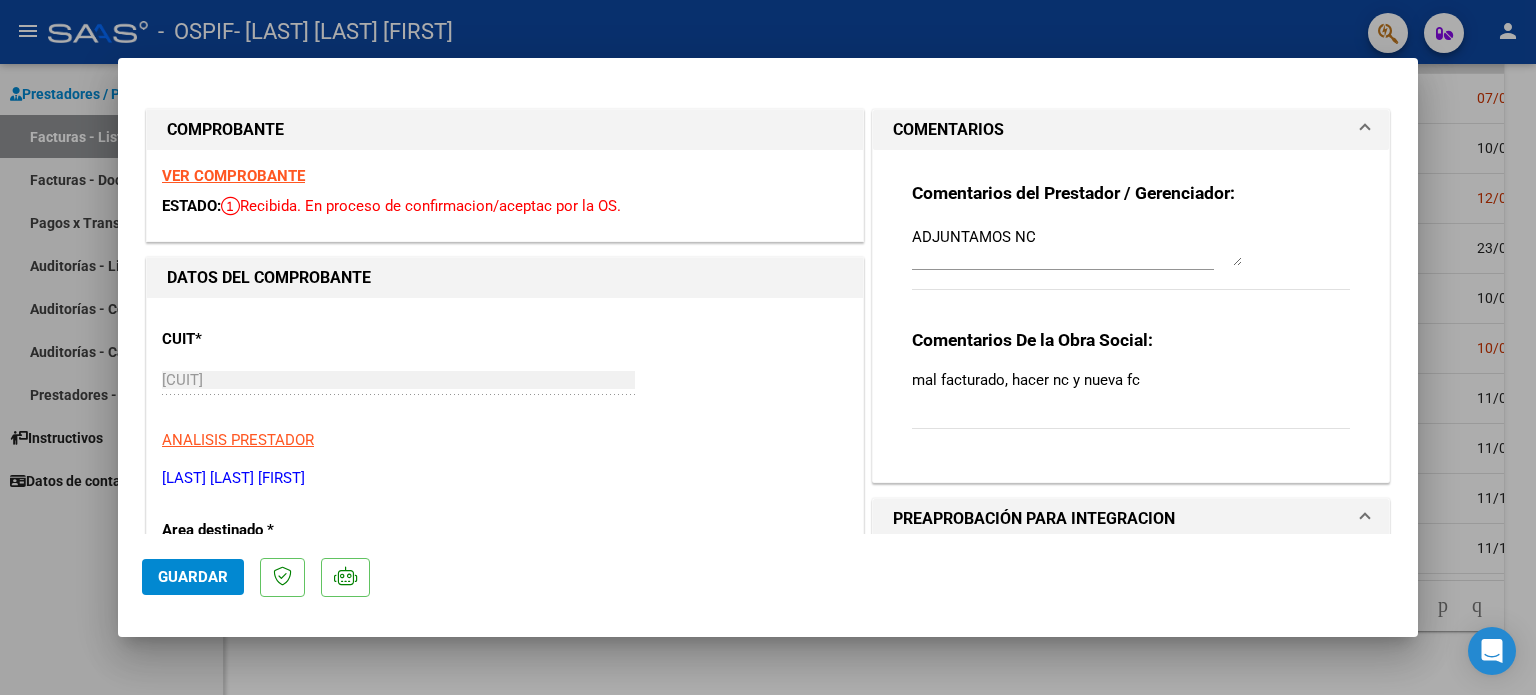 click on "VER COMPROBANTE" at bounding box center [233, 176] 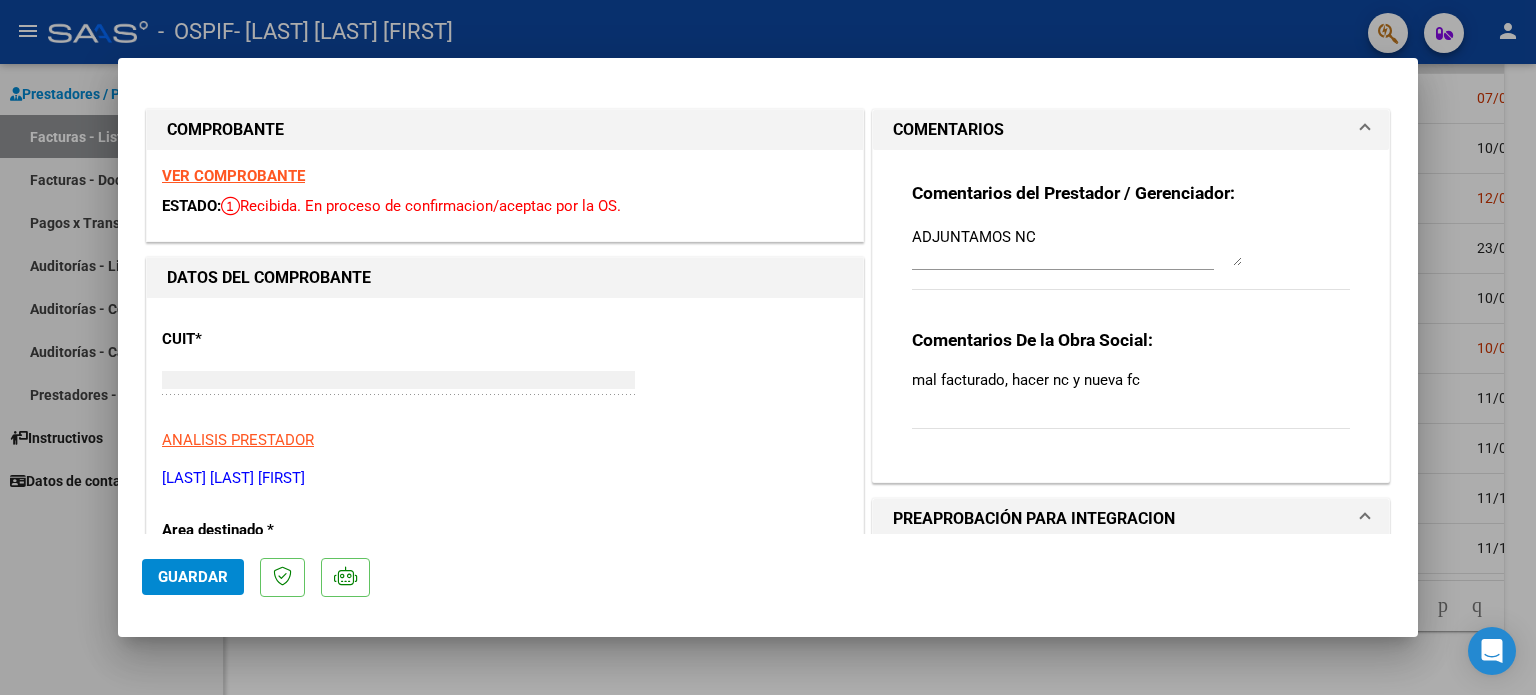 type 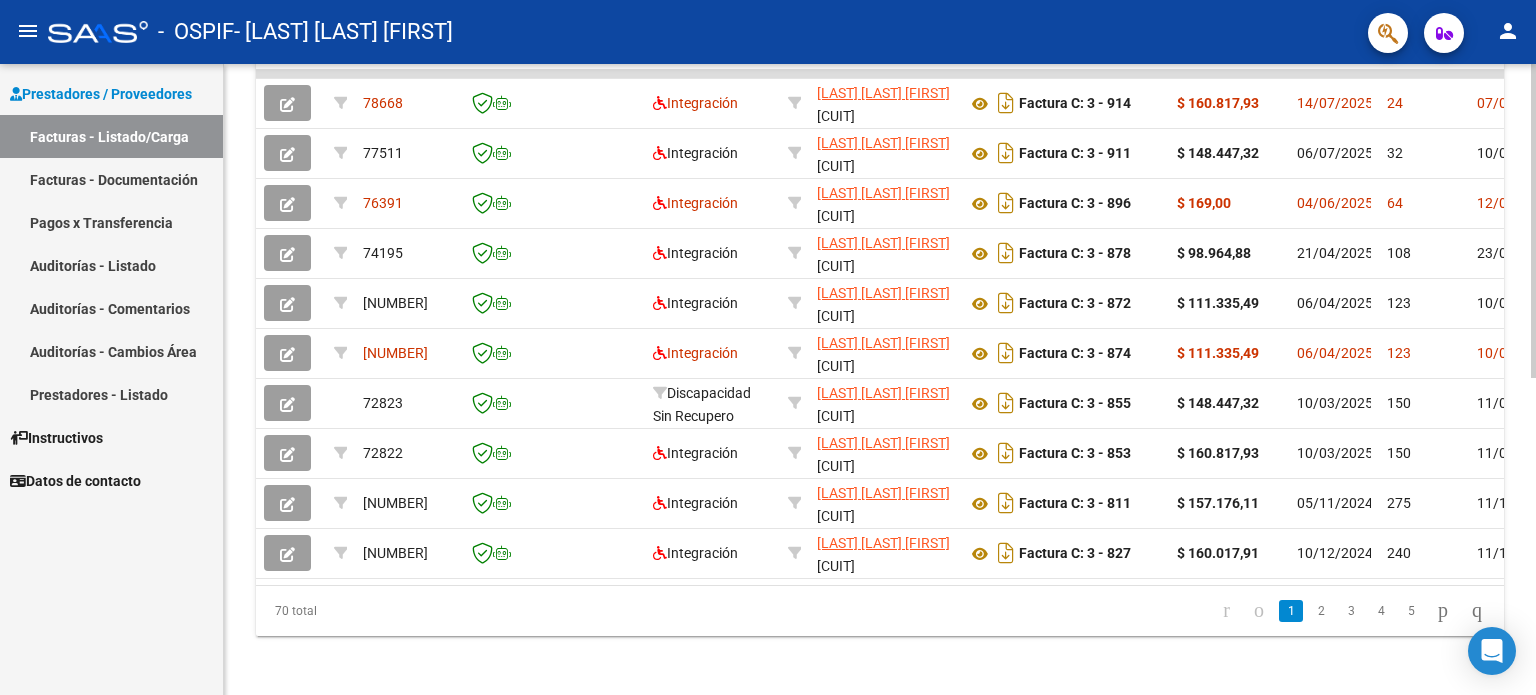 scroll, scrollTop: 638, scrollLeft: 0, axis: vertical 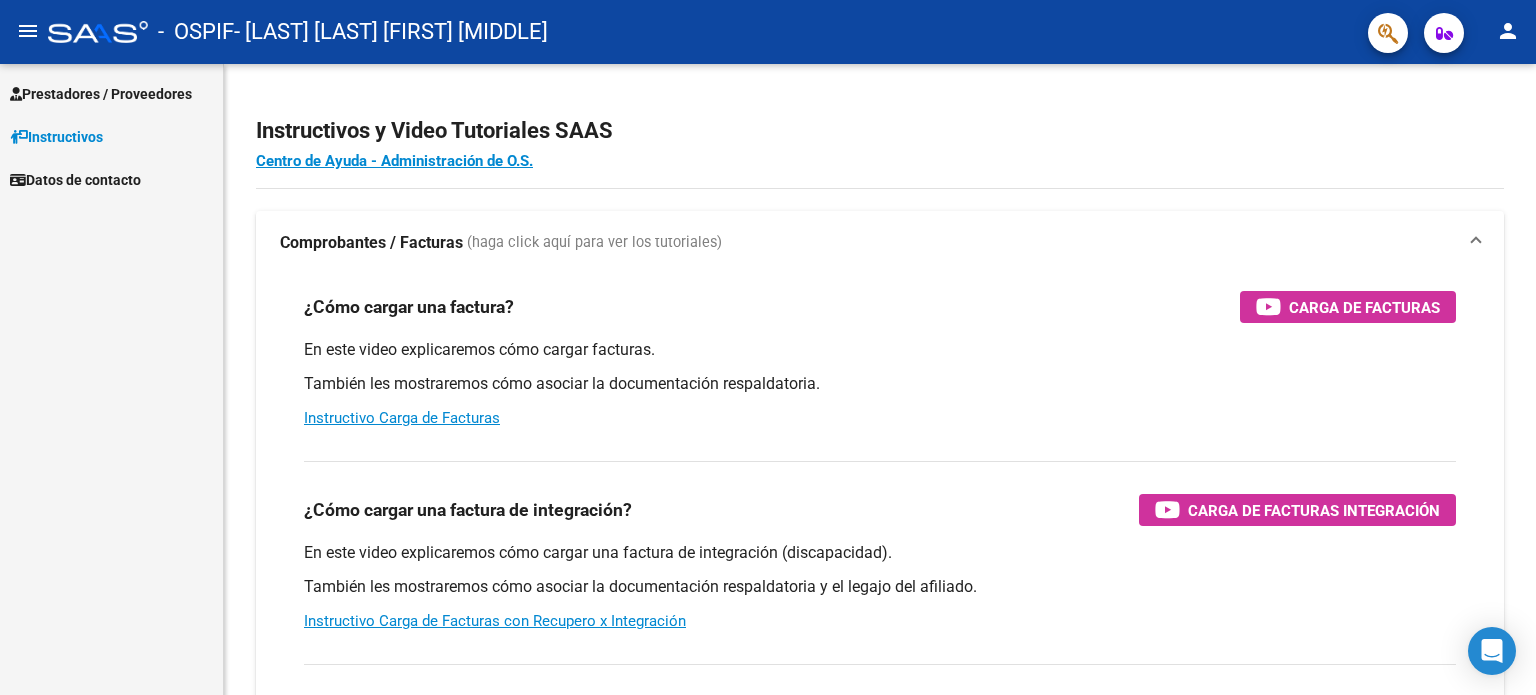 click on "person" 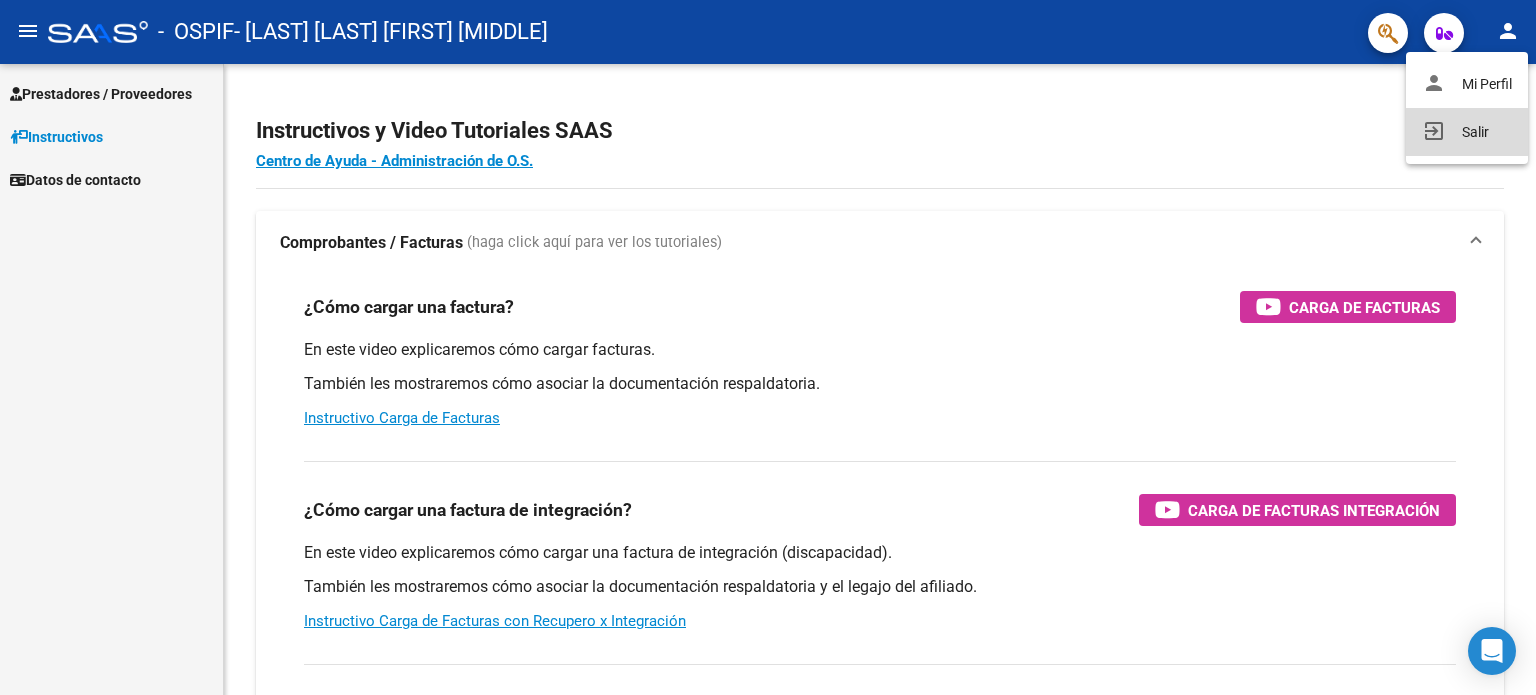 click on "exit_to_app  Salir" at bounding box center [1467, 132] 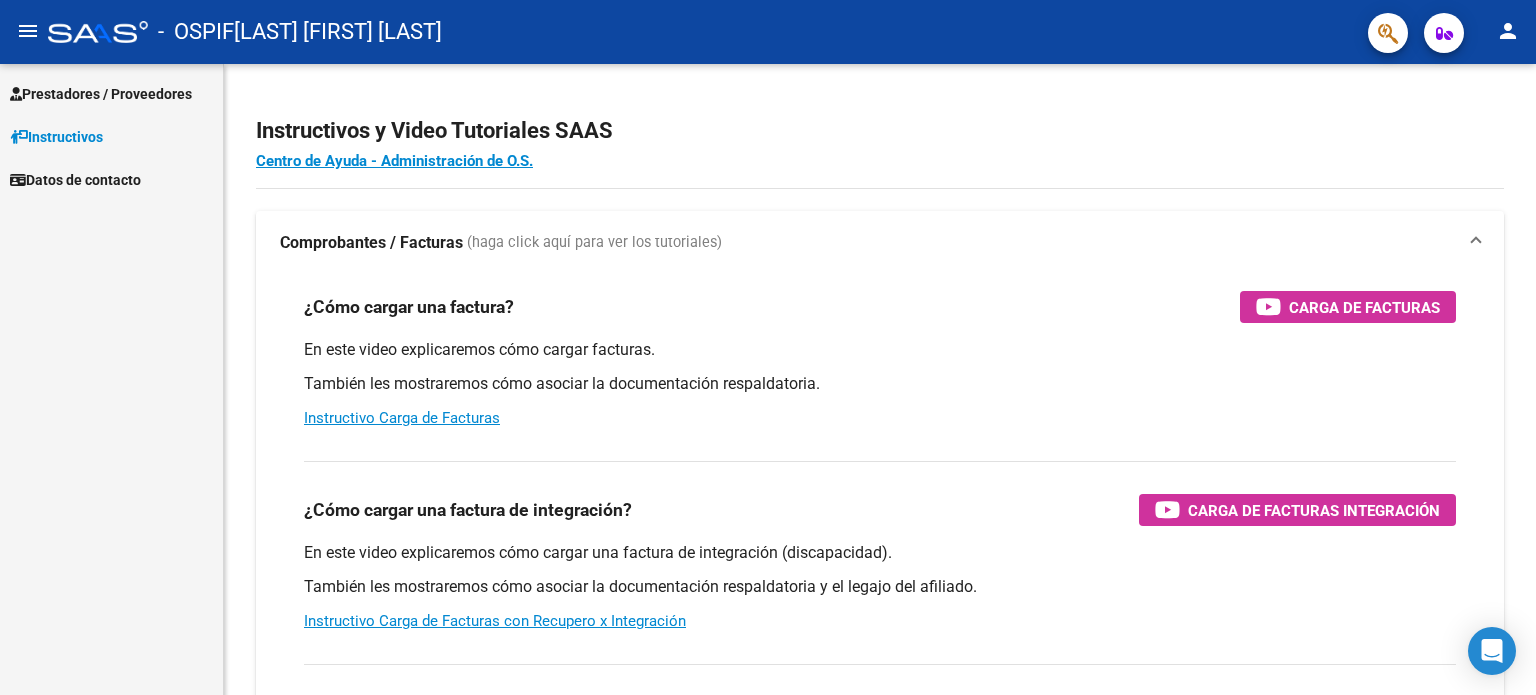 scroll, scrollTop: 0, scrollLeft: 0, axis: both 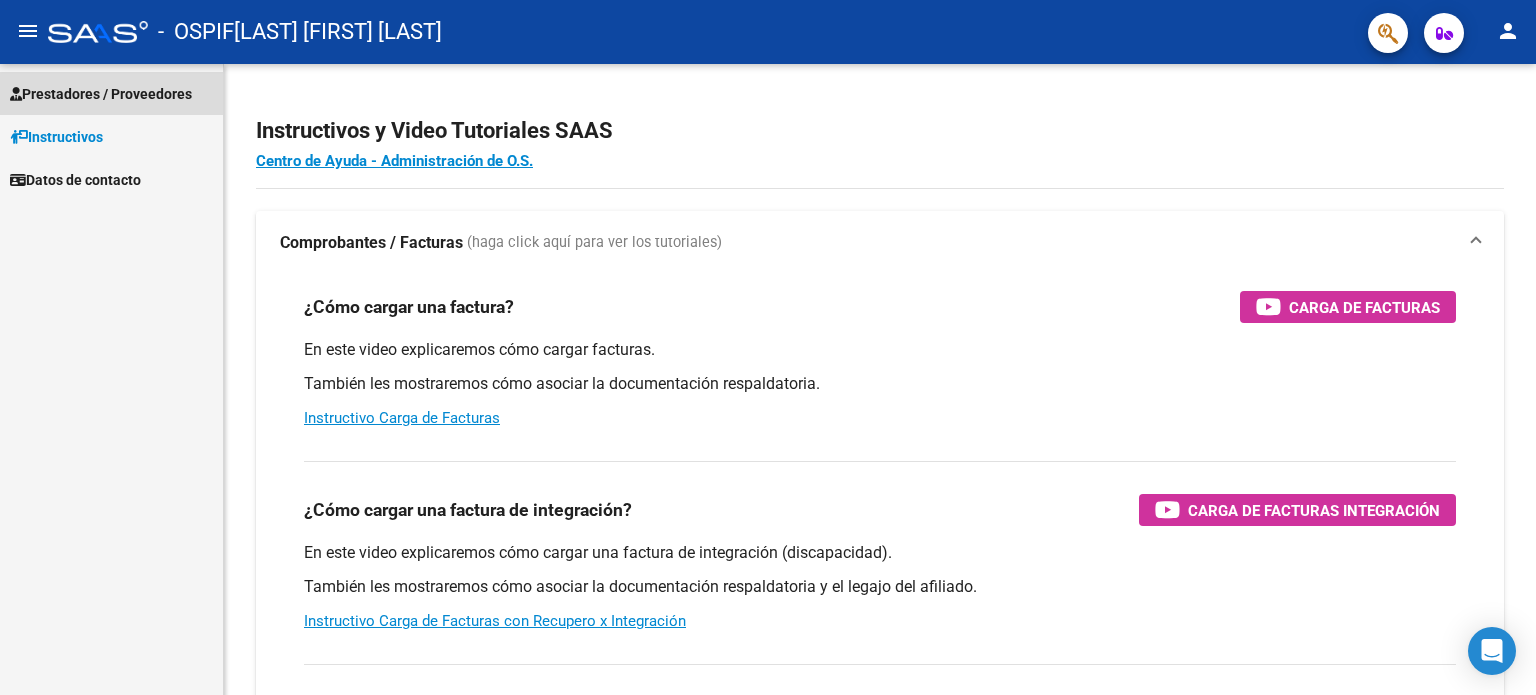 click on "Prestadores / Proveedores" at bounding box center [101, 94] 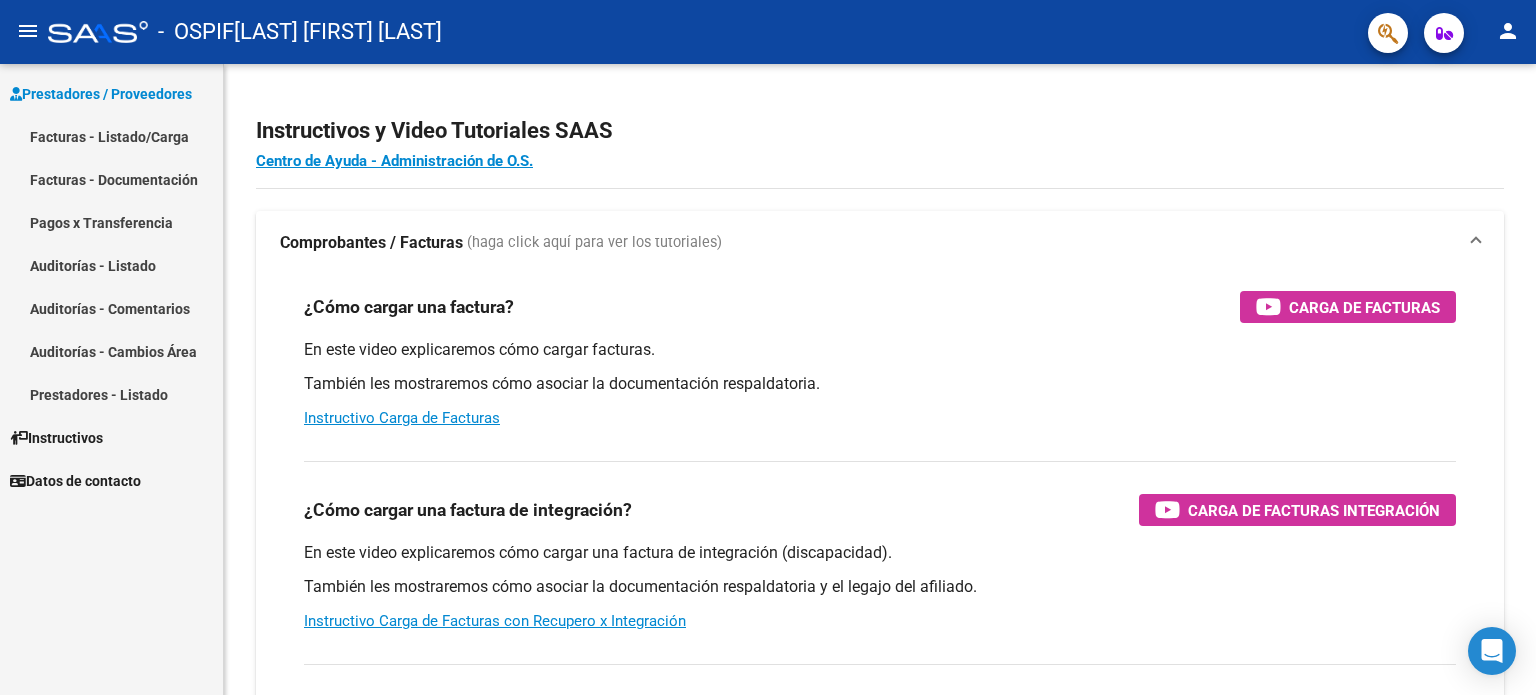 click on "Facturas - Listado/Carga" at bounding box center (111, 136) 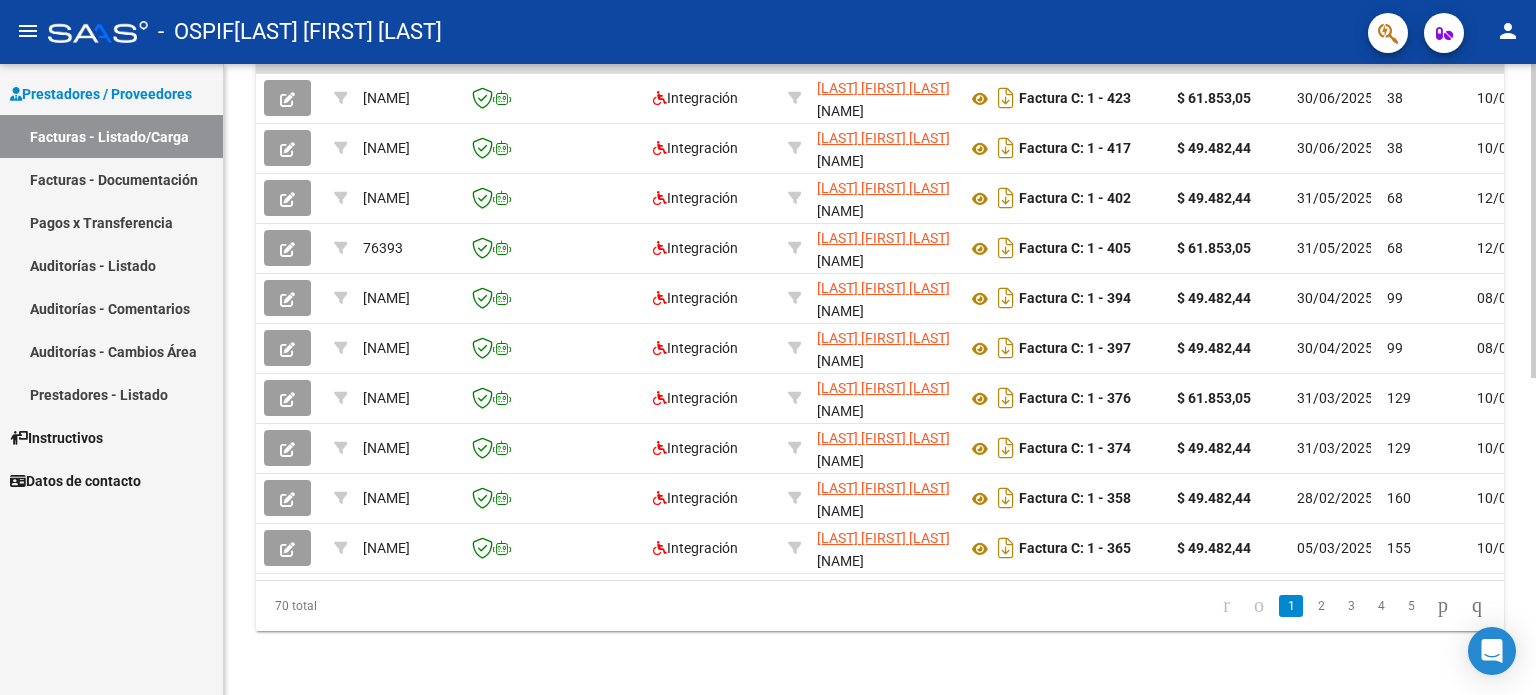scroll, scrollTop: 238, scrollLeft: 0, axis: vertical 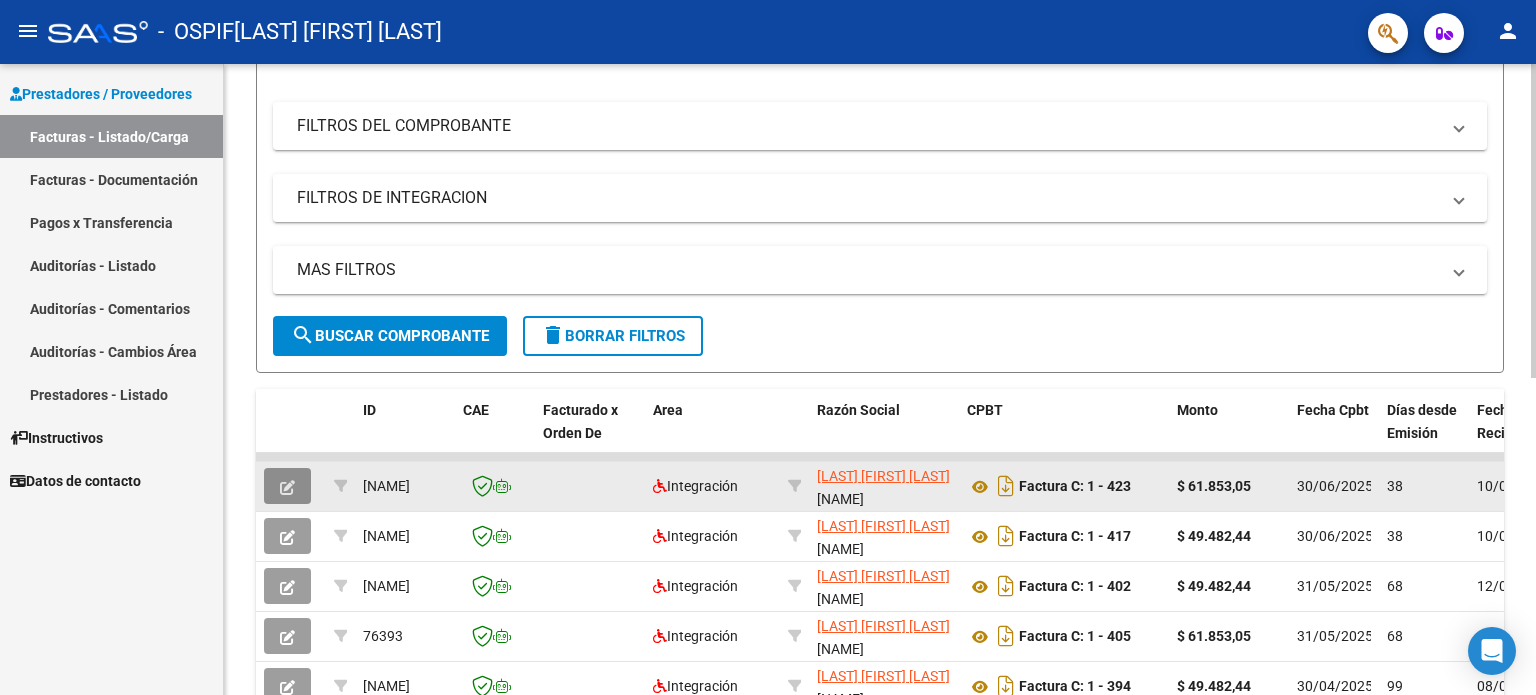 click 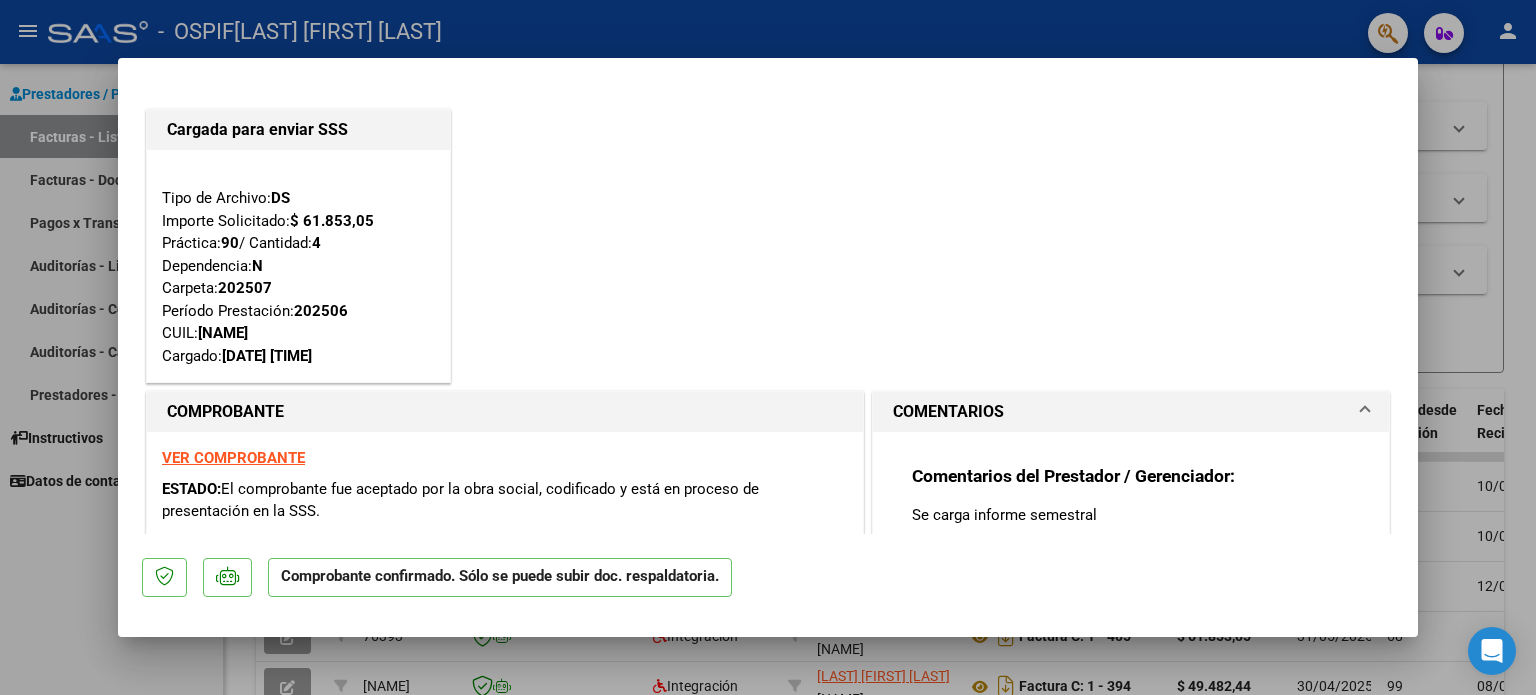 scroll, scrollTop: 400, scrollLeft: 0, axis: vertical 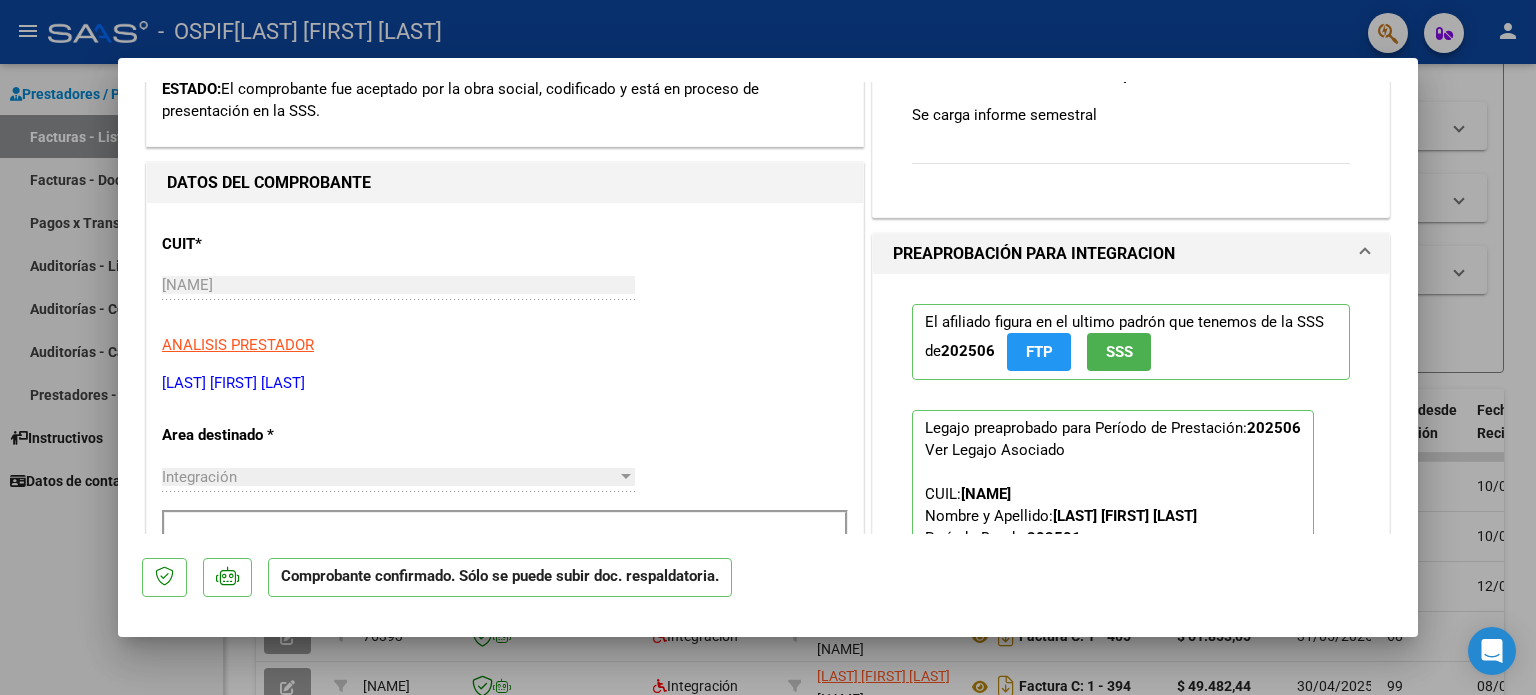 click at bounding box center [768, 347] 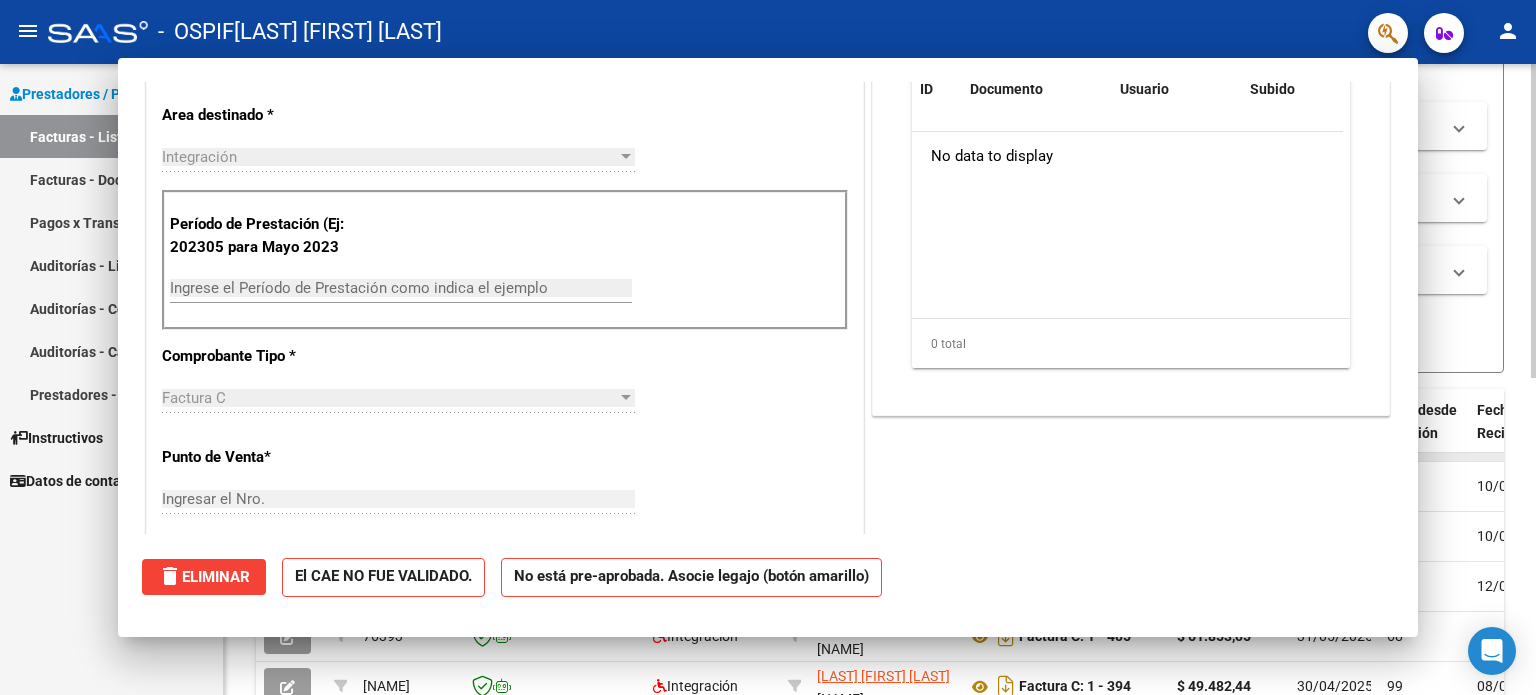 scroll, scrollTop: 0, scrollLeft: 0, axis: both 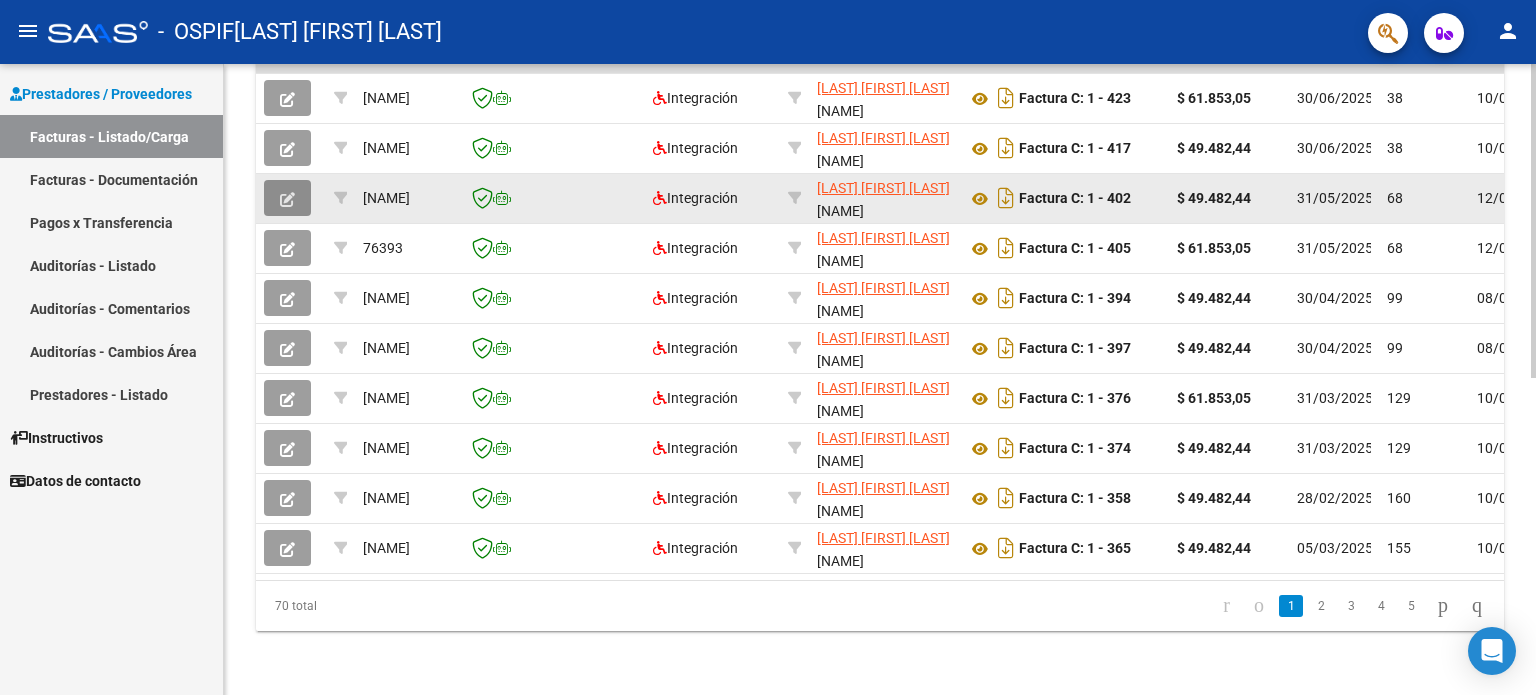 click 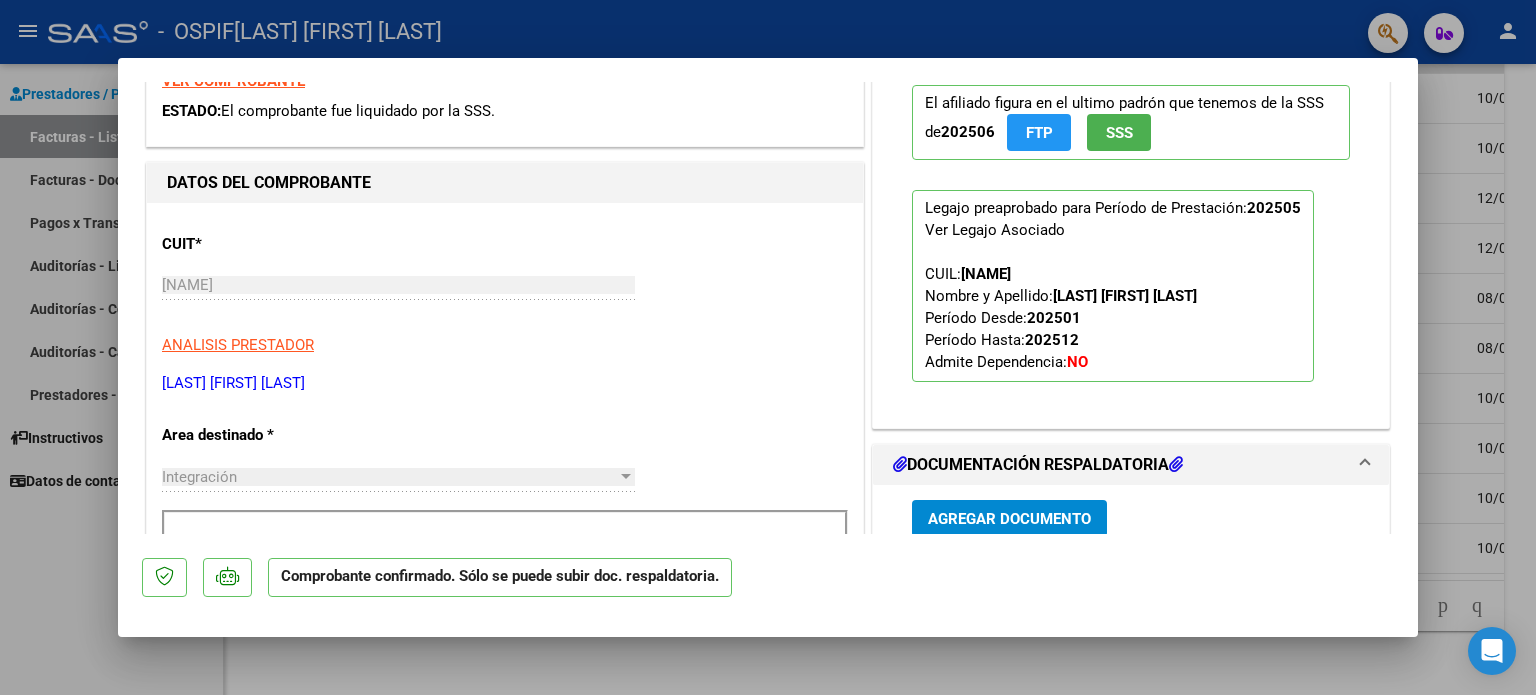 scroll, scrollTop: 800, scrollLeft: 0, axis: vertical 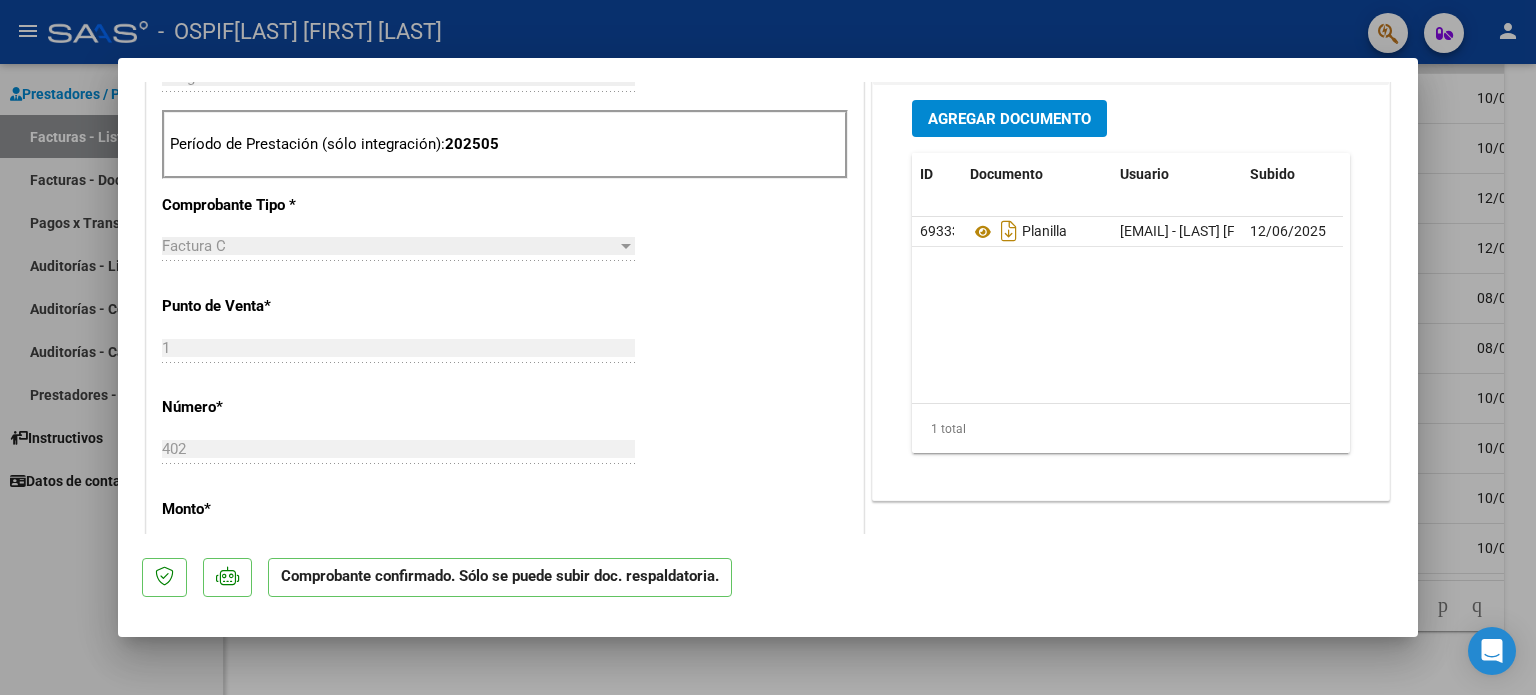 click at bounding box center (768, 347) 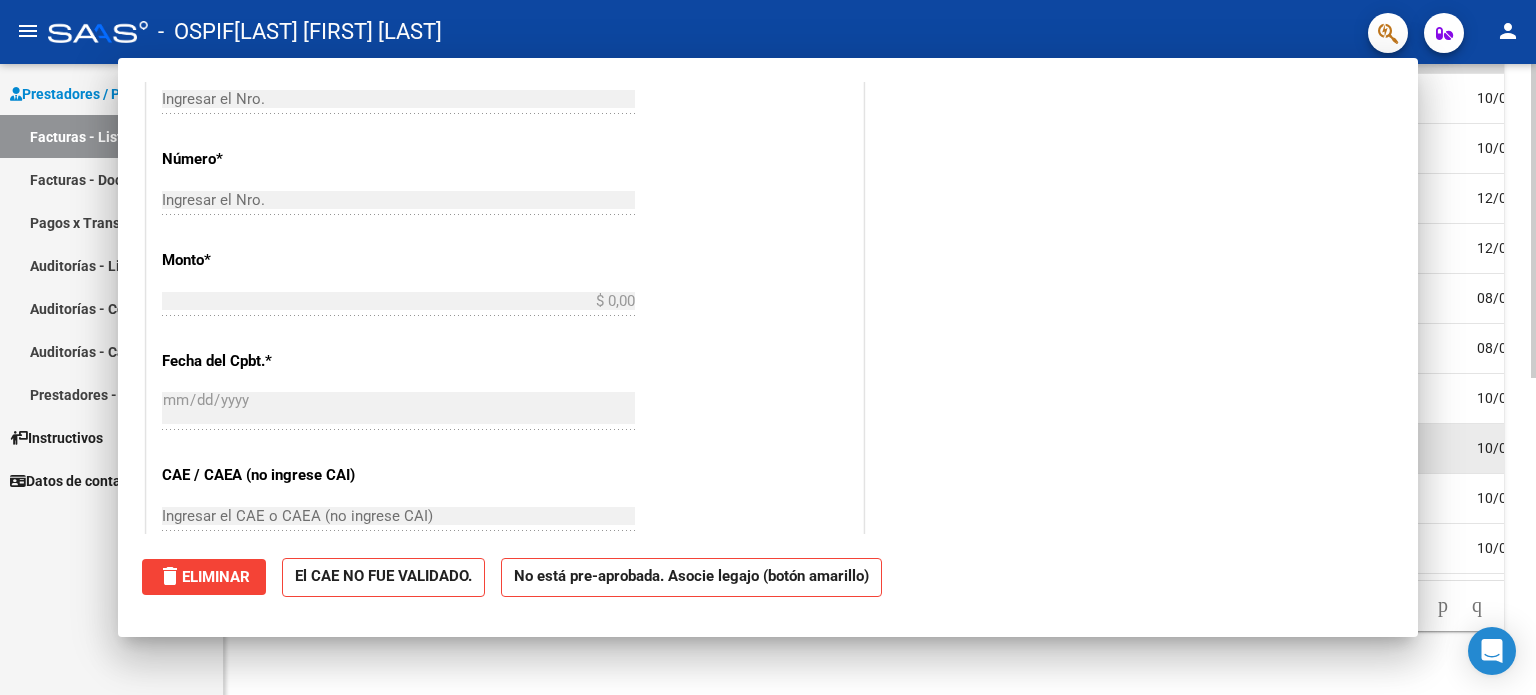 scroll, scrollTop: 480, scrollLeft: 0, axis: vertical 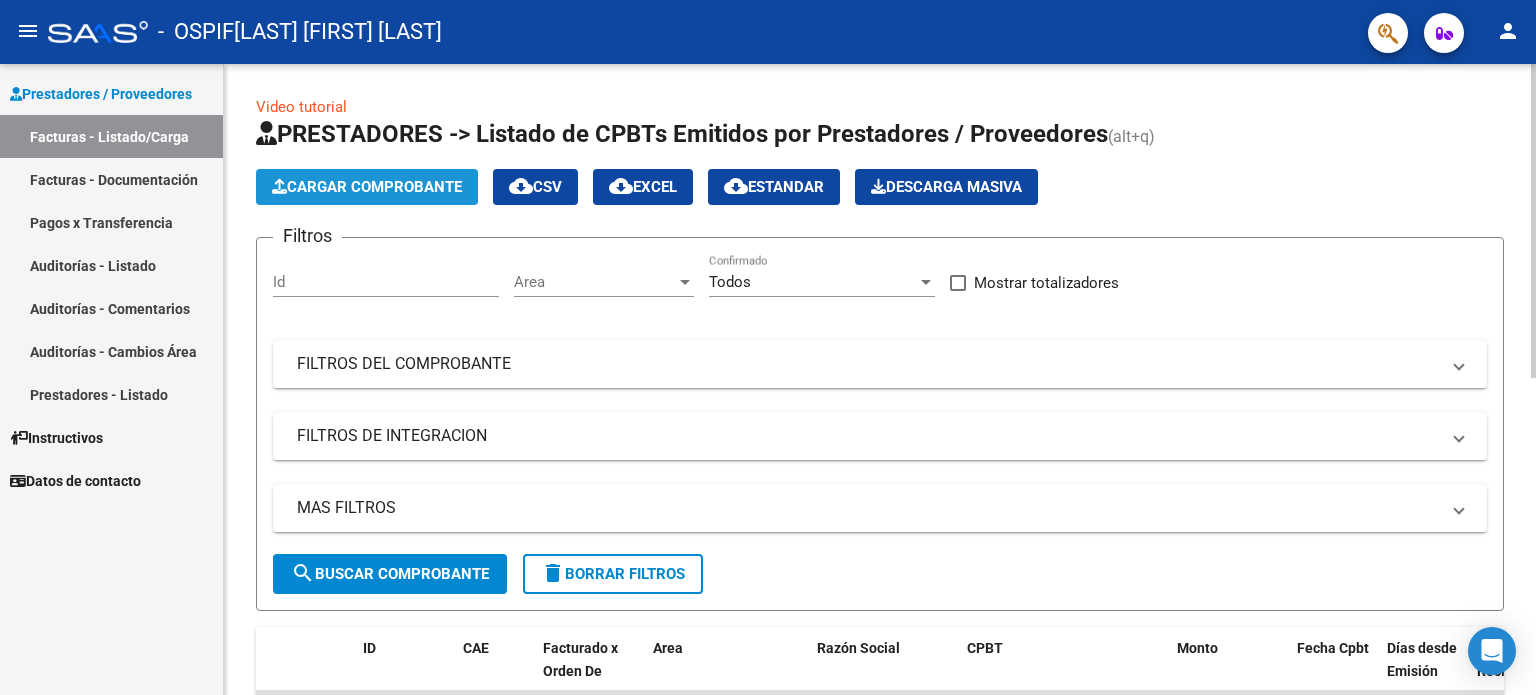 click on "Cargar Comprobante" 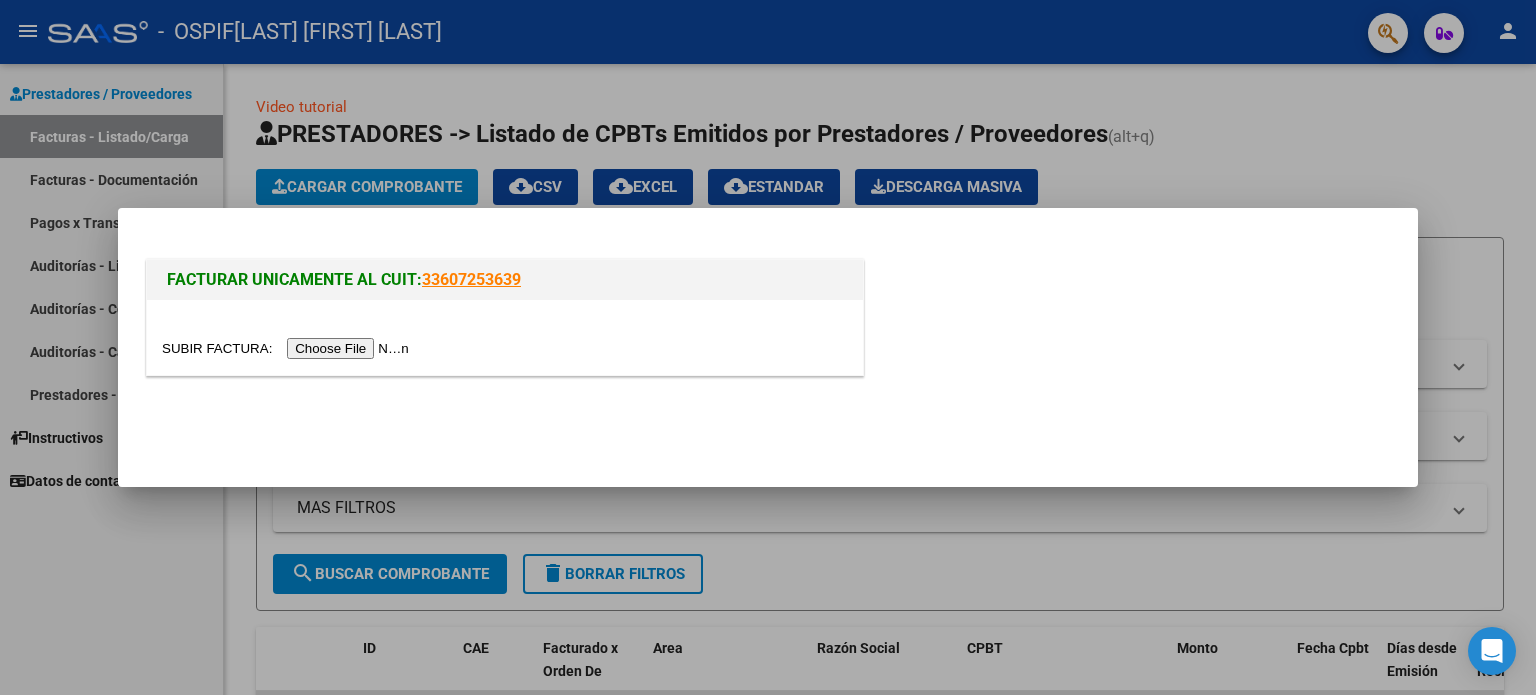 click at bounding box center (288, 348) 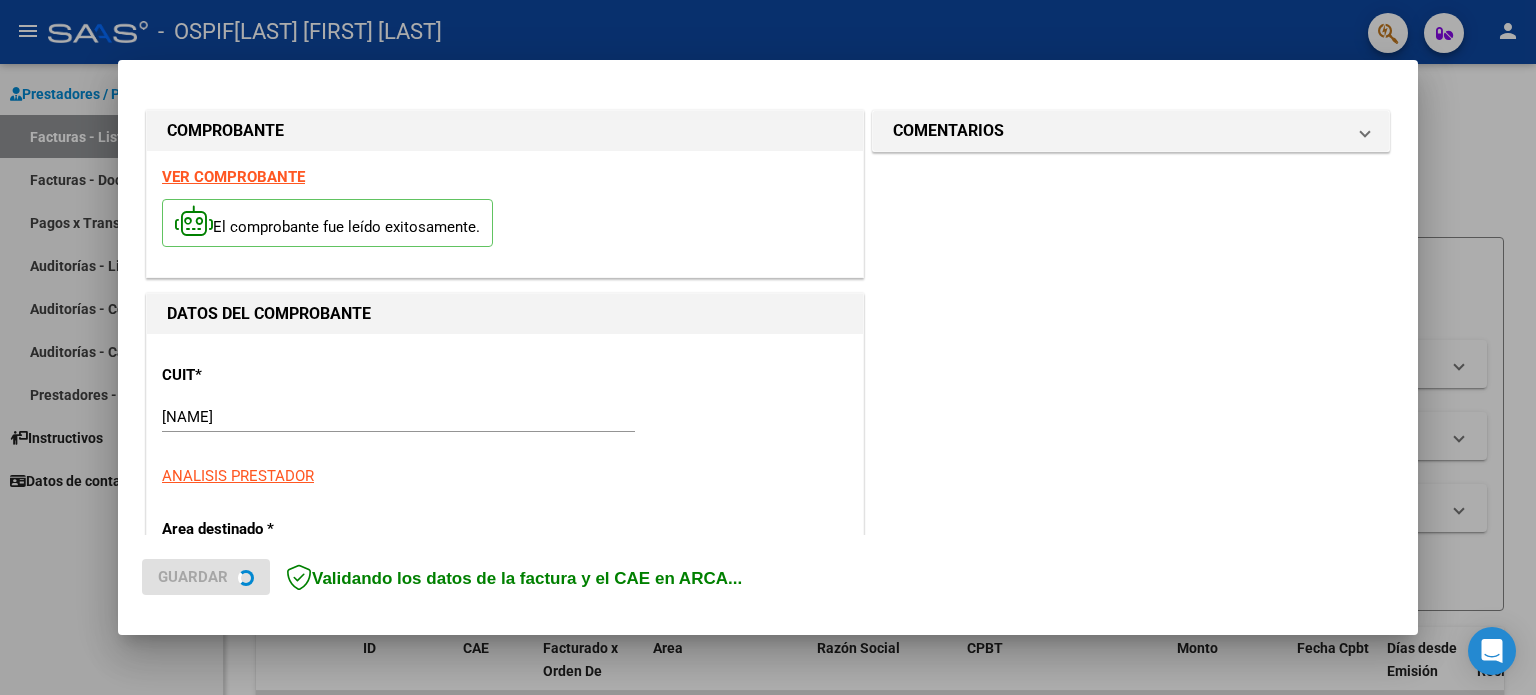 scroll, scrollTop: 400, scrollLeft: 0, axis: vertical 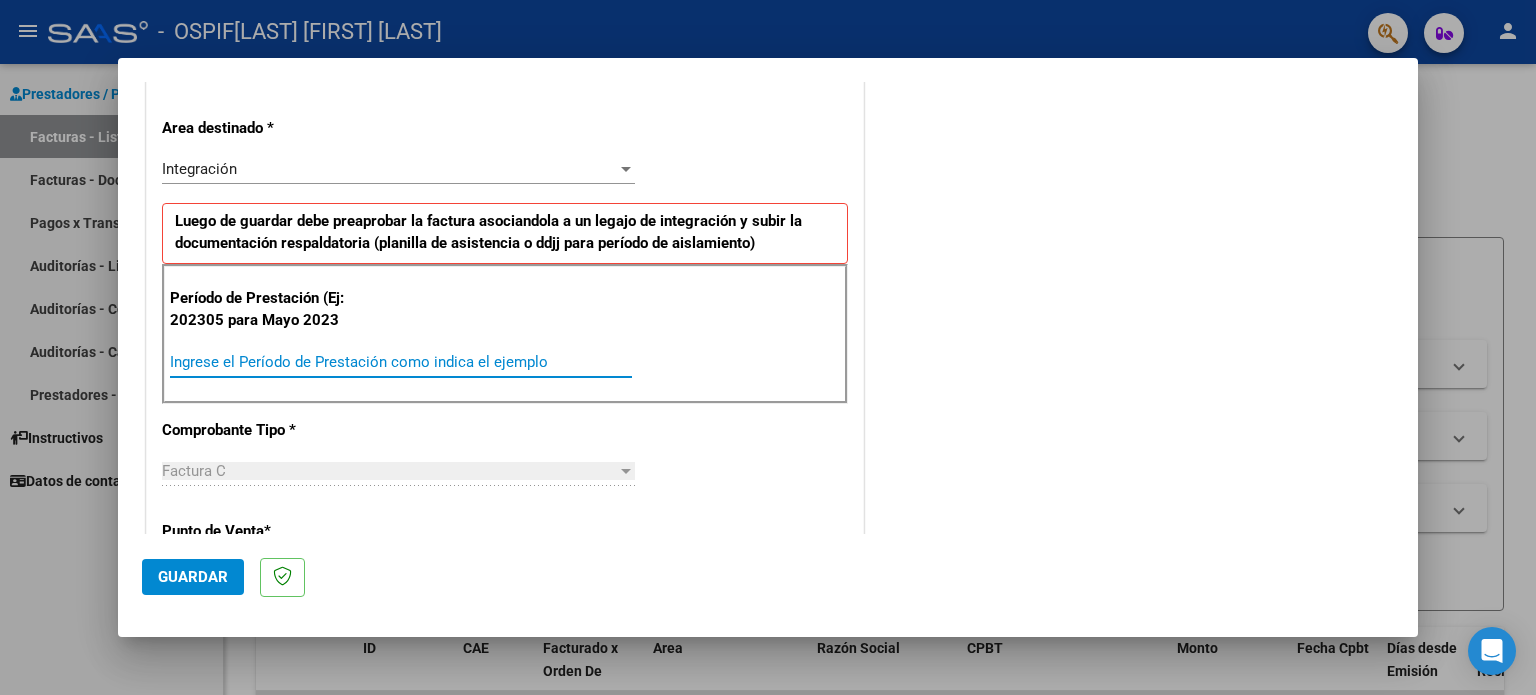 click on "Ingrese el Período de Prestación como indica el ejemplo" at bounding box center (401, 362) 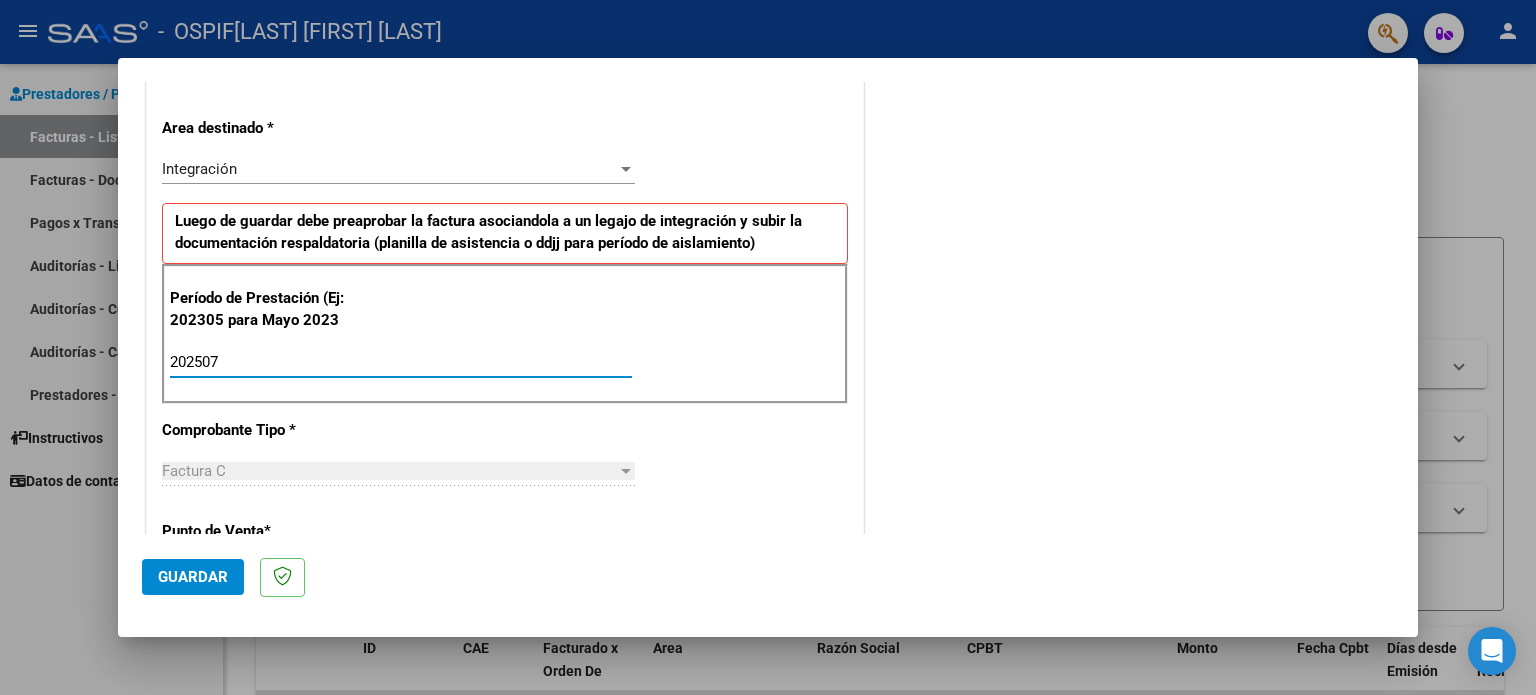 type on "202507" 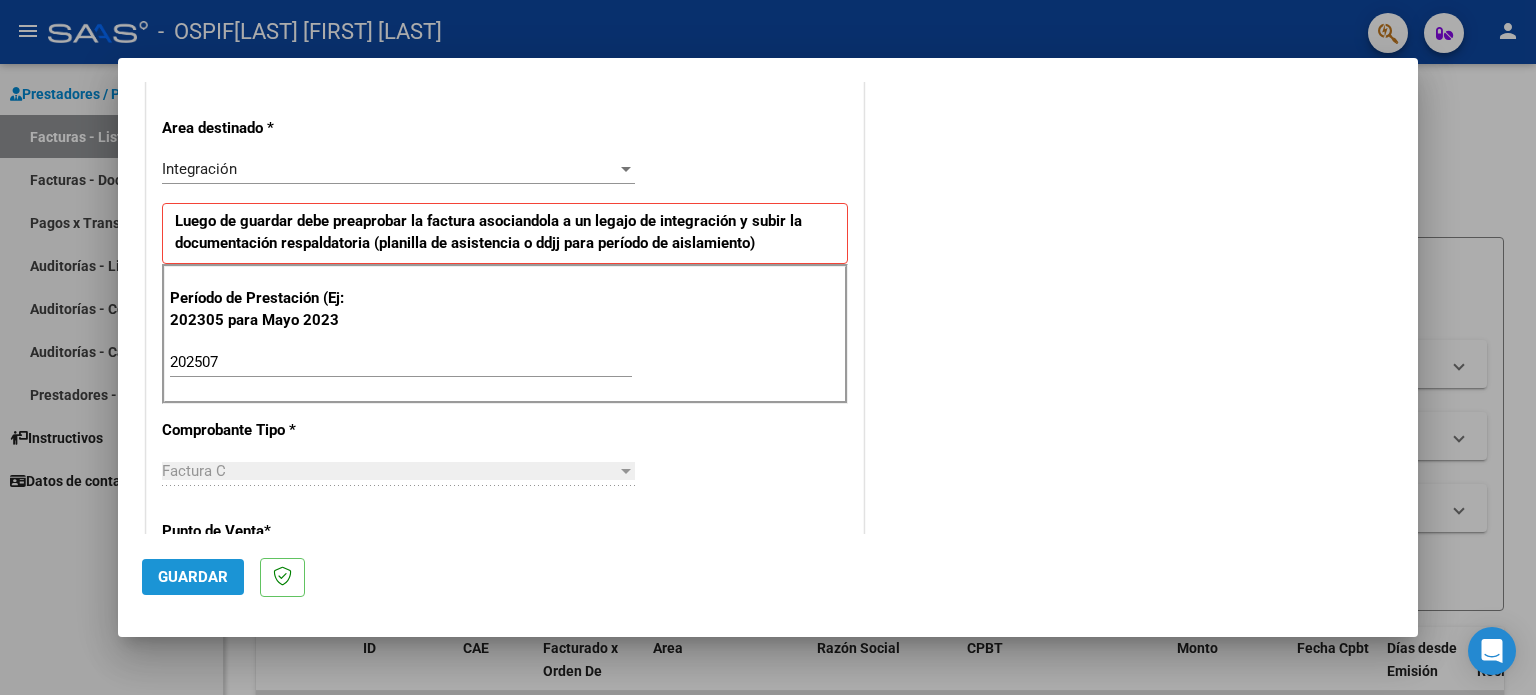 click on "Guardar" 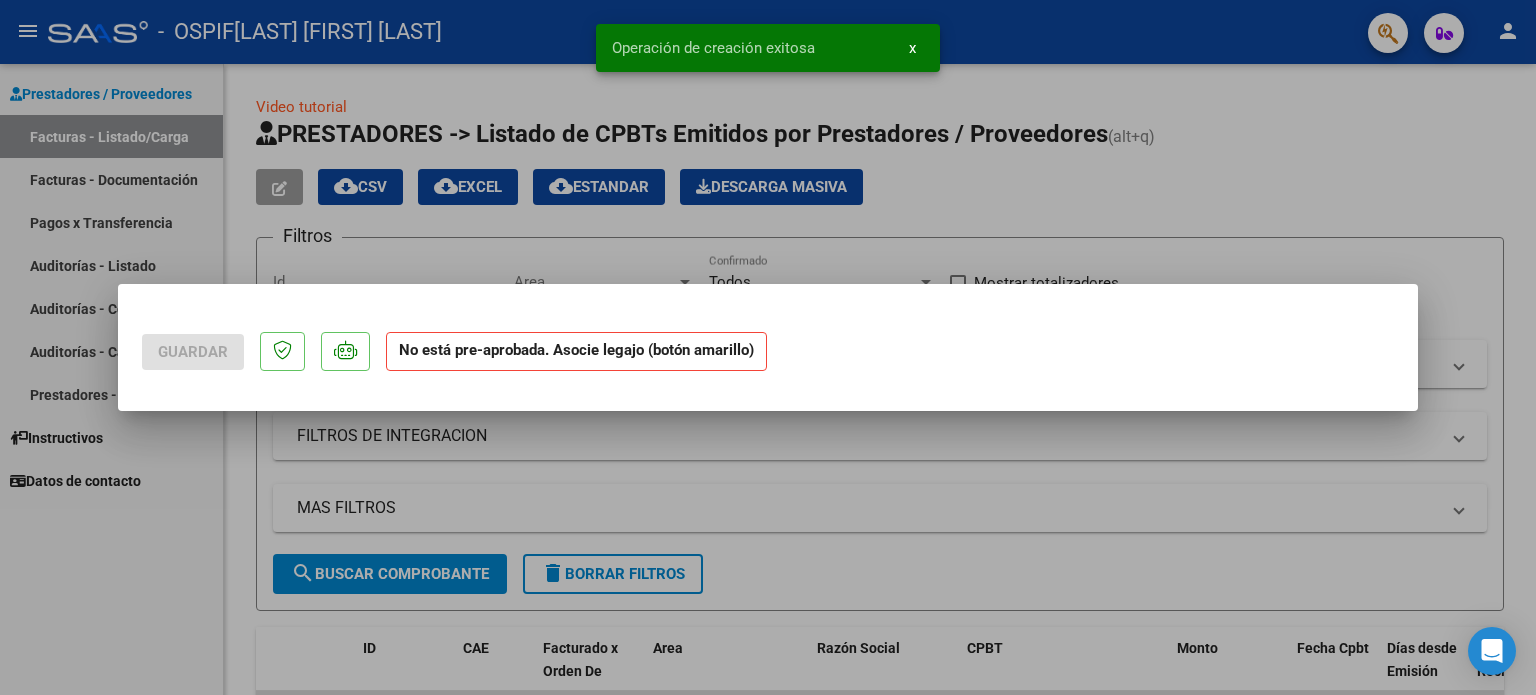 scroll, scrollTop: 0, scrollLeft: 0, axis: both 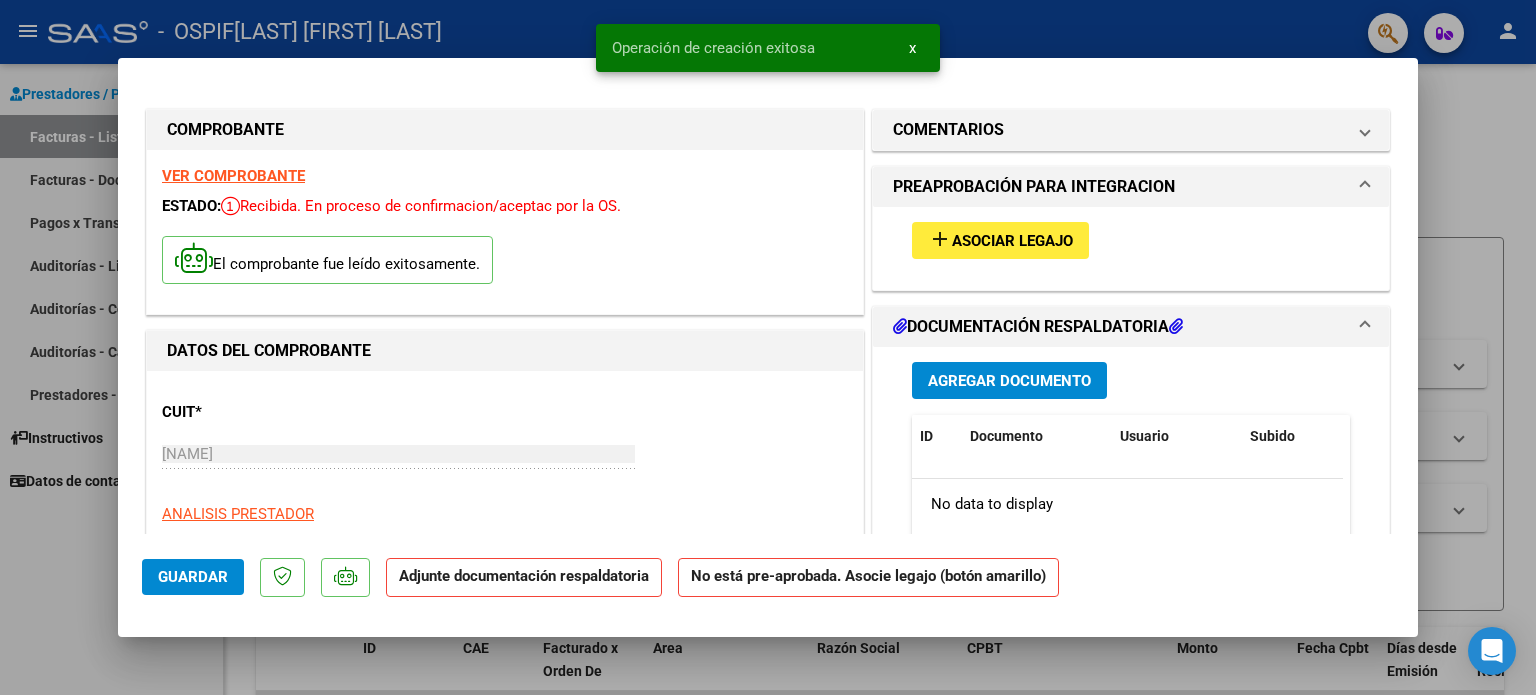 click on "add Asociar Legajo" at bounding box center (1000, 240) 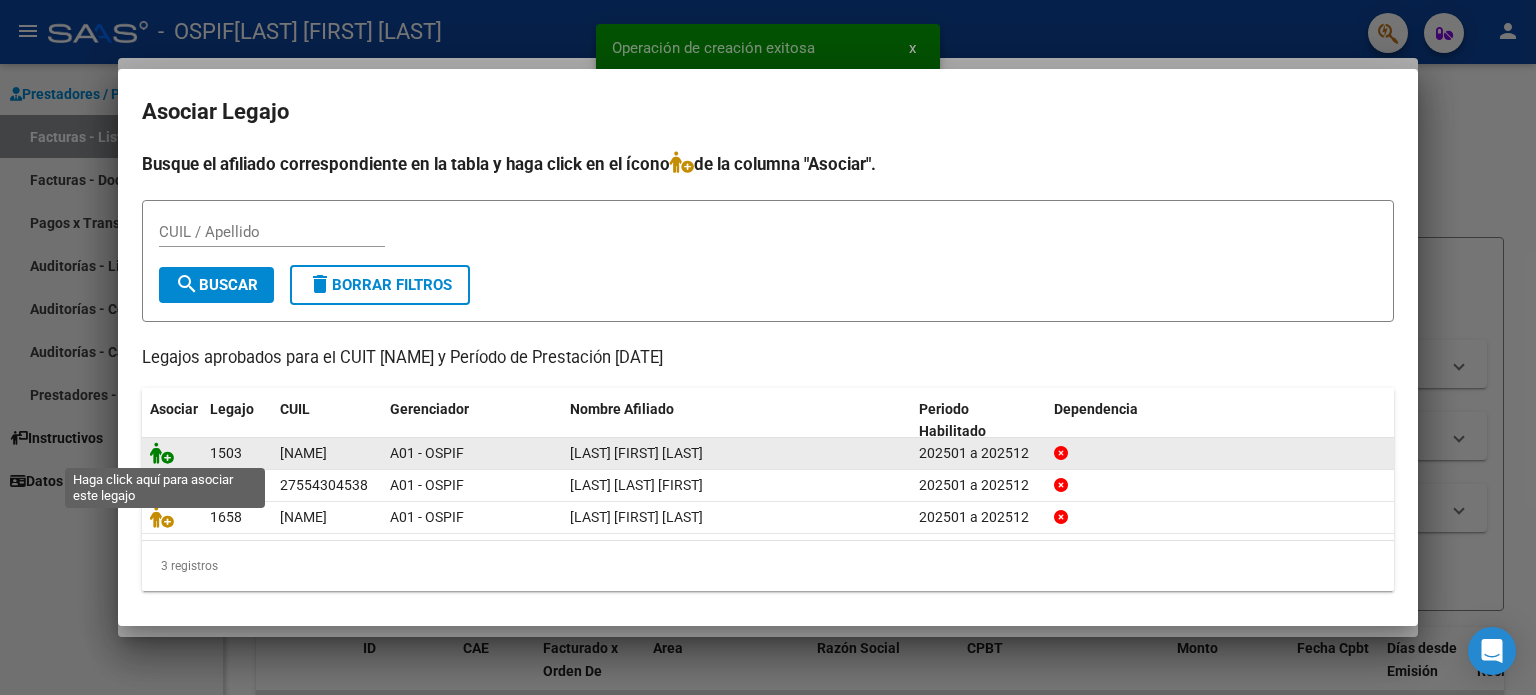 click 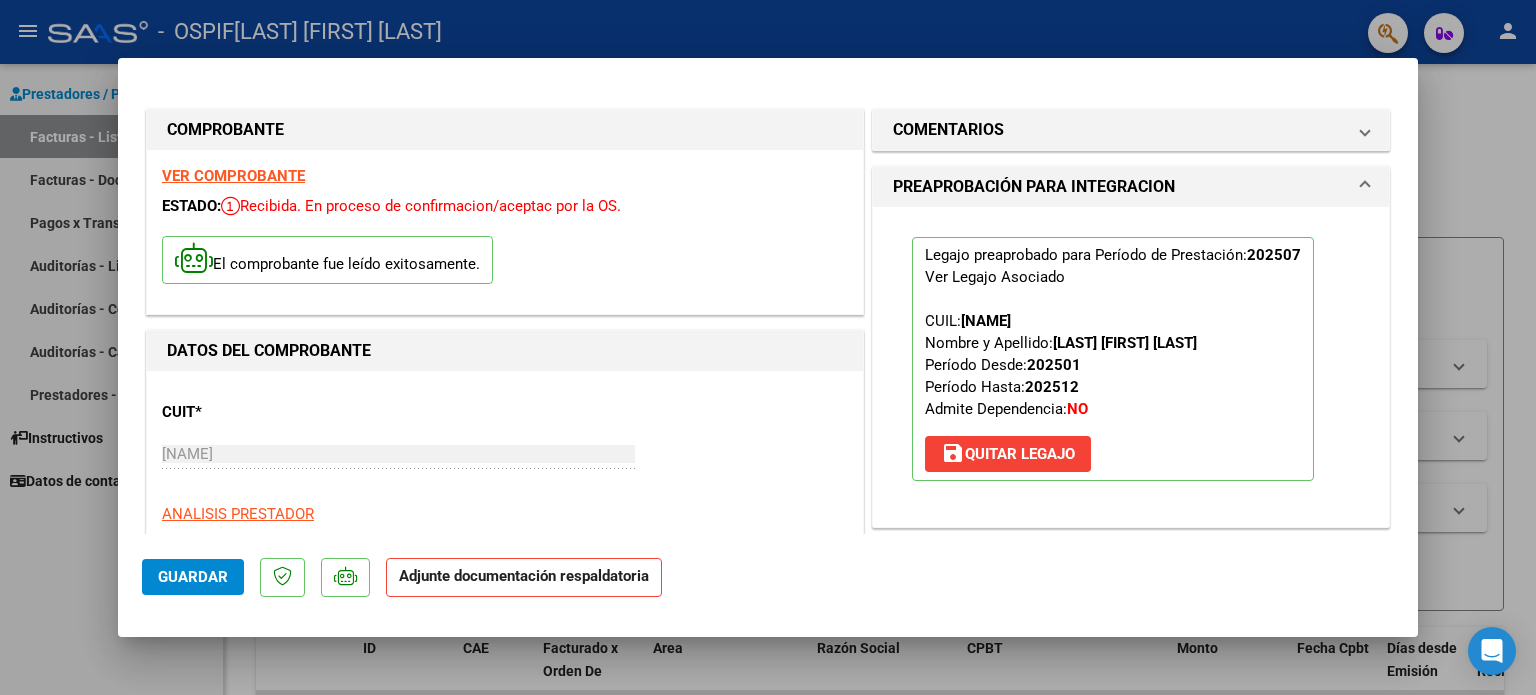 scroll, scrollTop: 400, scrollLeft: 0, axis: vertical 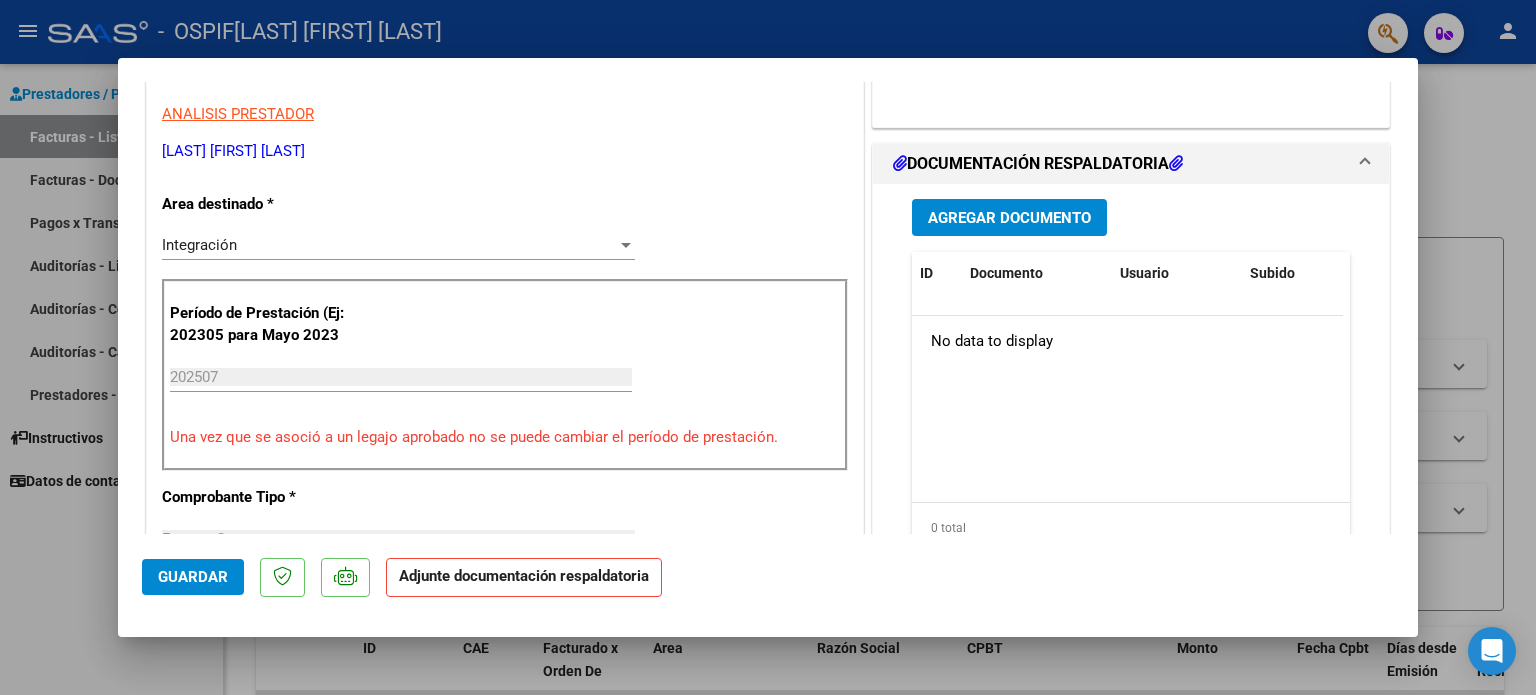 click on "Agregar Documento" at bounding box center [1009, 218] 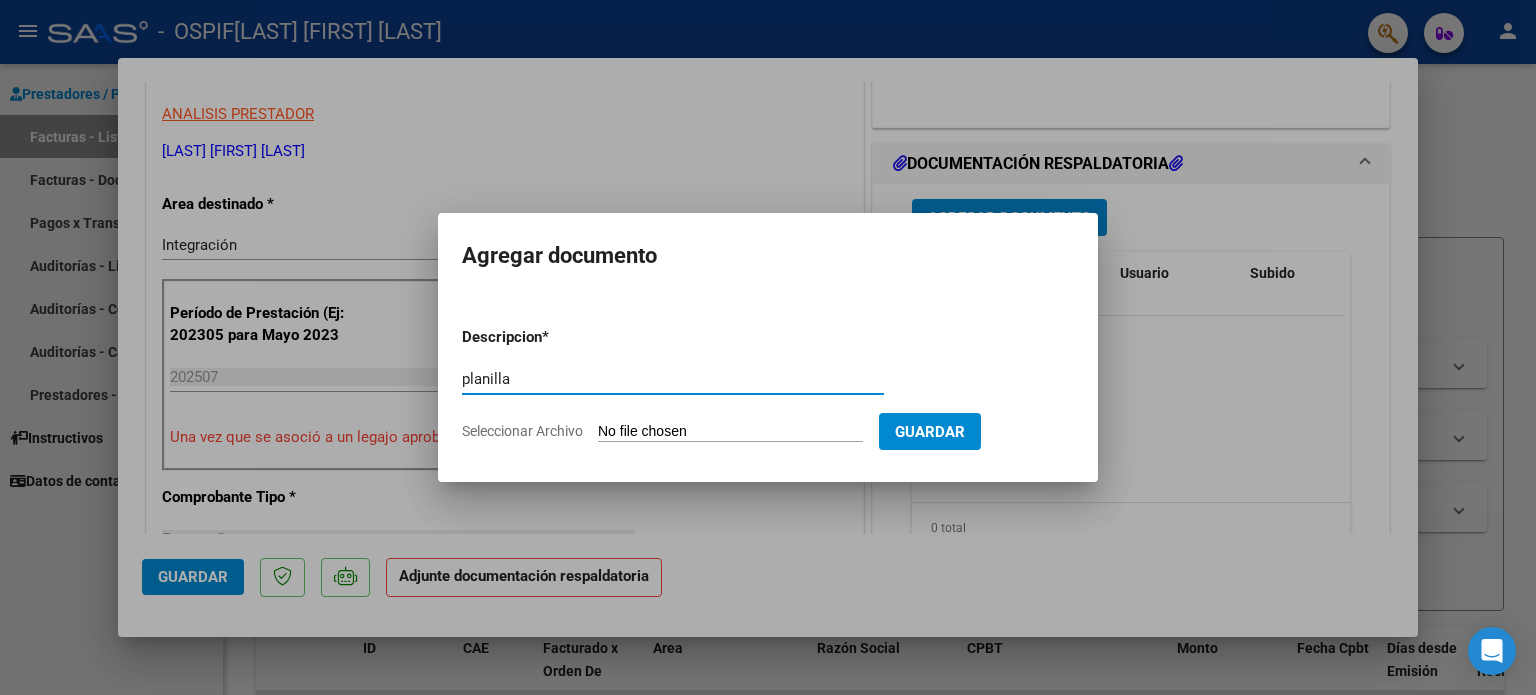 type on "planilla" 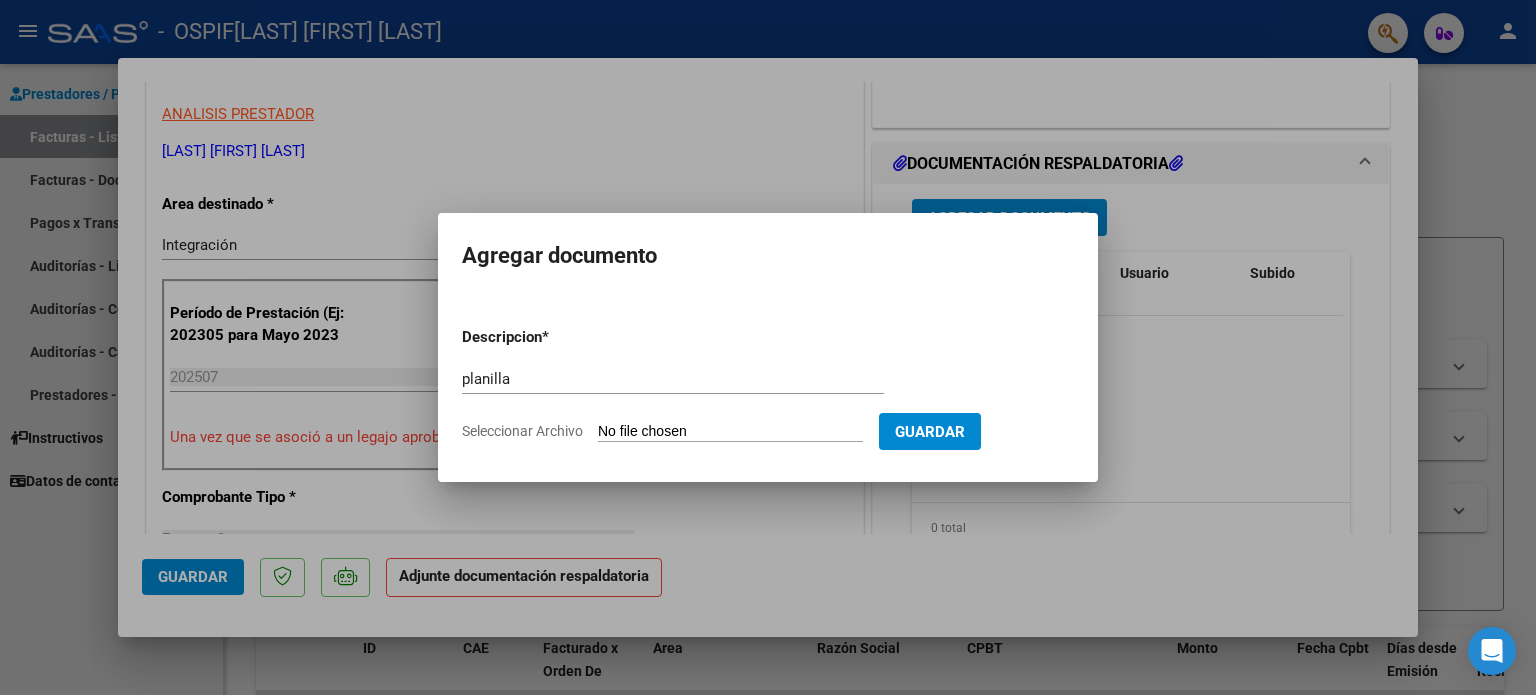 click on "Descripcion  *   planilla Escriba aquí una descripcion  Seleccionar Archivo Guardar" at bounding box center [768, 384] 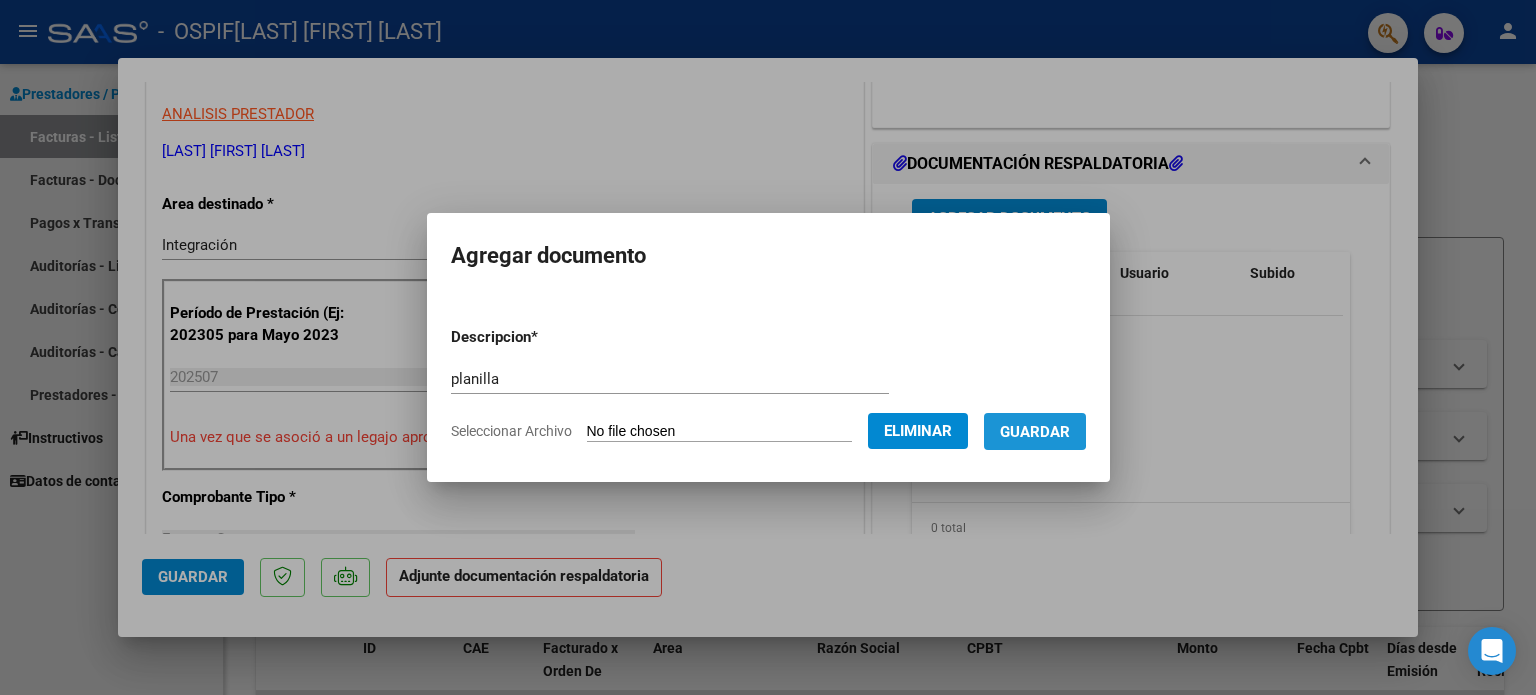 click on "Guardar" at bounding box center [1035, 431] 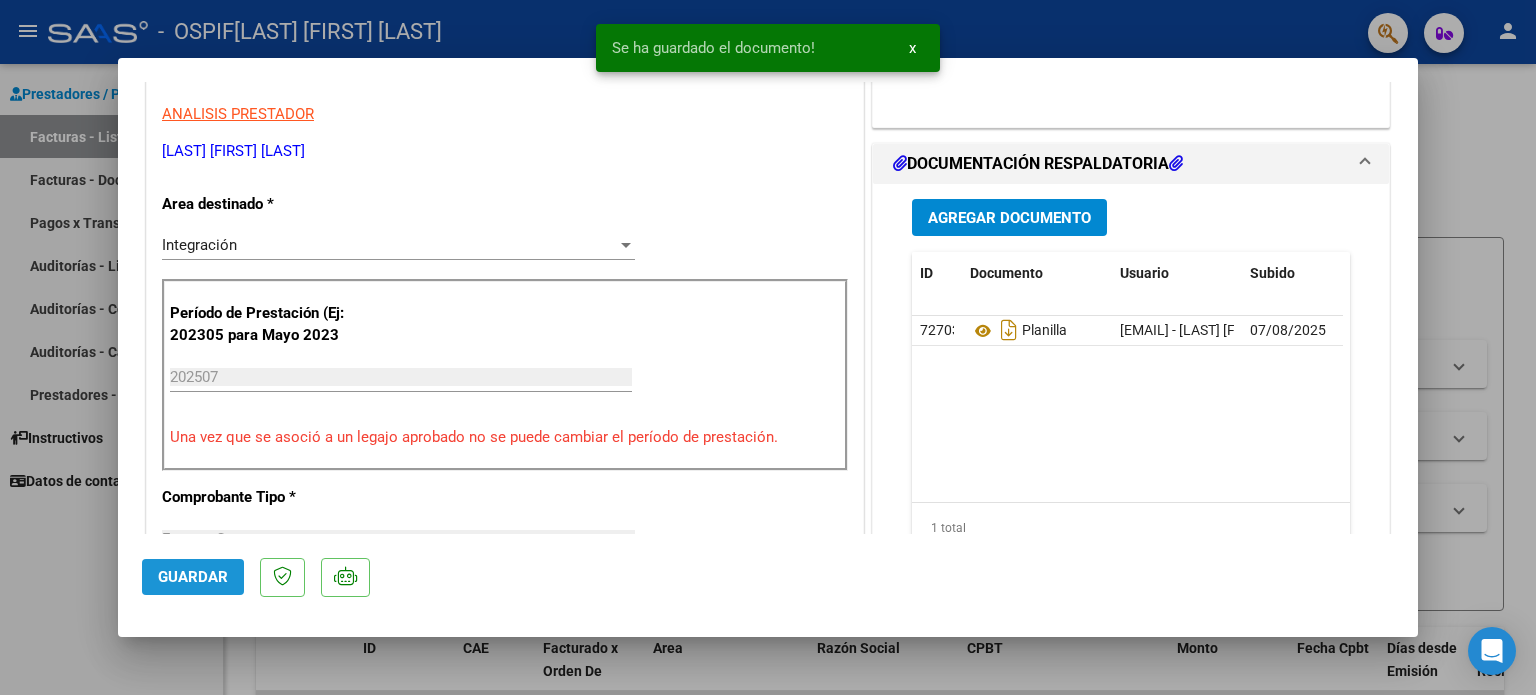 click on "Guardar" 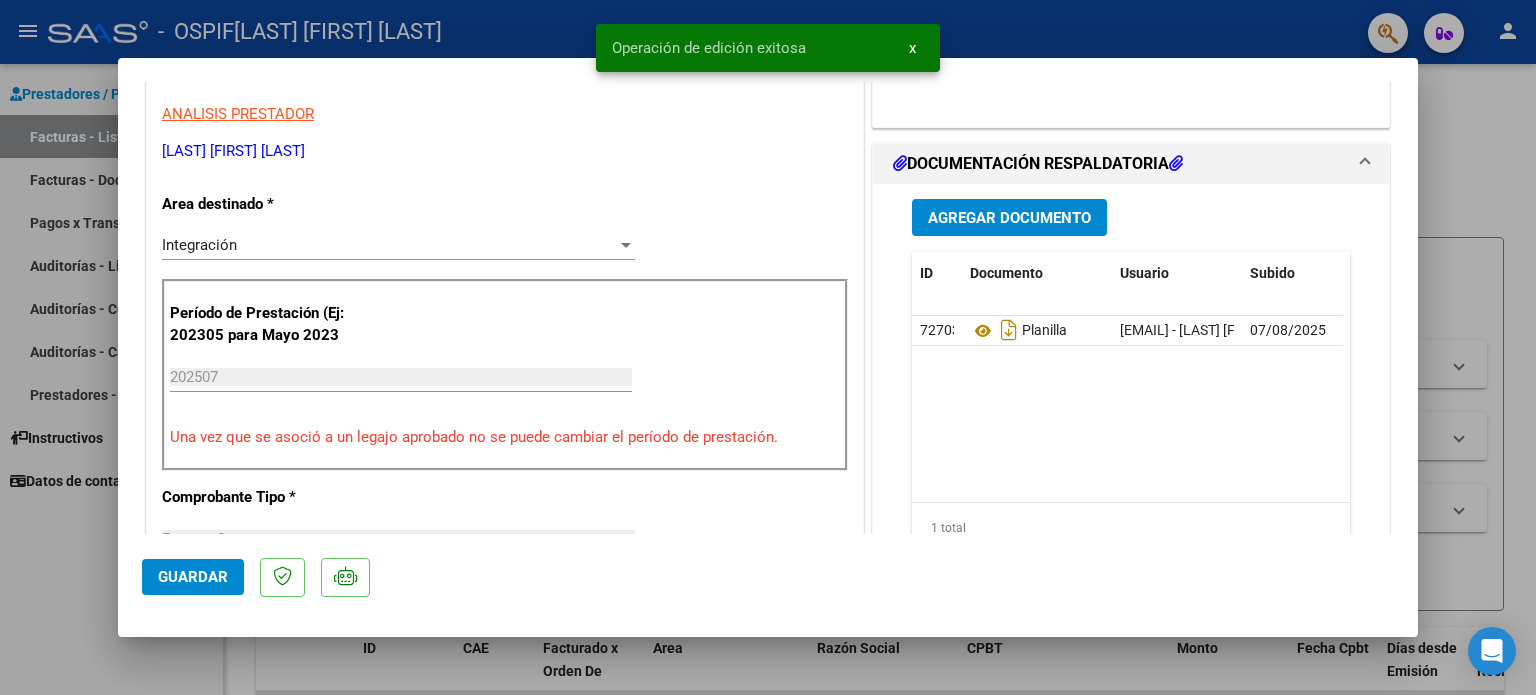 click at bounding box center (768, 347) 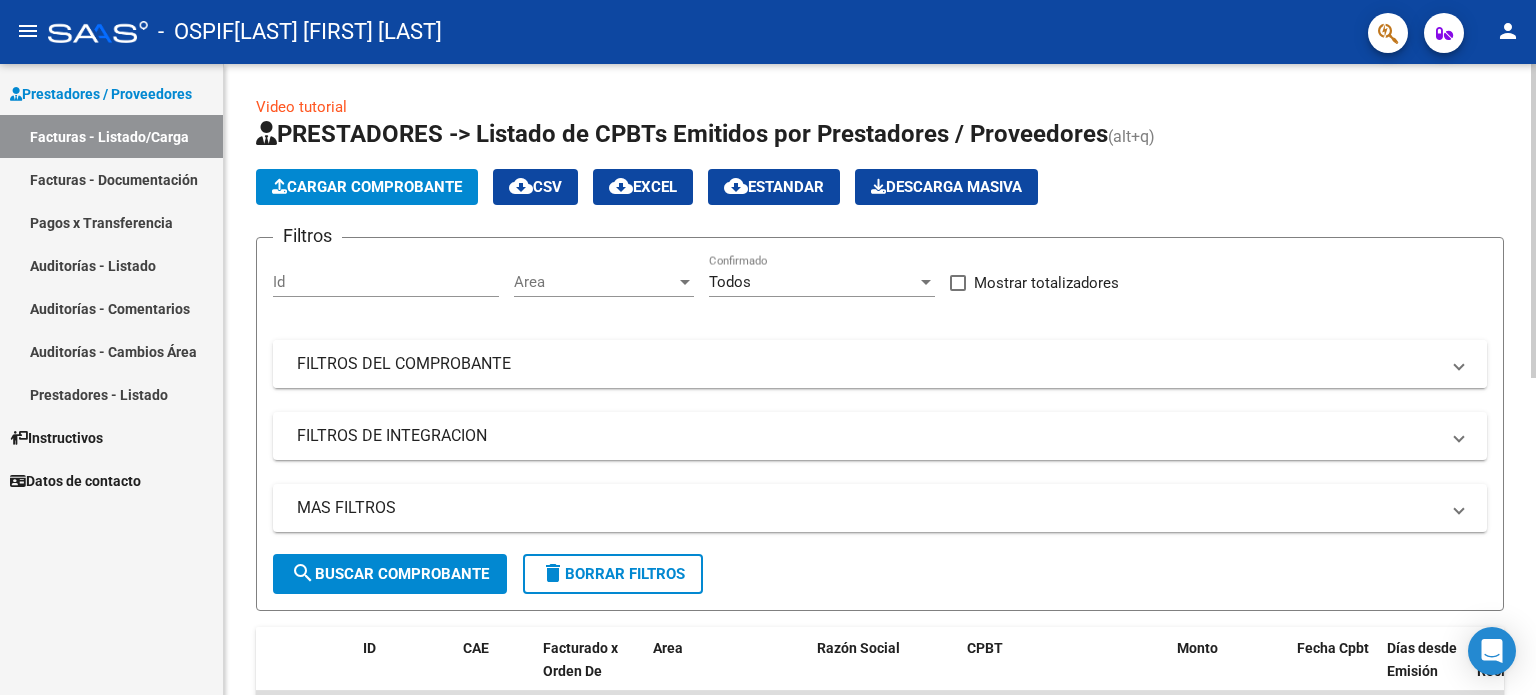 scroll, scrollTop: 400, scrollLeft: 0, axis: vertical 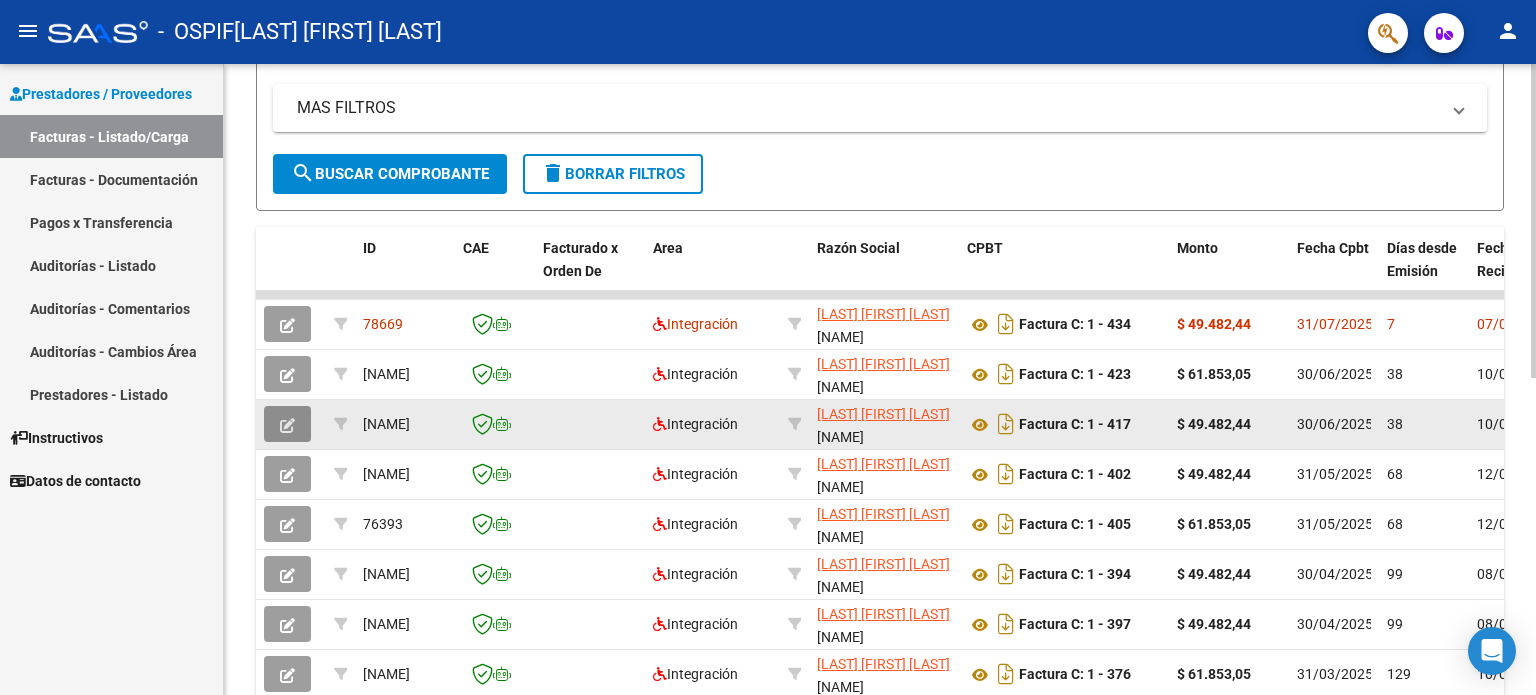 click 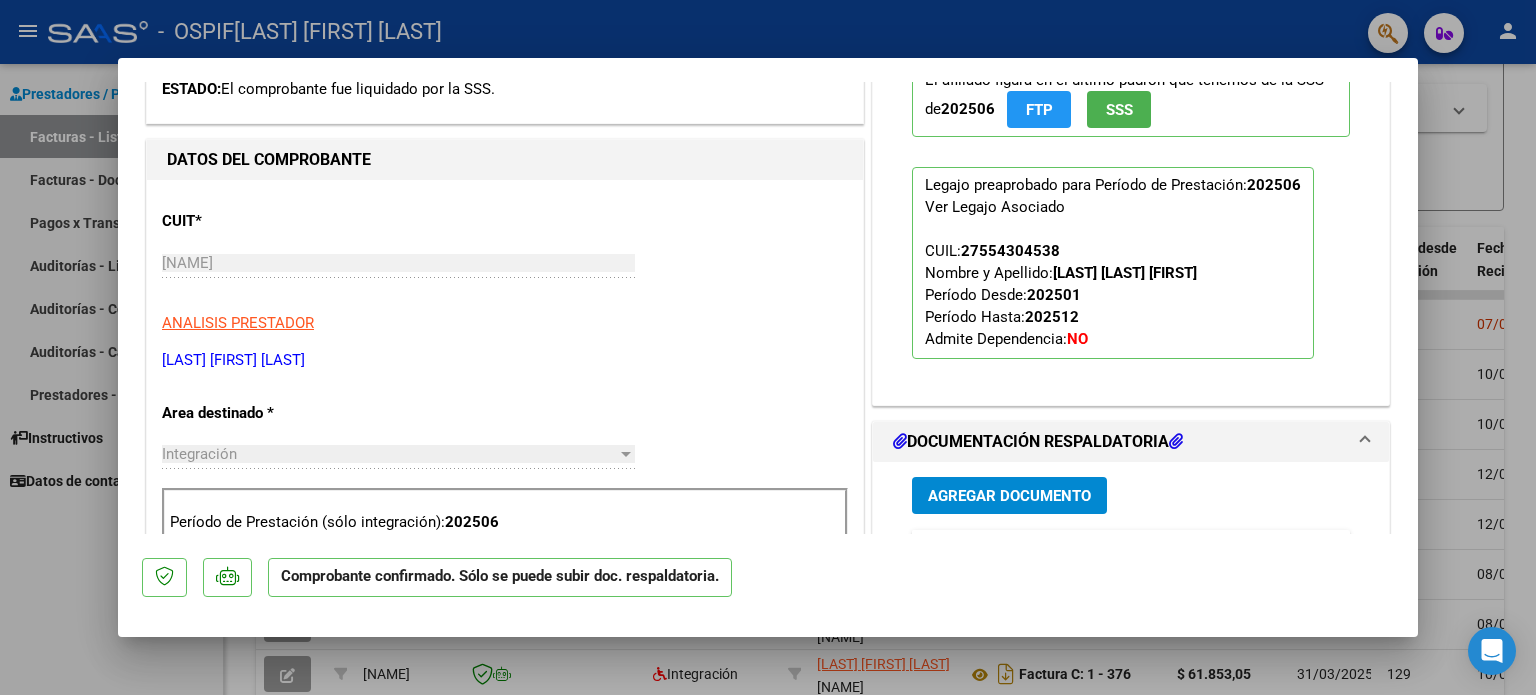 scroll, scrollTop: 800, scrollLeft: 0, axis: vertical 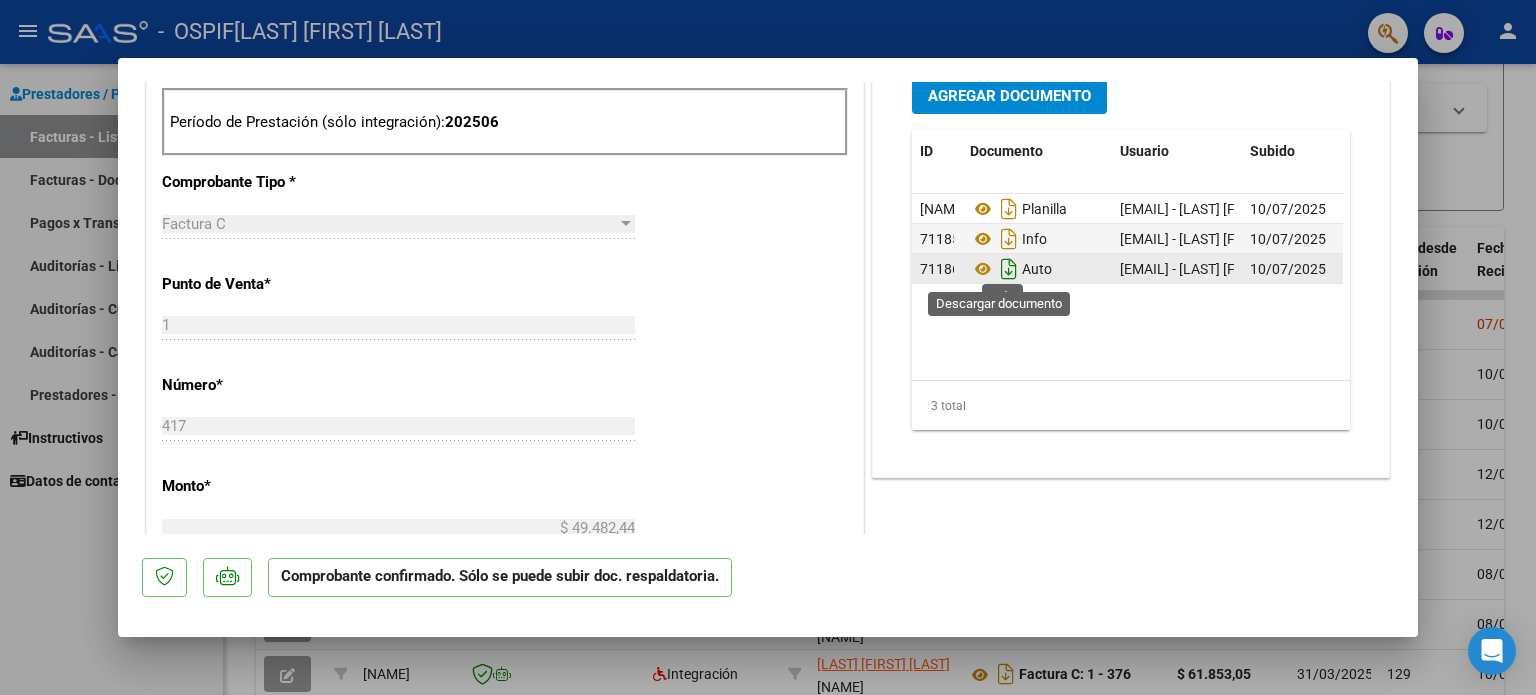 click 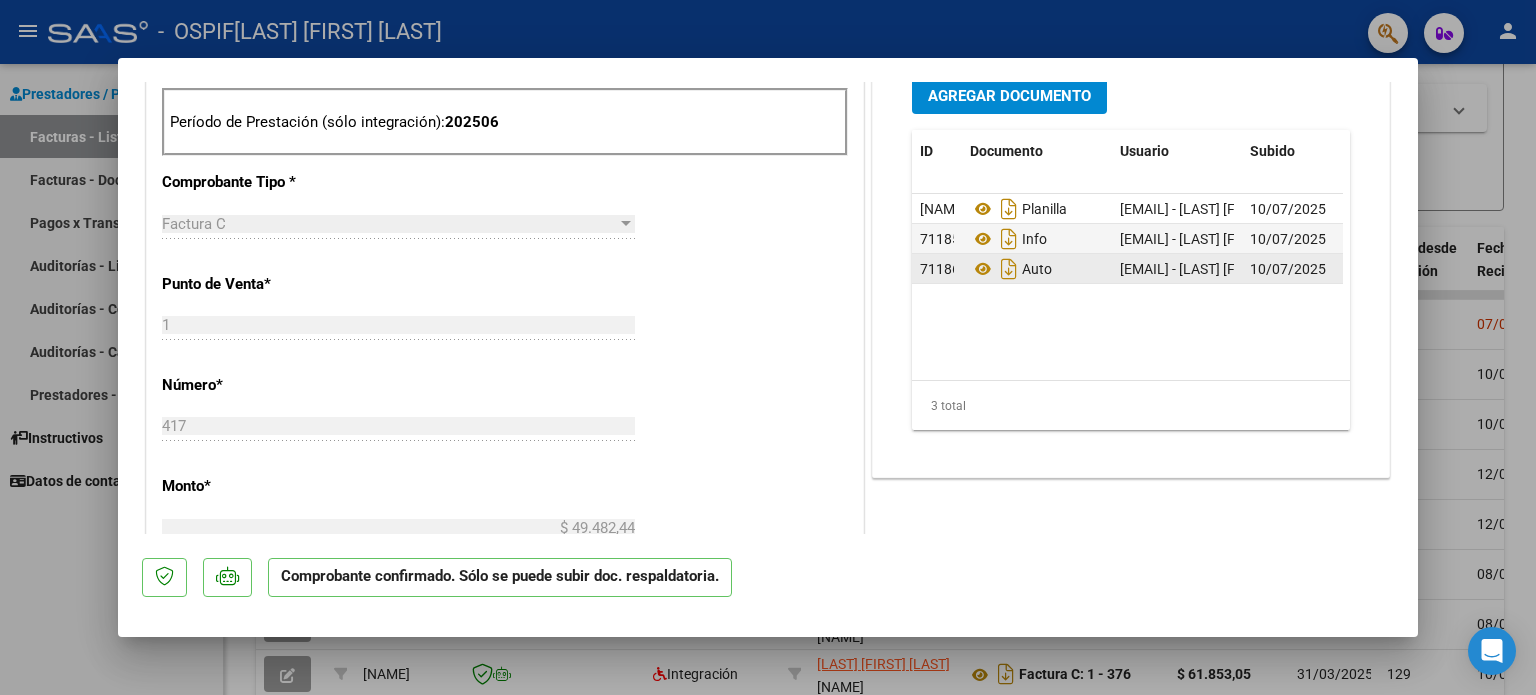 drag, startPoint x: 0, startPoint y: 588, endPoint x: 12, endPoint y: 579, distance: 15 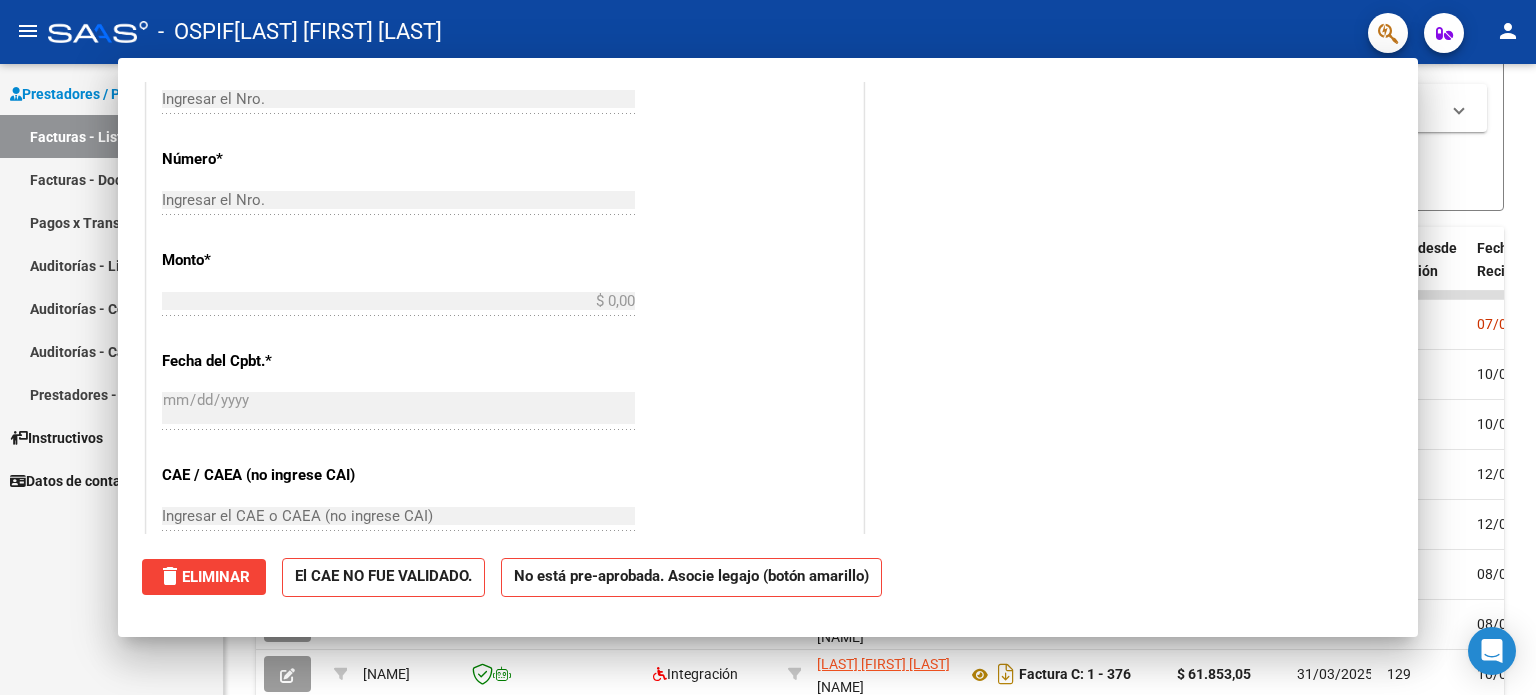 scroll, scrollTop: 0, scrollLeft: 0, axis: both 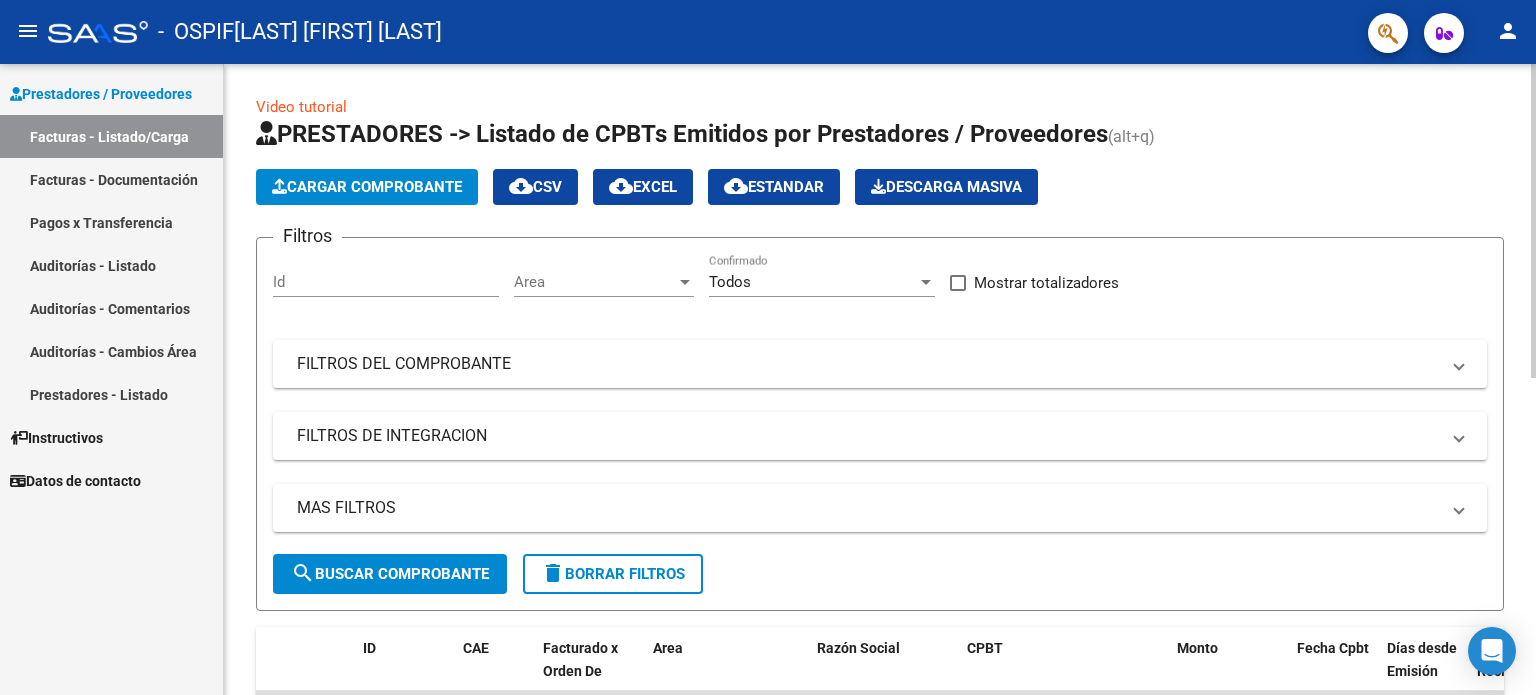 click on "Cargar Comprobante" 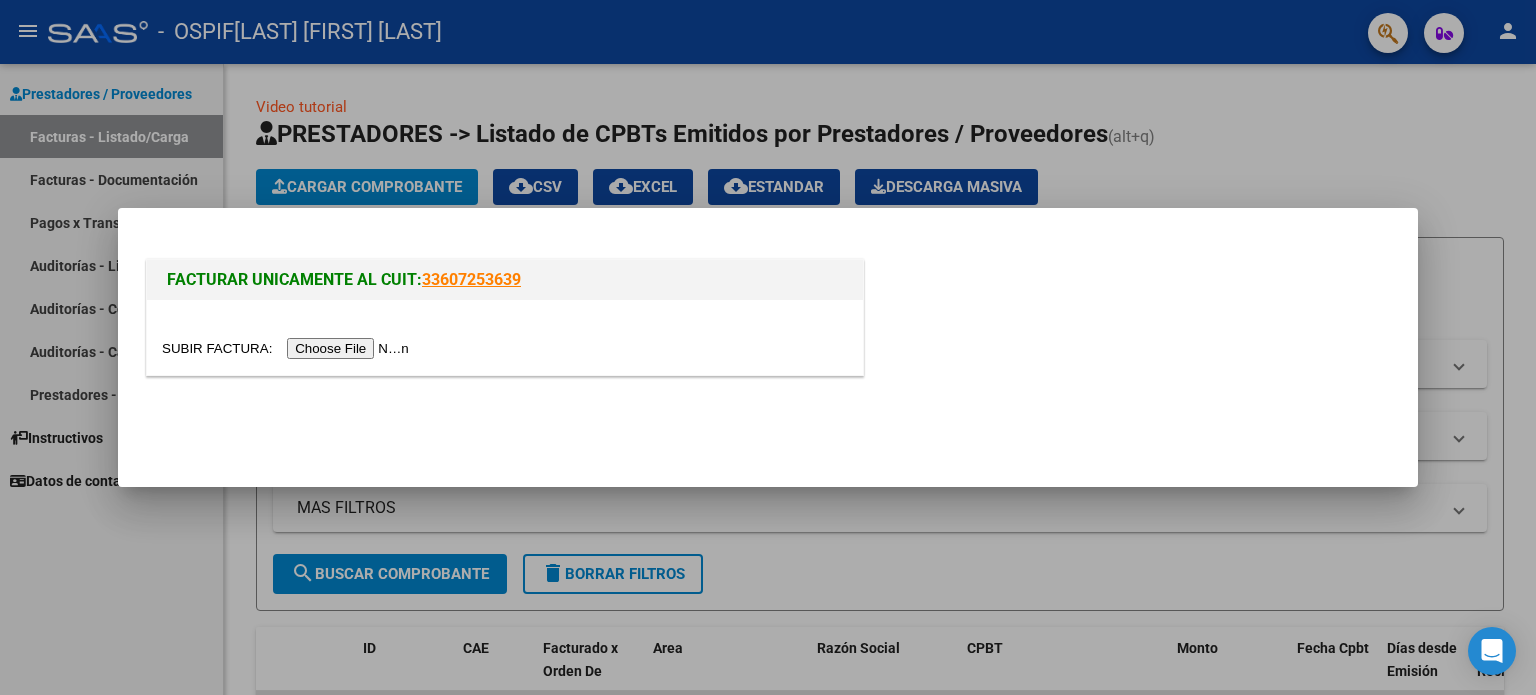 click at bounding box center [288, 348] 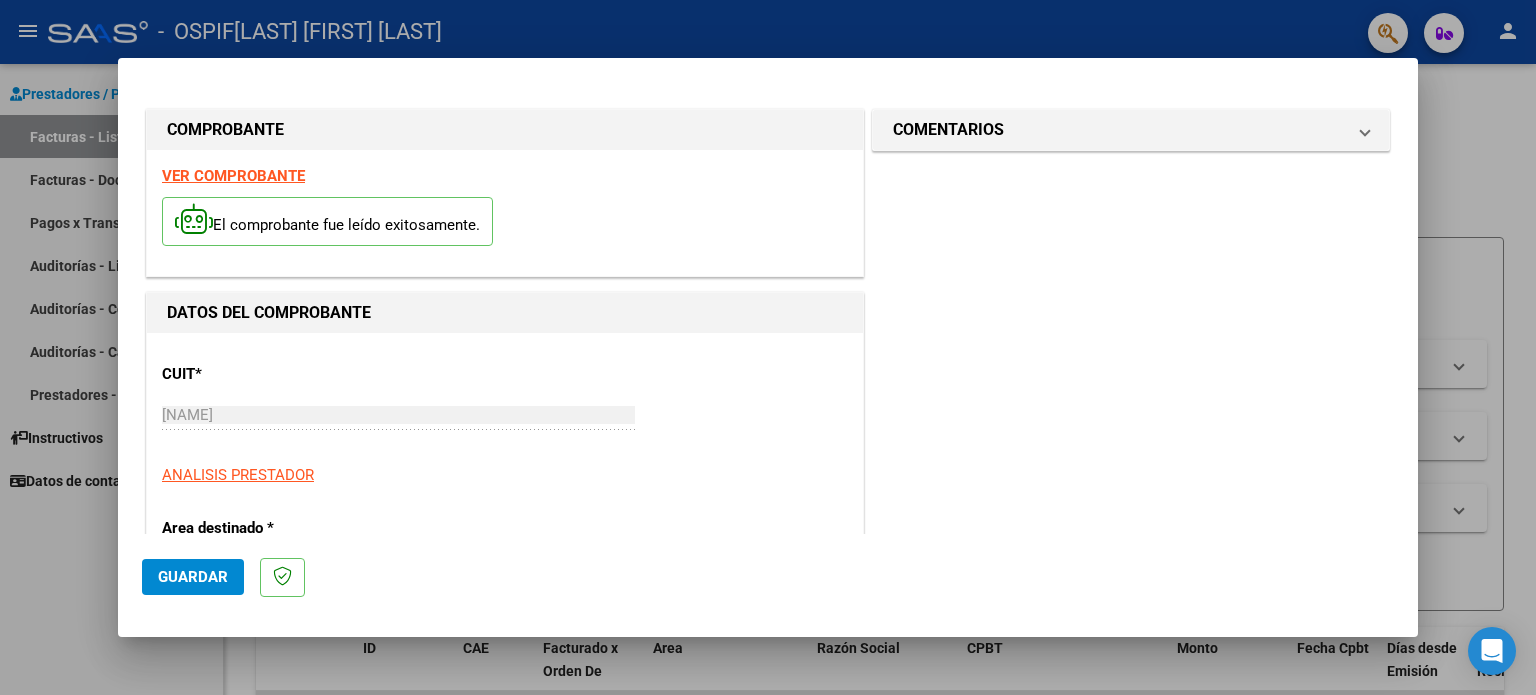 scroll, scrollTop: 400, scrollLeft: 0, axis: vertical 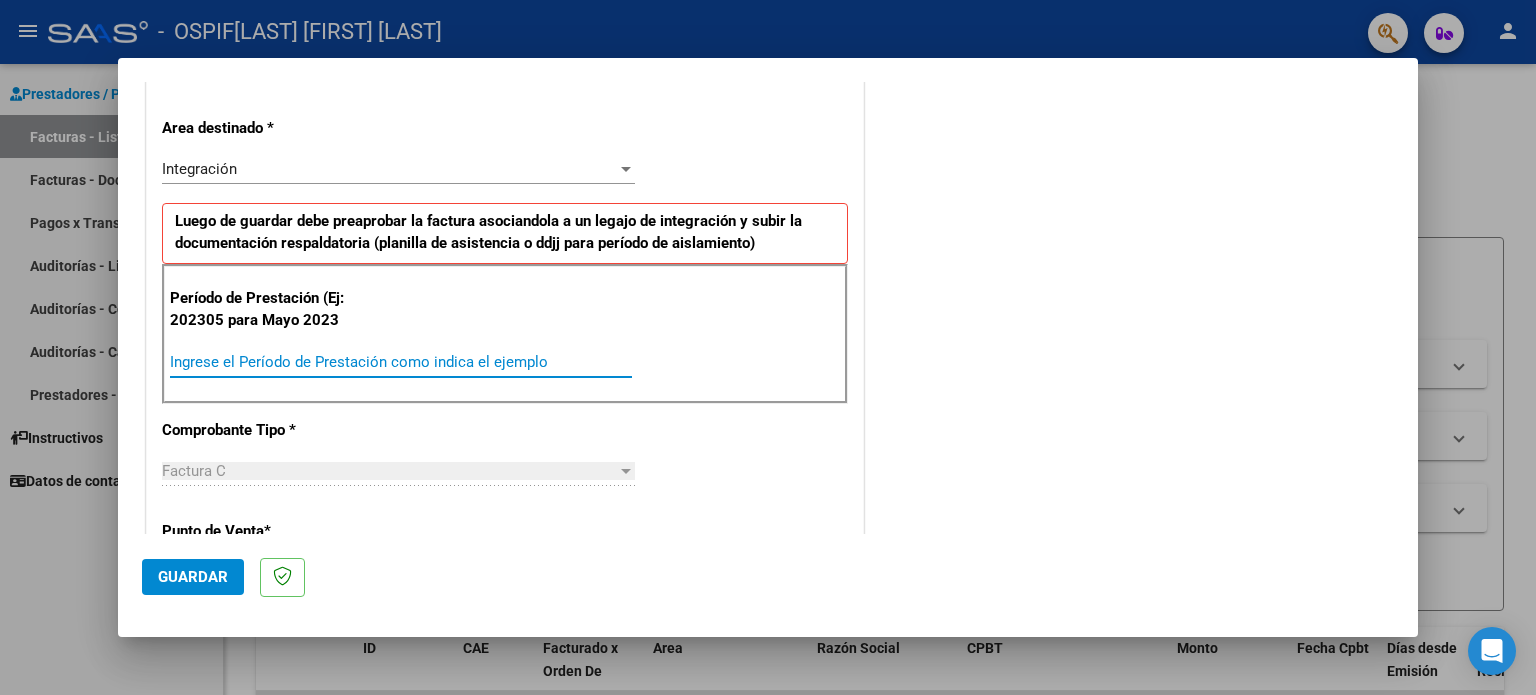 click on "Ingrese el Período de Prestación como indica el ejemplo" at bounding box center [401, 362] 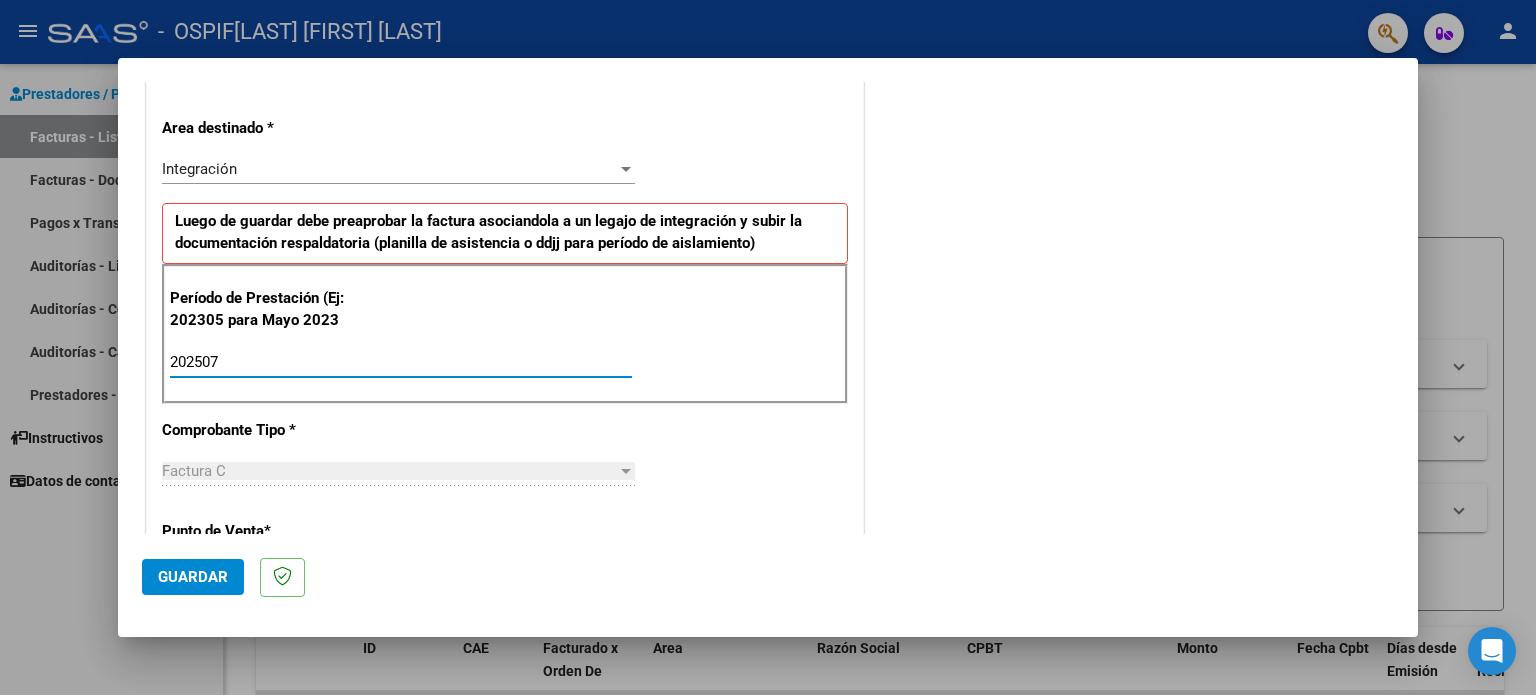type on "202507" 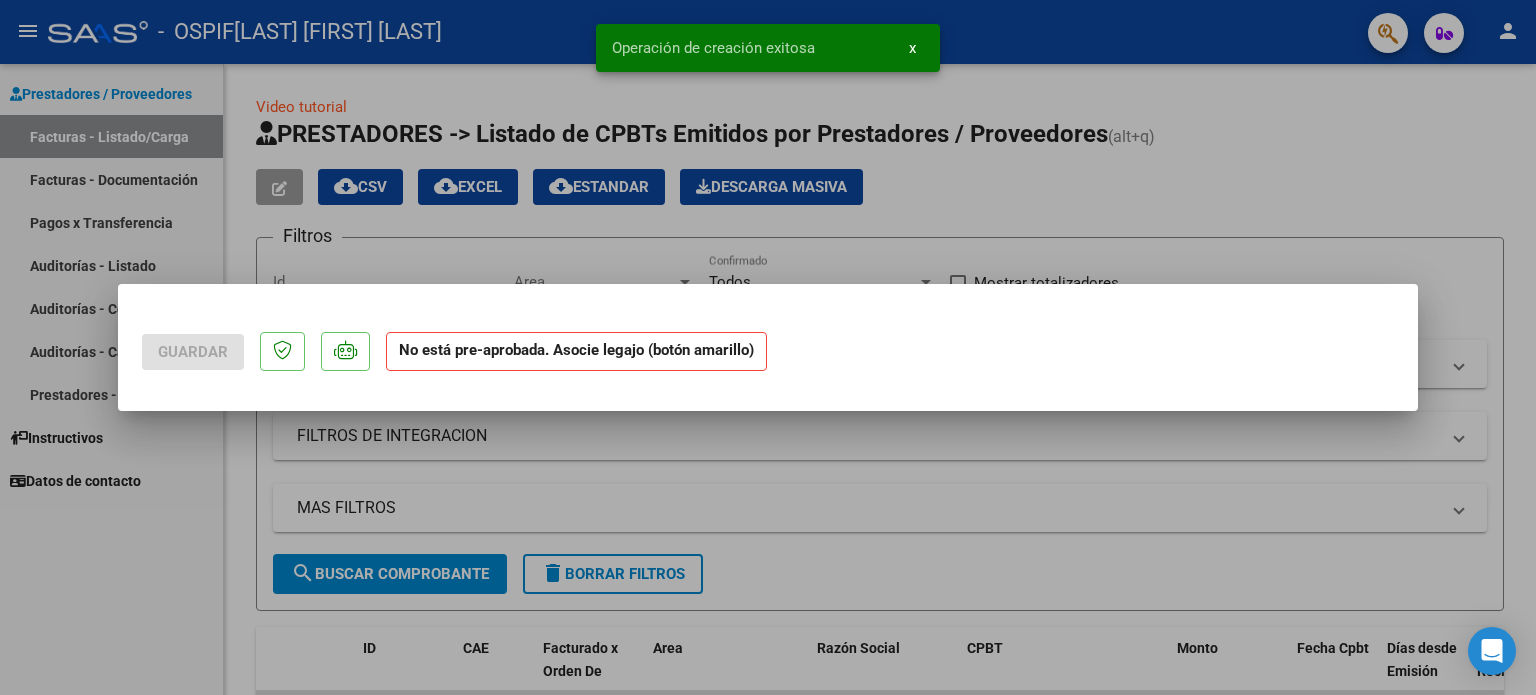 scroll, scrollTop: 0, scrollLeft: 0, axis: both 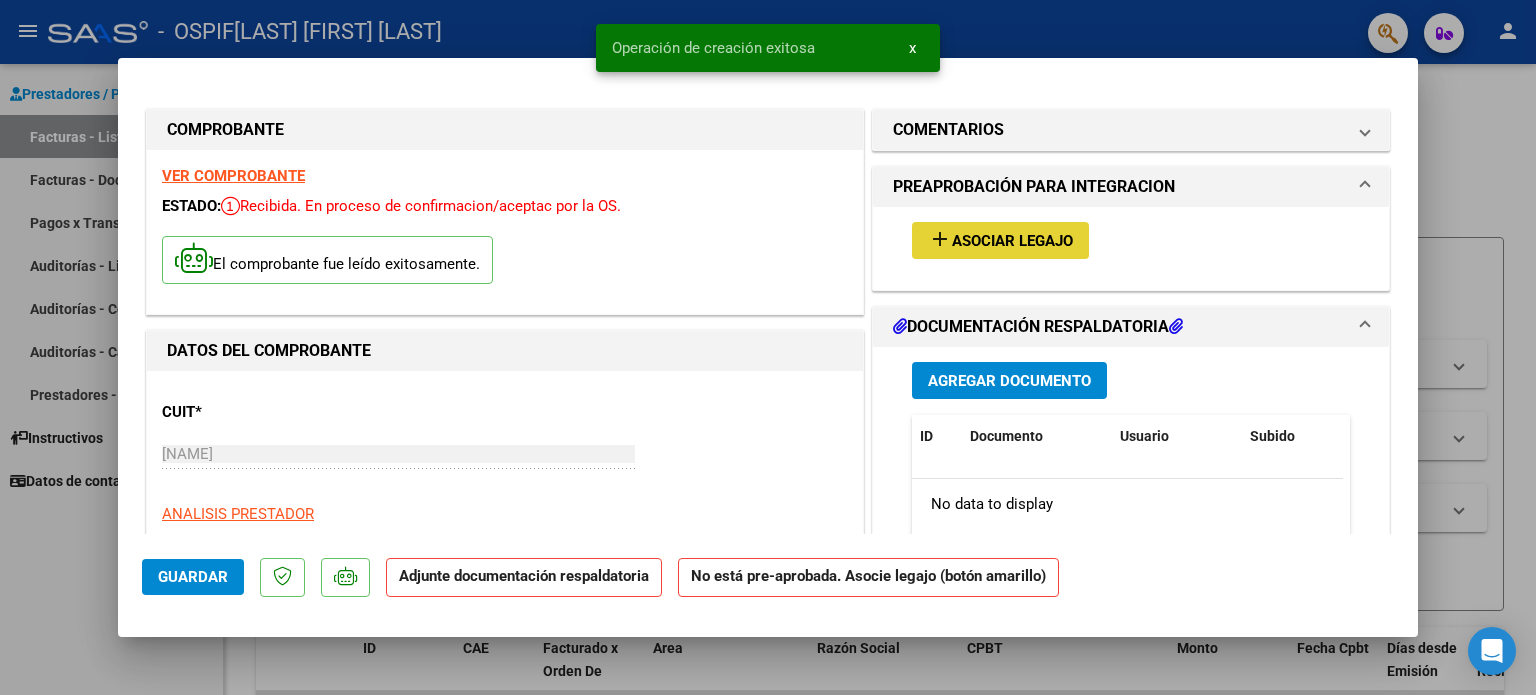 click on "Asociar Legajo" at bounding box center (1012, 241) 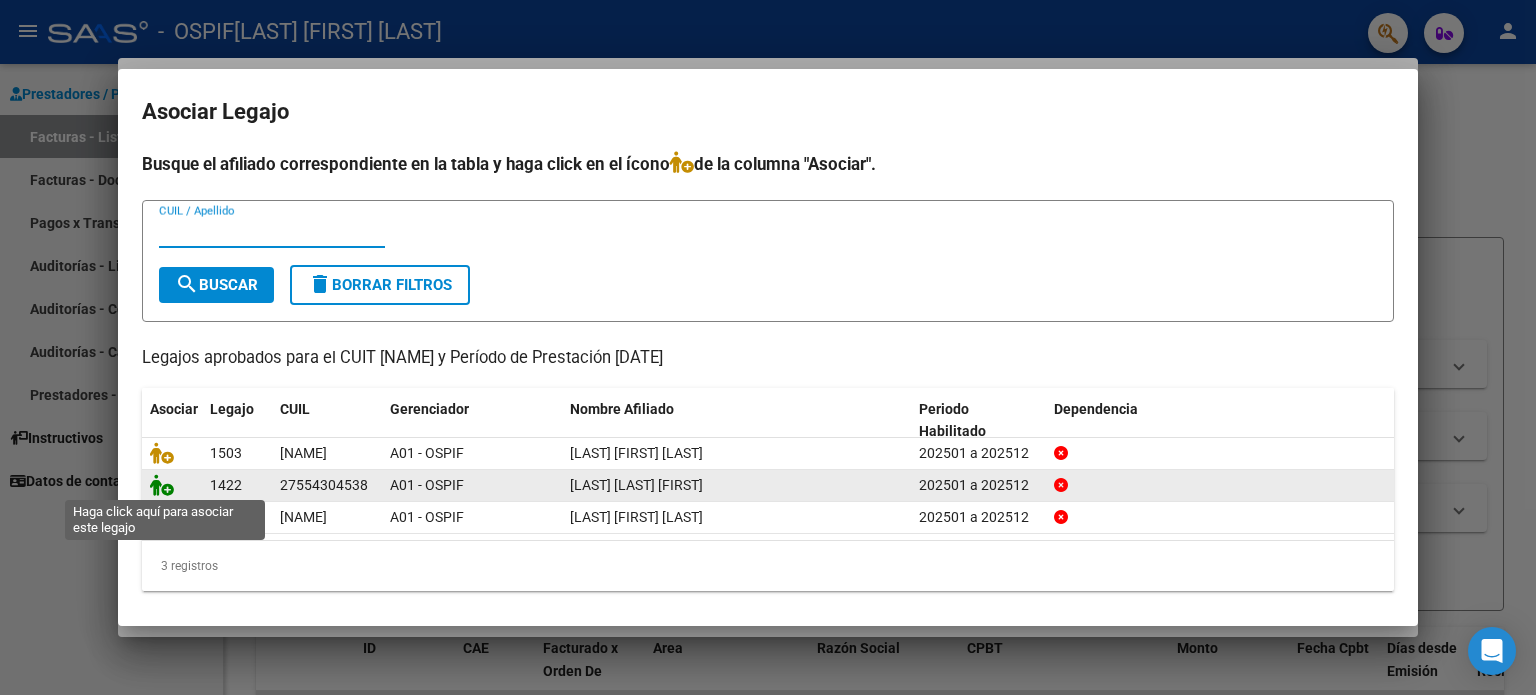 click 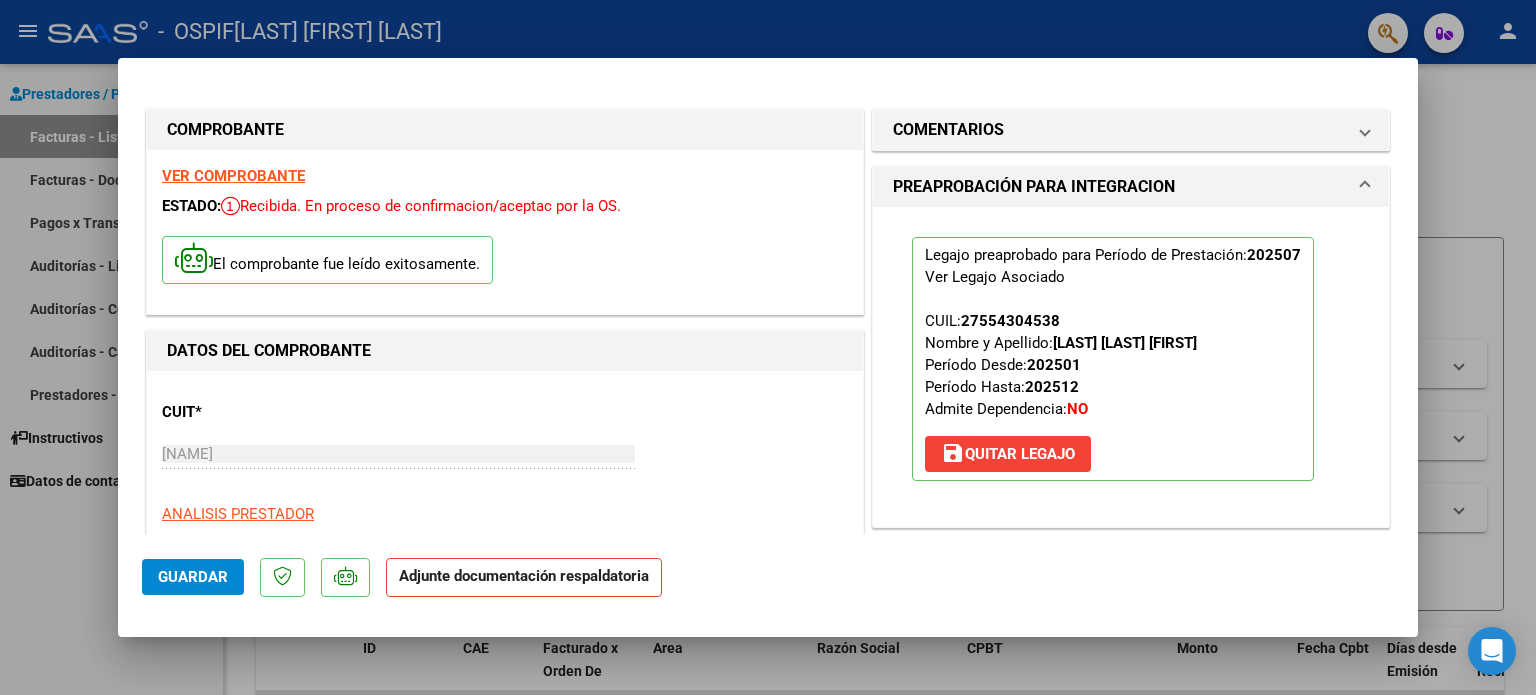 scroll, scrollTop: 400, scrollLeft: 0, axis: vertical 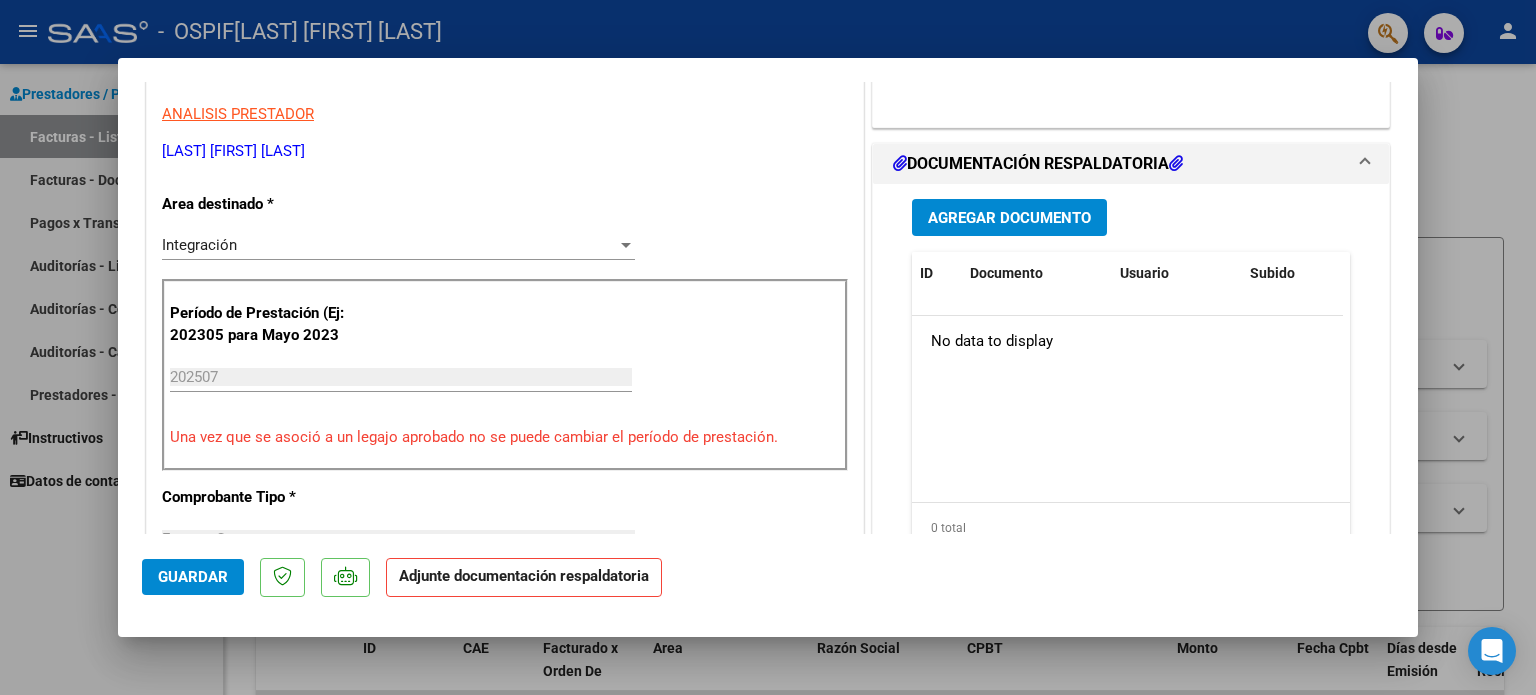 click on "Agregar Documento" at bounding box center (1009, 218) 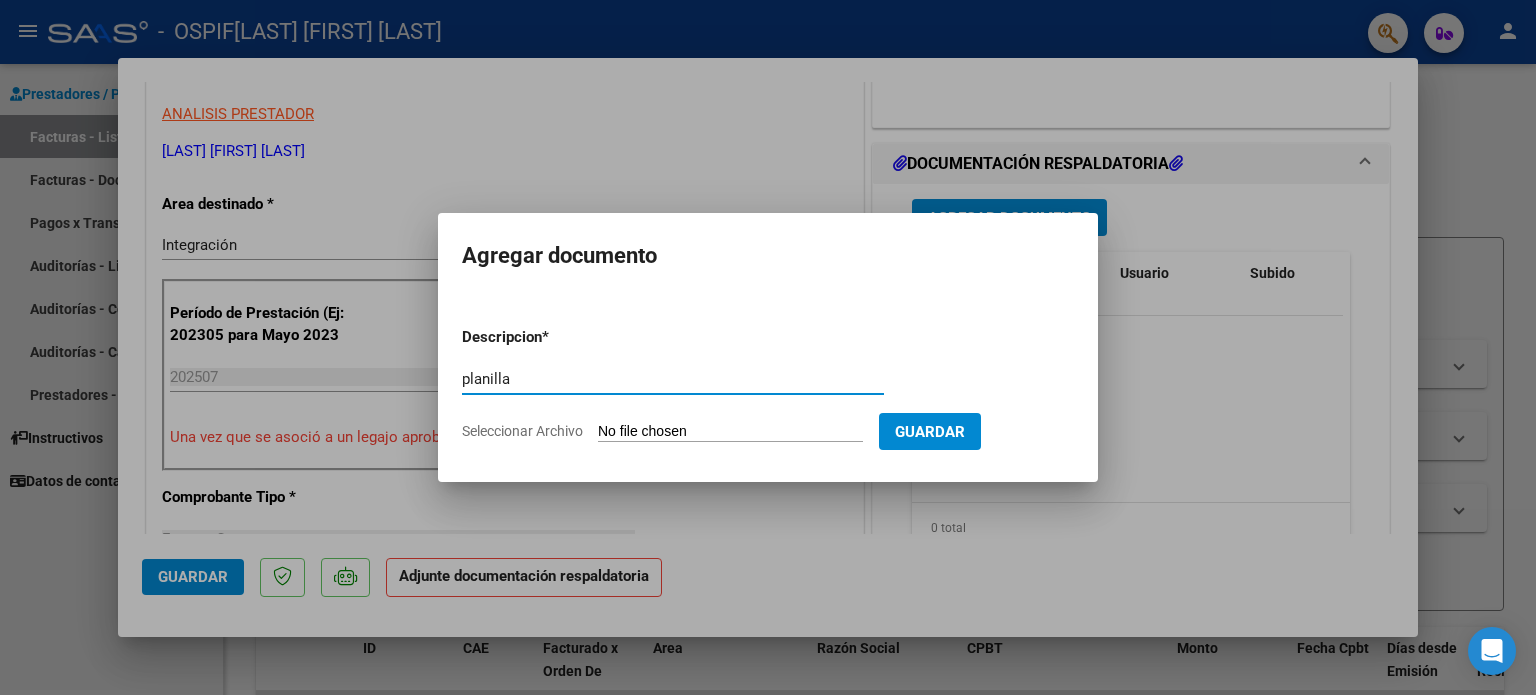type on "planilla" 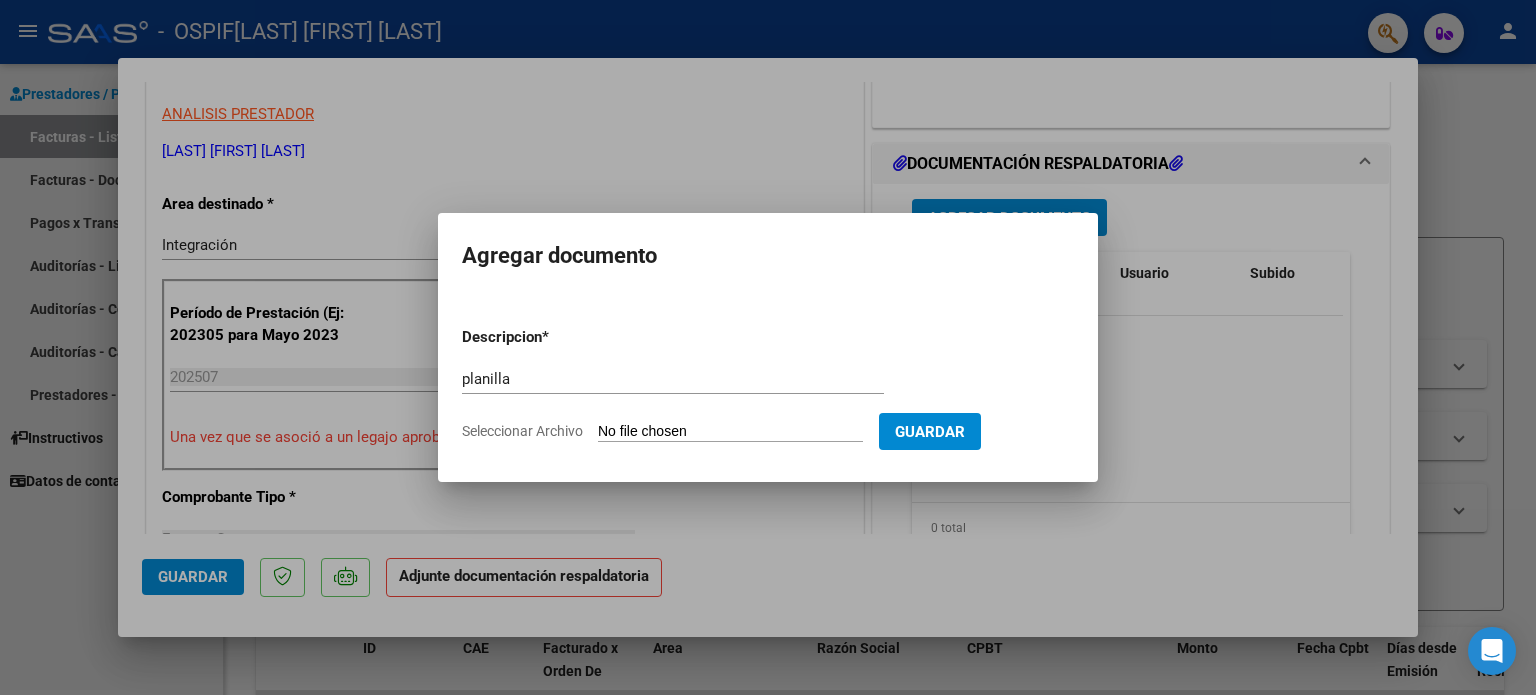 click on "Seleccionar Archivo" at bounding box center [730, 432] 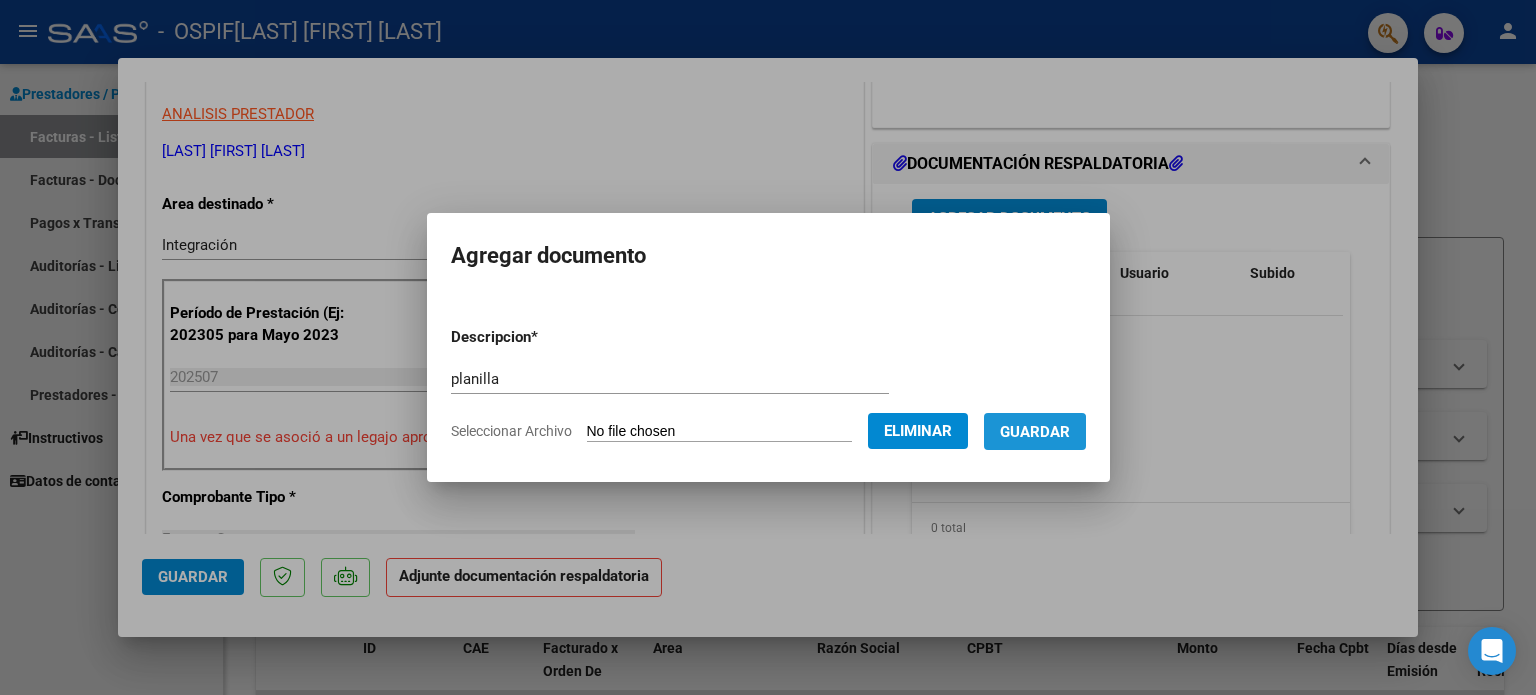 click on "Guardar" at bounding box center (1035, 432) 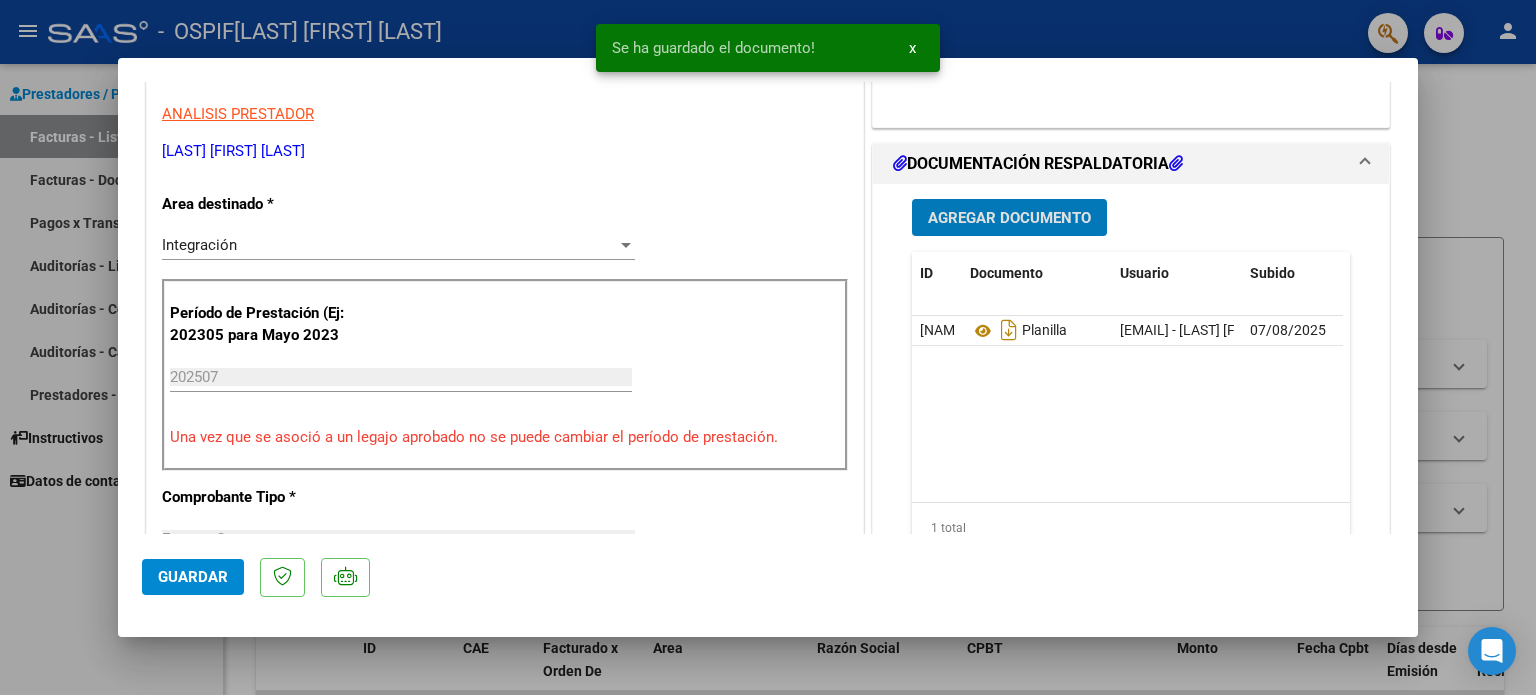 click on "Agregar Documento" at bounding box center [1009, 218] 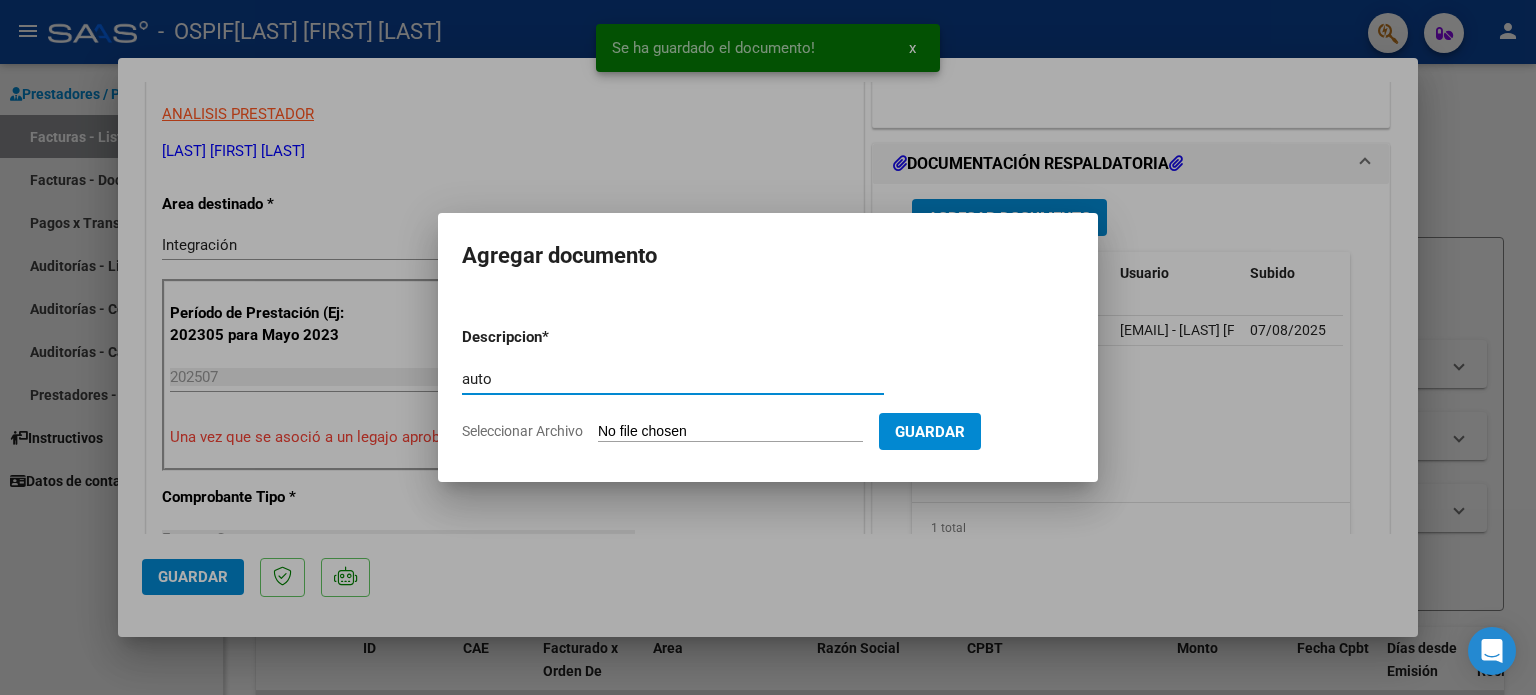 type on "auto" 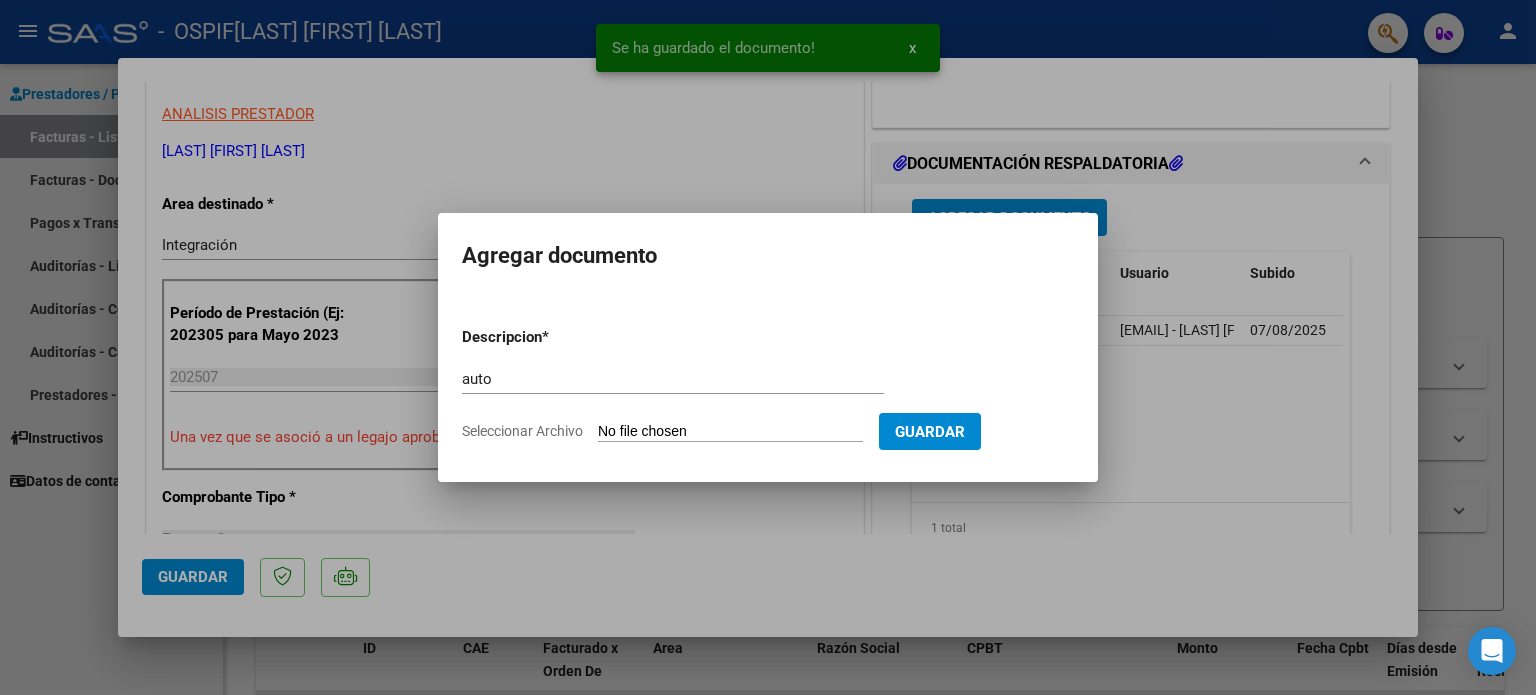 click on "Seleccionar Archivo" at bounding box center (730, 432) 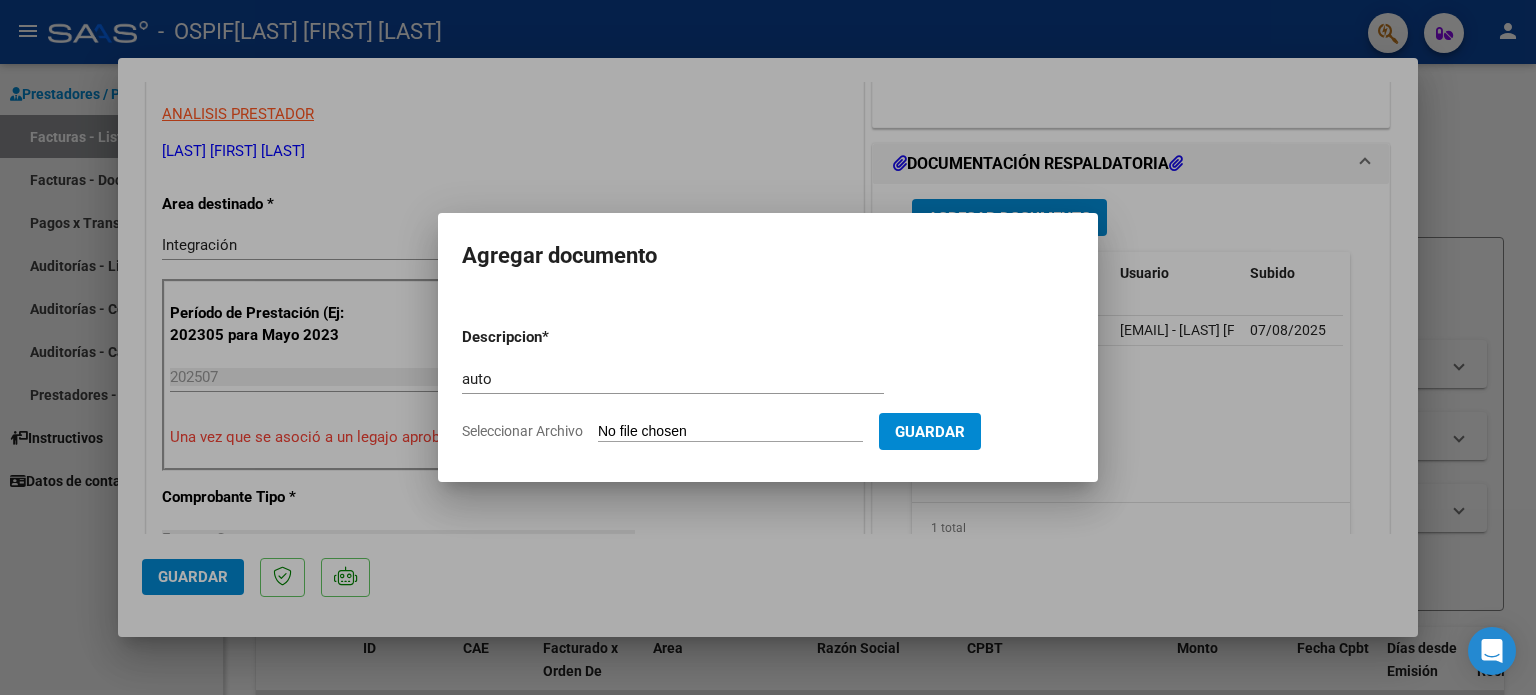 type on "C:\fakepath\27287507734-FACTURA_C-1-417-ANEXO-AUTO.png" 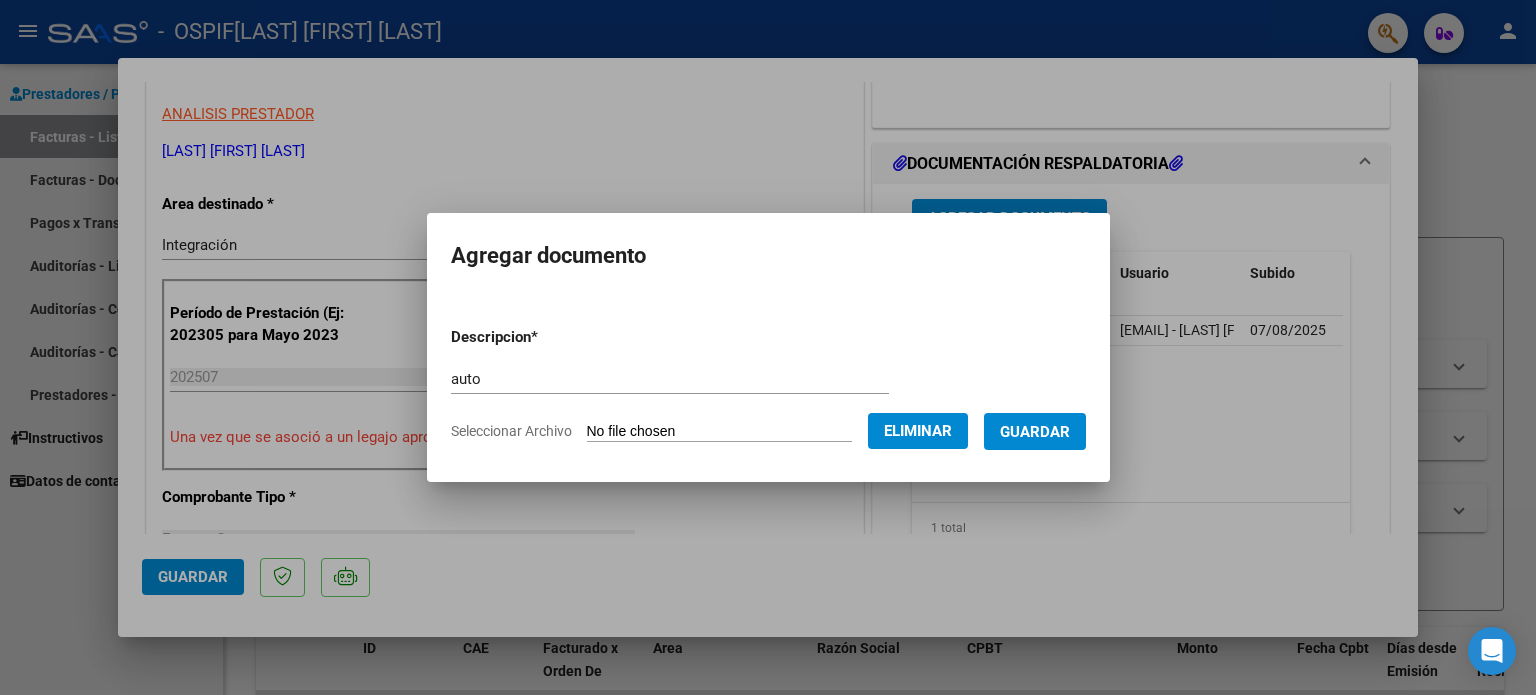 click on "Guardar" at bounding box center [1035, 432] 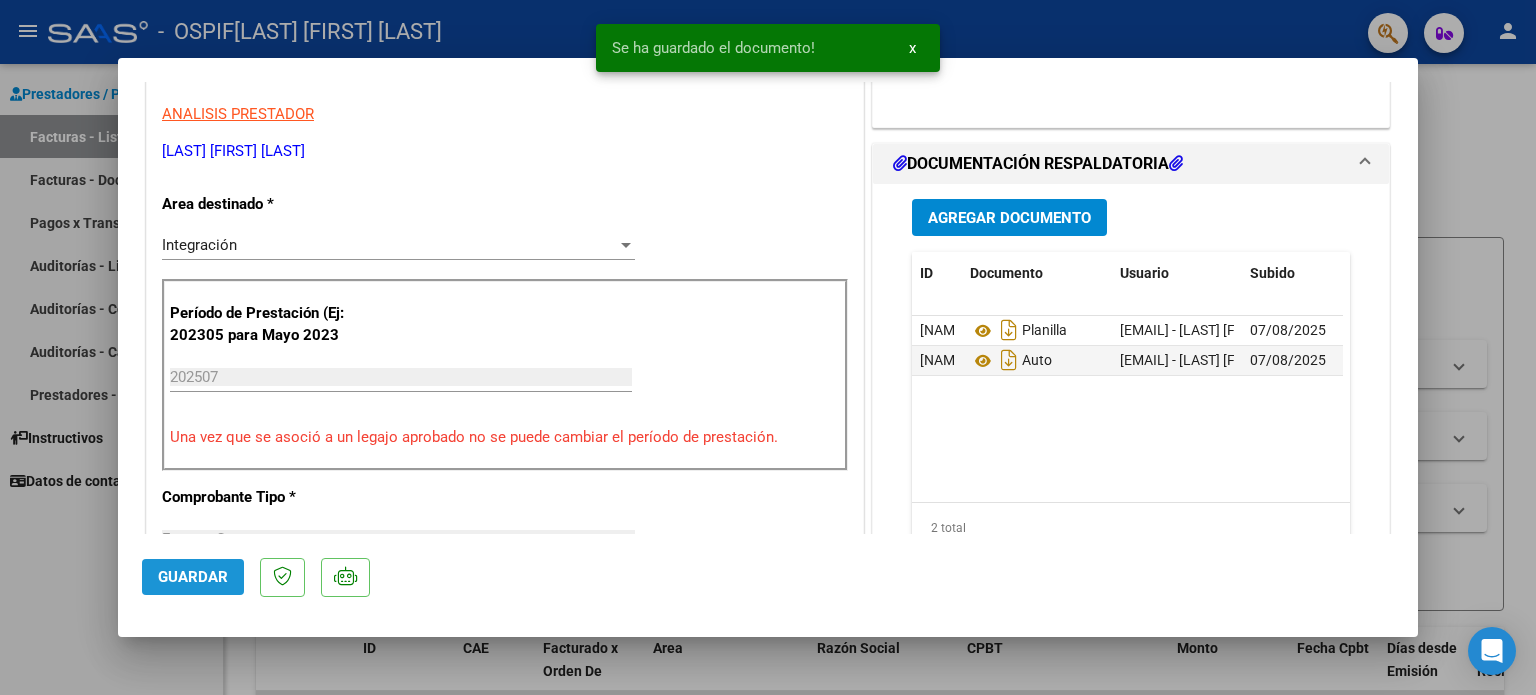click on "Guardar" 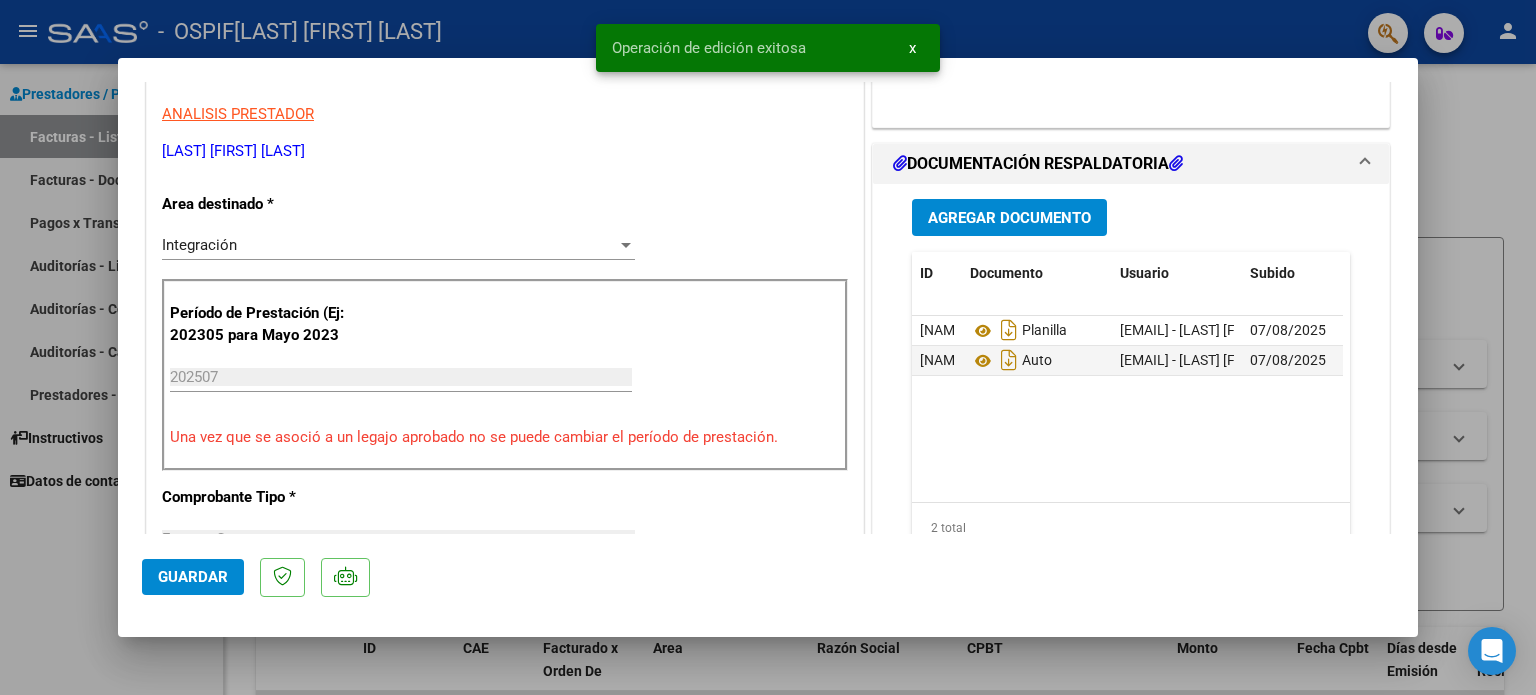 click at bounding box center [768, 347] 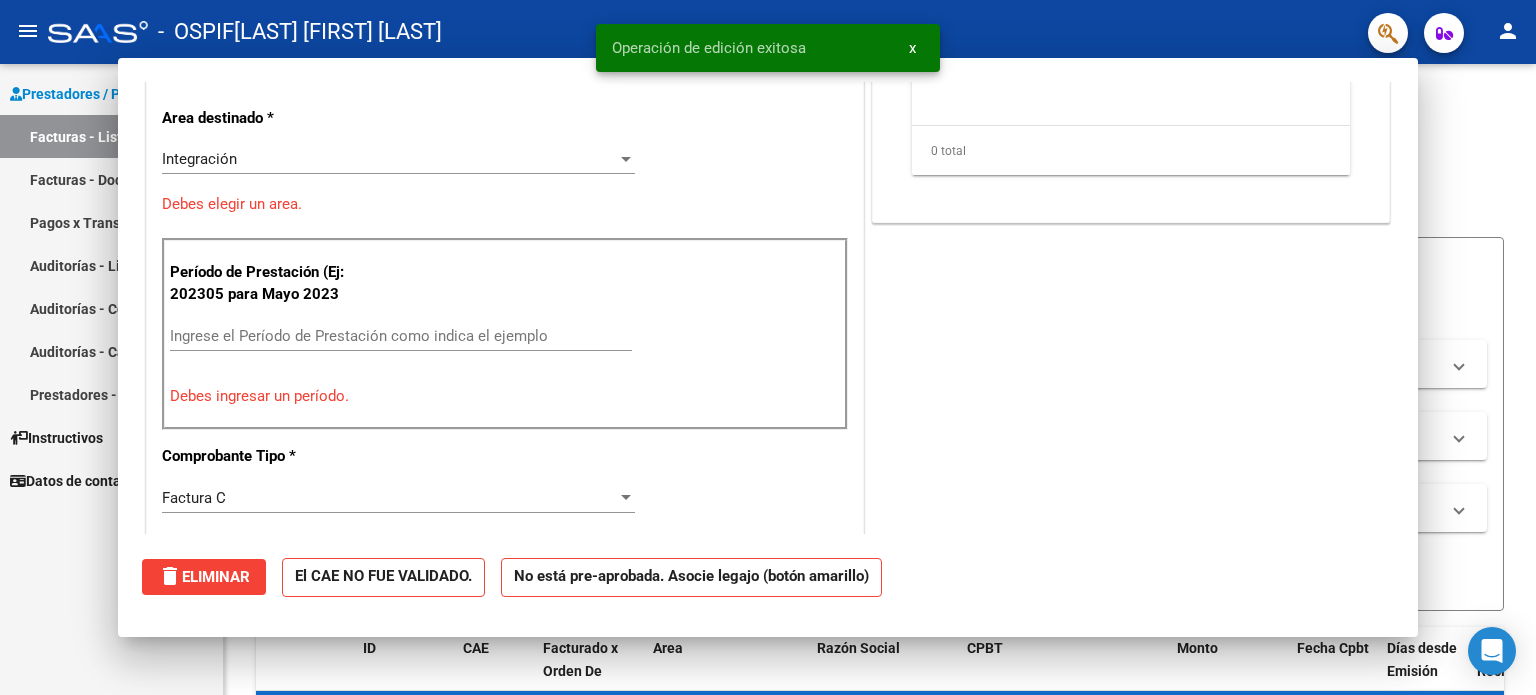 scroll, scrollTop: 0, scrollLeft: 0, axis: both 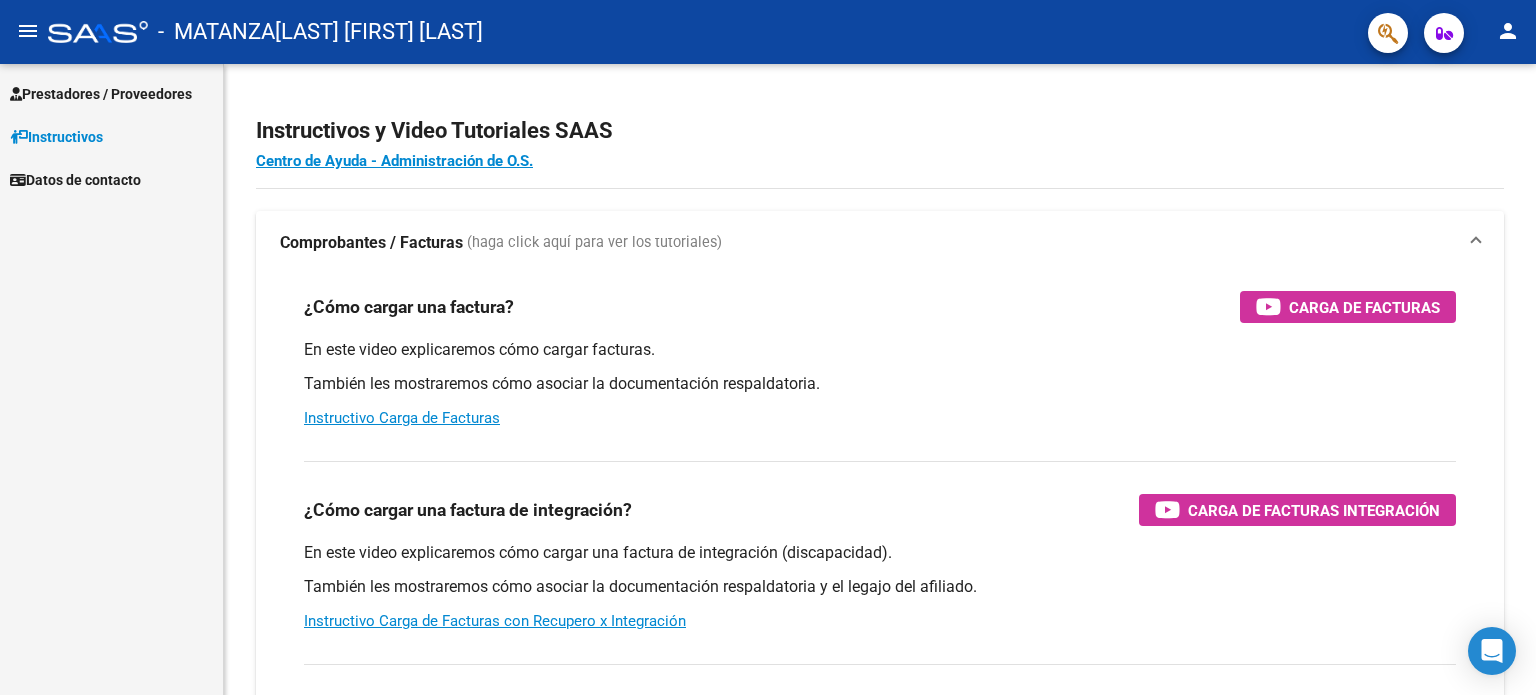 click on "Prestadores / Proveedores" at bounding box center (101, 94) 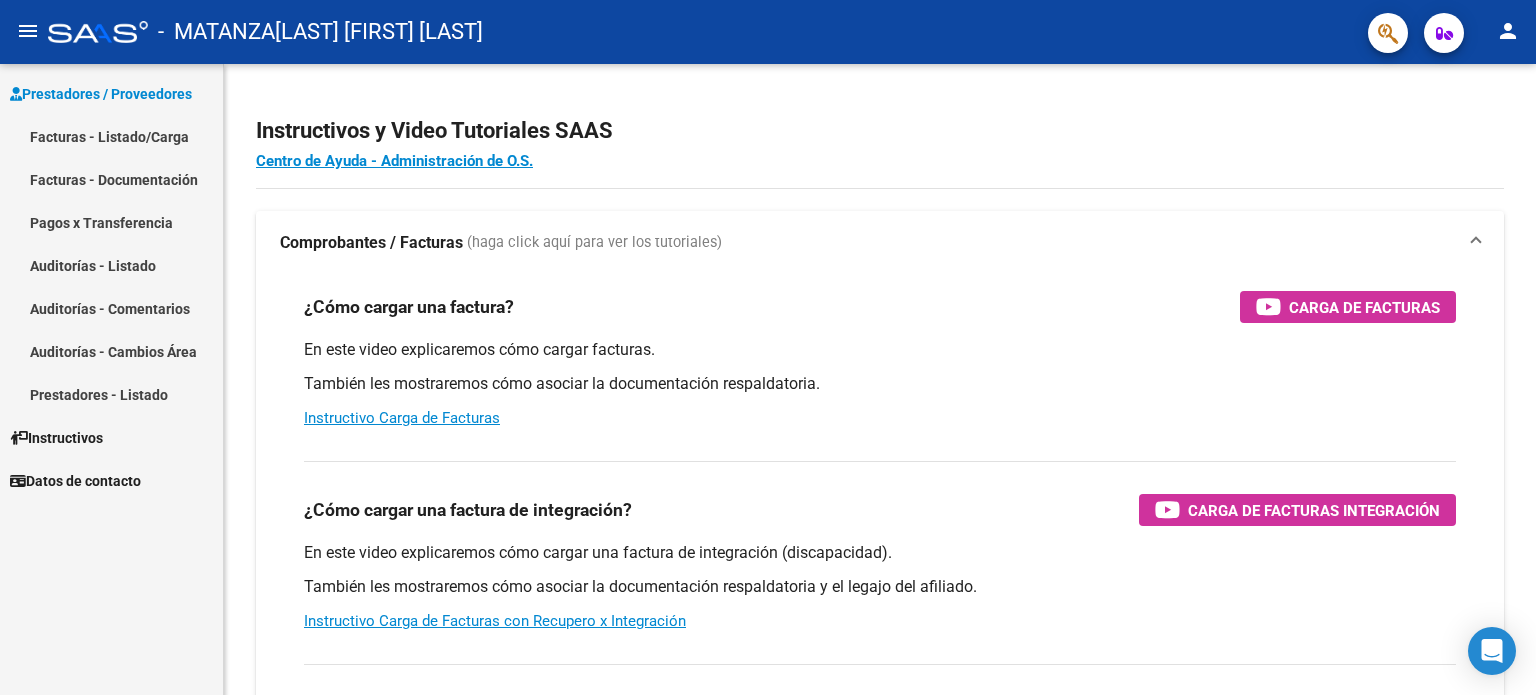 click on "Facturas - Listado/Carga" at bounding box center [111, 136] 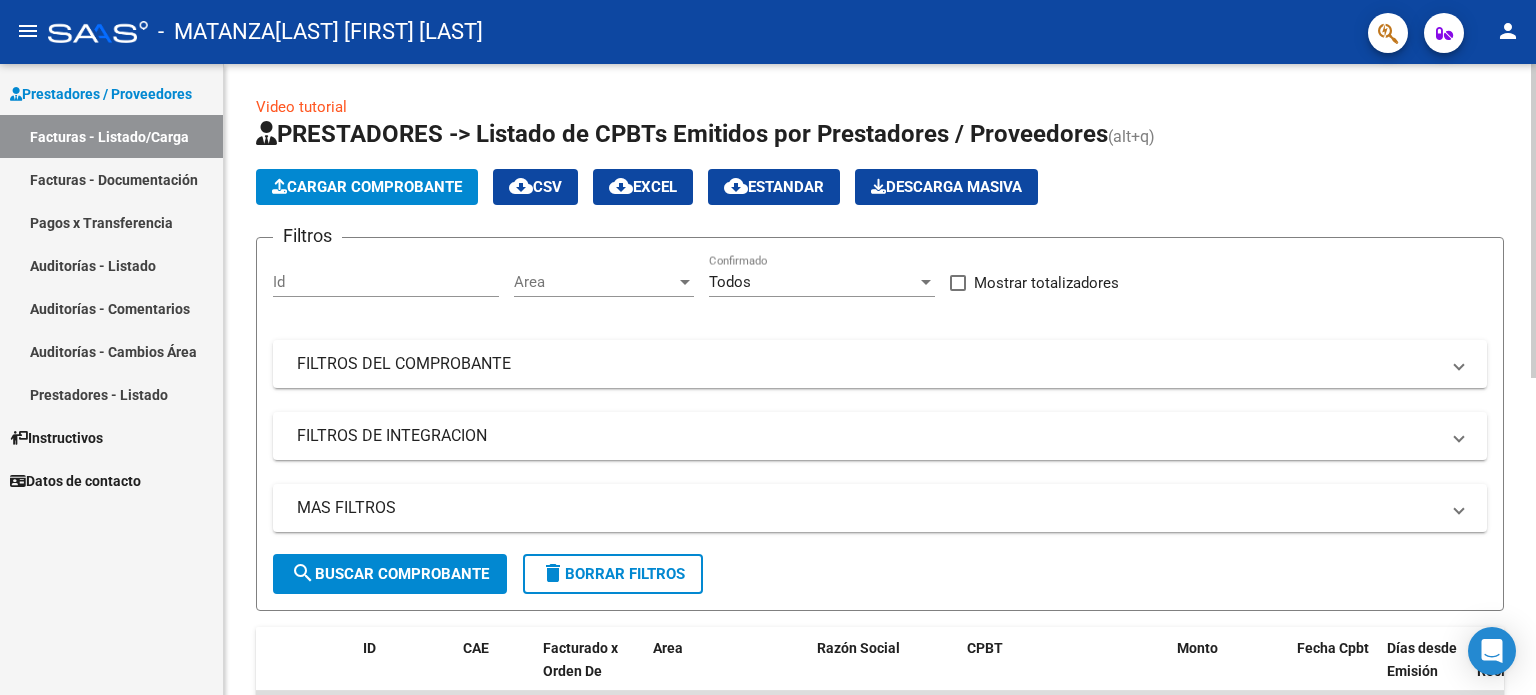 scroll, scrollTop: 113, scrollLeft: 0, axis: vertical 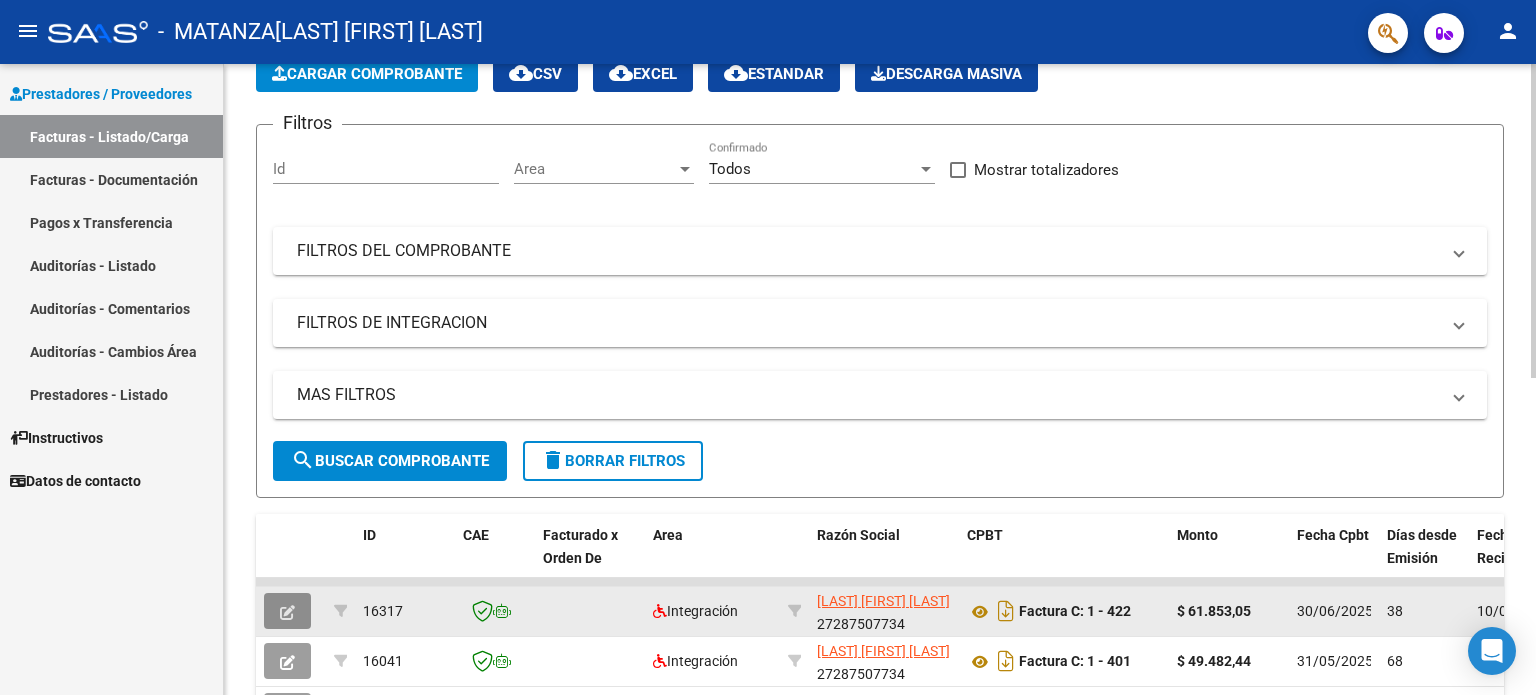 click 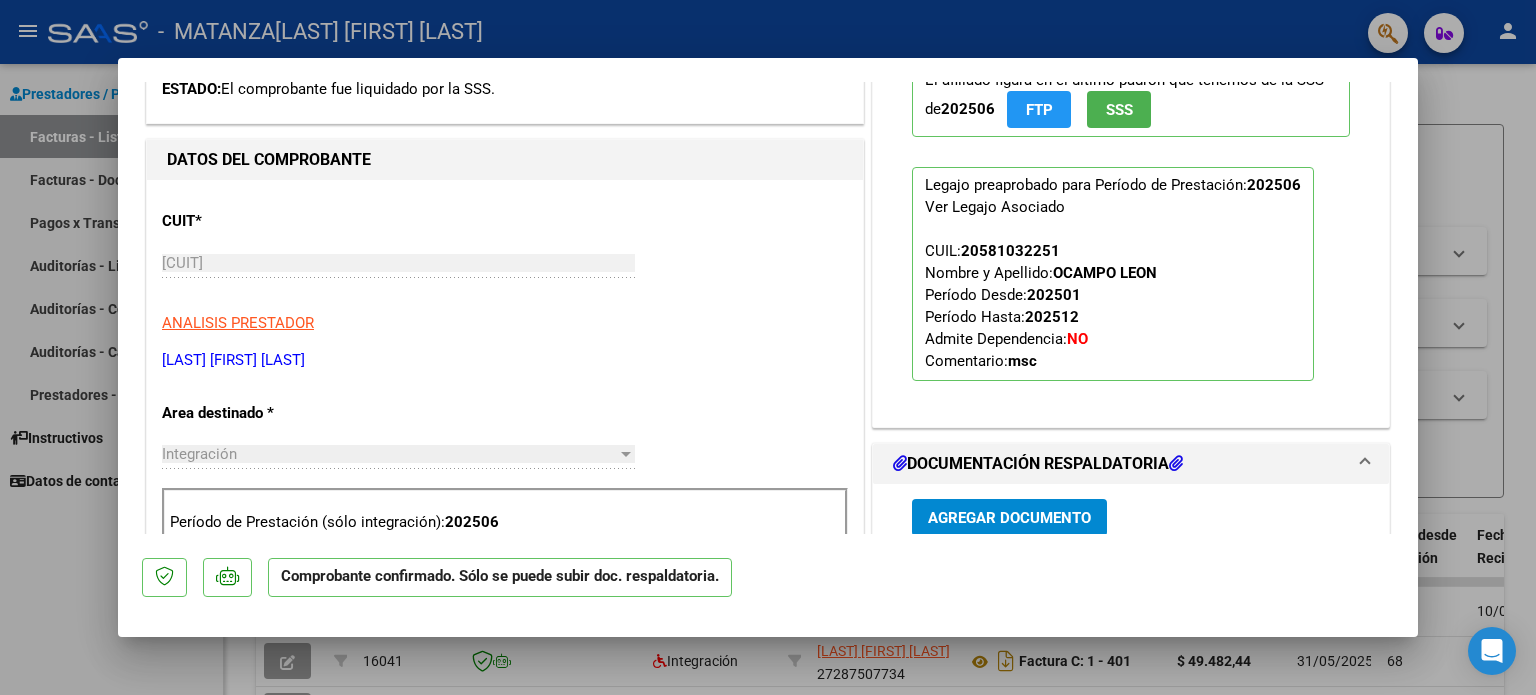 scroll, scrollTop: 800, scrollLeft: 0, axis: vertical 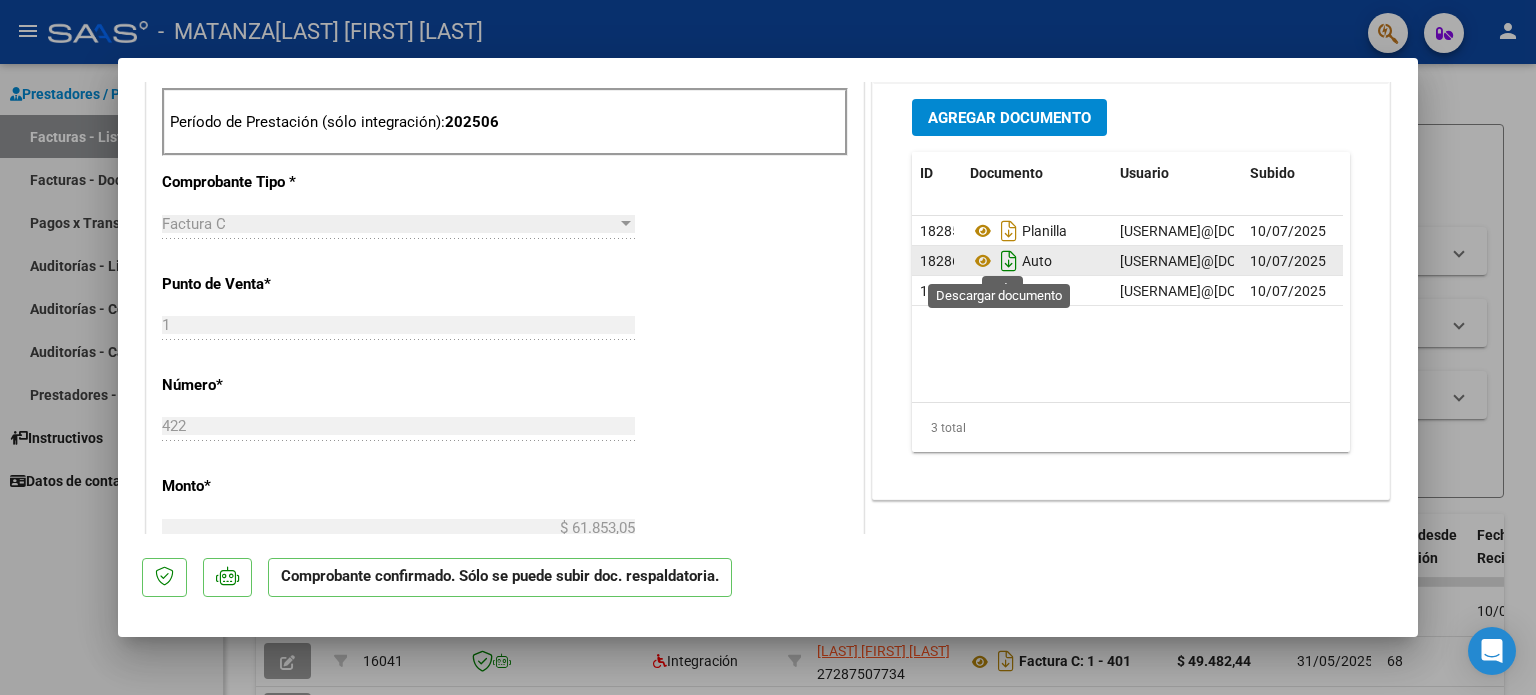 click 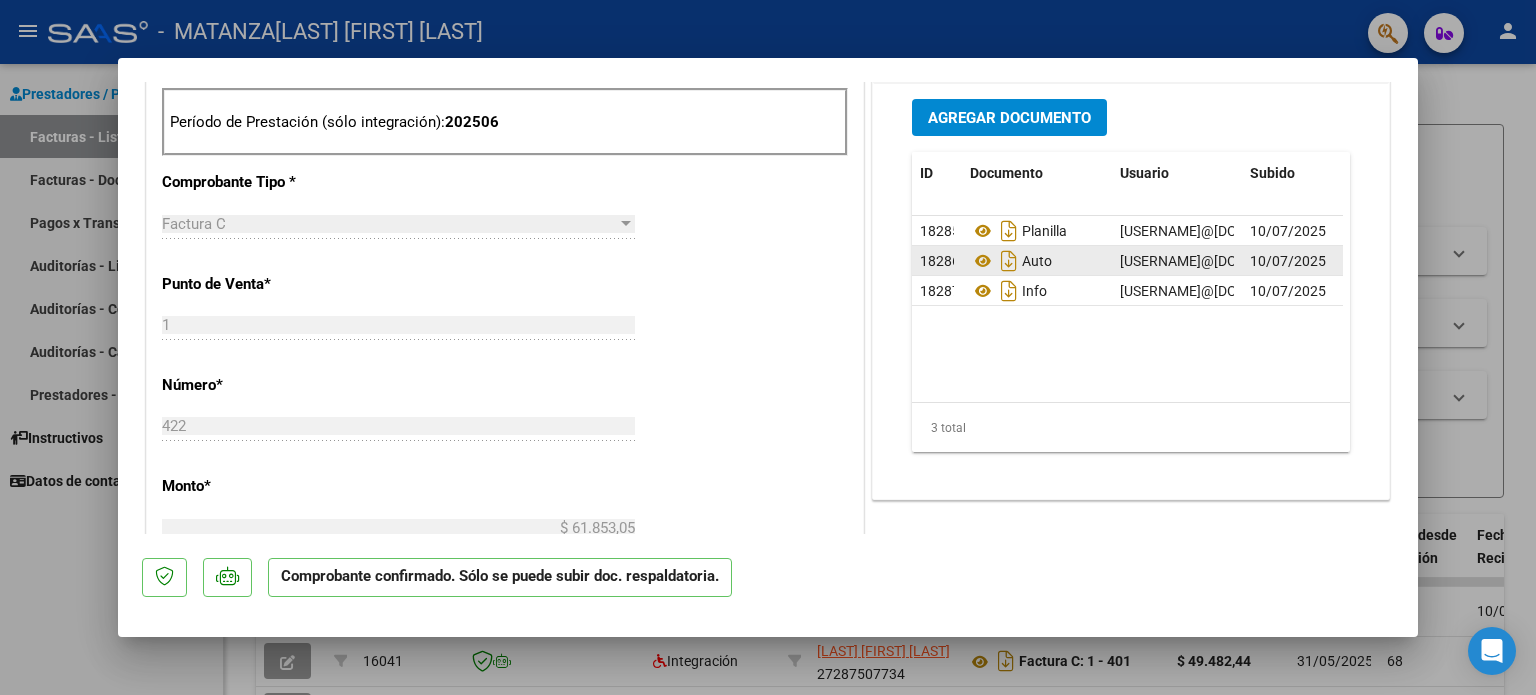 click at bounding box center [768, 347] 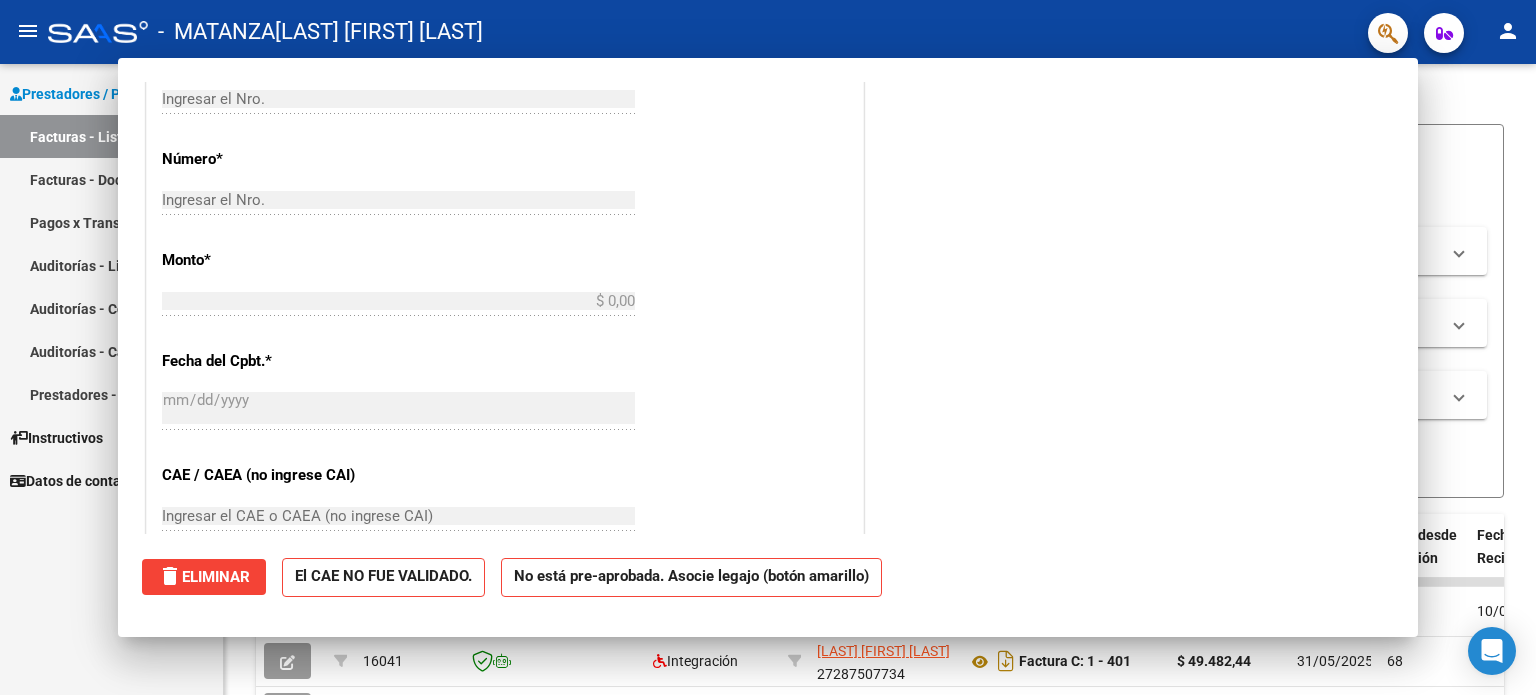 scroll, scrollTop: 502, scrollLeft: 0, axis: vertical 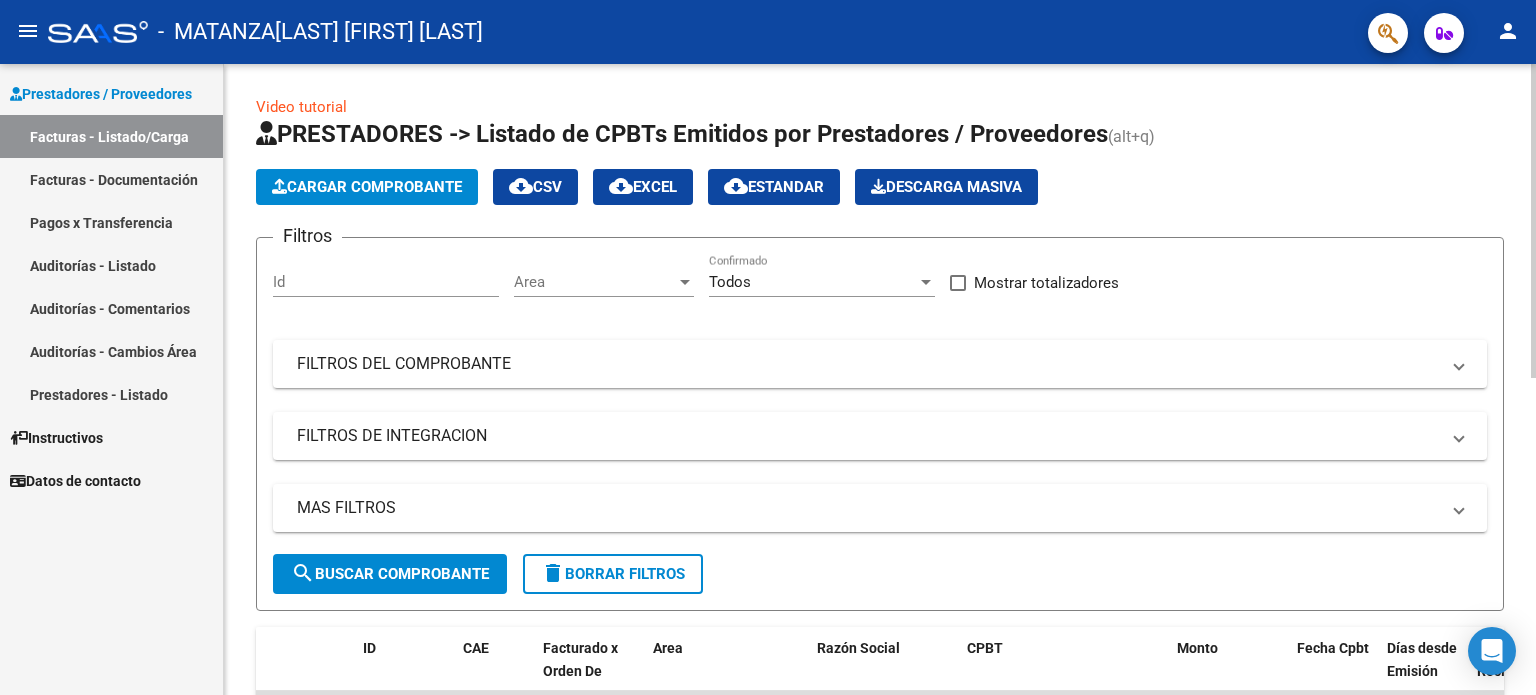 click on "Cargar Comprobante" 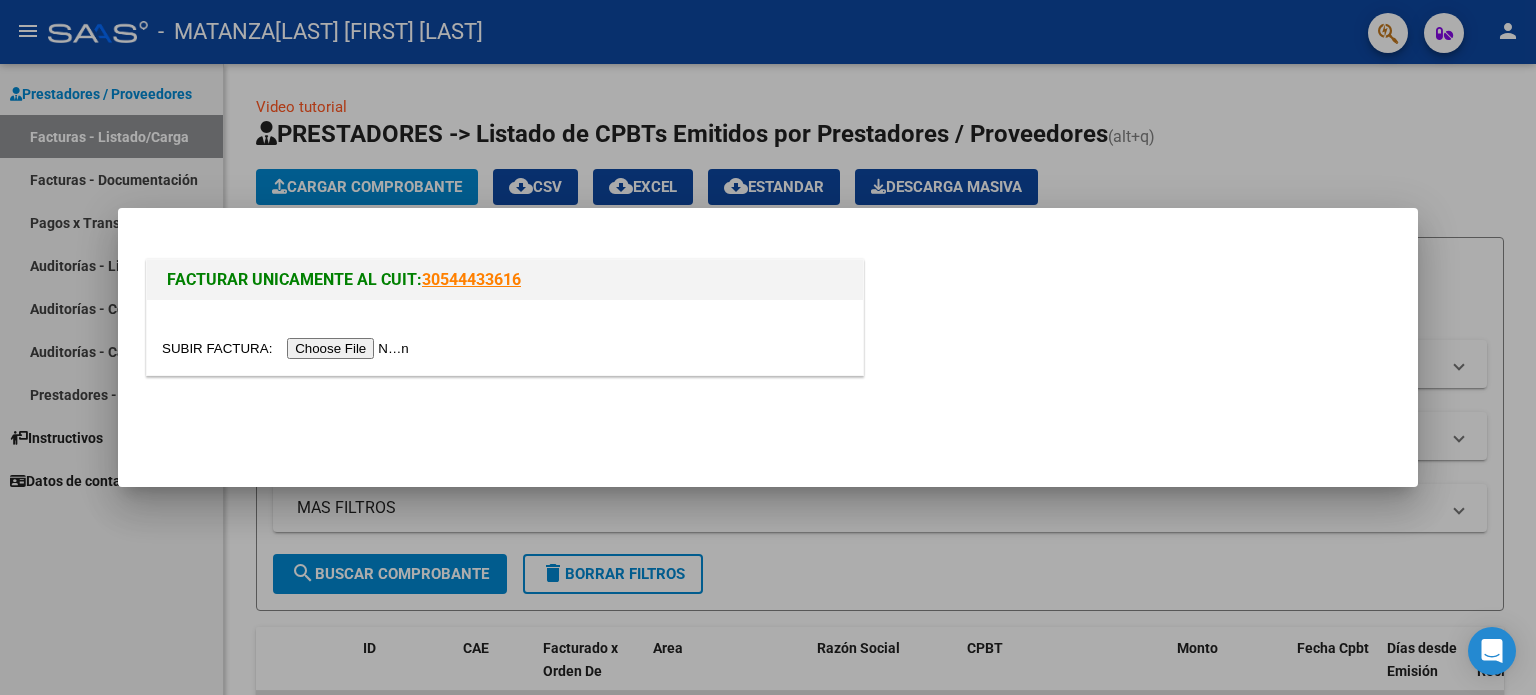 click at bounding box center (288, 348) 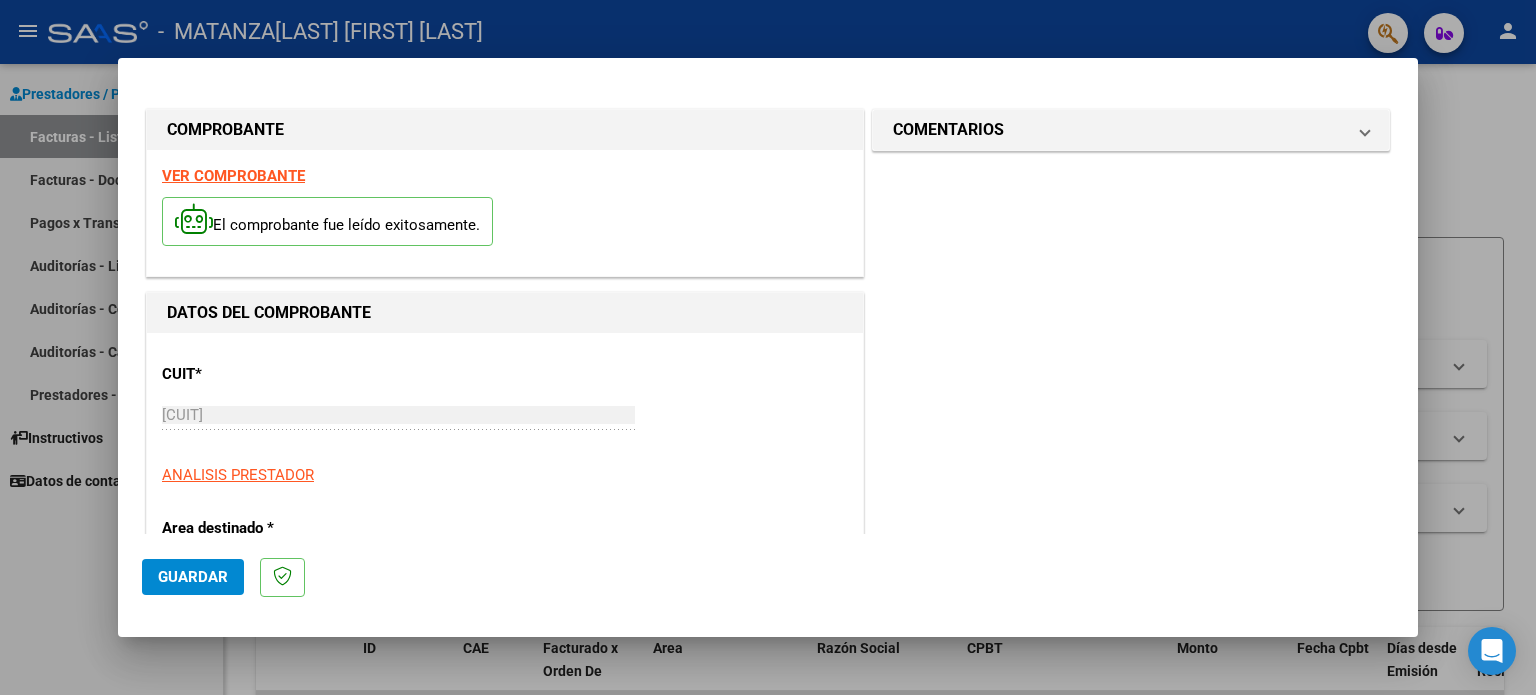 scroll, scrollTop: 400, scrollLeft: 0, axis: vertical 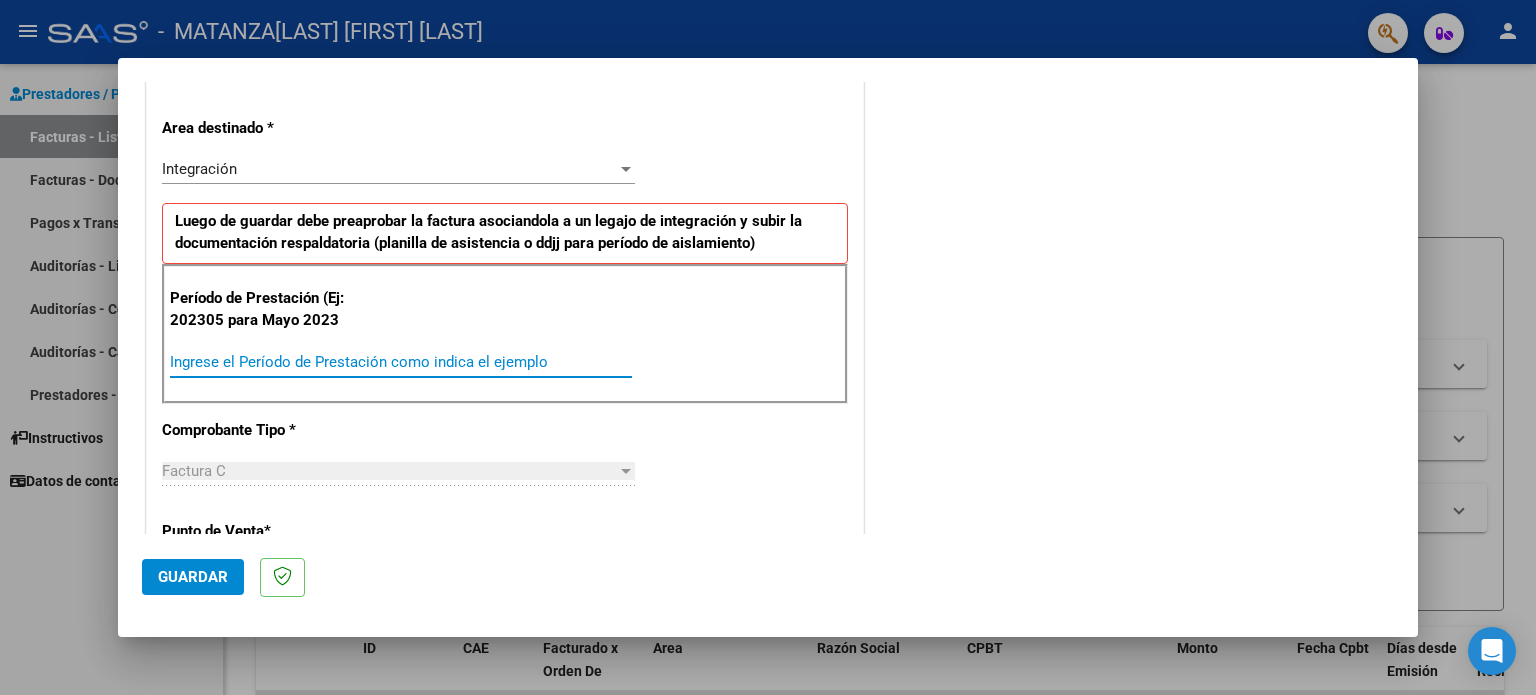 click on "Ingrese el Período de Prestación como indica el ejemplo" at bounding box center (401, 362) 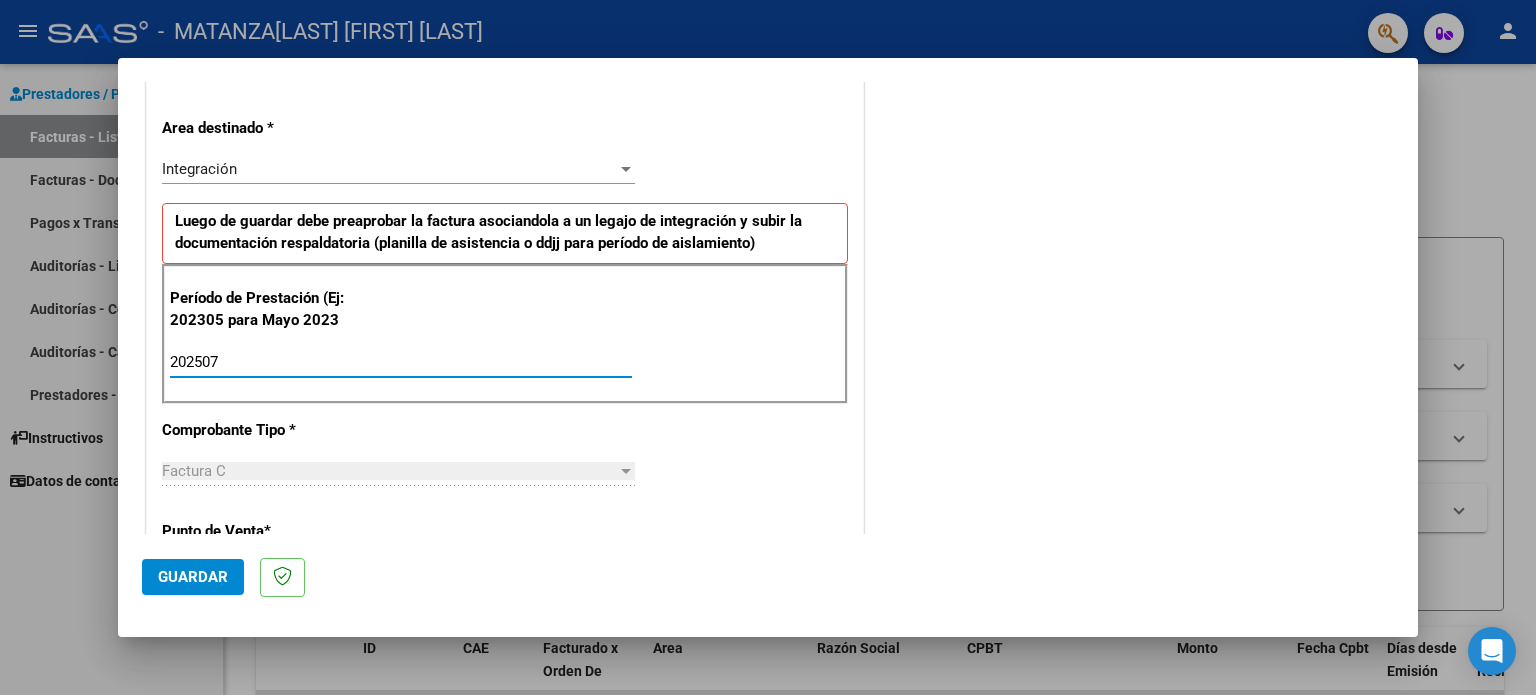 type on "202507" 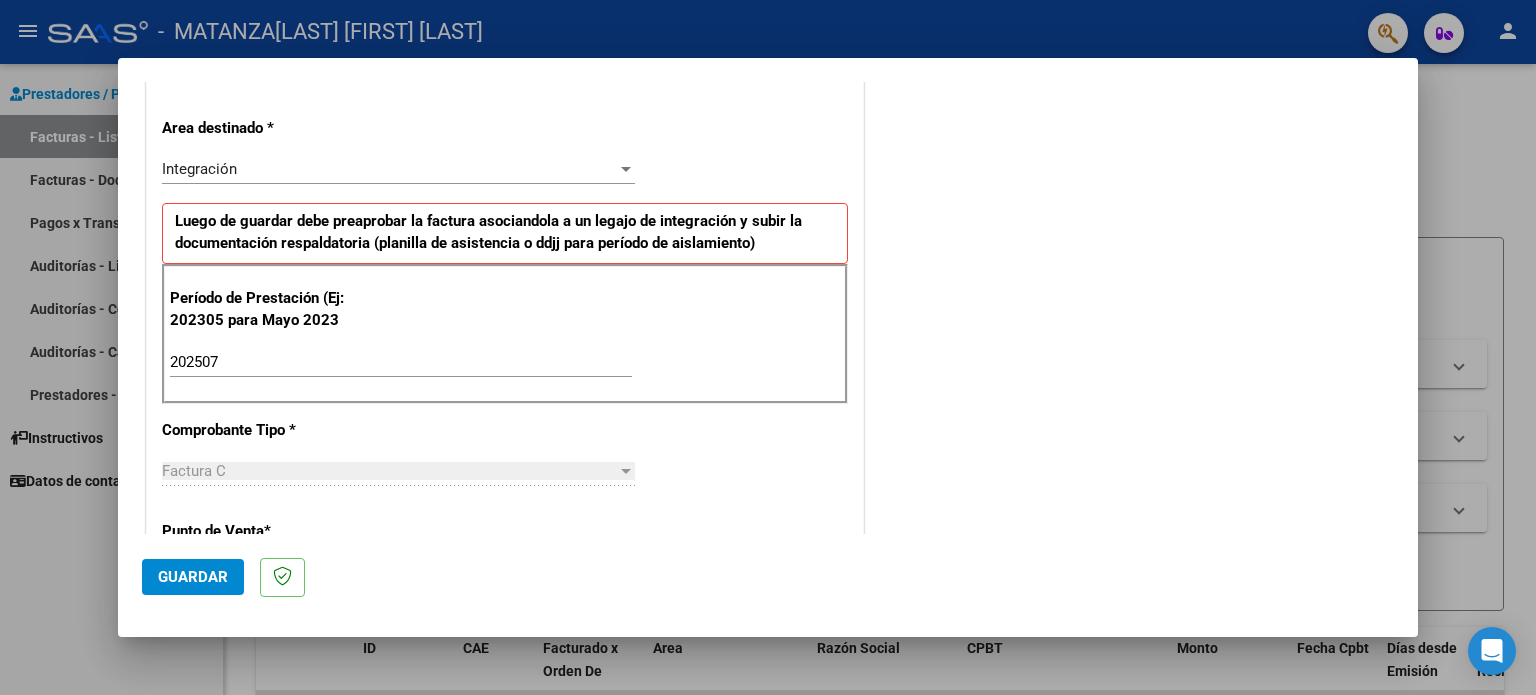 click on "Guardar" 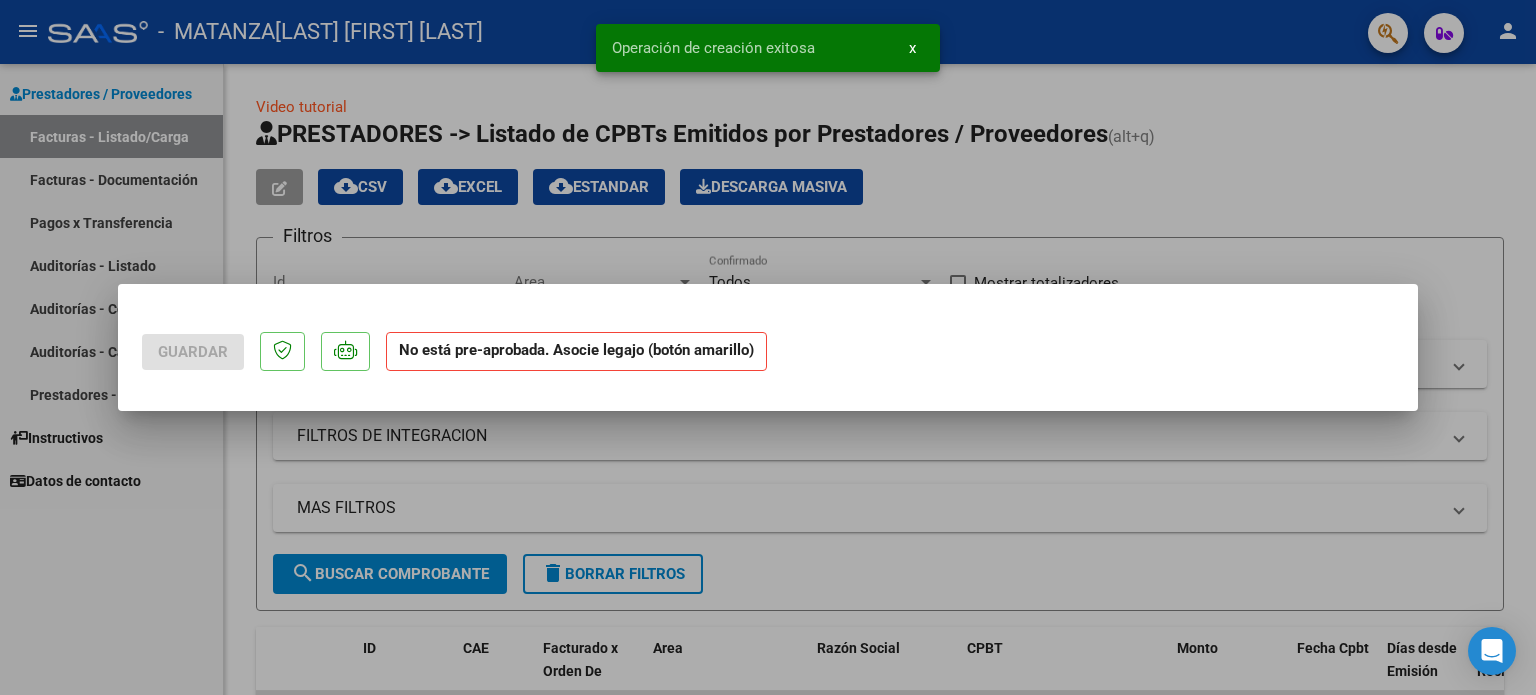 scroll, scrollTop: 0, scrollLeft: 0, axis: both 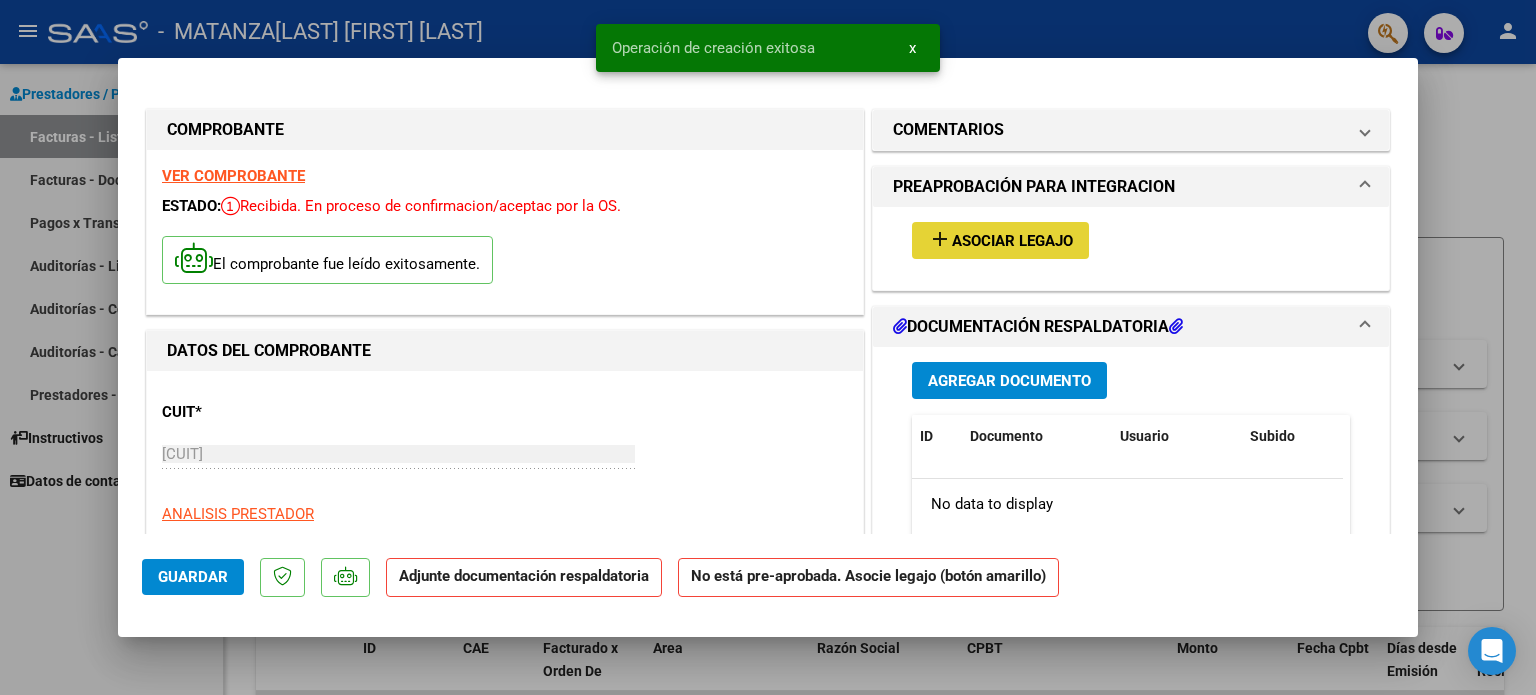 click on "Asociar Legajo" at bounding box center [1012, 241] 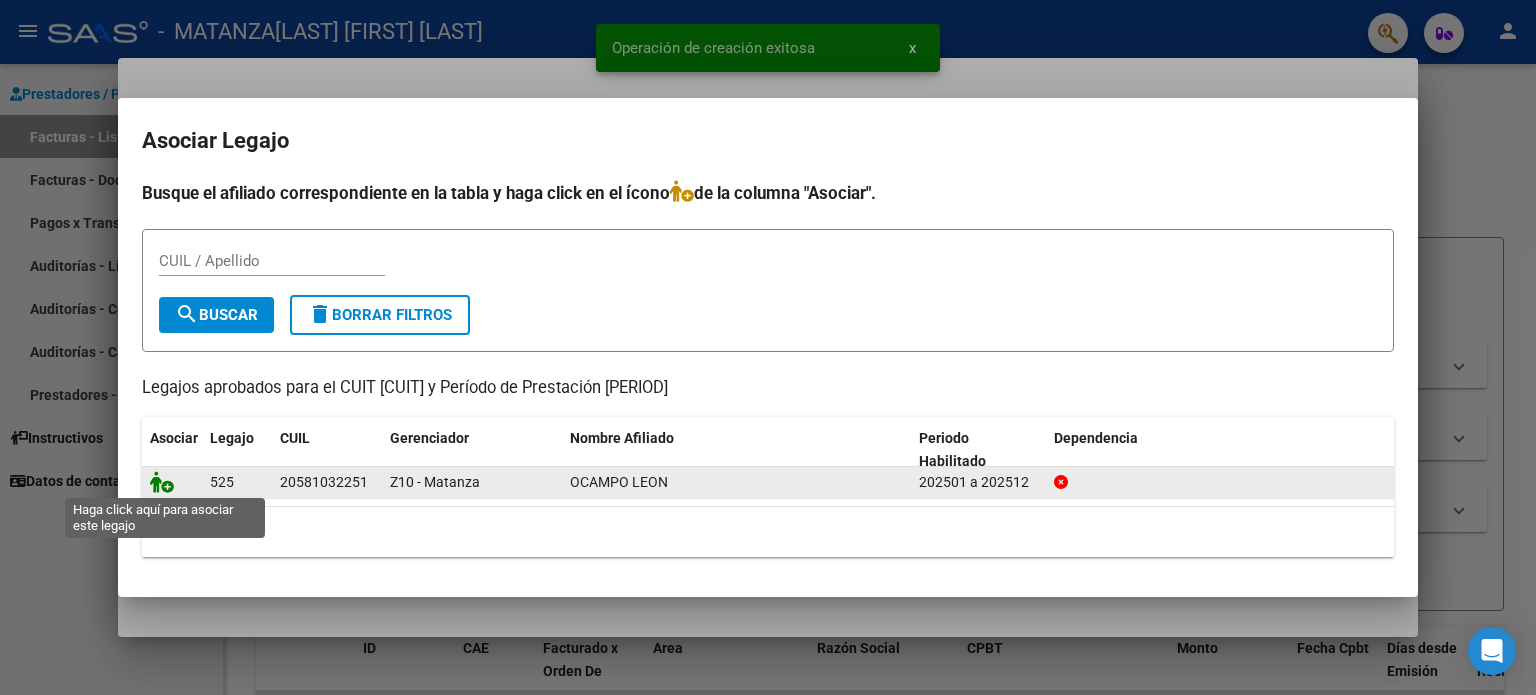 click 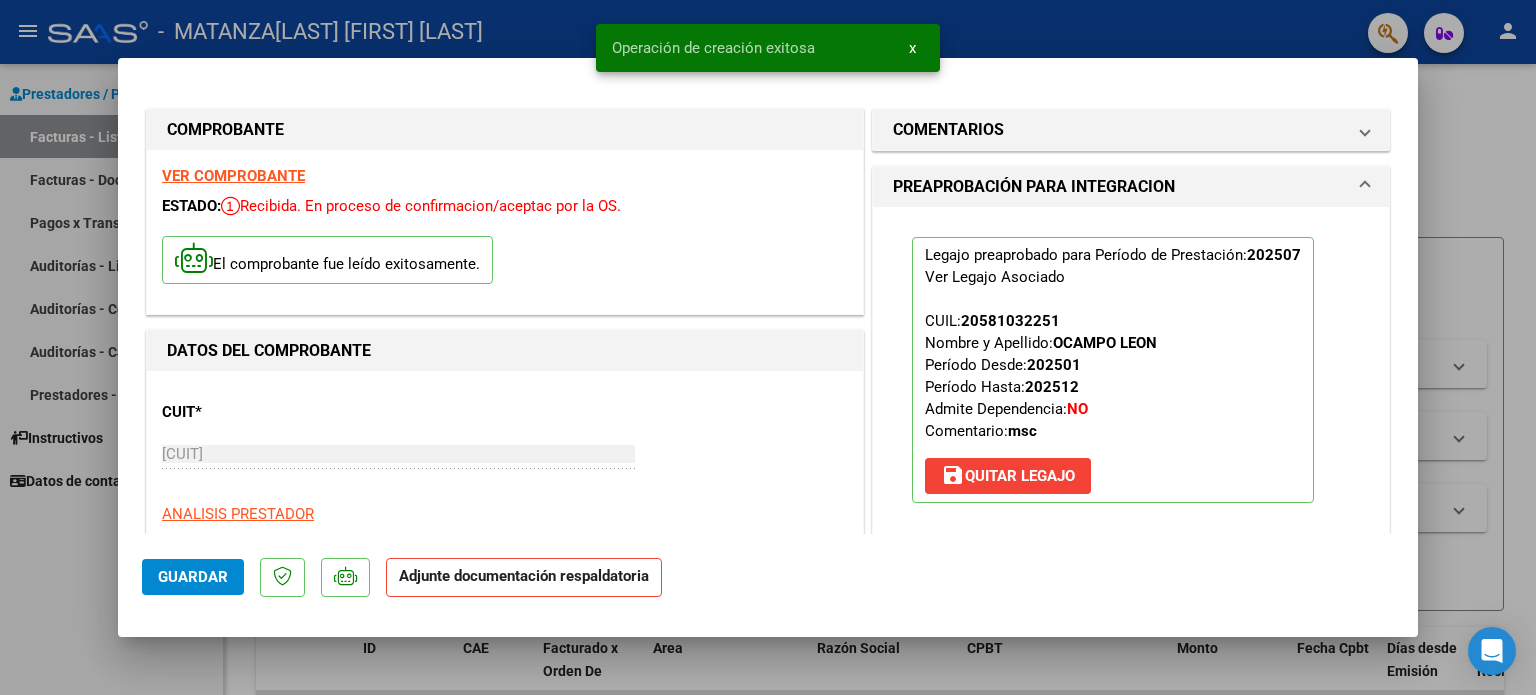 scroll, scrollTop: 400, scrollLeft: 0, axis: vertical 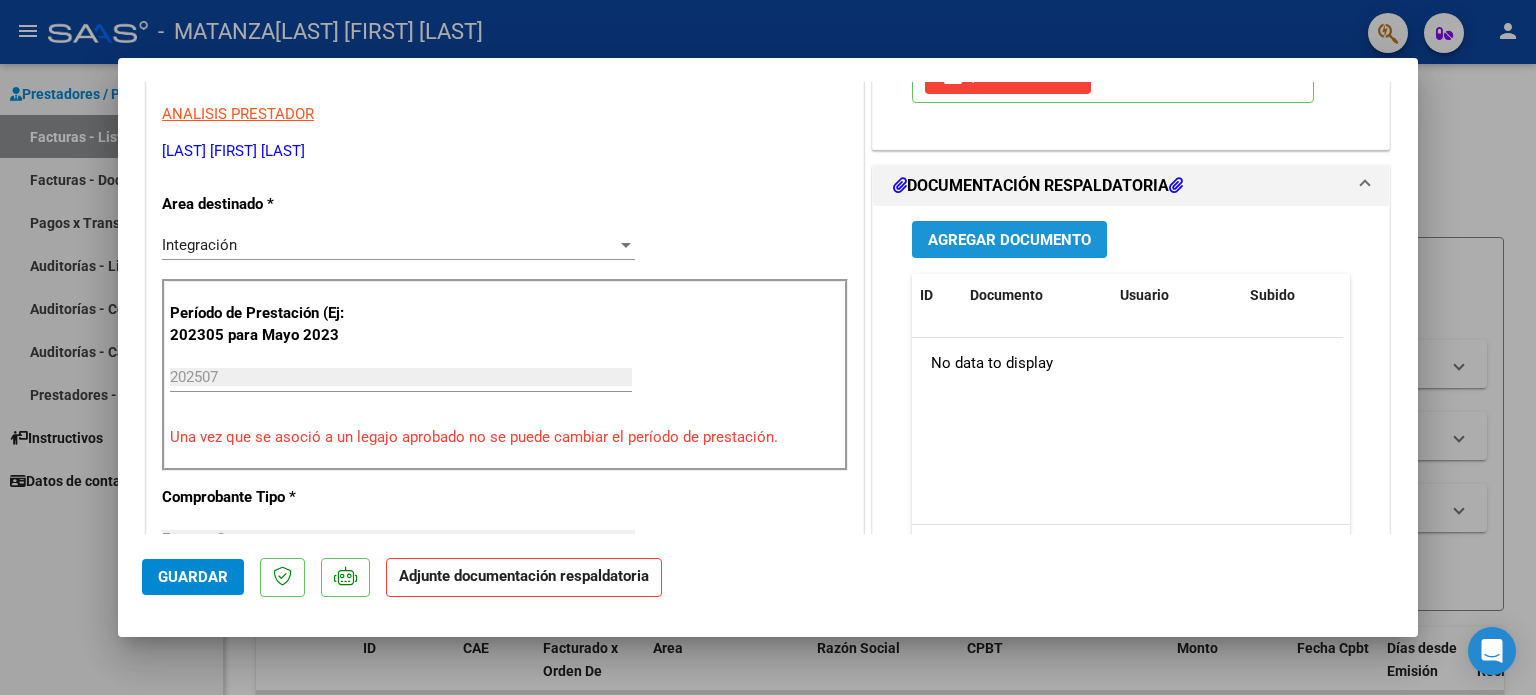 click on "Agregar Documento" at bounding box center [1009, 239] 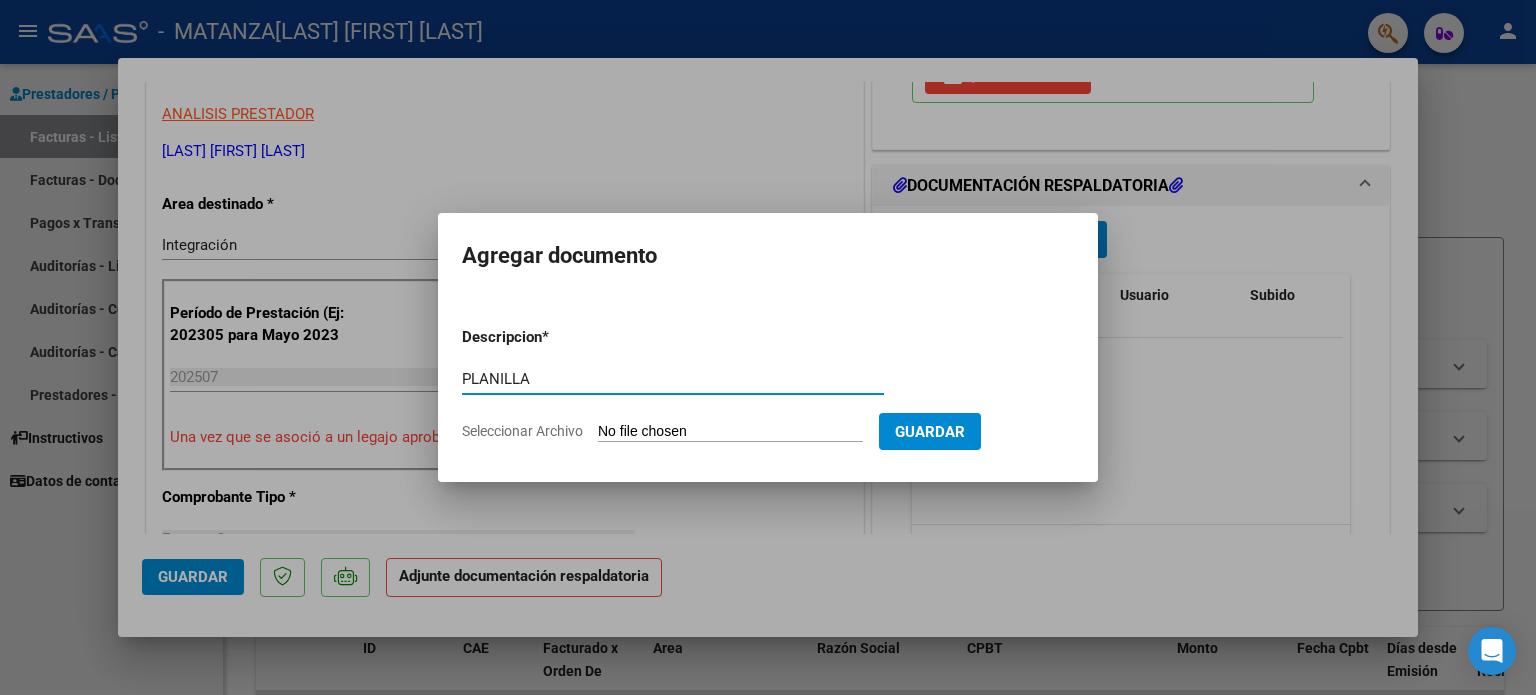 type on "PLANILLA" 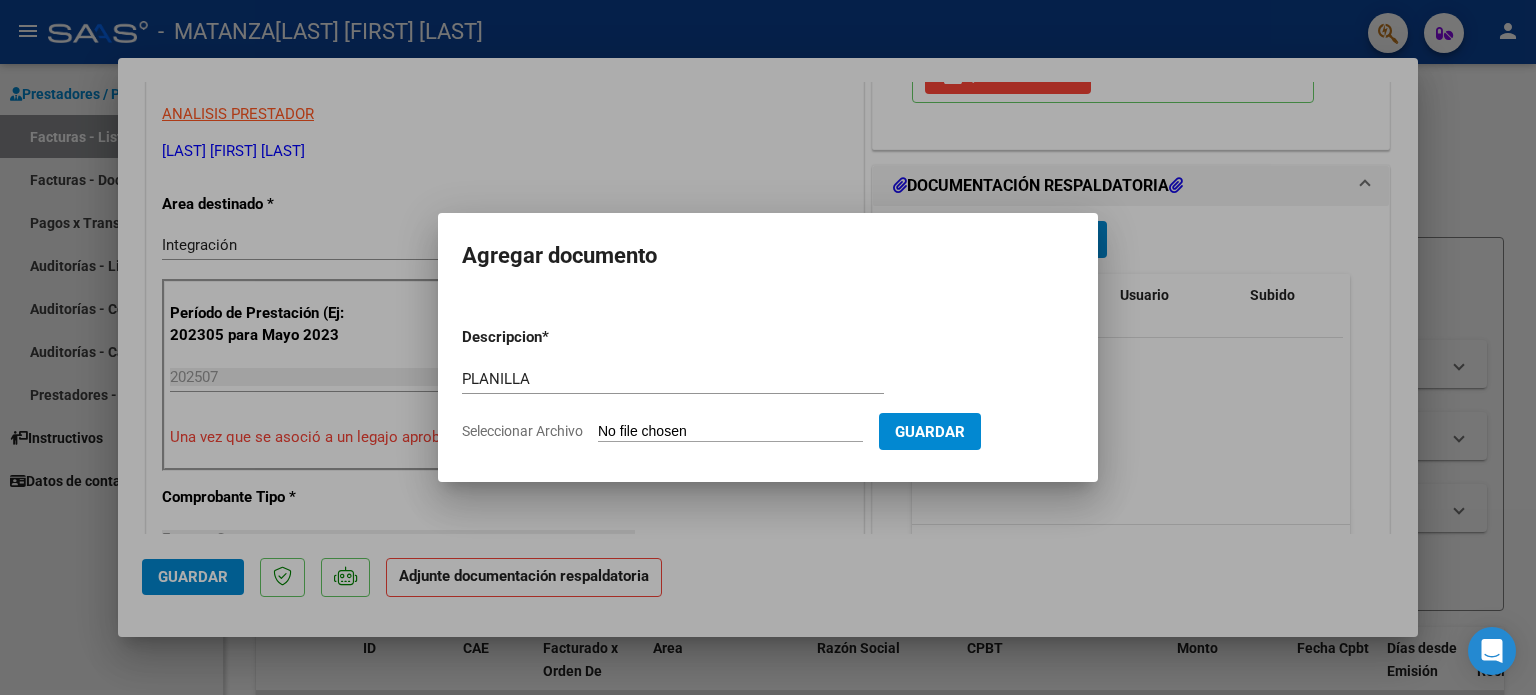 click on "Seleccionar Archivo" at bounding box center (730, 432) 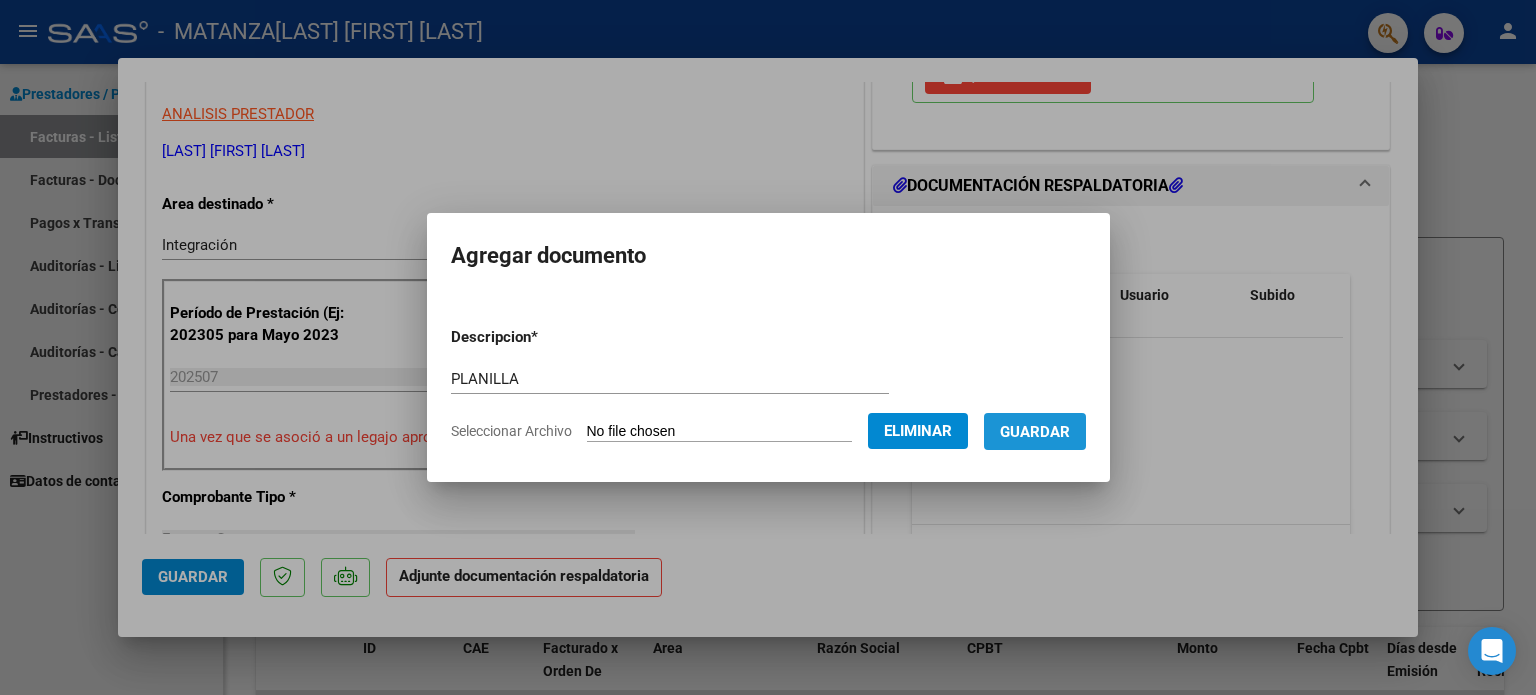 click on "Guardar" at bounding box center (1035, 432) 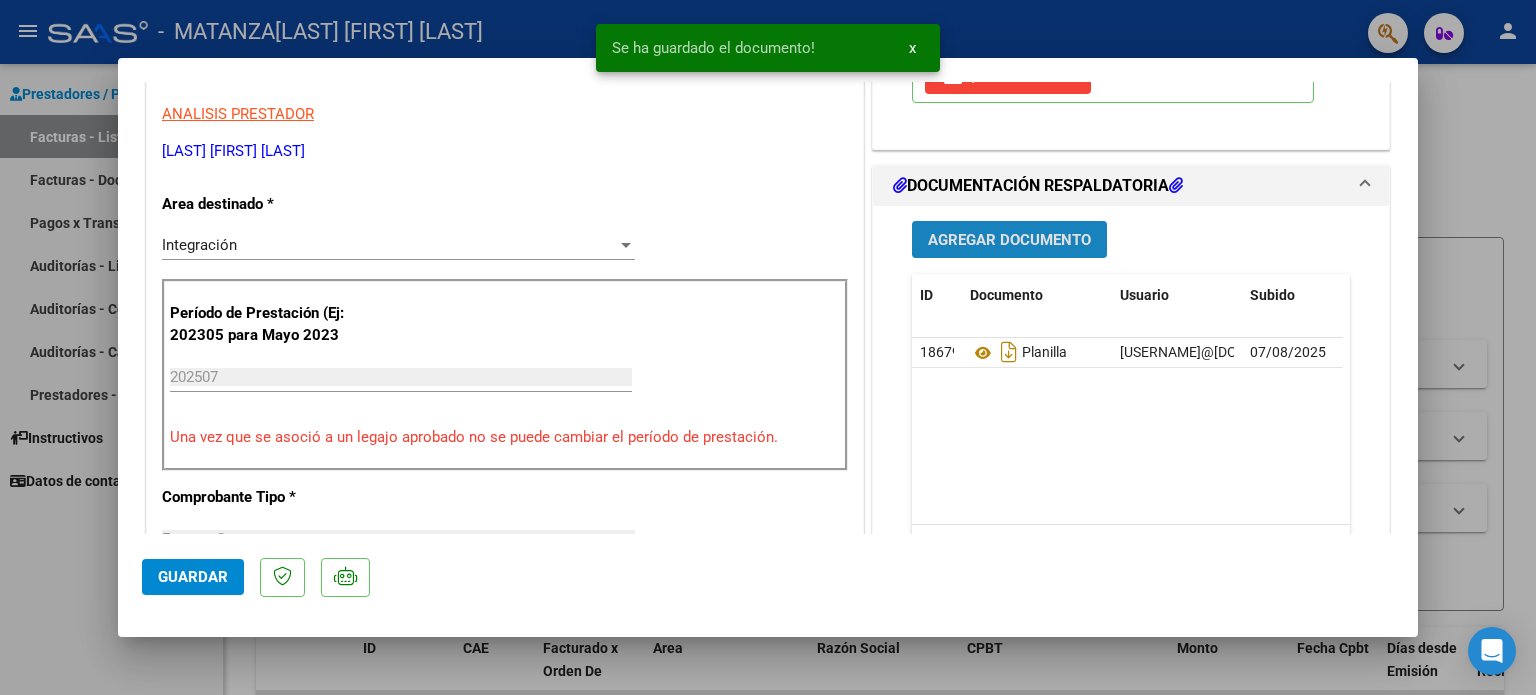 click on "Agregar Documento" at bounding box center [1009, 240] 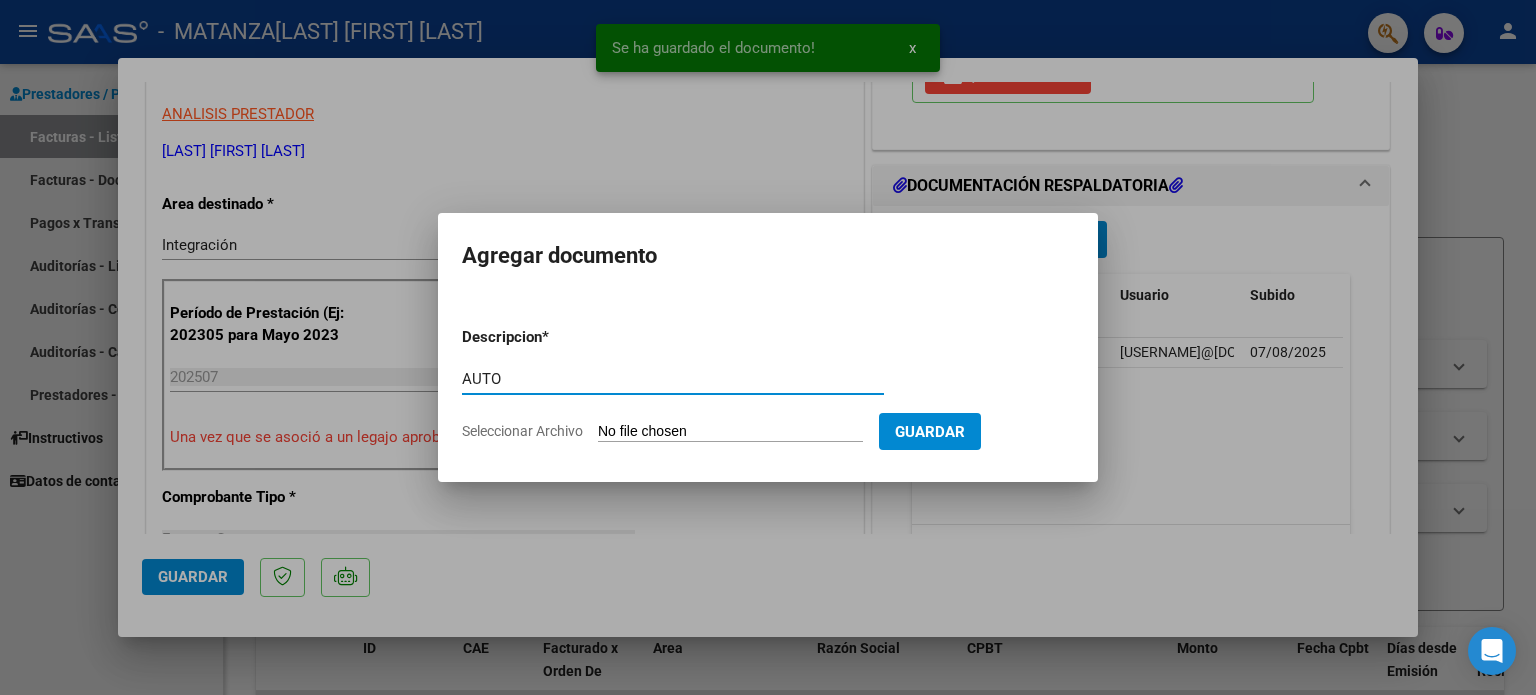 type on "AUTO" 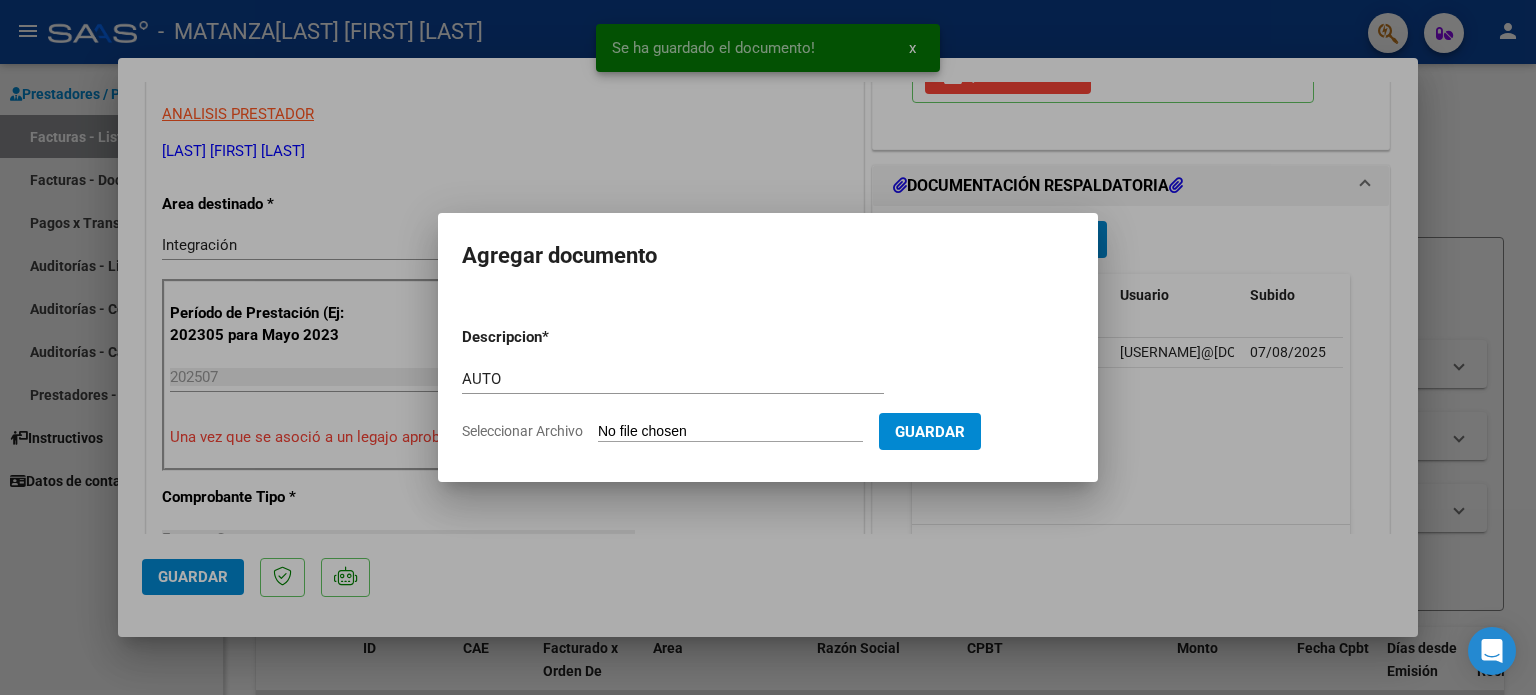 click on "Seleccionar Archivo" at bounding box center (730, 432) 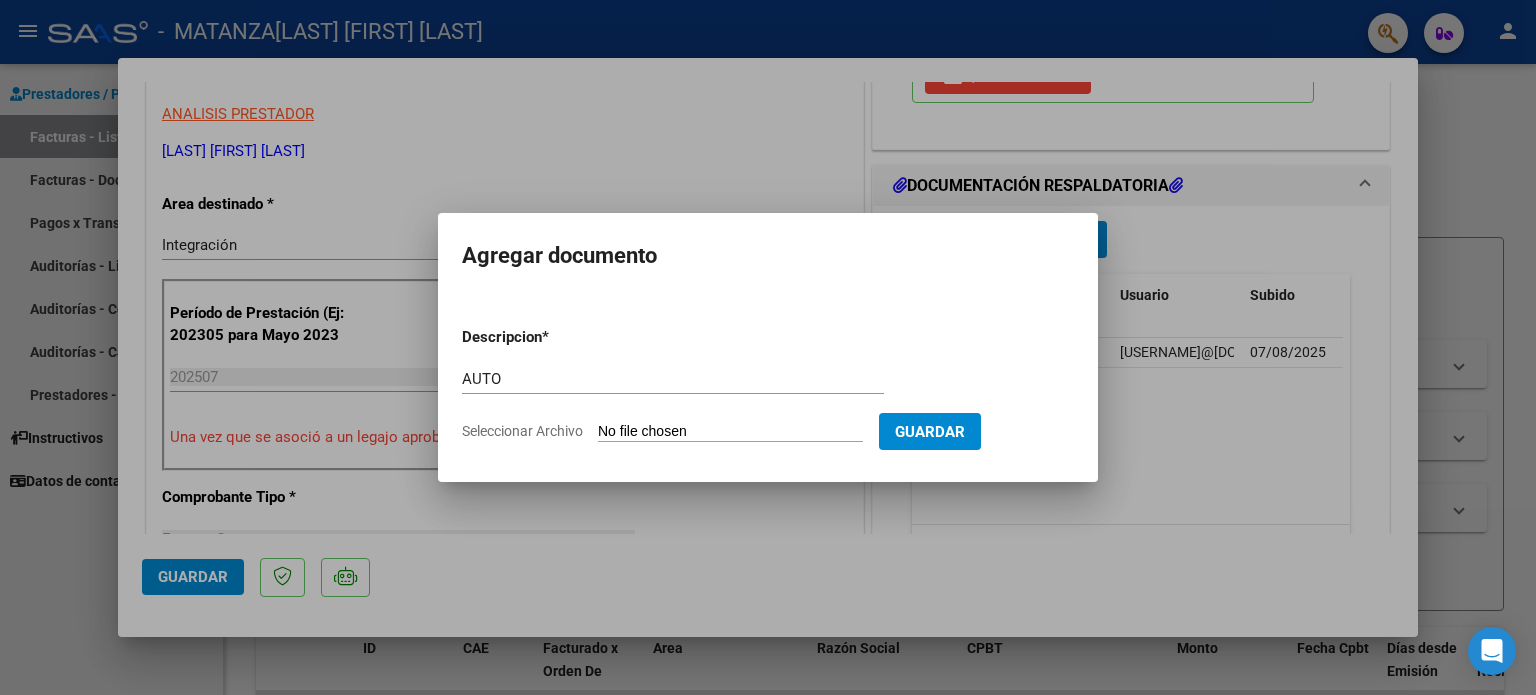 type on "C:\fakepath\27287507734-FACTURA_C-1-422-ANEXO-AUTO.pdf" 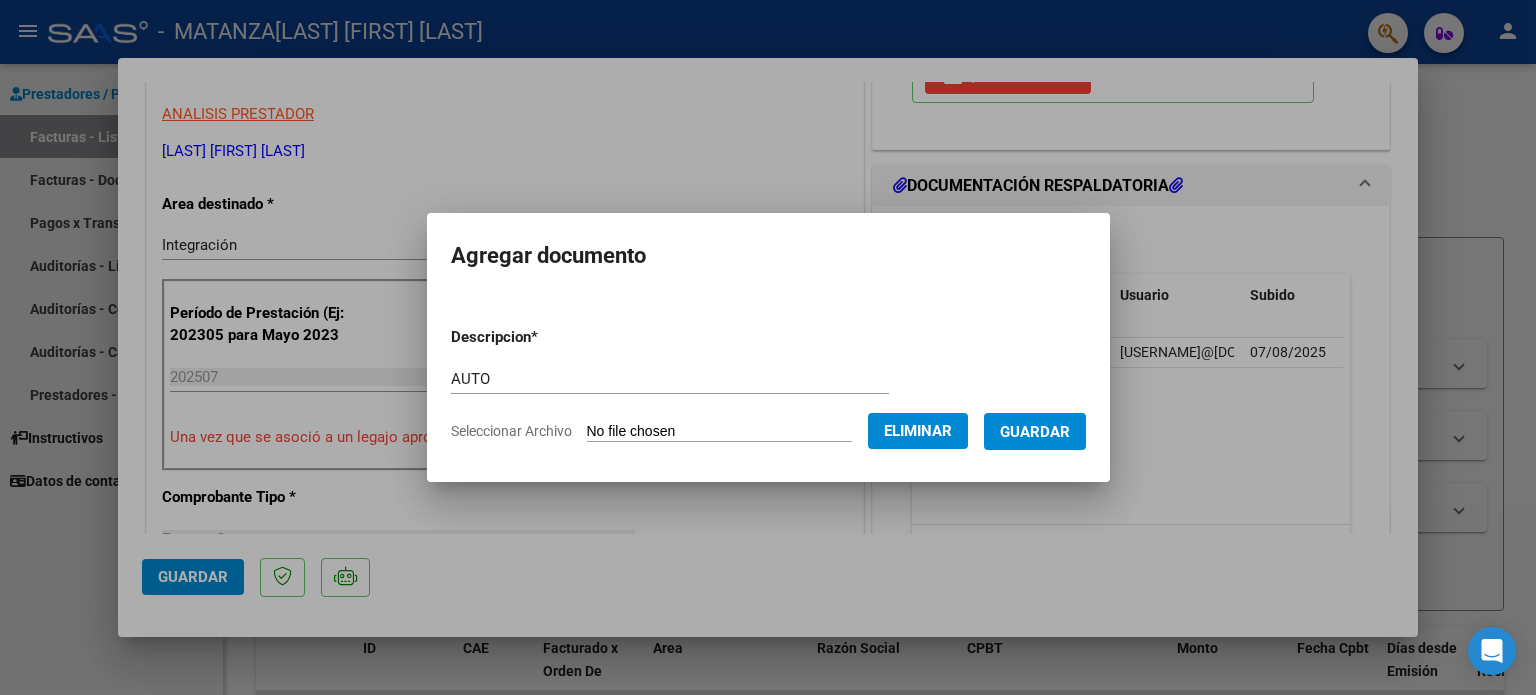 click on "Guardar" at bounding box center (1035, 432) 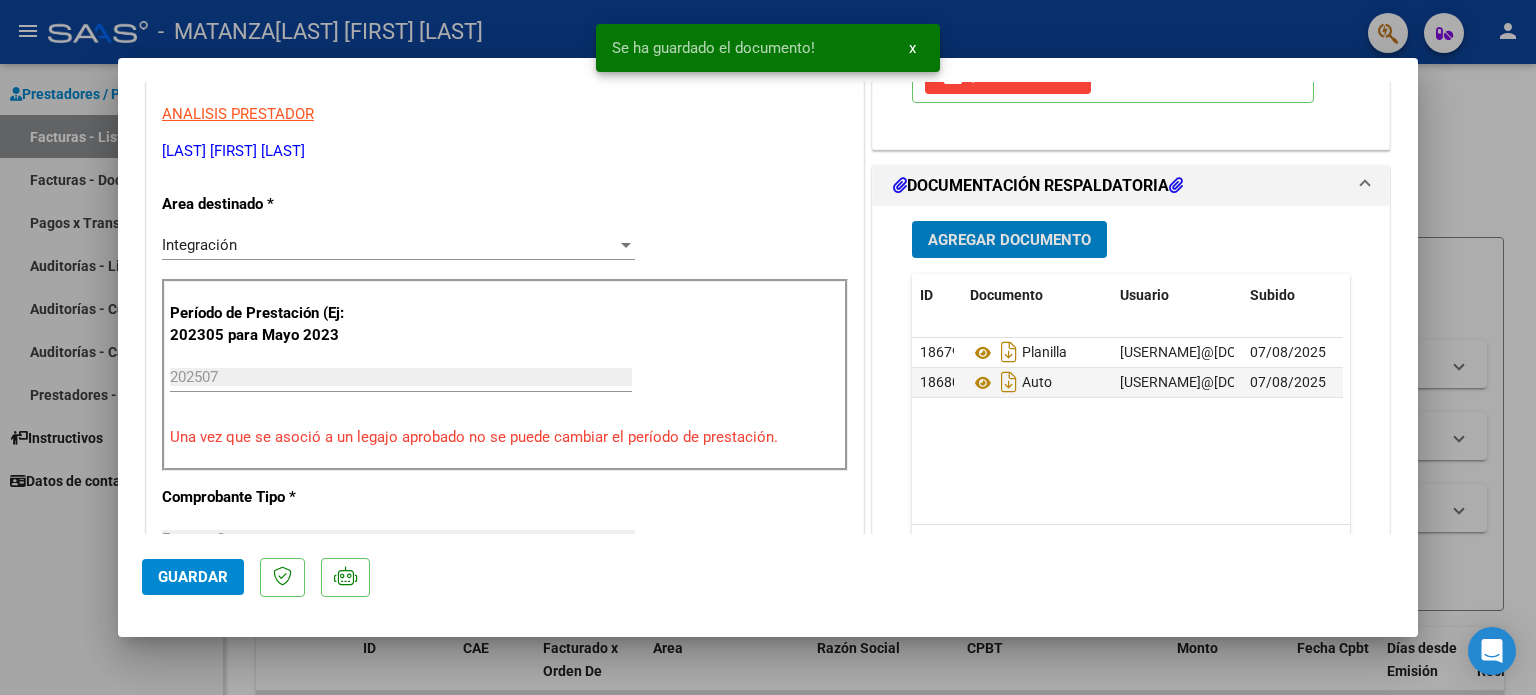 drag, startPoint x: 220, startPoint y: 572, endPoint x: 98, endPoint y: 561, distance: 122.494896 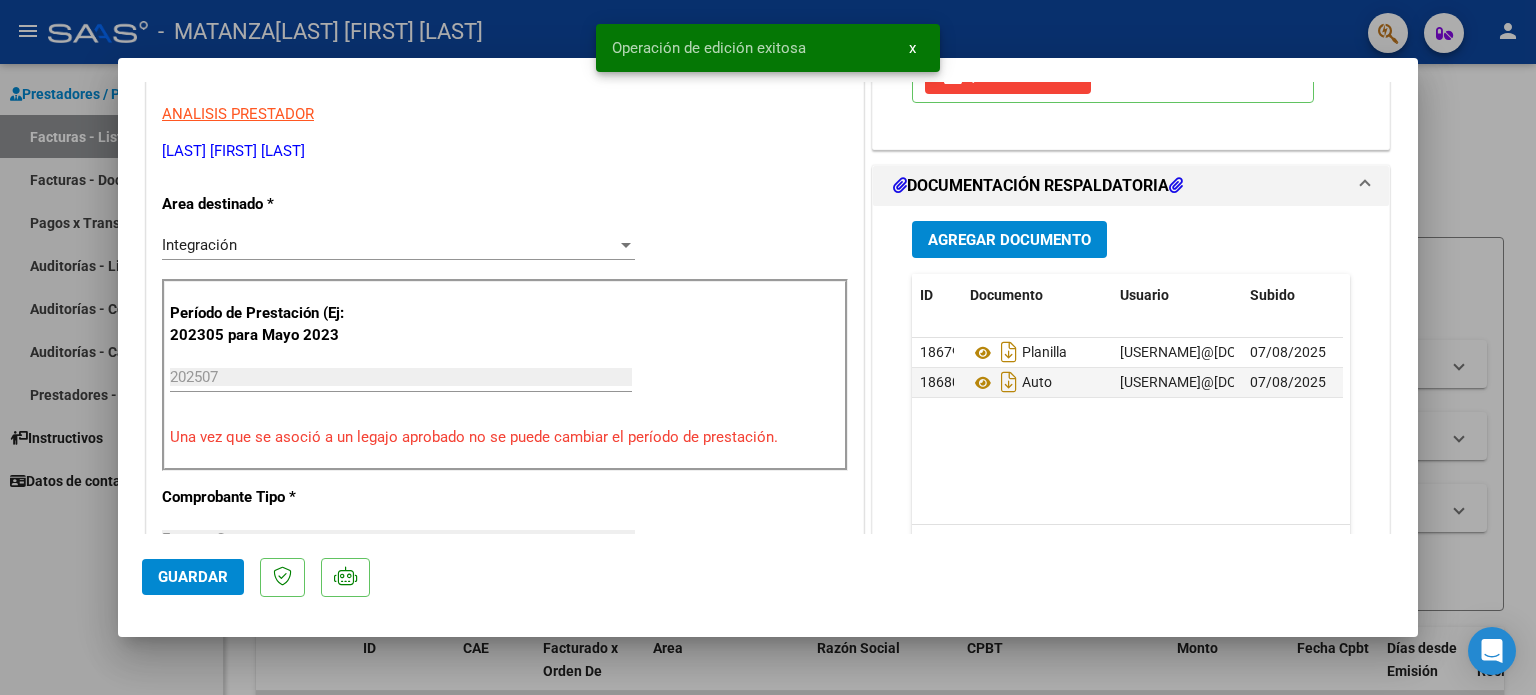 click at bounding box center (768, 347) 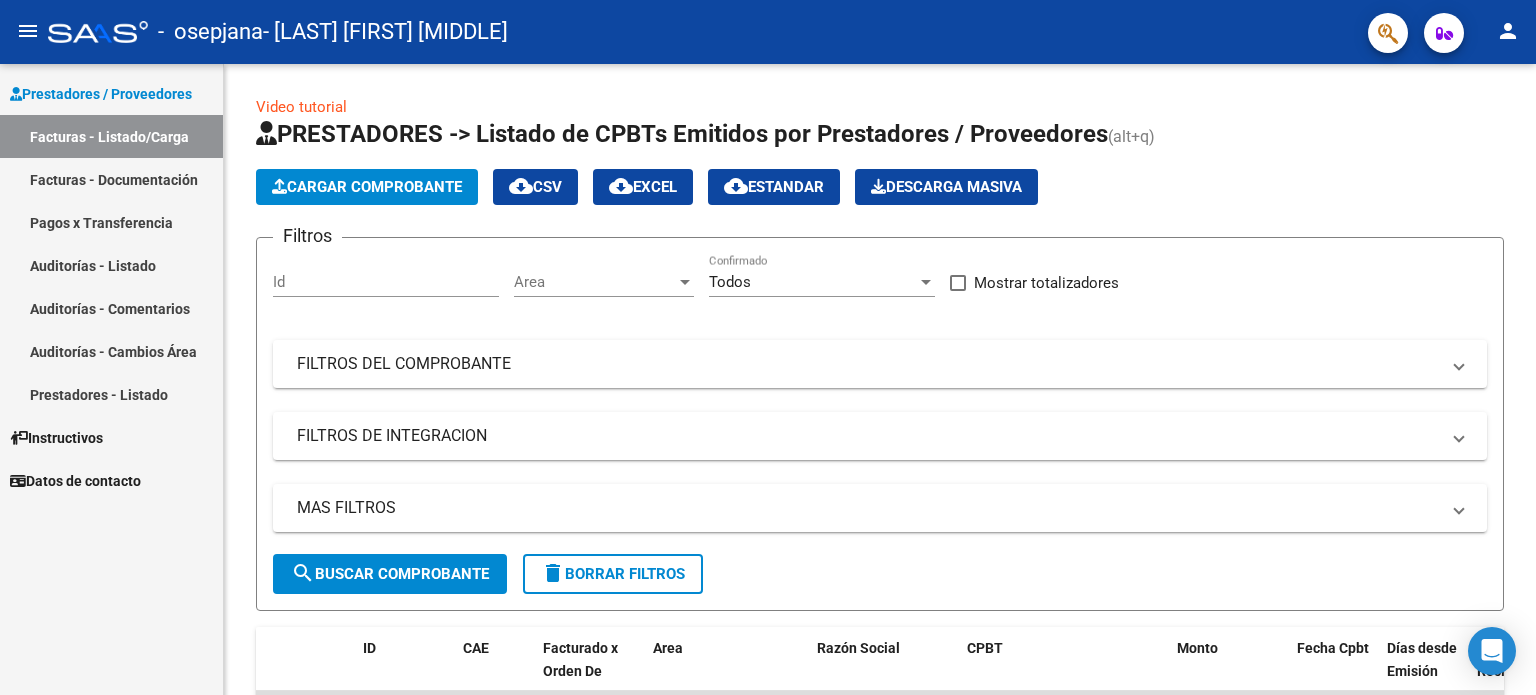 scroll, scrollTop: 0, scrollLeft: 0, axis: both 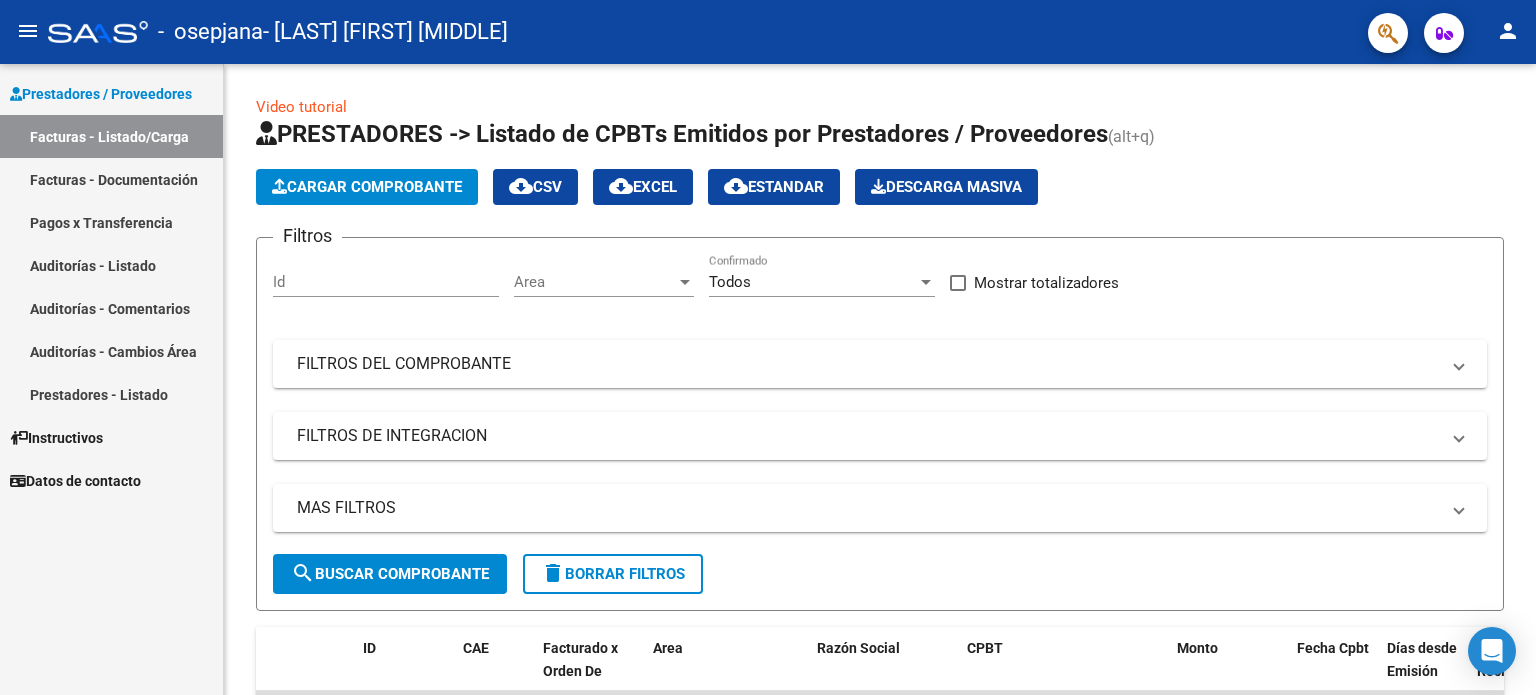 click on "person" 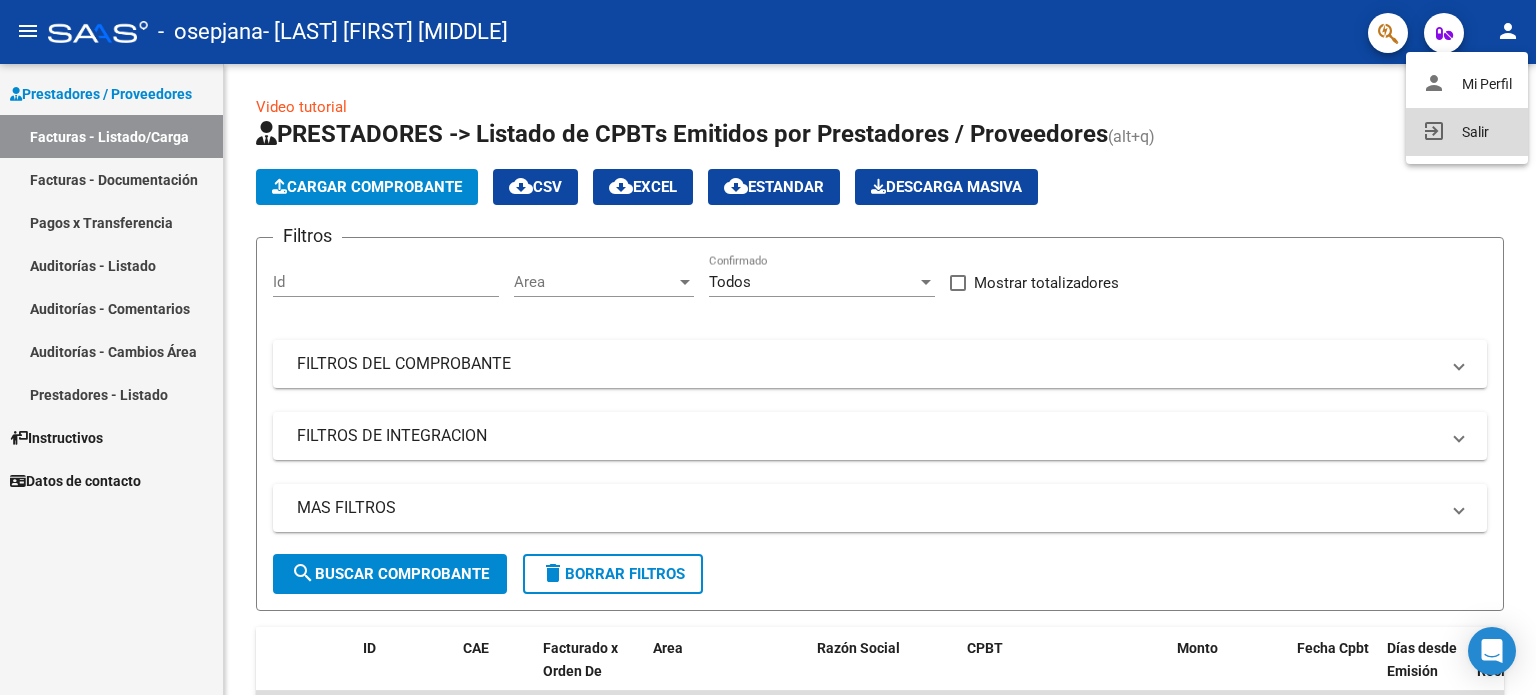 click on "exit_to_app  Salir" at bounding box center [1467, 132] 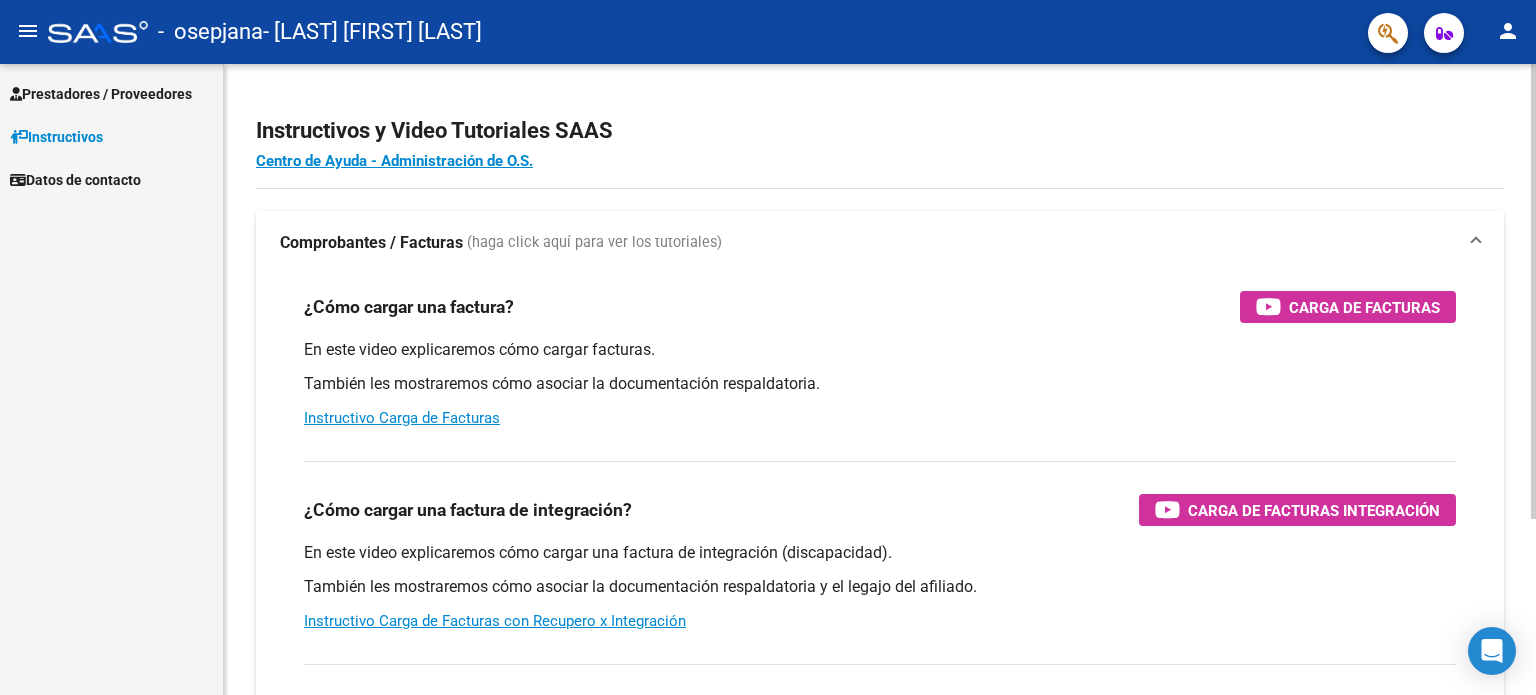 scroll, scrollTop: 0, scrollLeft: 0, axis: both 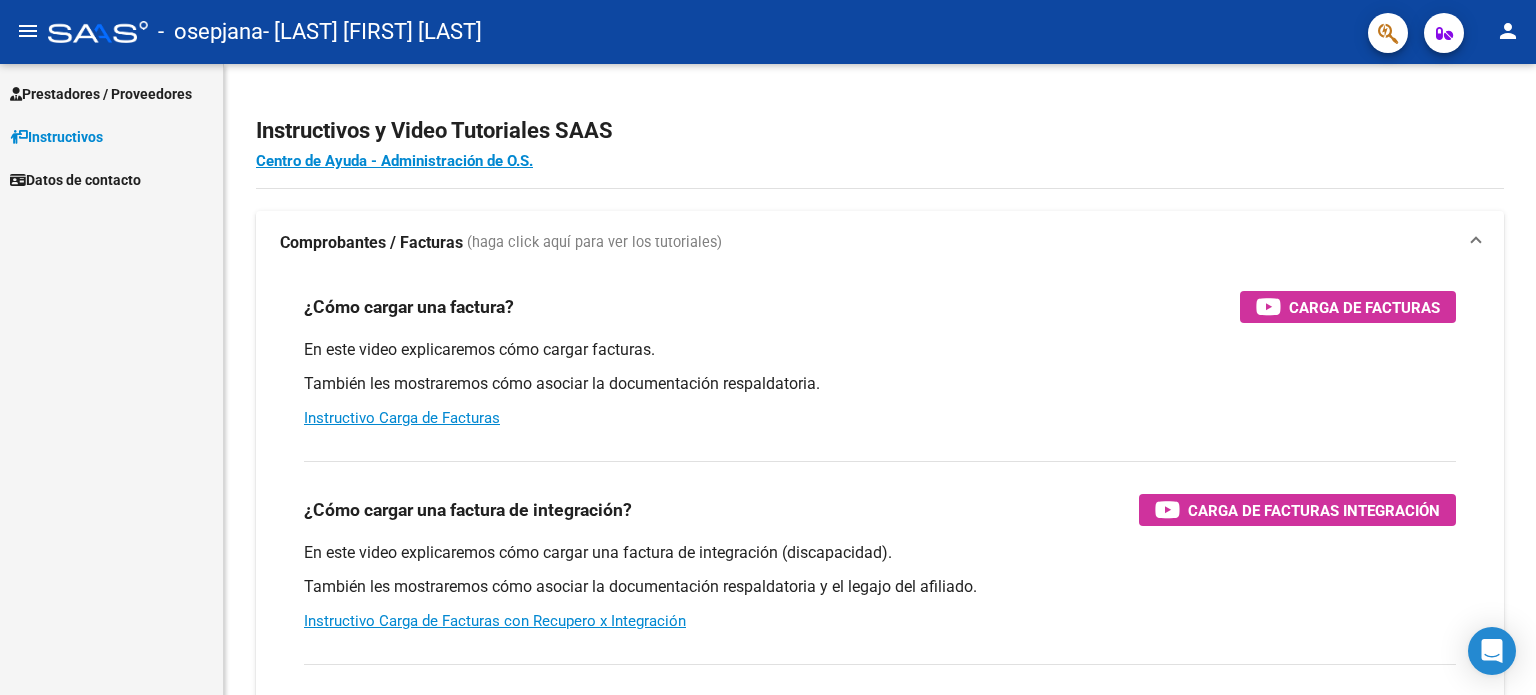 click on "Prestadores / Proveedores" at bounding box center [111, 93] 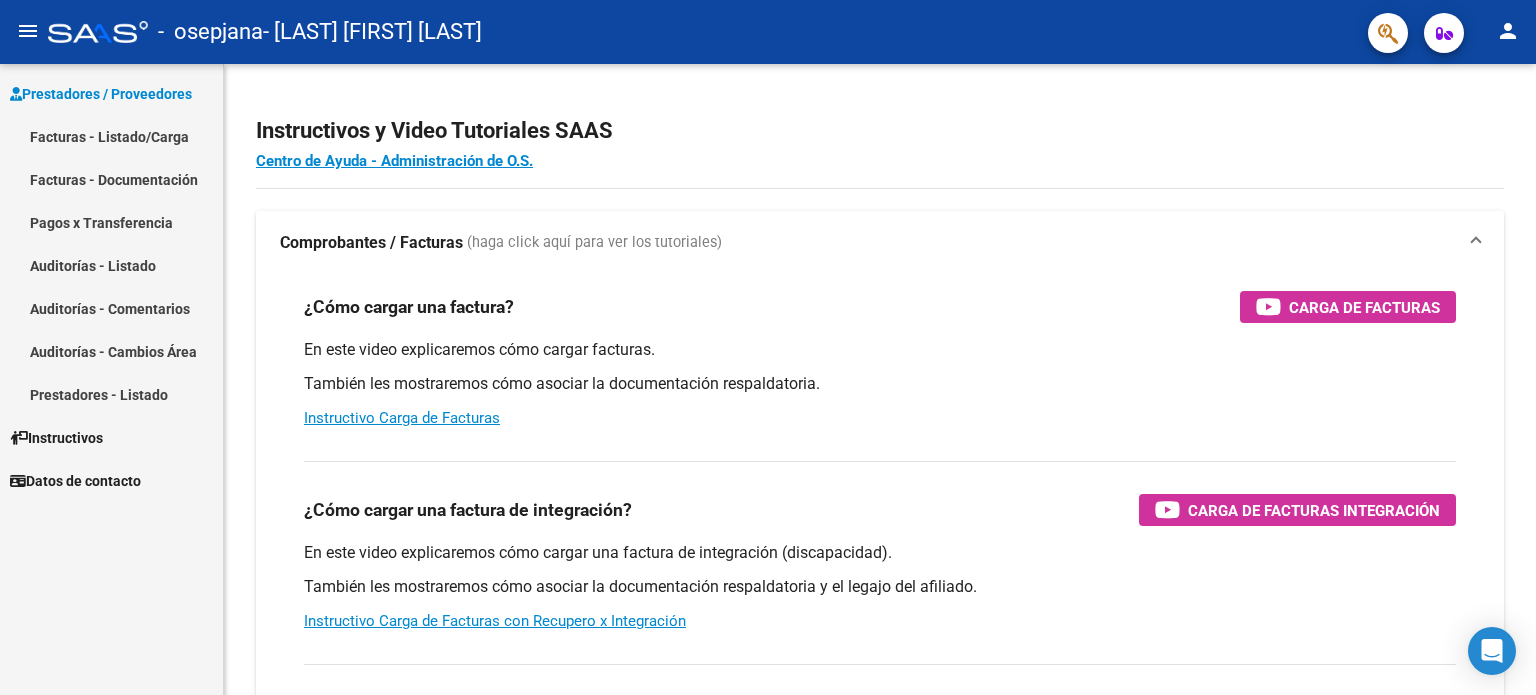 click on "Facturas - Listado/Carga" at bounding box center (111, 136) 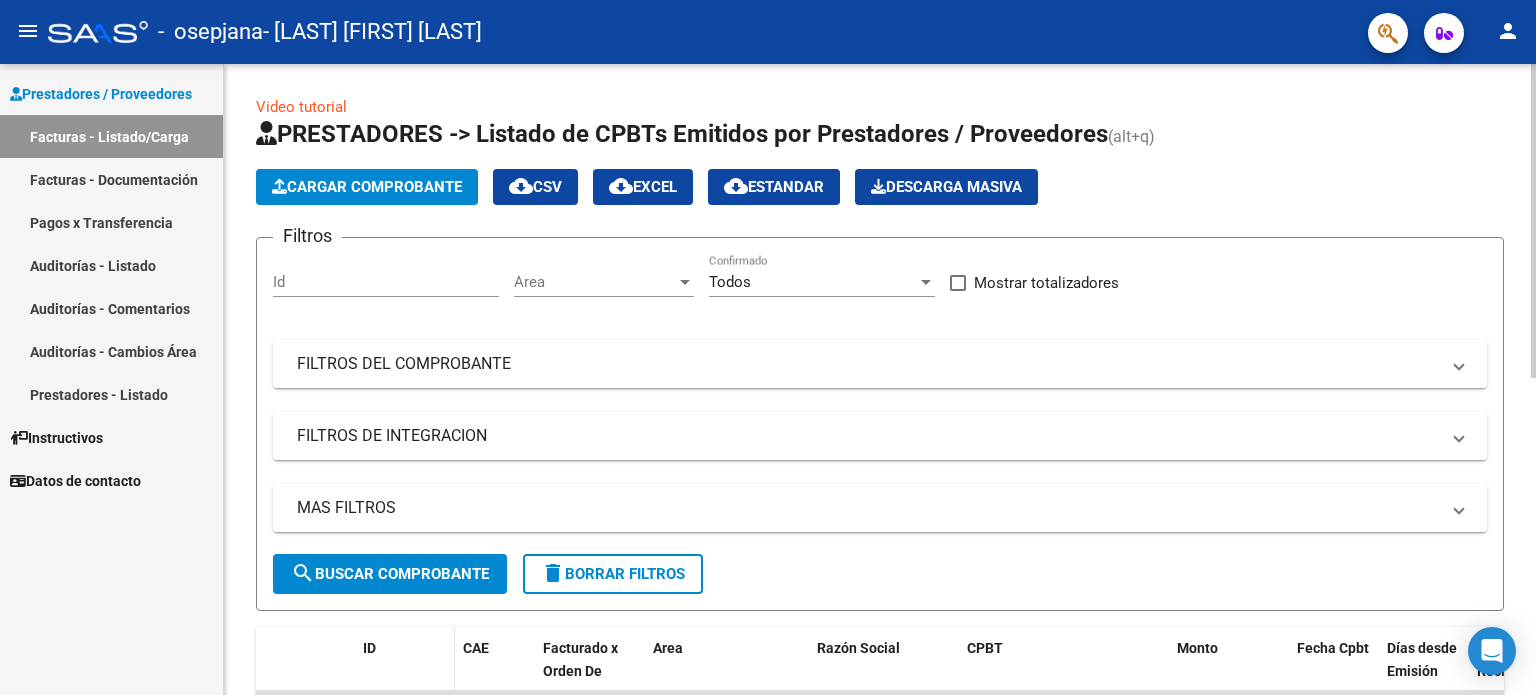 scroll, scrollTop: 113, scrollLeft: 0, axis: vertical 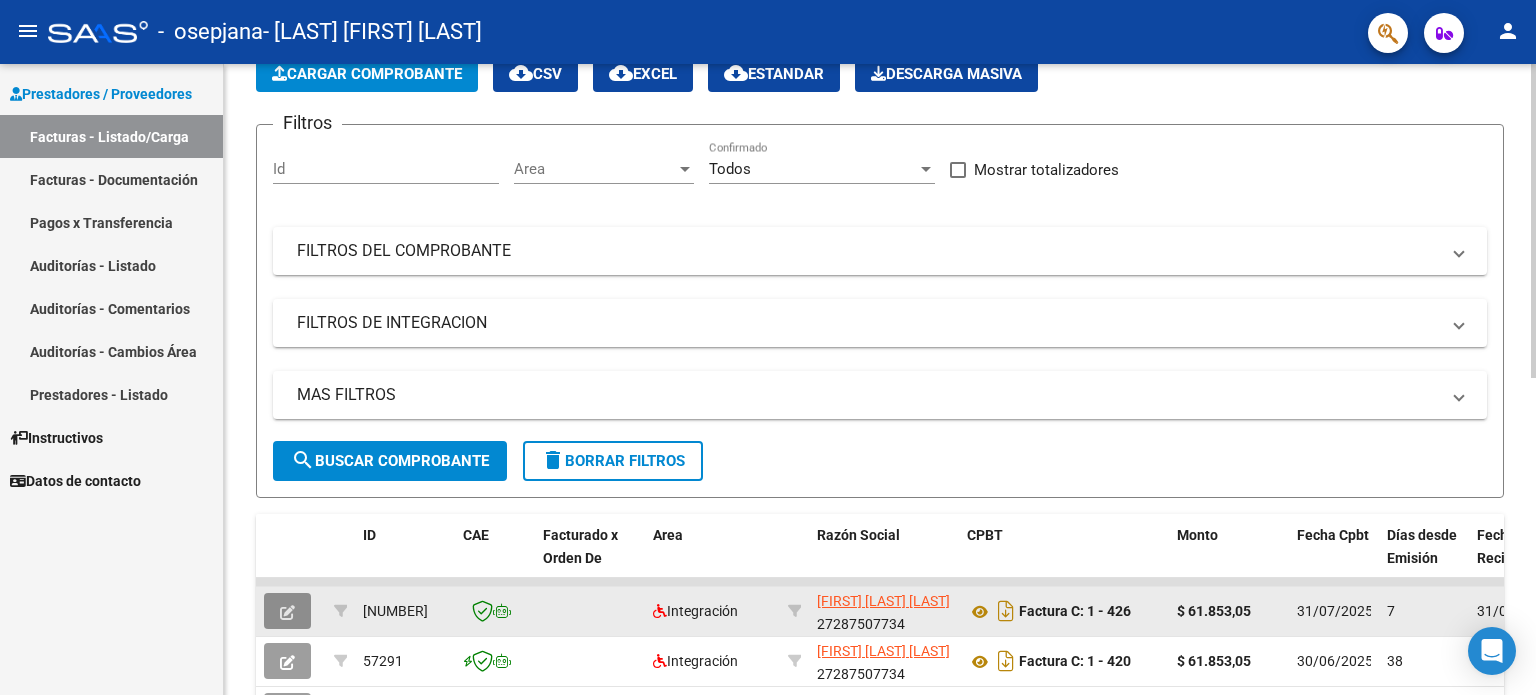 click 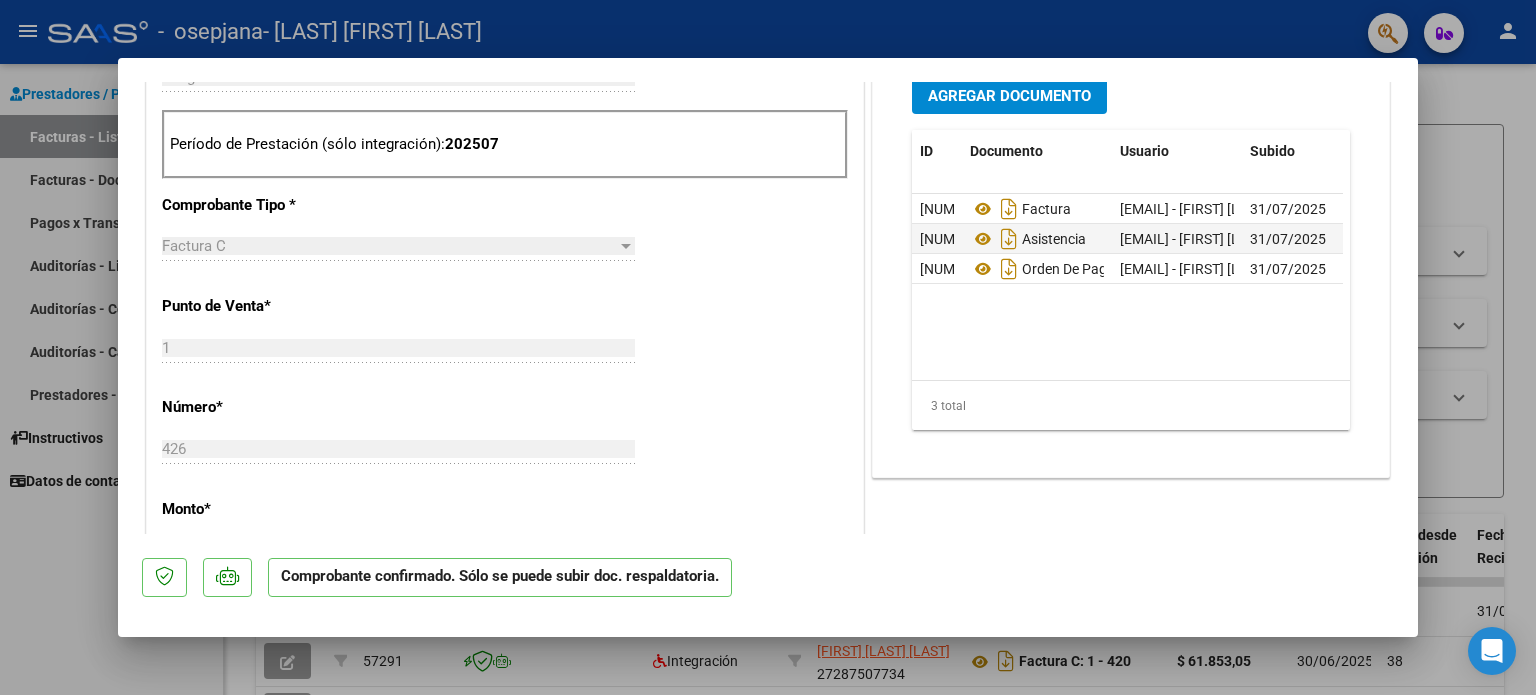 scroll, scrollTop: 400, scrollLeft: 0, axis: vertical 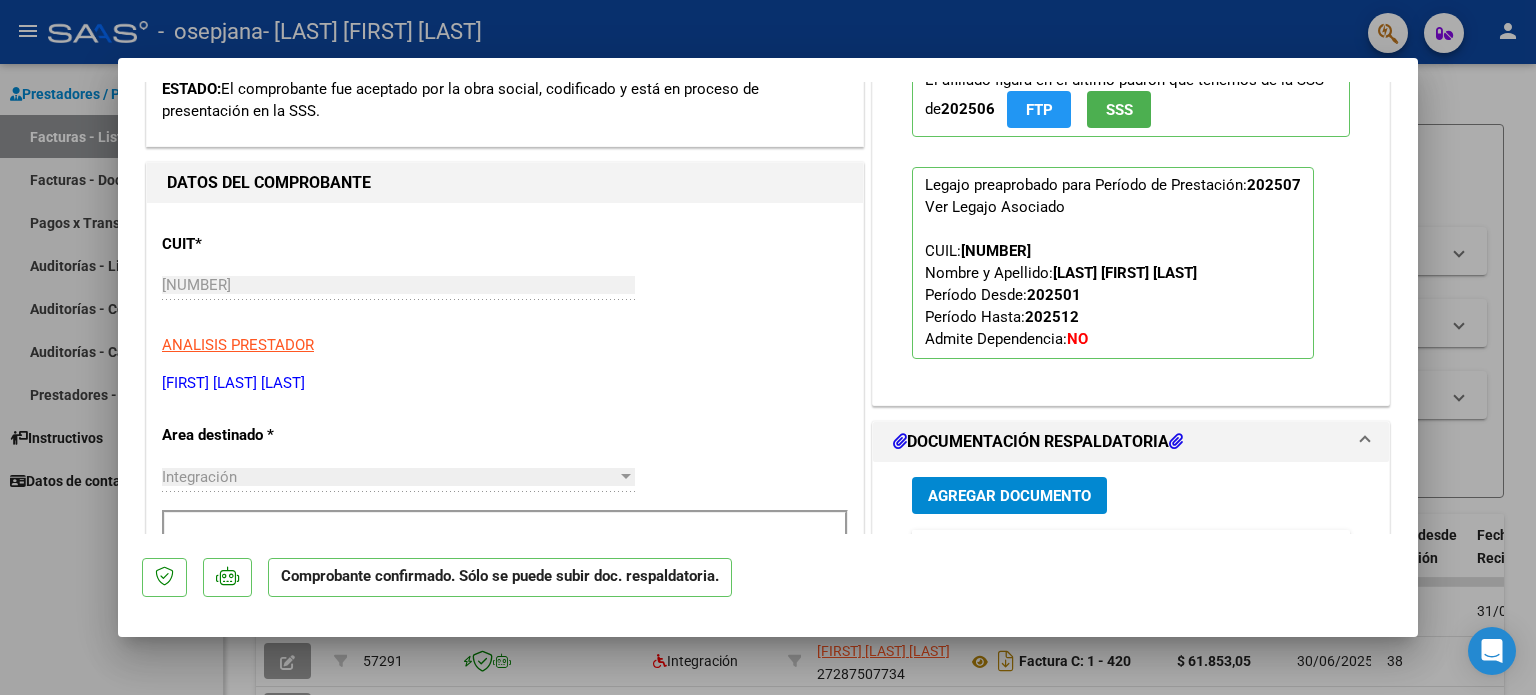 click at bounding box center [768, 347] 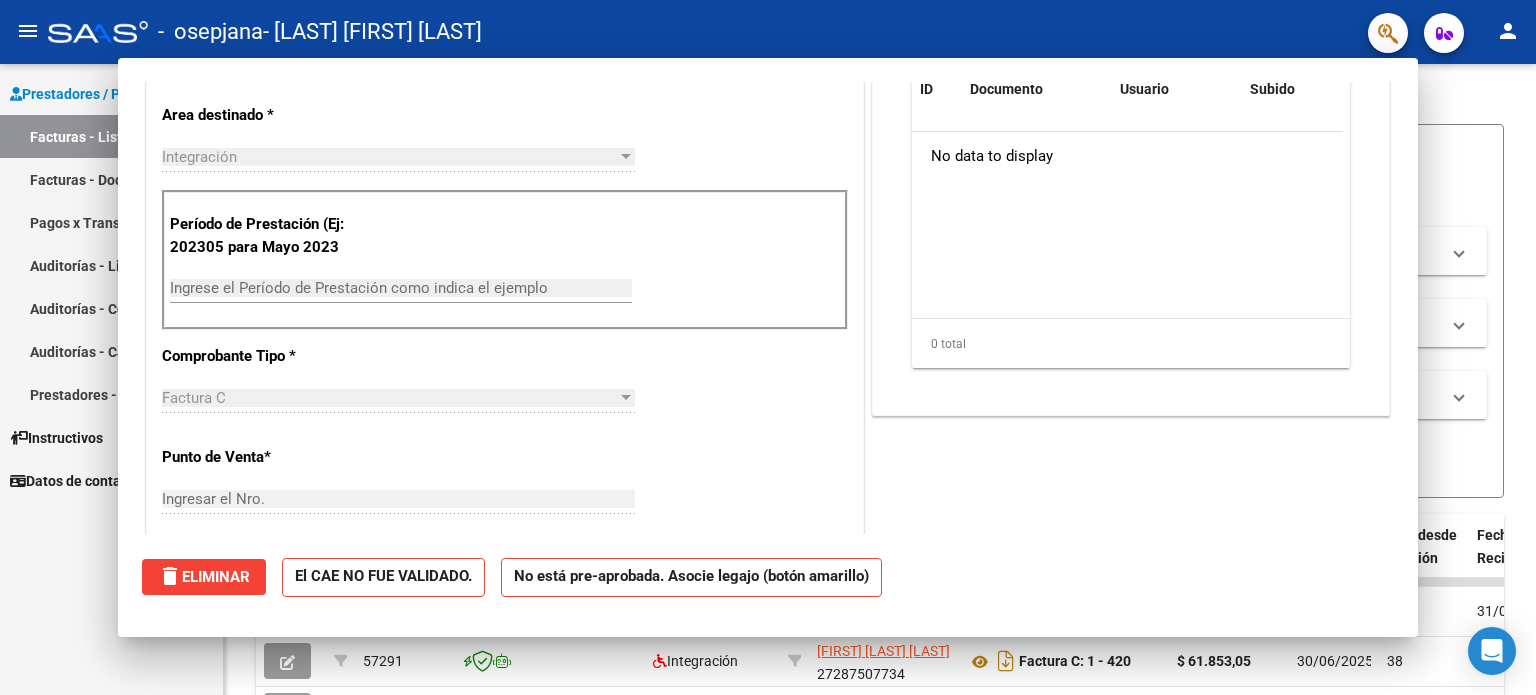 scroll, scrollTop: 0, scrollLeft: 0, axis: both 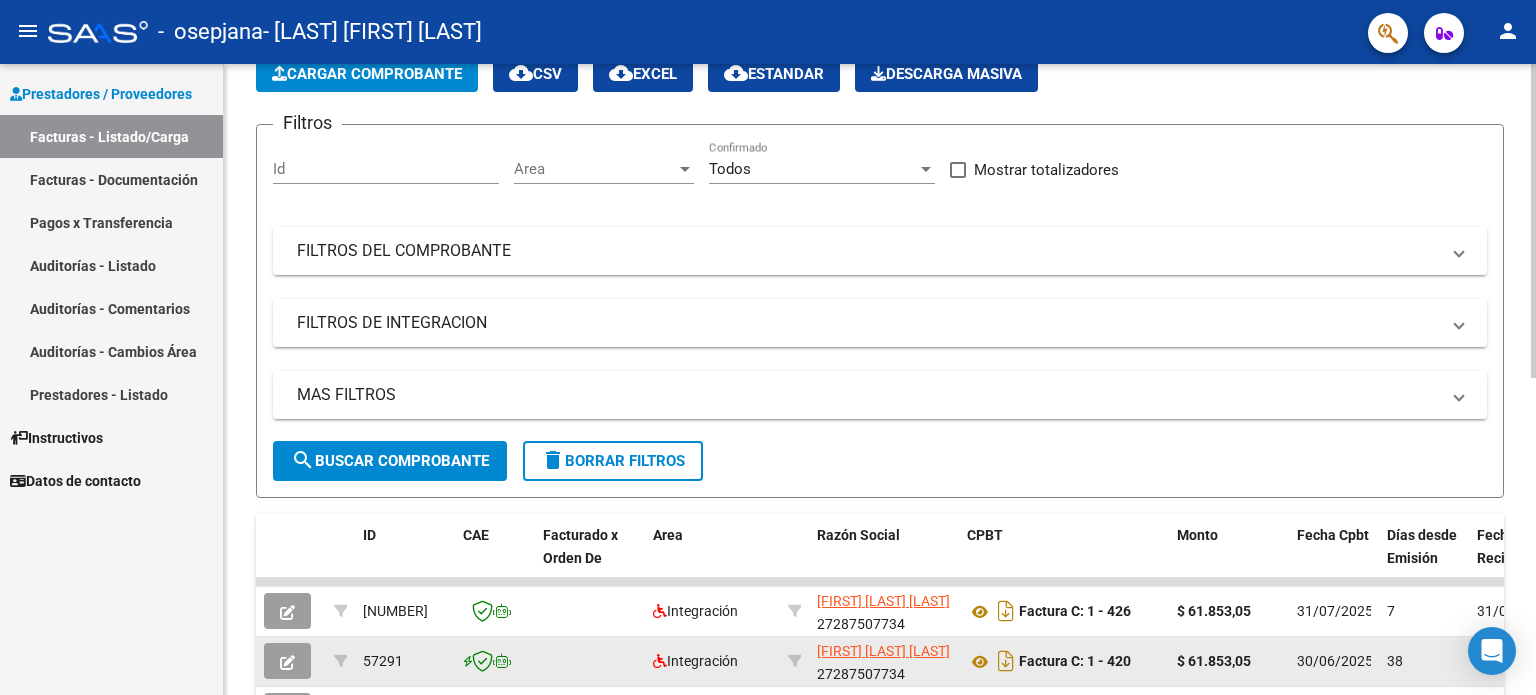click 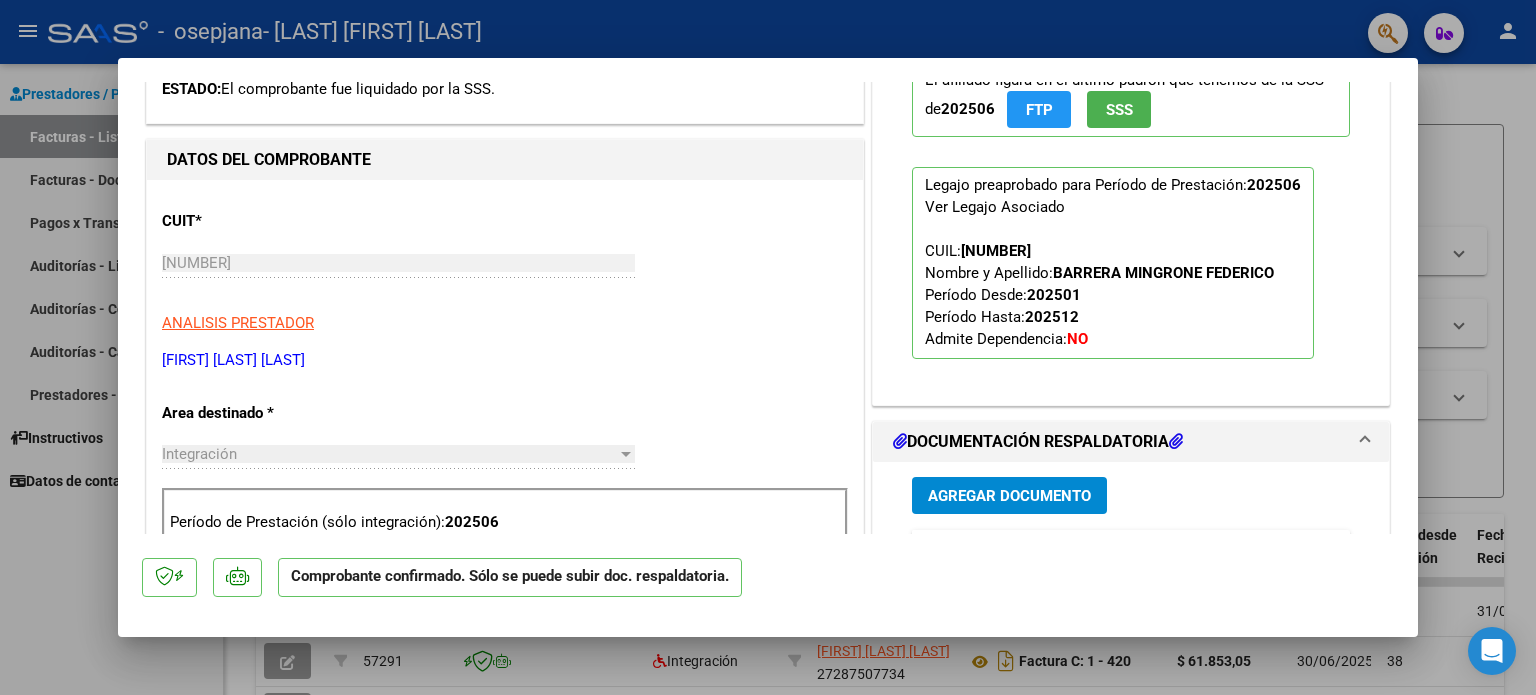 scroll, scrollTop: 800, scrollLeft: 0, axis: vertical 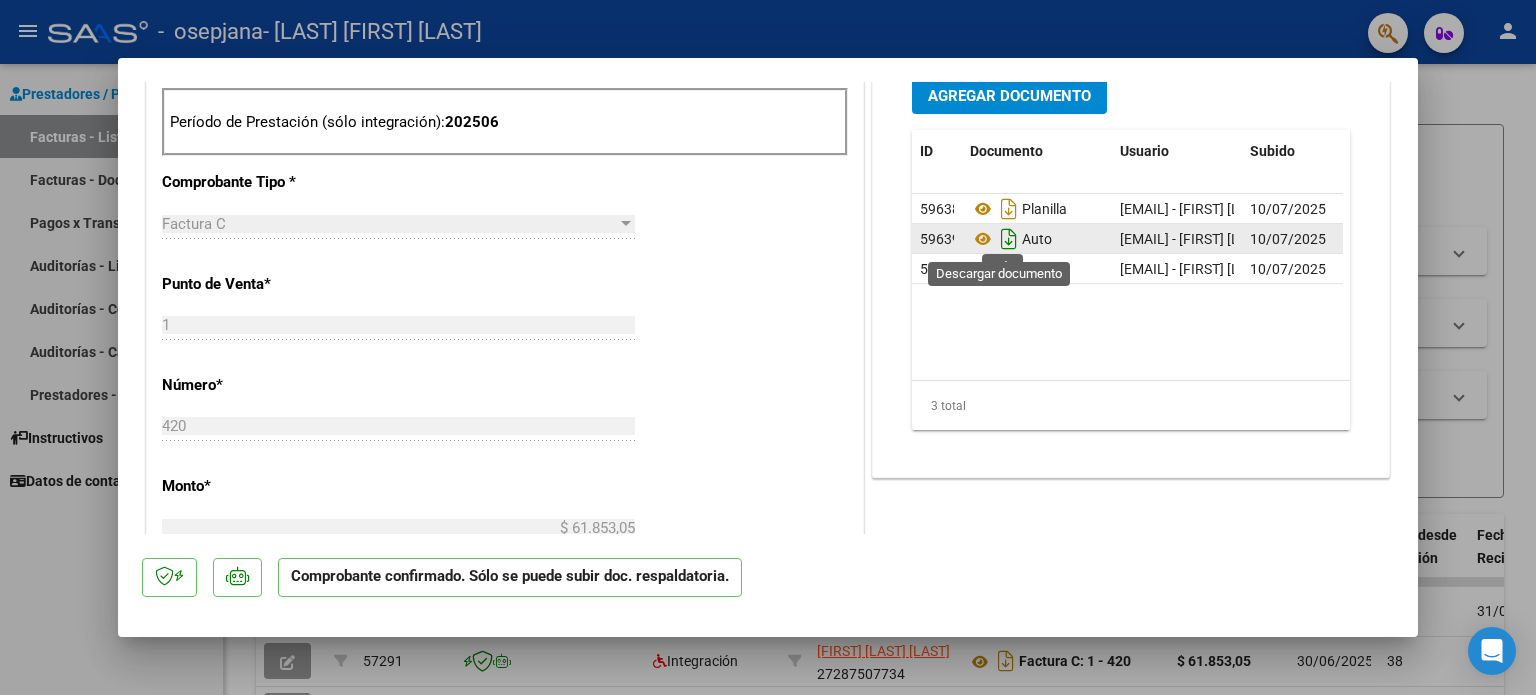 click 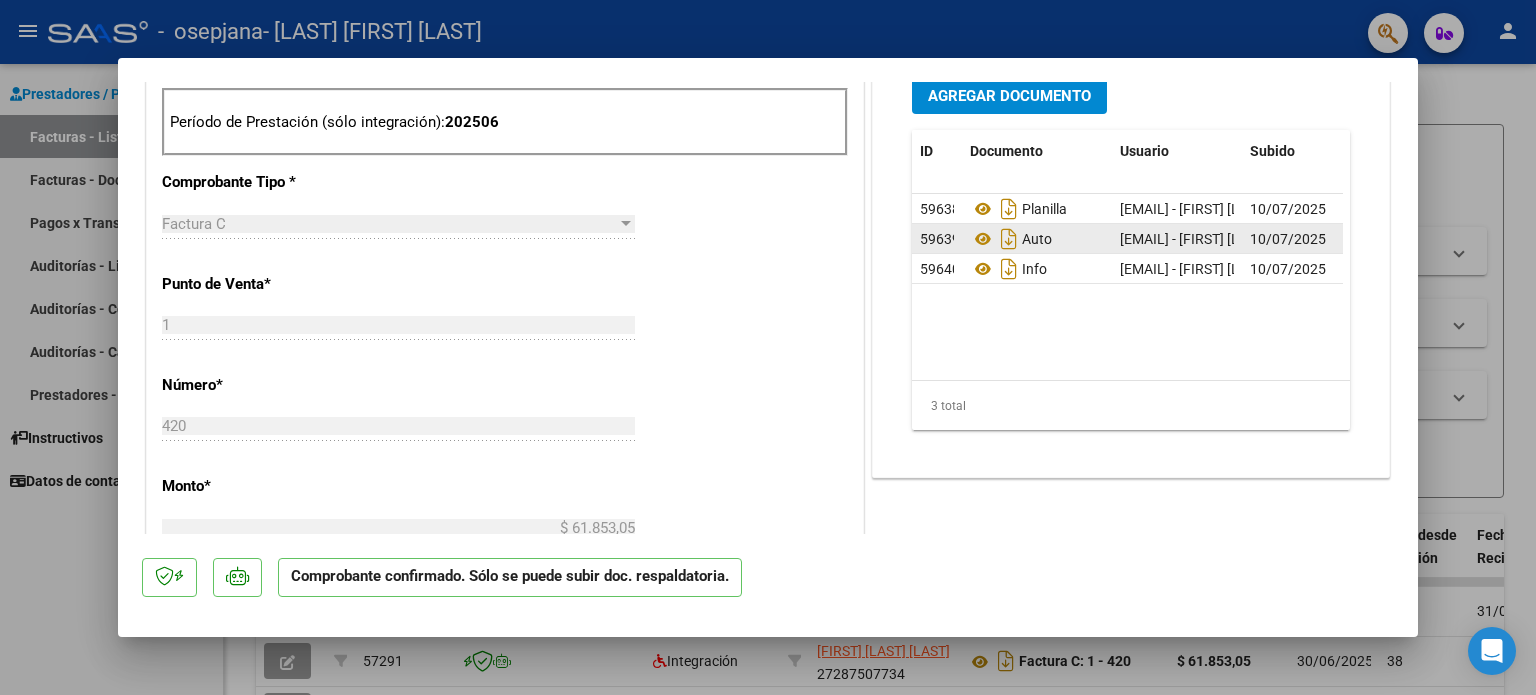 drag, startPoint x: 75, startPoint y: 566, endPoint x: 113, endPoint y: 551, distance: 40.853397 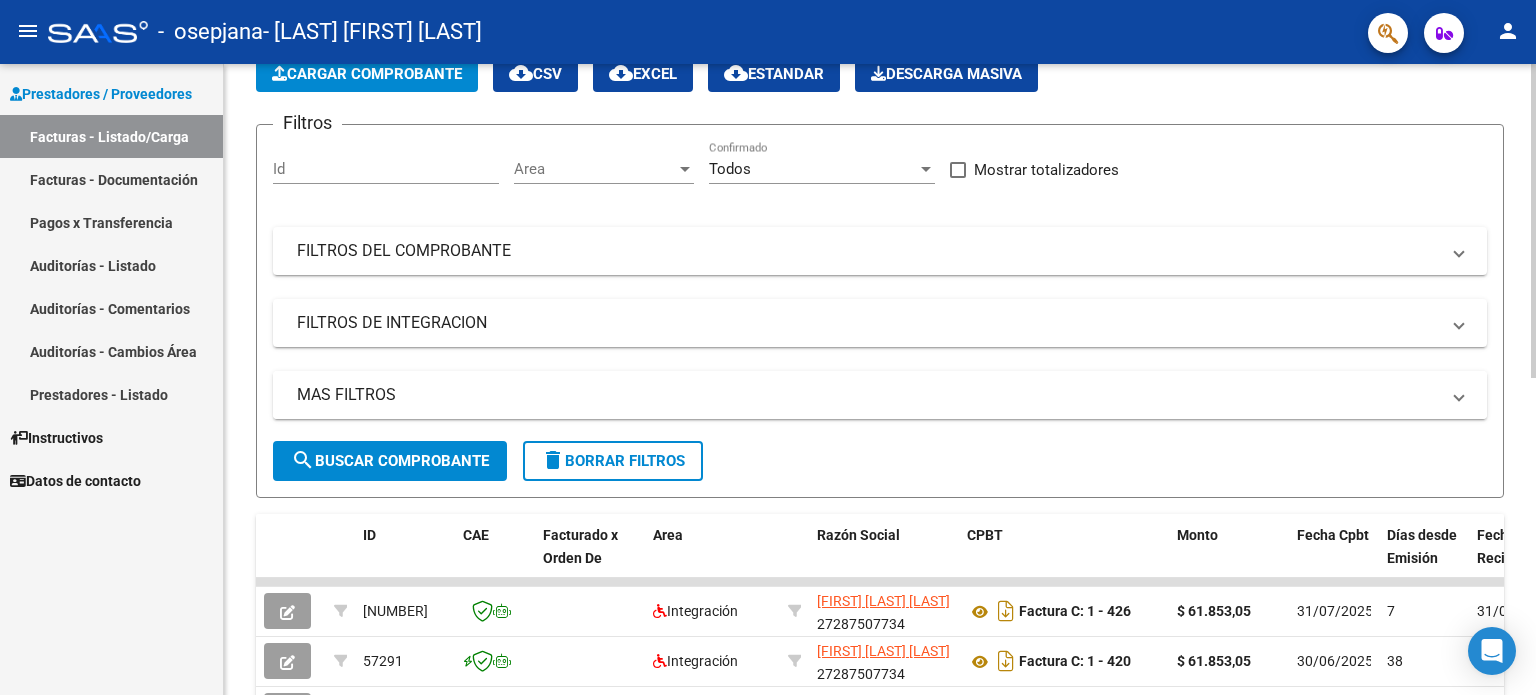 scroll, scrollTop: 0, scrollLeft: 0, axis: both 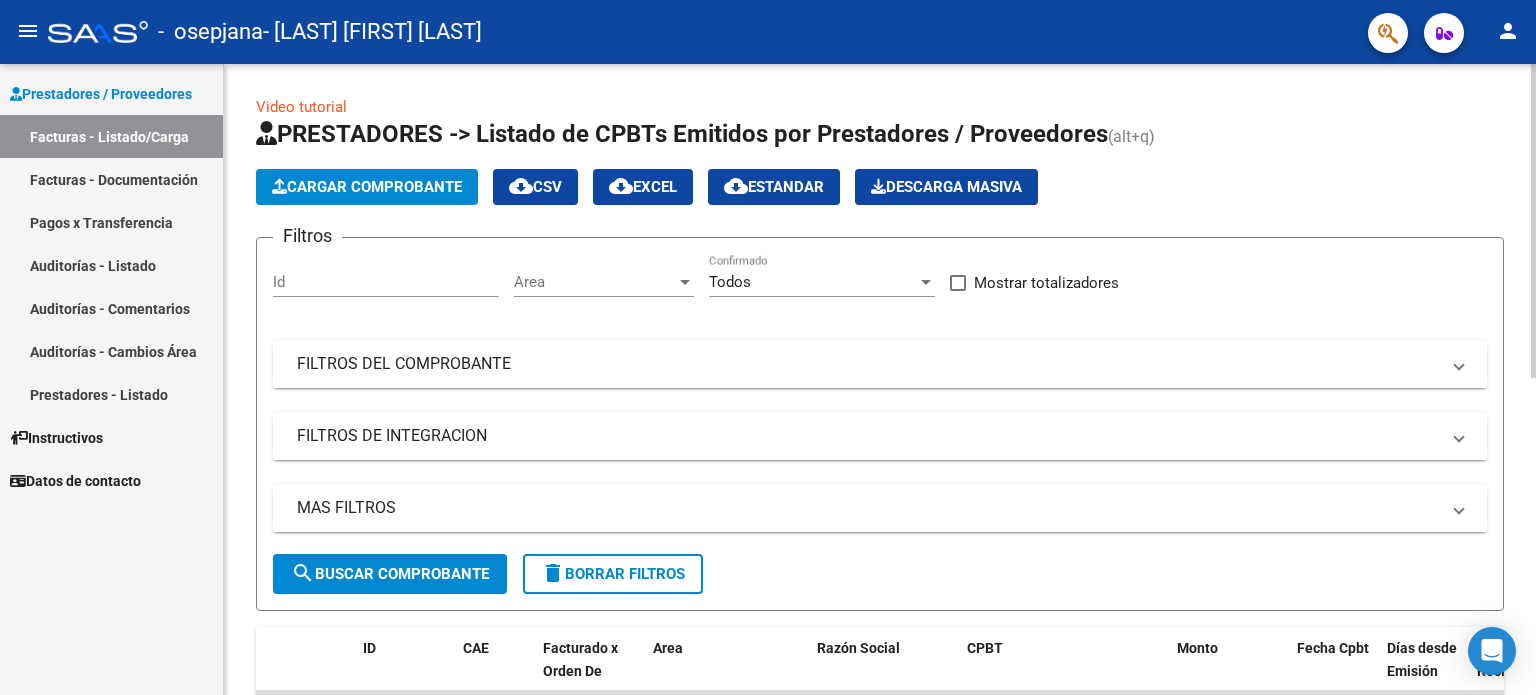 click on "PRESTADORES -> Listado de CPBTs Emitidos por Prestadores / Proveedores (alt+q)   Cargar Comprobante
cloud_download  CSV  cloud_download  EXCEL  cloud_download  Estandar   Descarga Masiva
Filtros Id Area Area Todos Confirmado   Mostrar totalizadores   FILTROS DEL COMPROBANTE  Comprobante Tipo Comprobante Tipo Start date – End date Fec. Comprobante Desde / Hasta Días Emisión Desde(cant. días) Días Emisión Hasta(cant. días) CUIT / Razón Social Pto. Venta Nro. Comprobante Código SSS CAE Válido CAE Válido Todos Cargado Módulo Hosp. Todos Tiene facturacion Apócrifa Hospital Refes  FILTROS DE INTEGRACION  Período De Prestación Campos del Archivo de Rendición Devuelto x SSS (dr_envio) Todos Rendido x SSS (dr_envio) Tipo de Registro Tipo de Registro Período Presentación Período Presentación Campos del Legajo Asociado (preaprobación) Afiliado Legajo (cuil/nombre) Todos Solo facturas preaprobadas  MAS FILTROS  Todos Con Doc. Respaldatoria Todos Con Trazabilidad Todos Asociado a Expediente Sur" 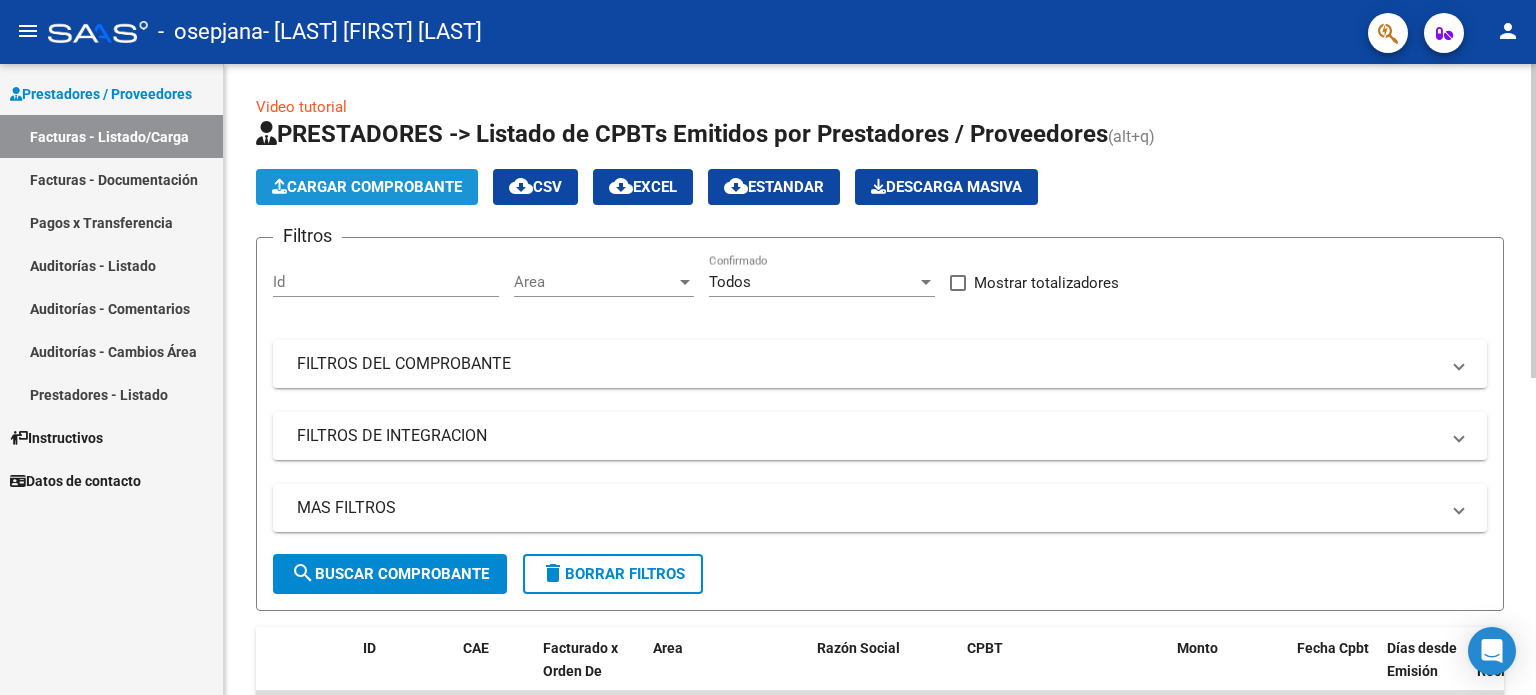 click on "Cargar Comprobante" 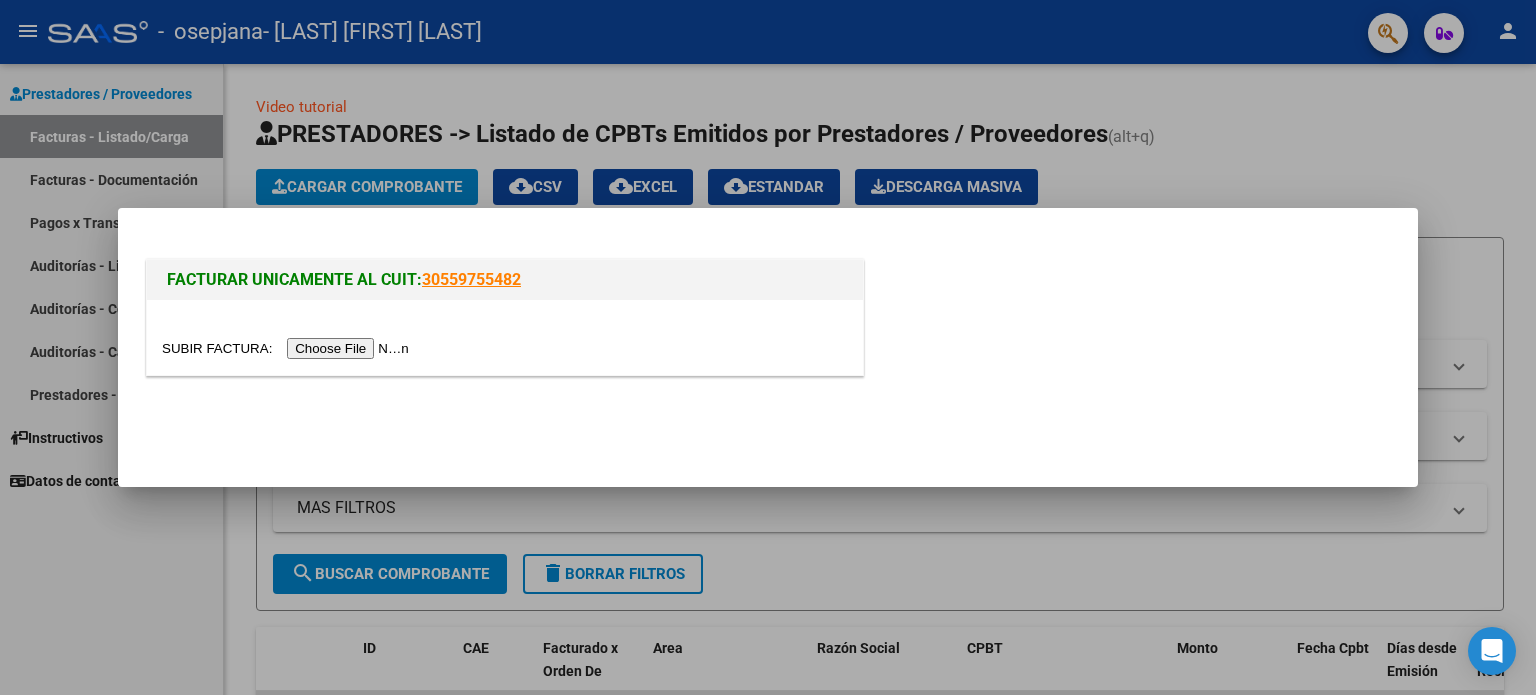 click at bounding box center (288, 348) 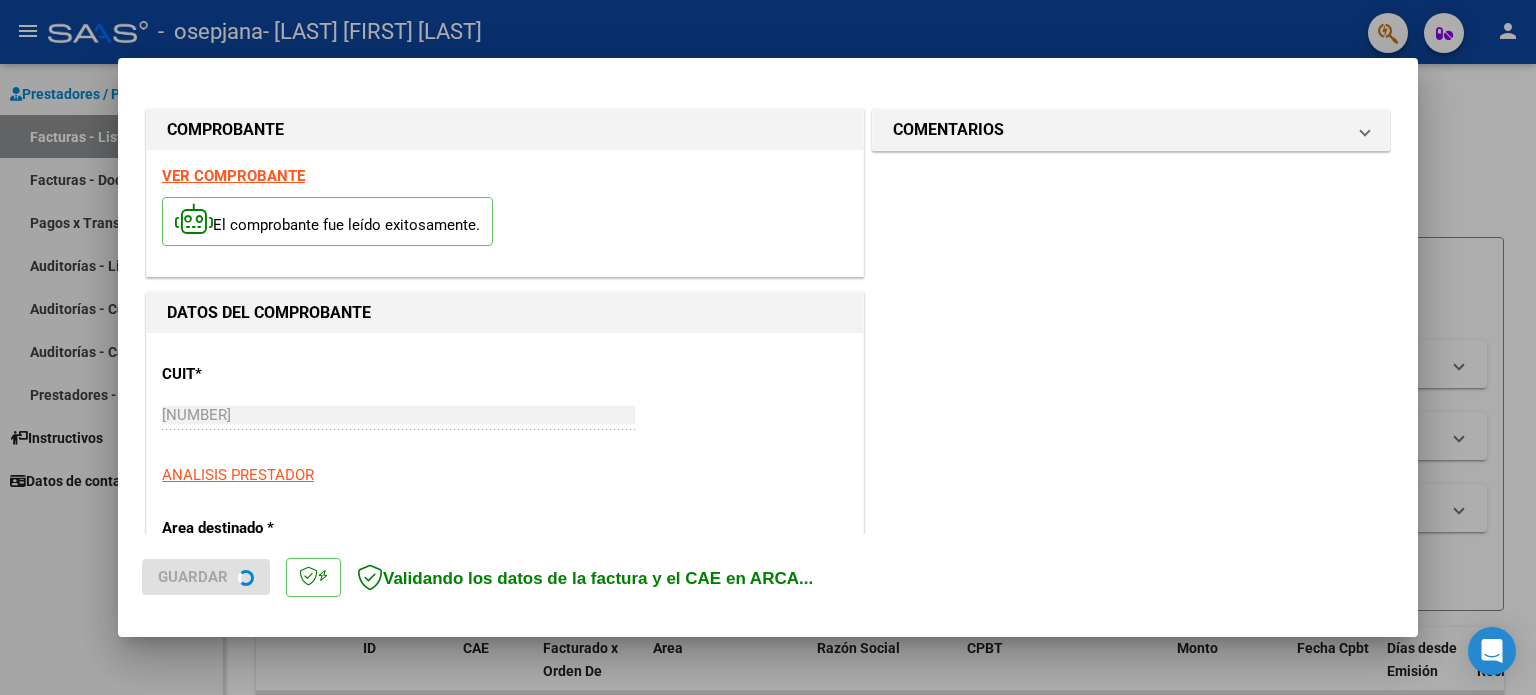 scroll, scrollTop: 400, scrollLeft: 0, axis: vertical 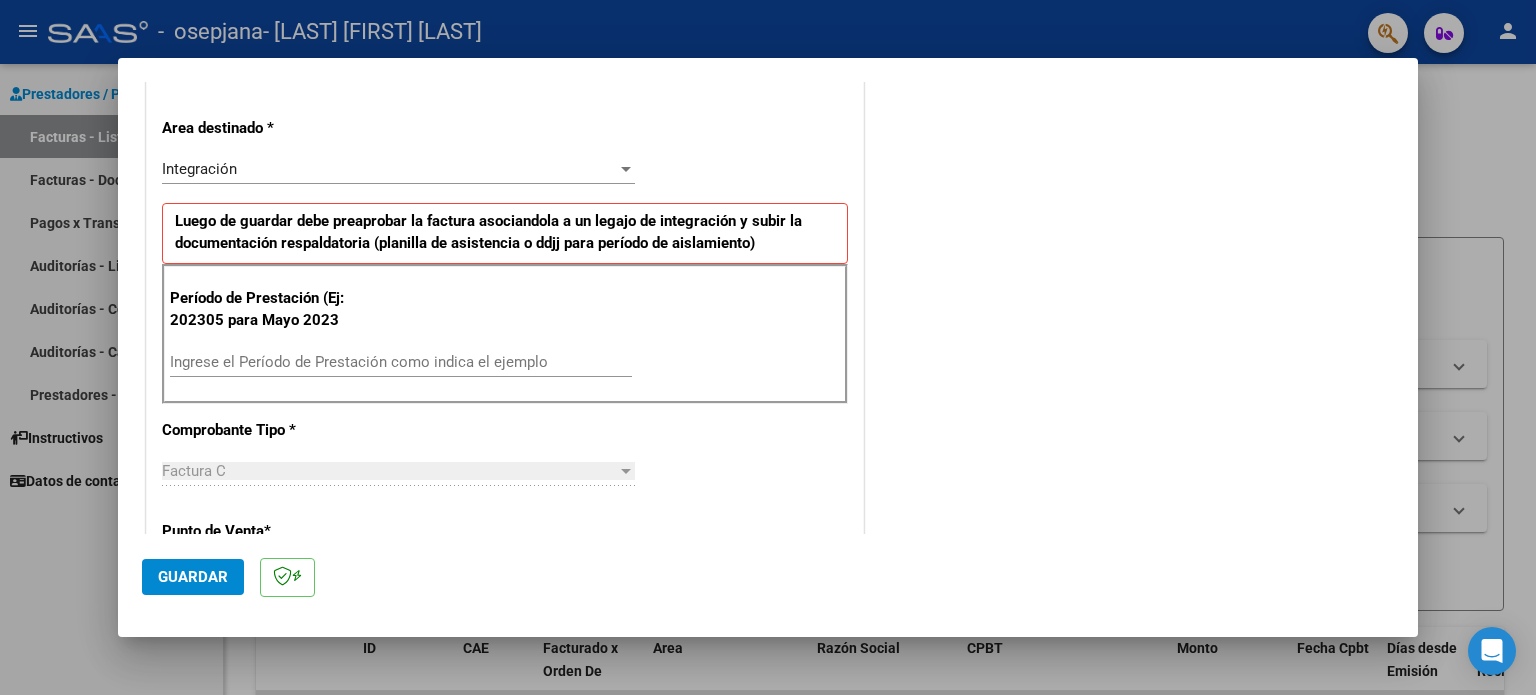 click on "Ingrese el Período de Prestación como indica el ejemplo" at bounding box center [401, 362] 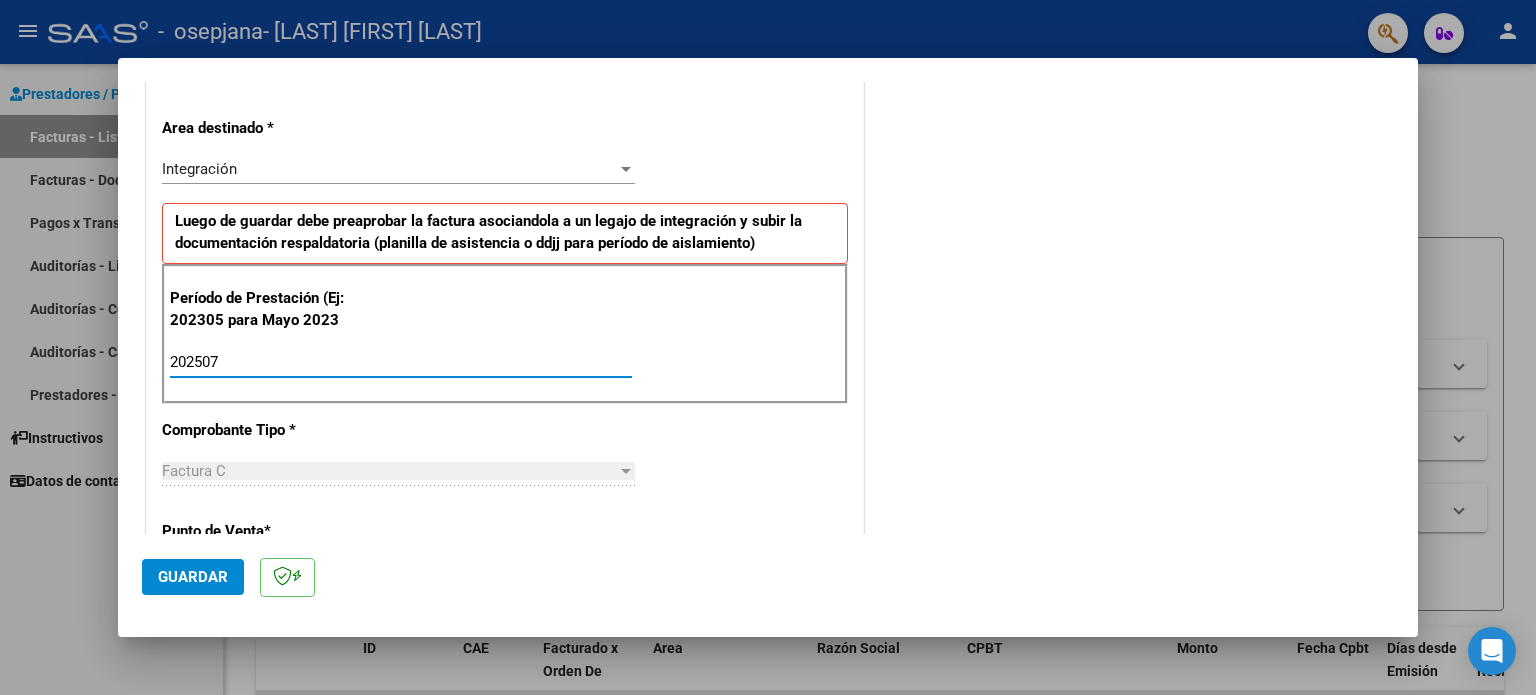 type on "202507" 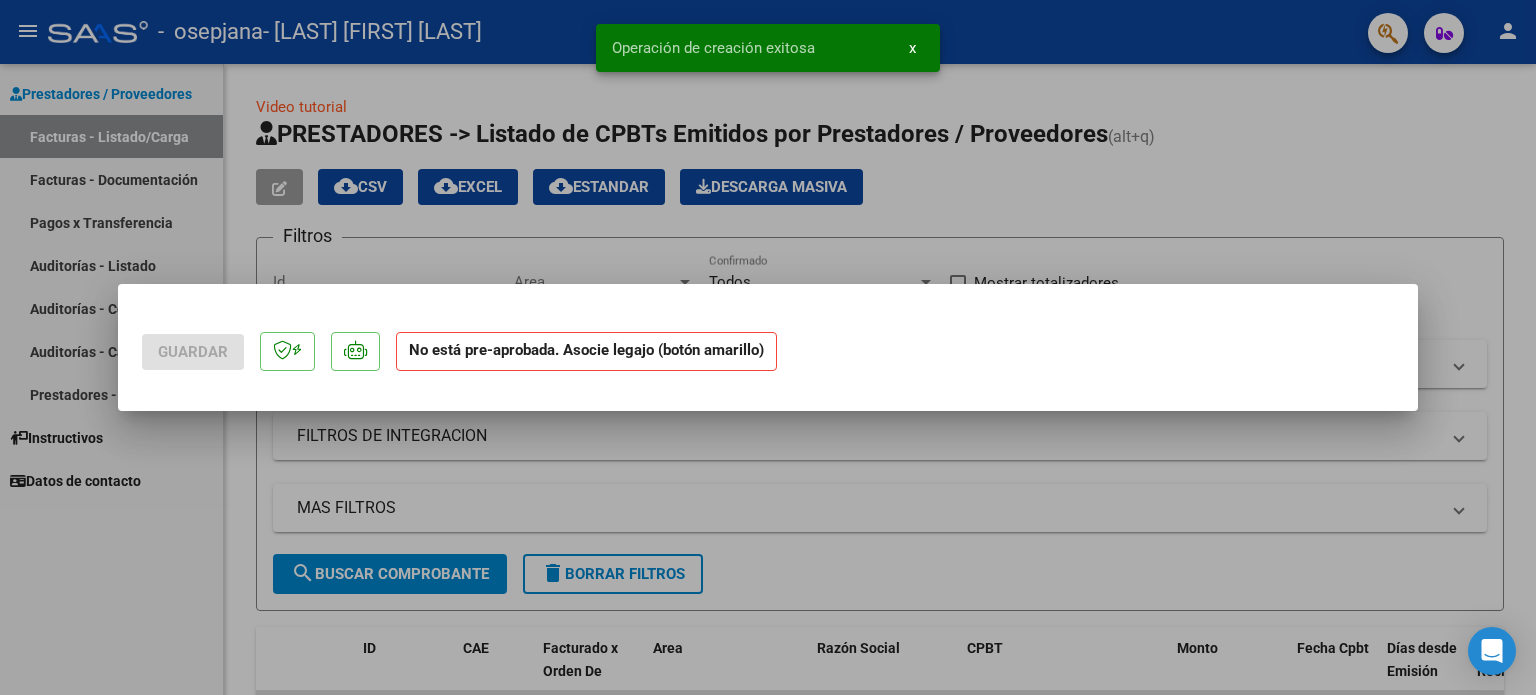 scroll, scrollTop: 0, scrollLeft: 0, axis: both 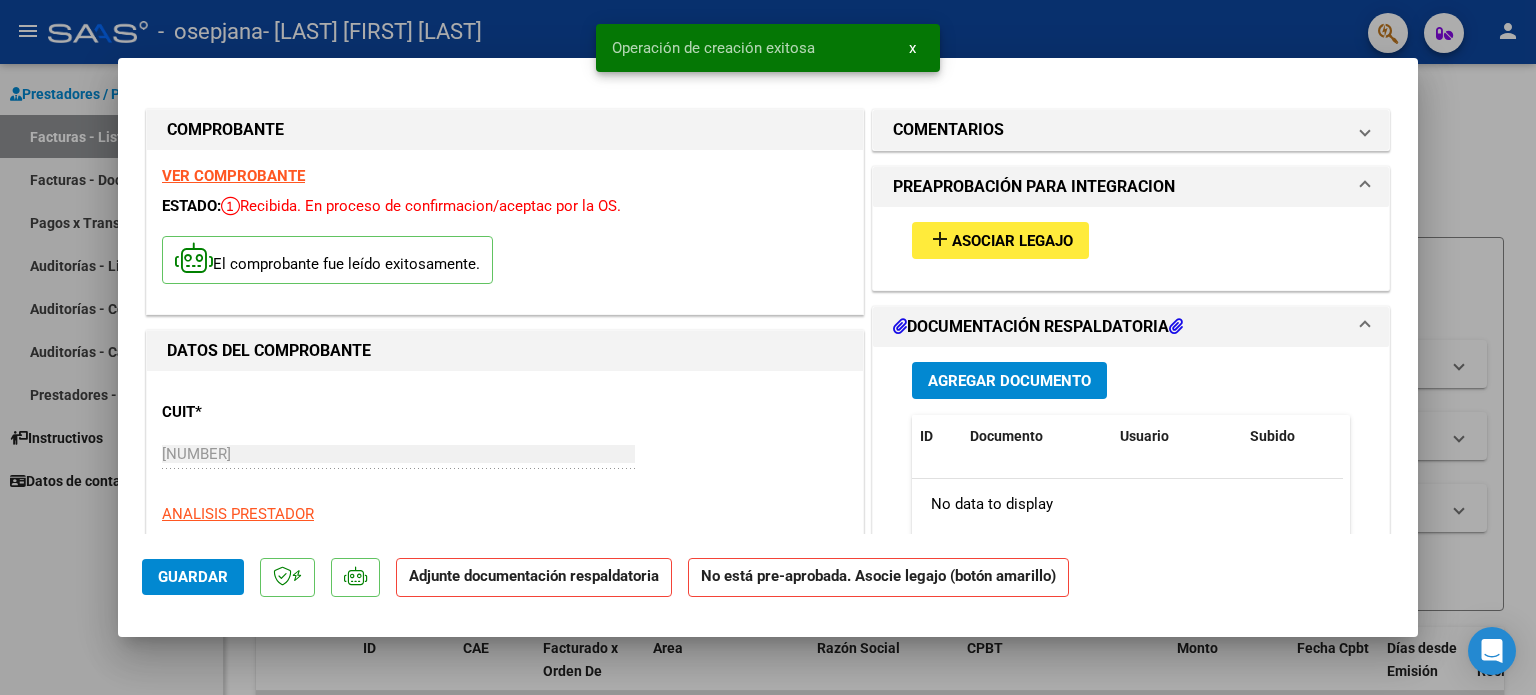 click on "add Asociar Legajo" at bounding box center [1000, 240] 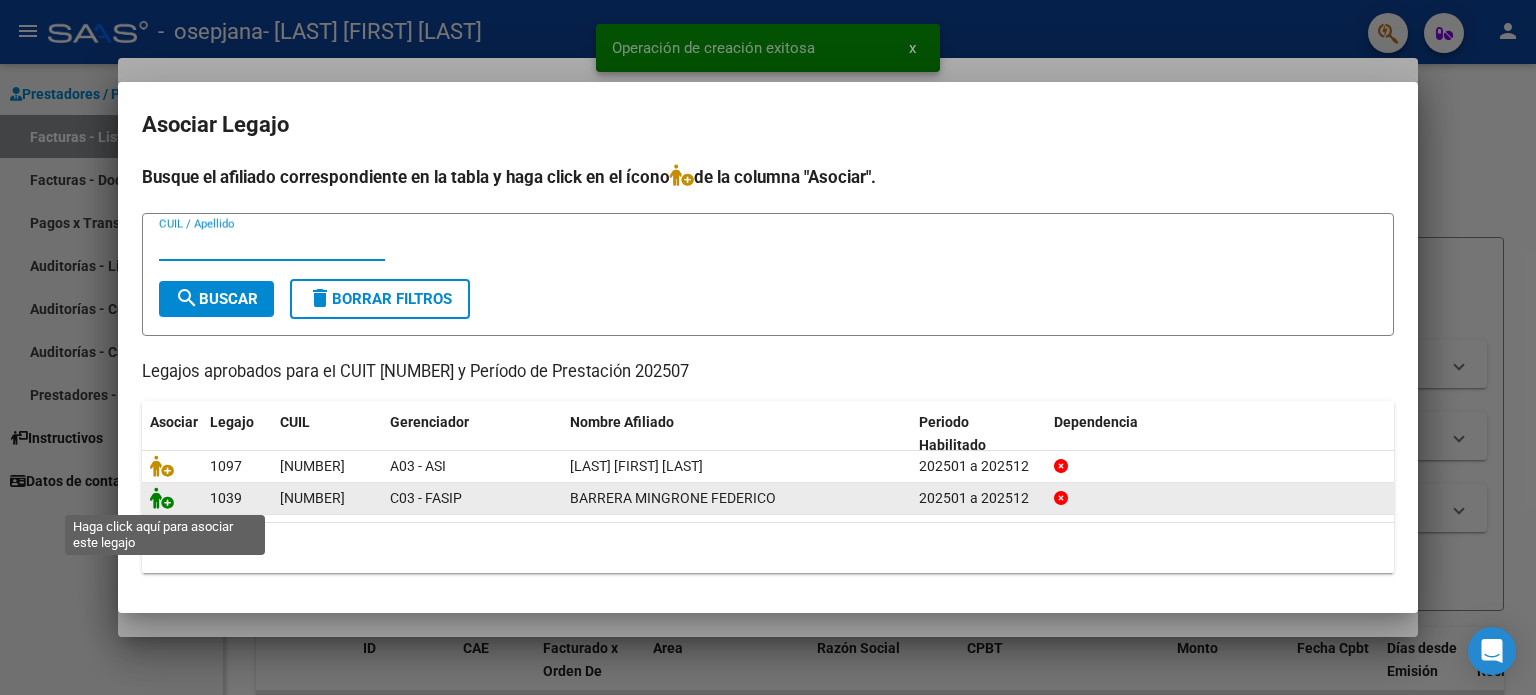 click 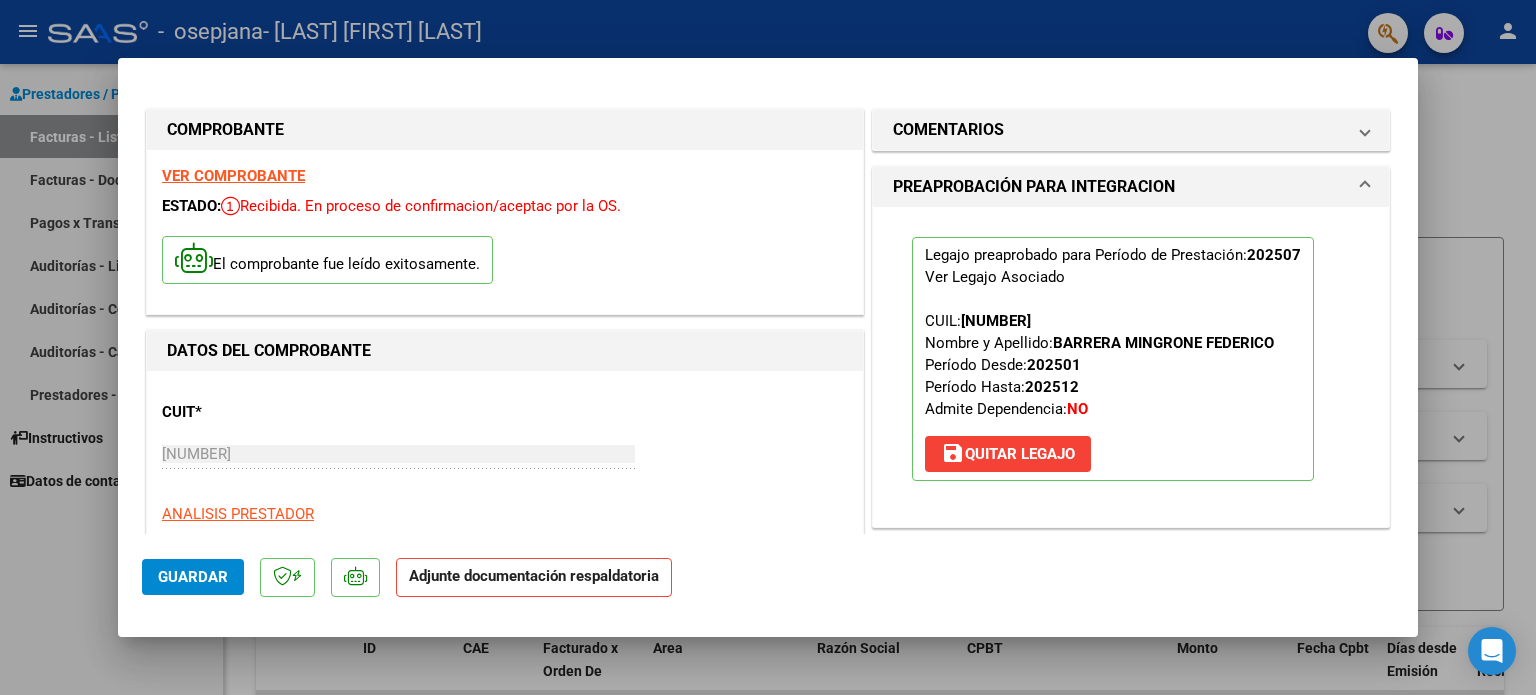 scroll, scrollTop: 400, scrollLeft: 0, axis: vertical 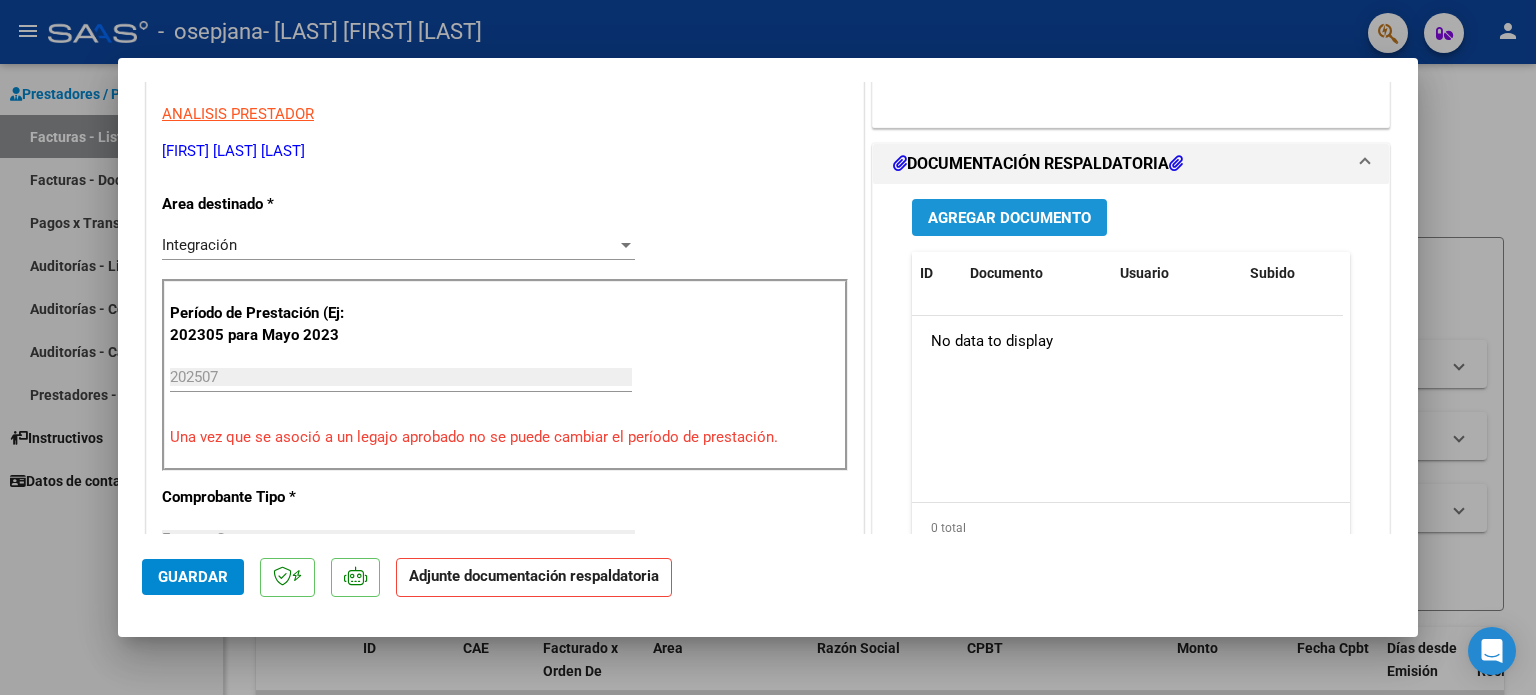 click on "Agregar Documento" at bounding box center (1009, 218) 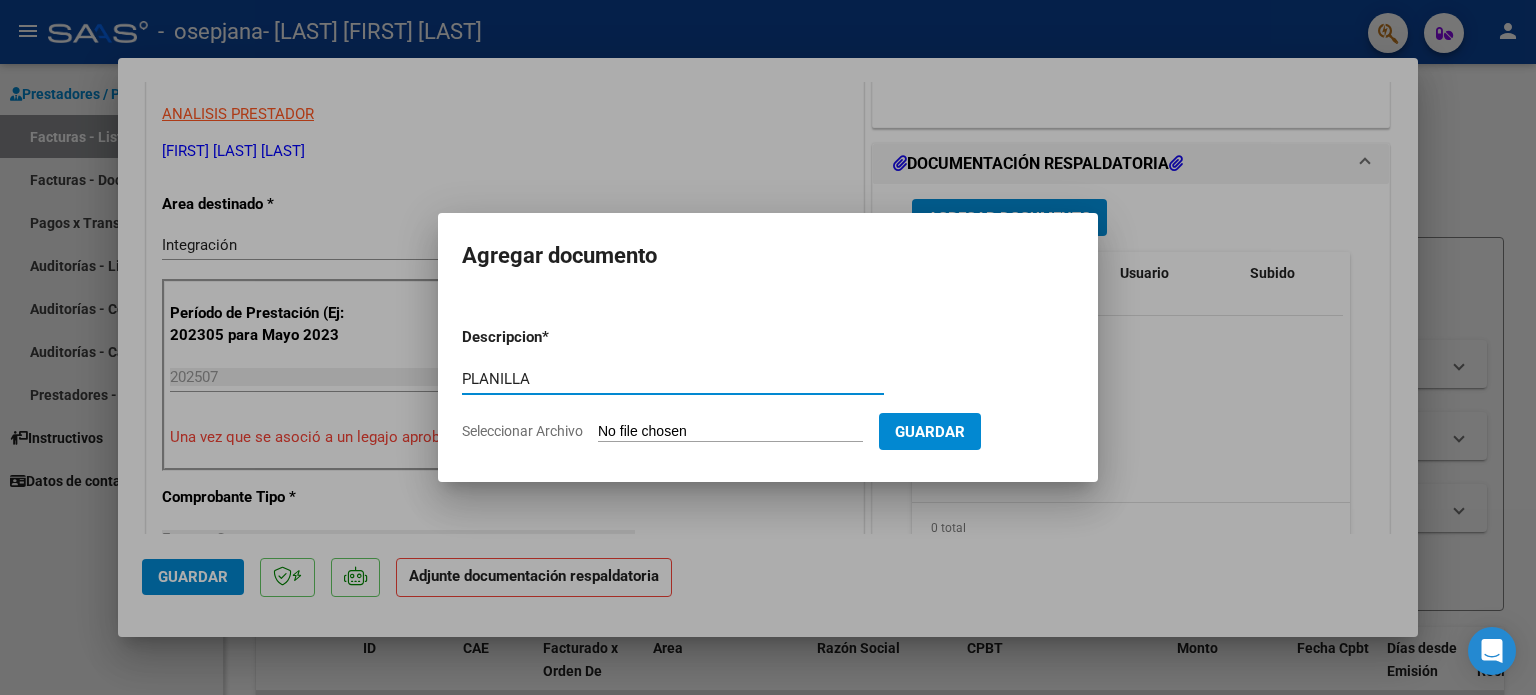 type on "PLANILLA" 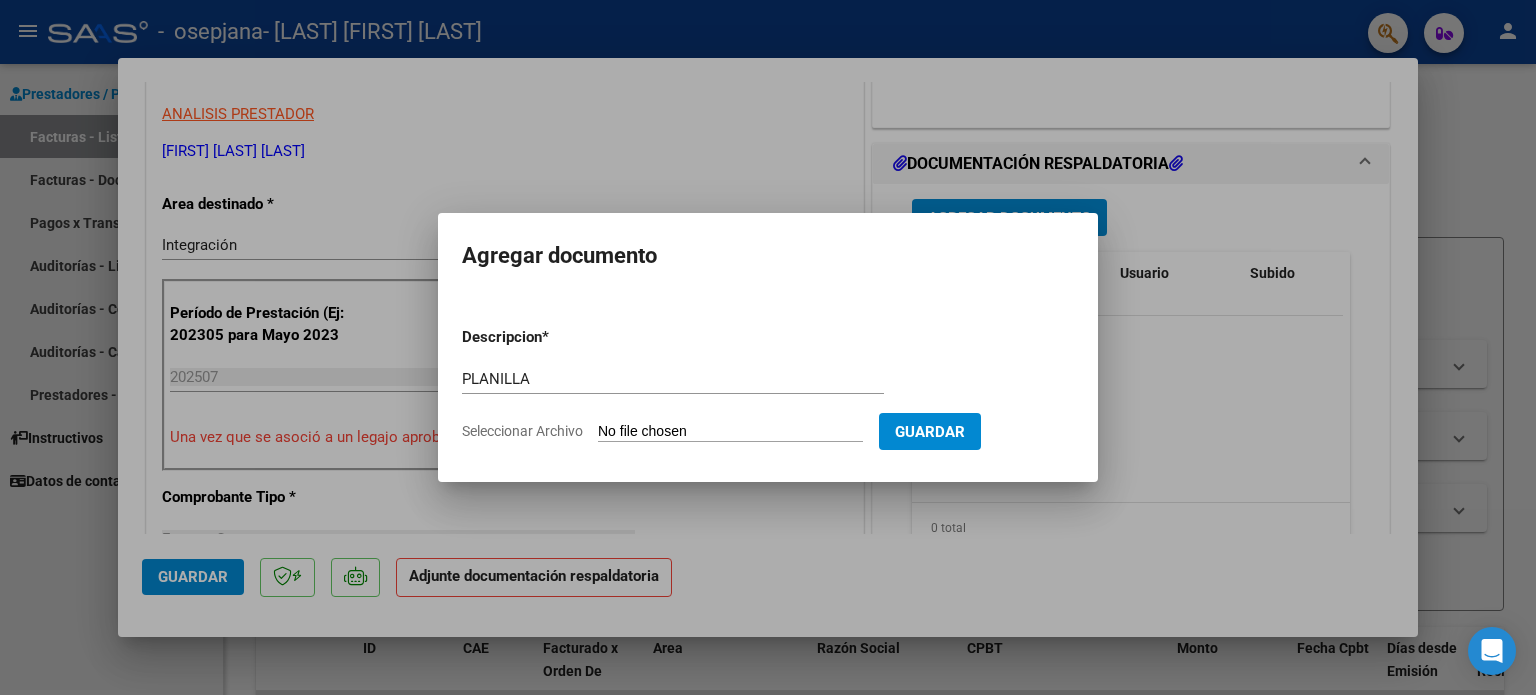 click on "Seleccionar Archivo" at bounding box center (730, 432) 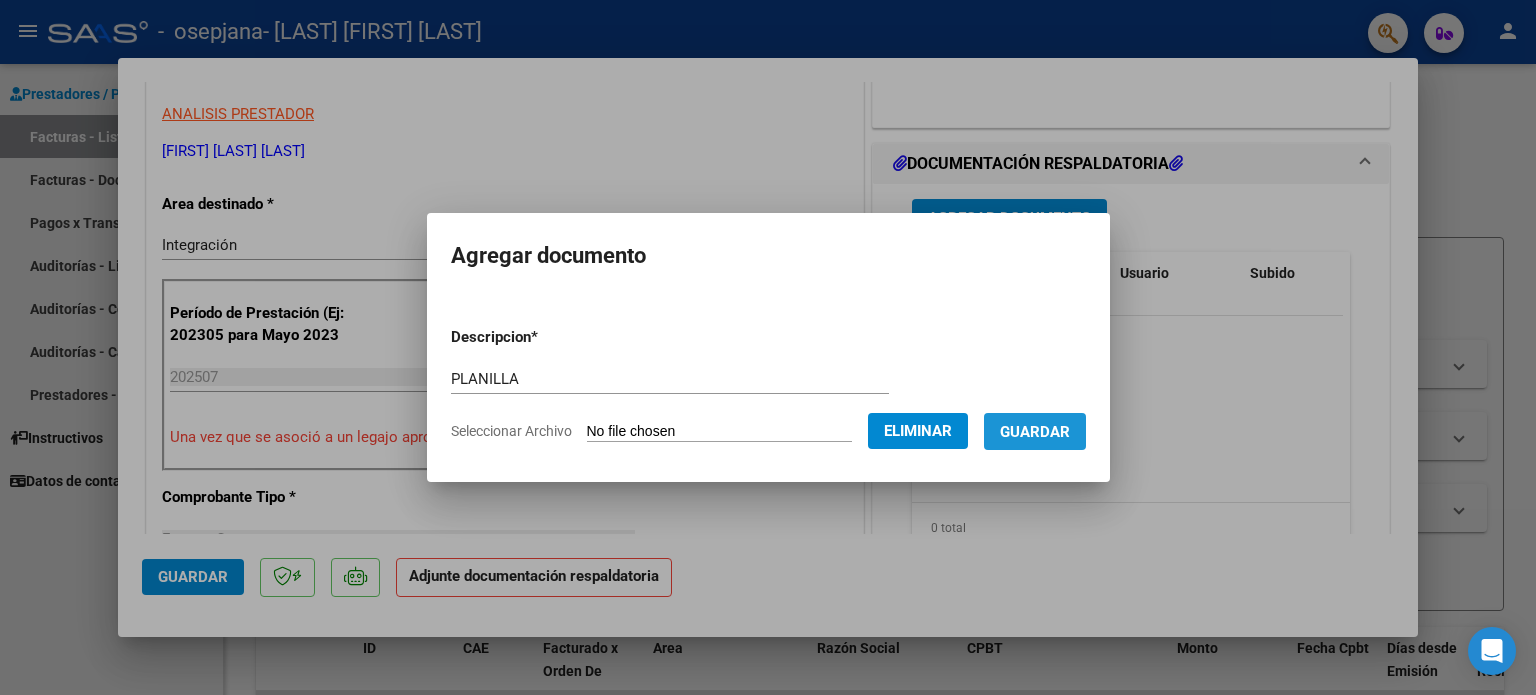 click on "Guardar" at bounding box center (1035, 432) 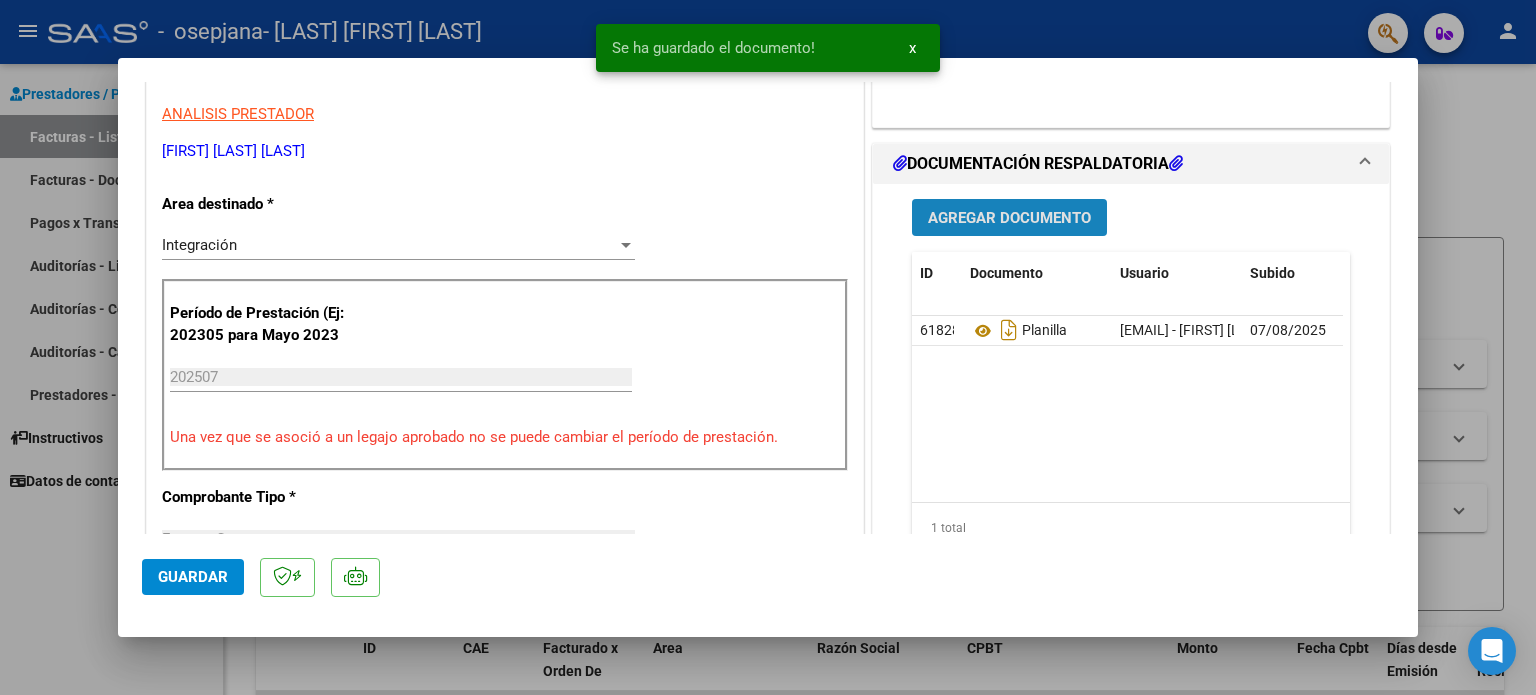 click on "Agregar Documento" at bounding box center [1009, 217] 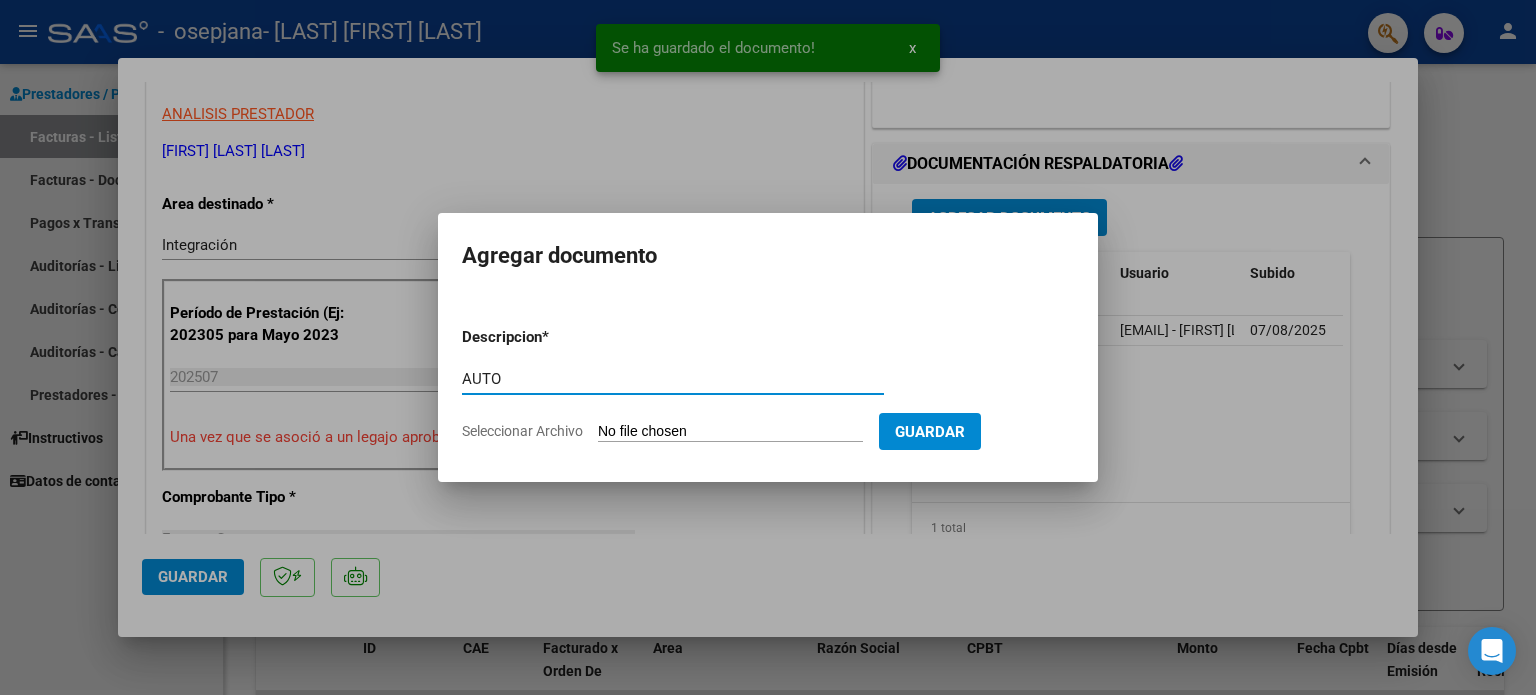 type on "AUTO" 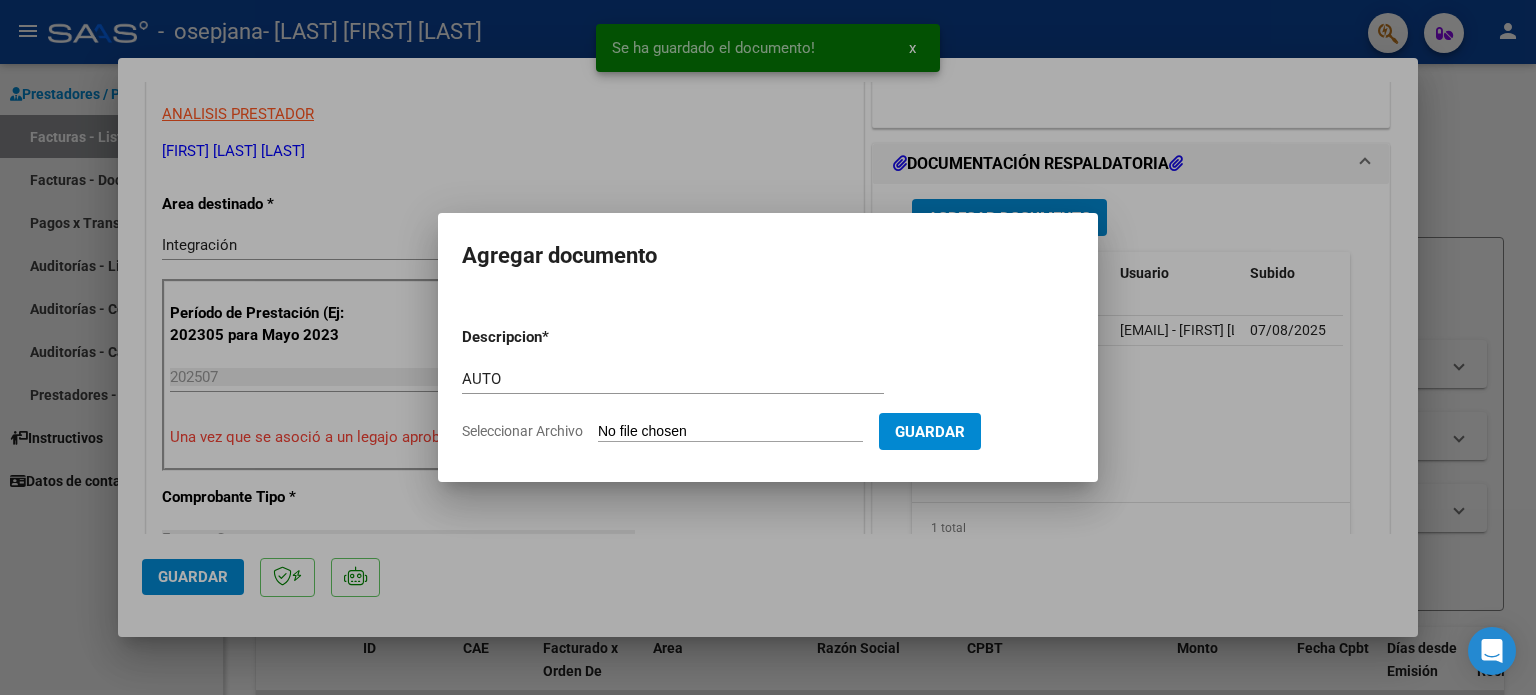 click on "Seleccionar Archivo" at bounding box center (730, 432) 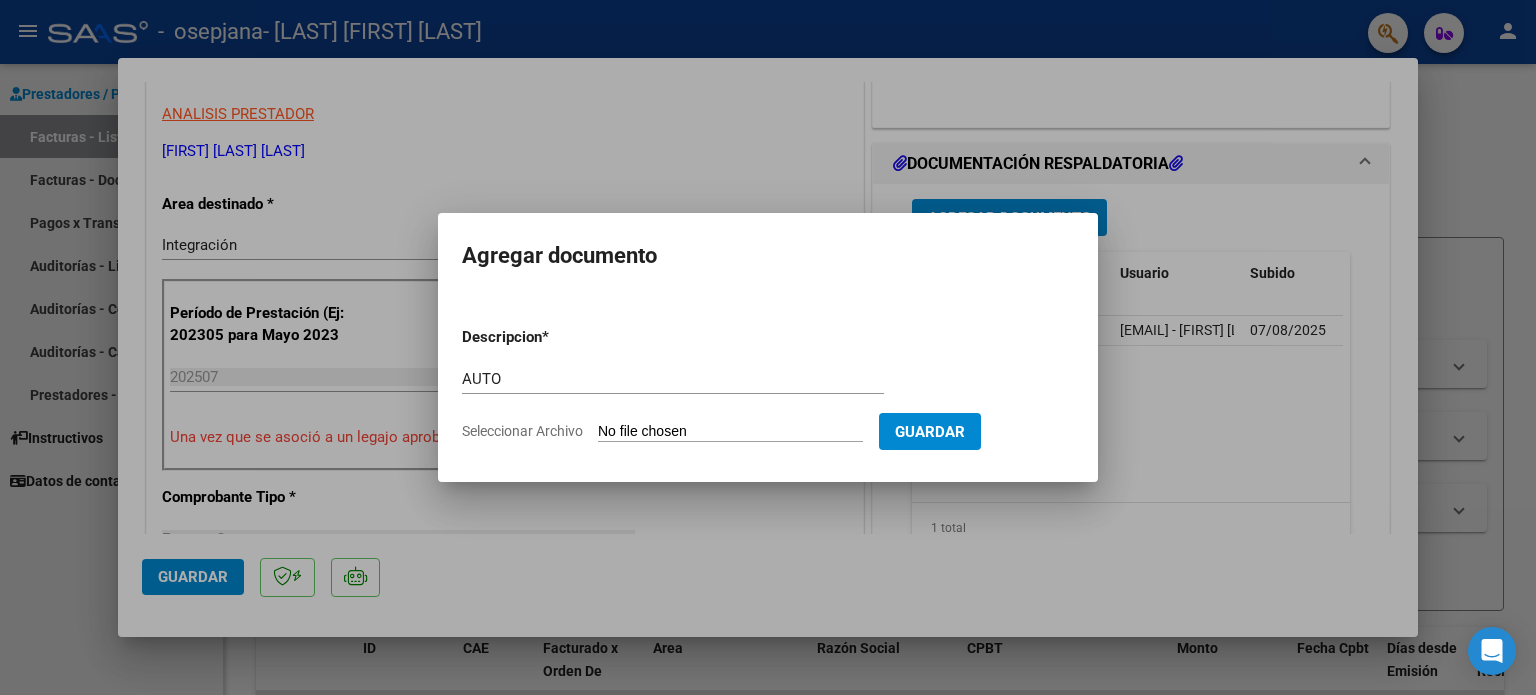 type on "C:\fakepath\[NUMBER]-FACTURA_C-1-420-ANEXO-AUTO.png" 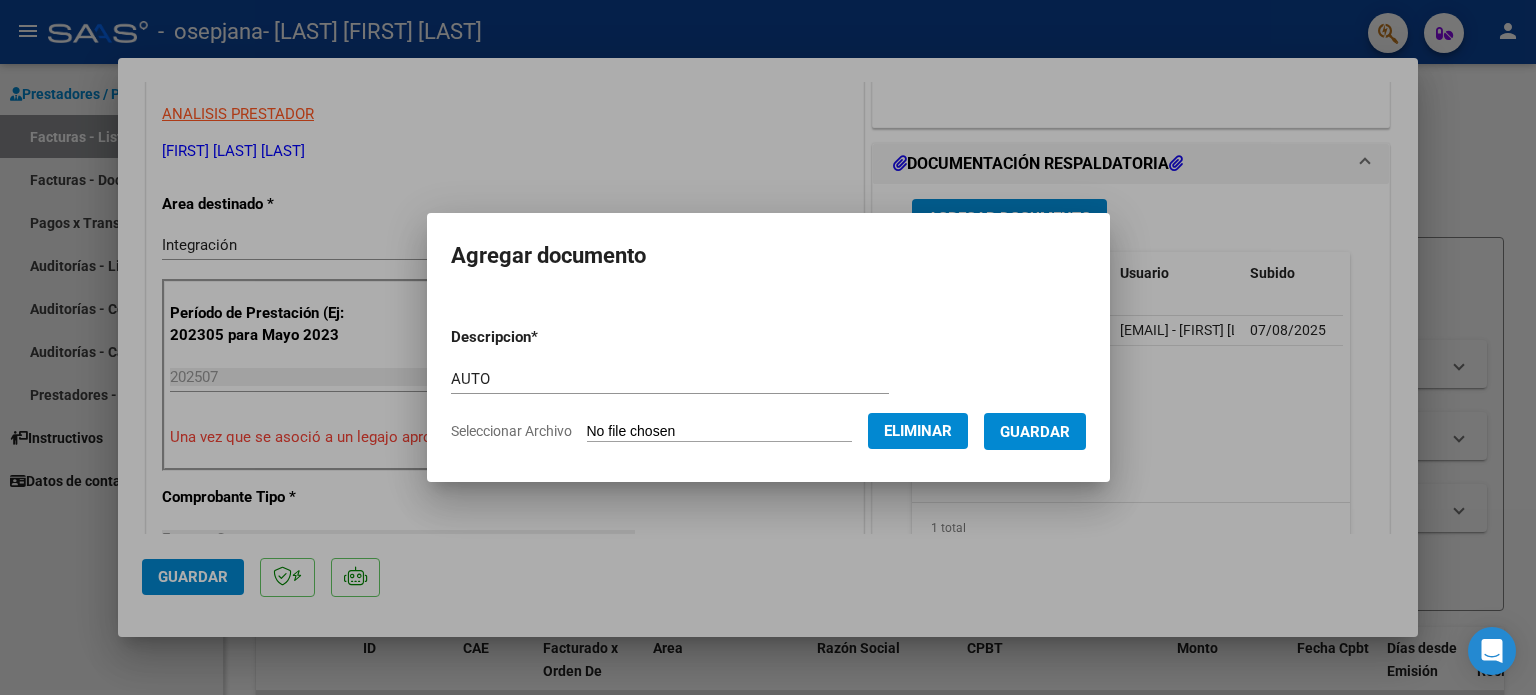click on "Guardar" at bounding box center [1035, 432] 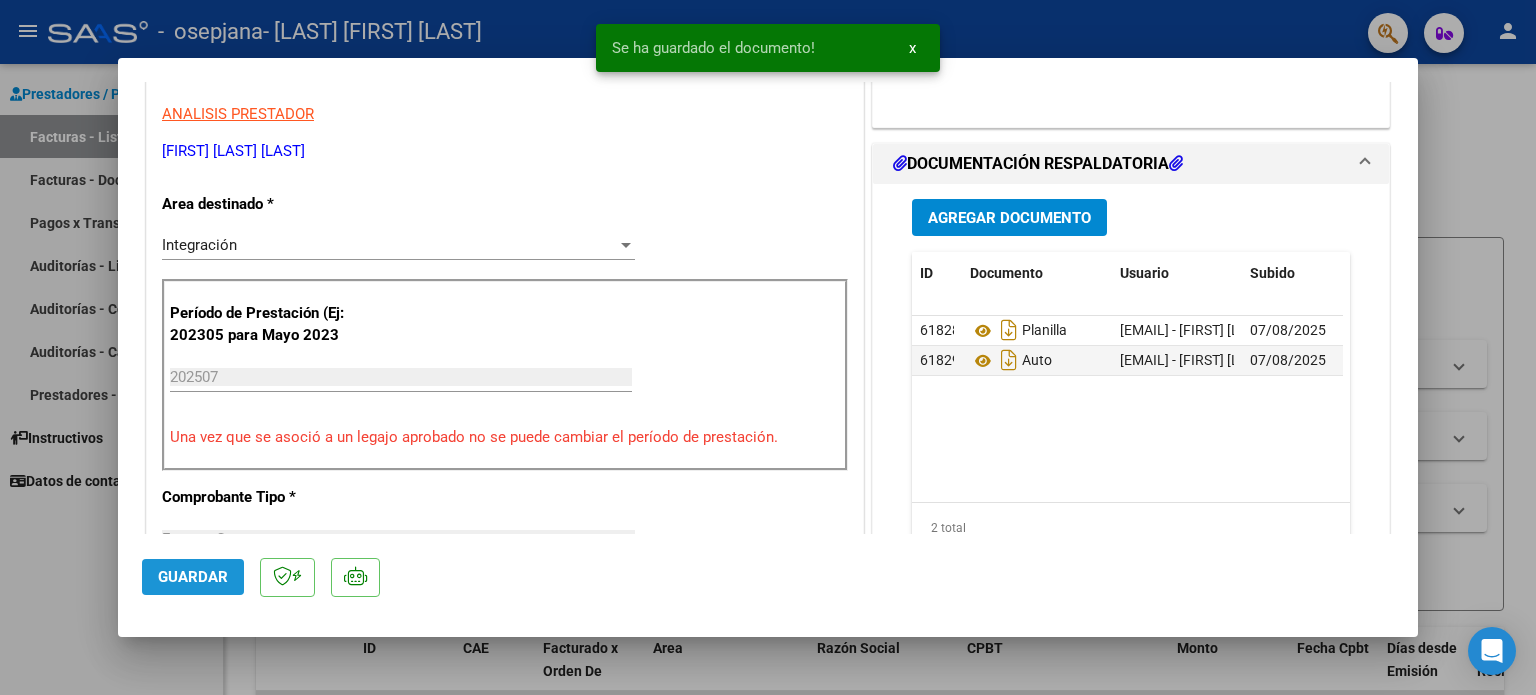 click on "Guardar" 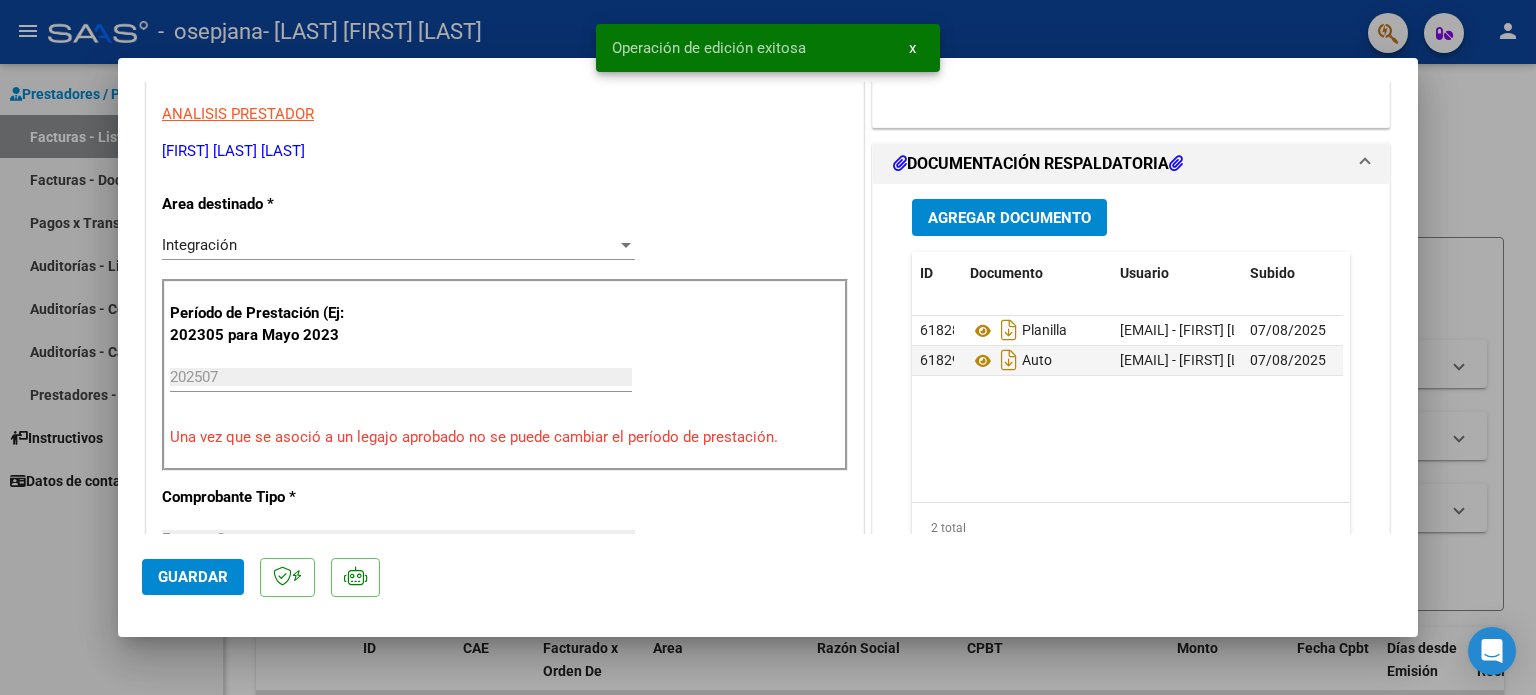 click at bounding box center (768, 347) 